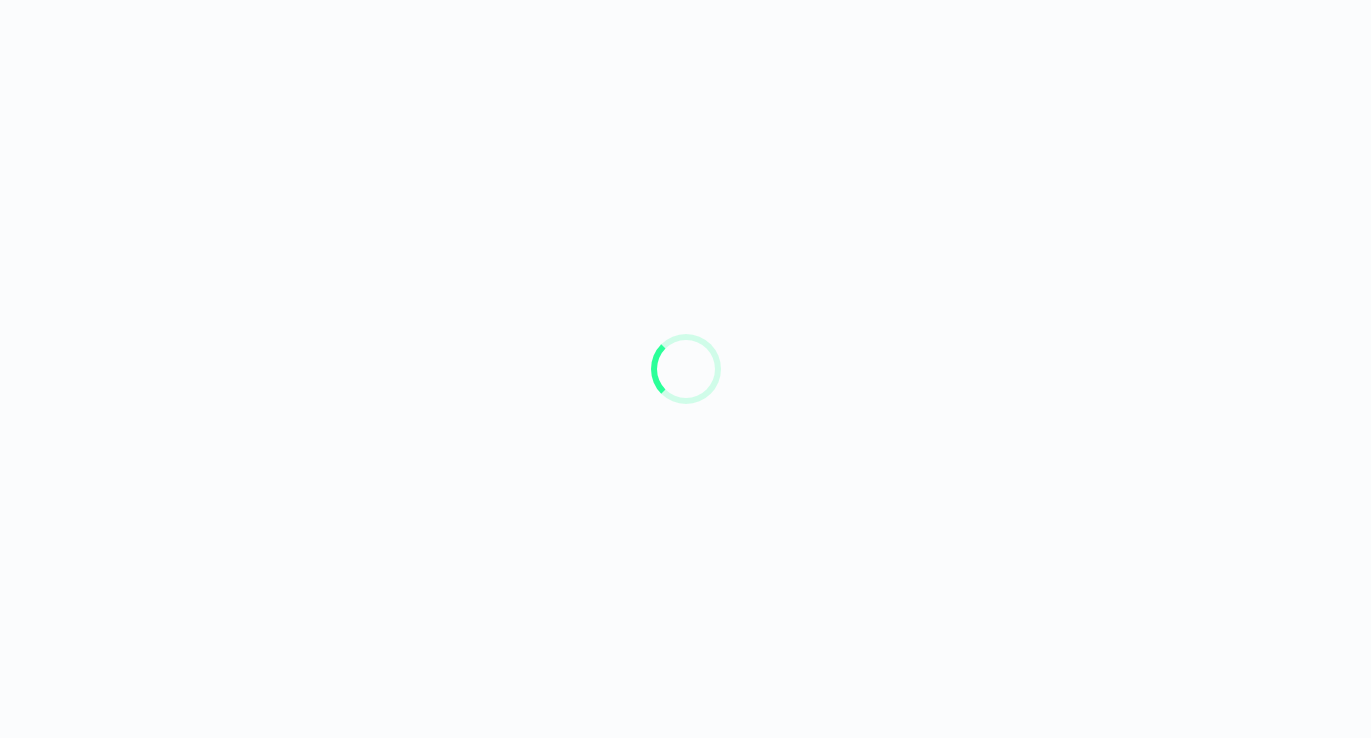 scroll, scrollTop: 0, scrollLeft: 0, axis: both 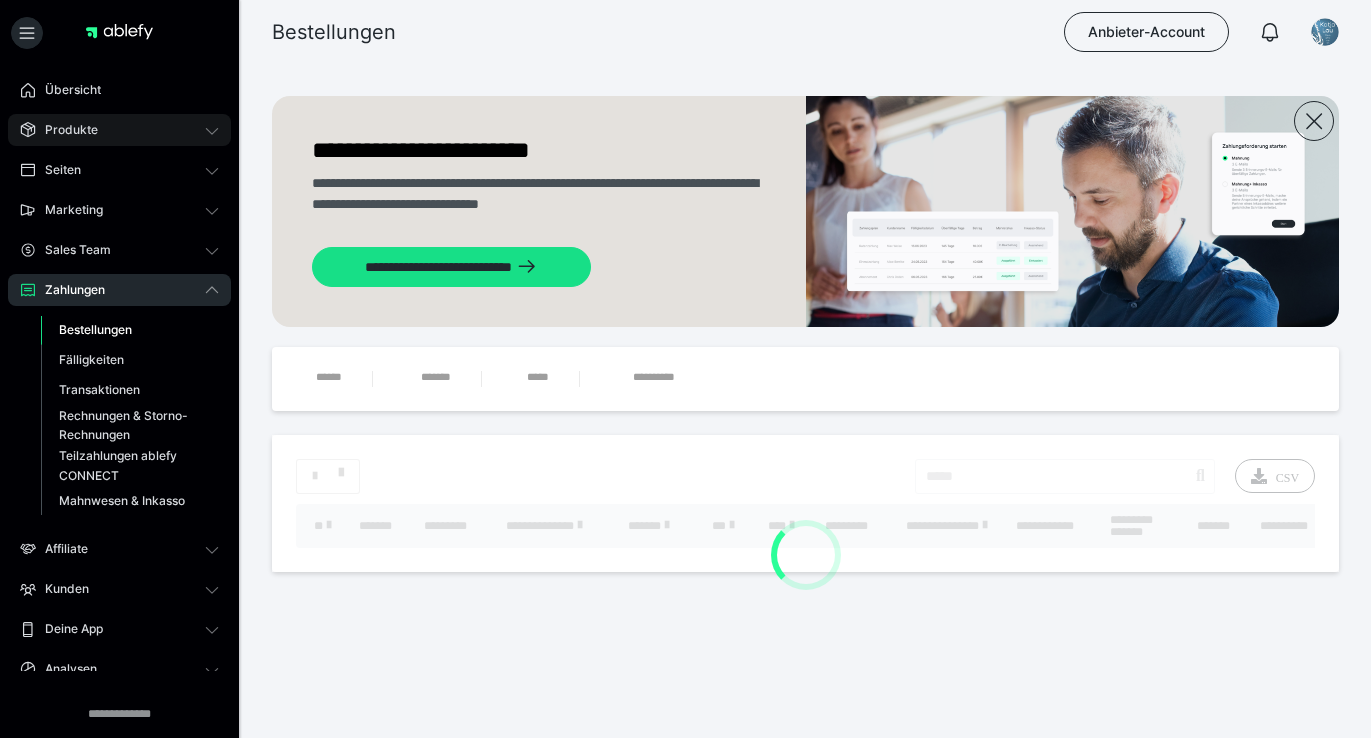 click on "Produkte" at bounding box center (64, 130) 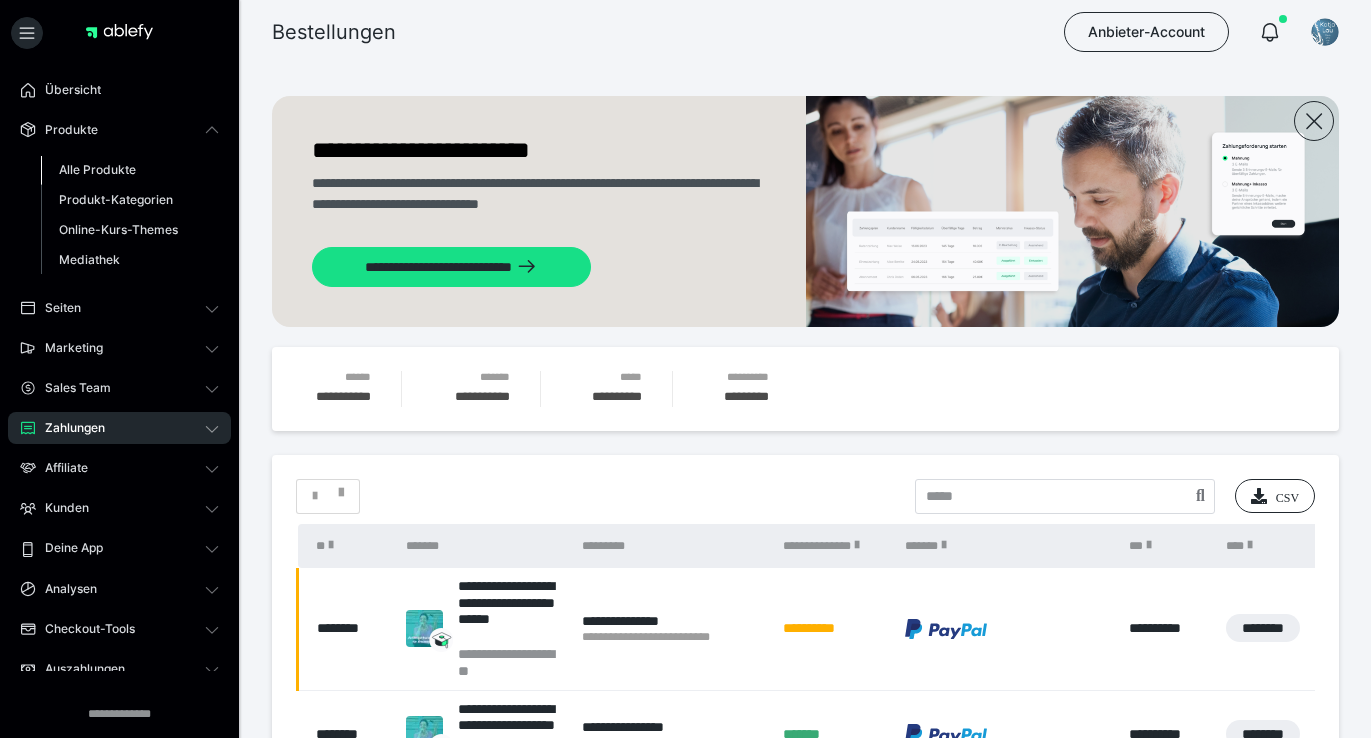 click on "Alle Produkte" at bounding box center [97, 169] 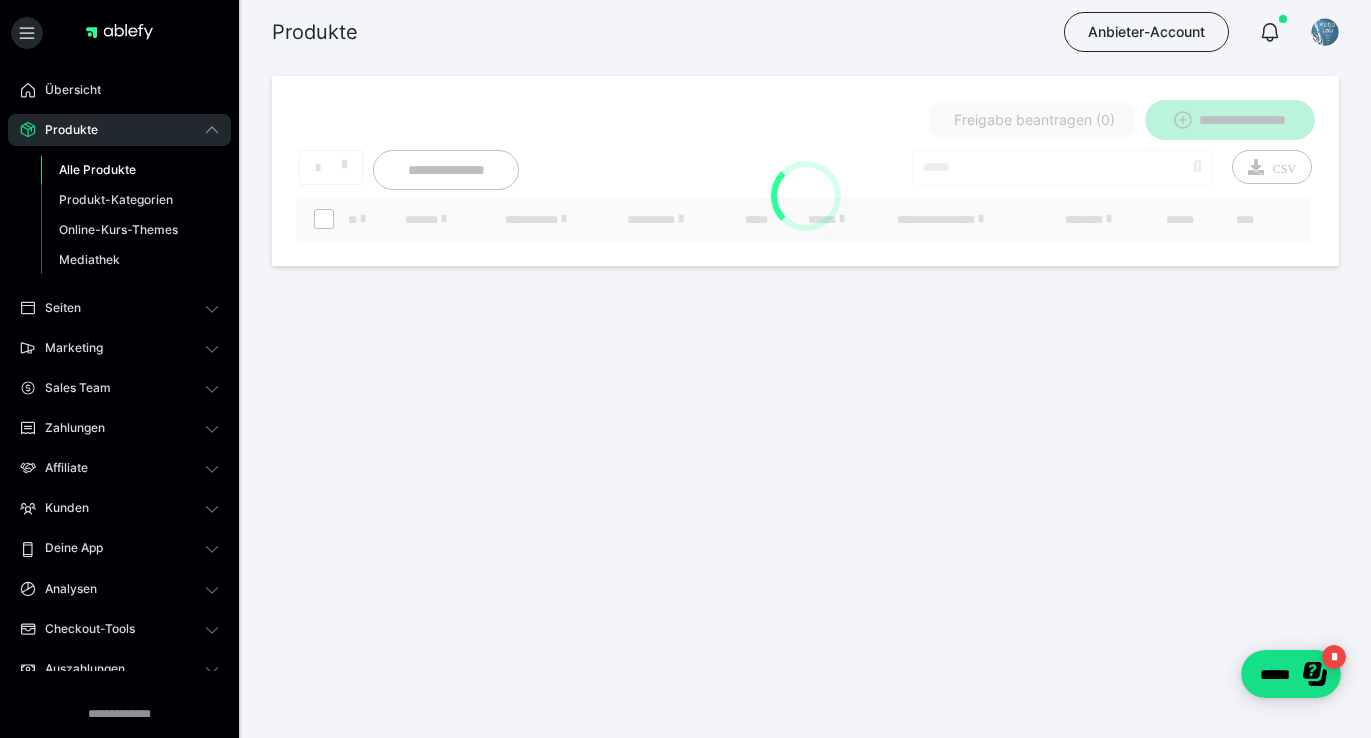 scroll, scrollTop: 0, scrollLeft: 0, axis: both 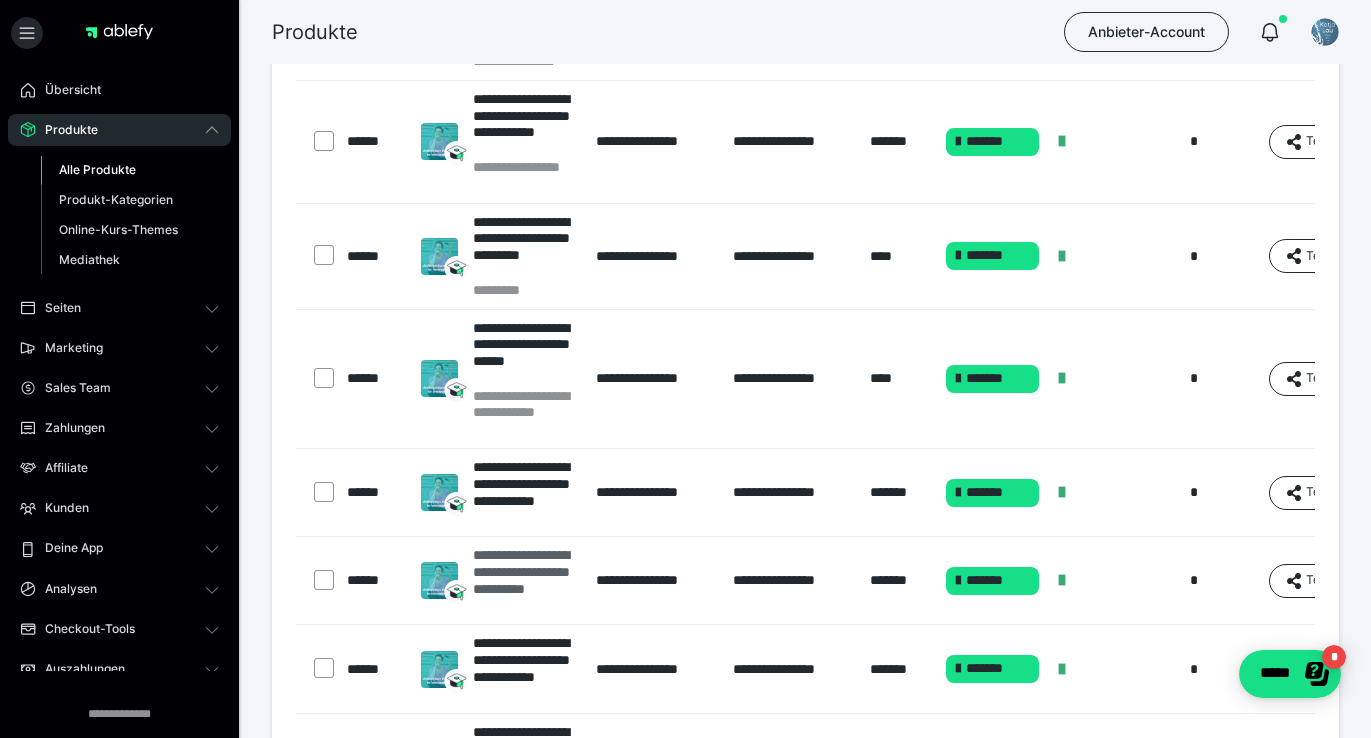 click on "**********" at bounding box center [525, 580] 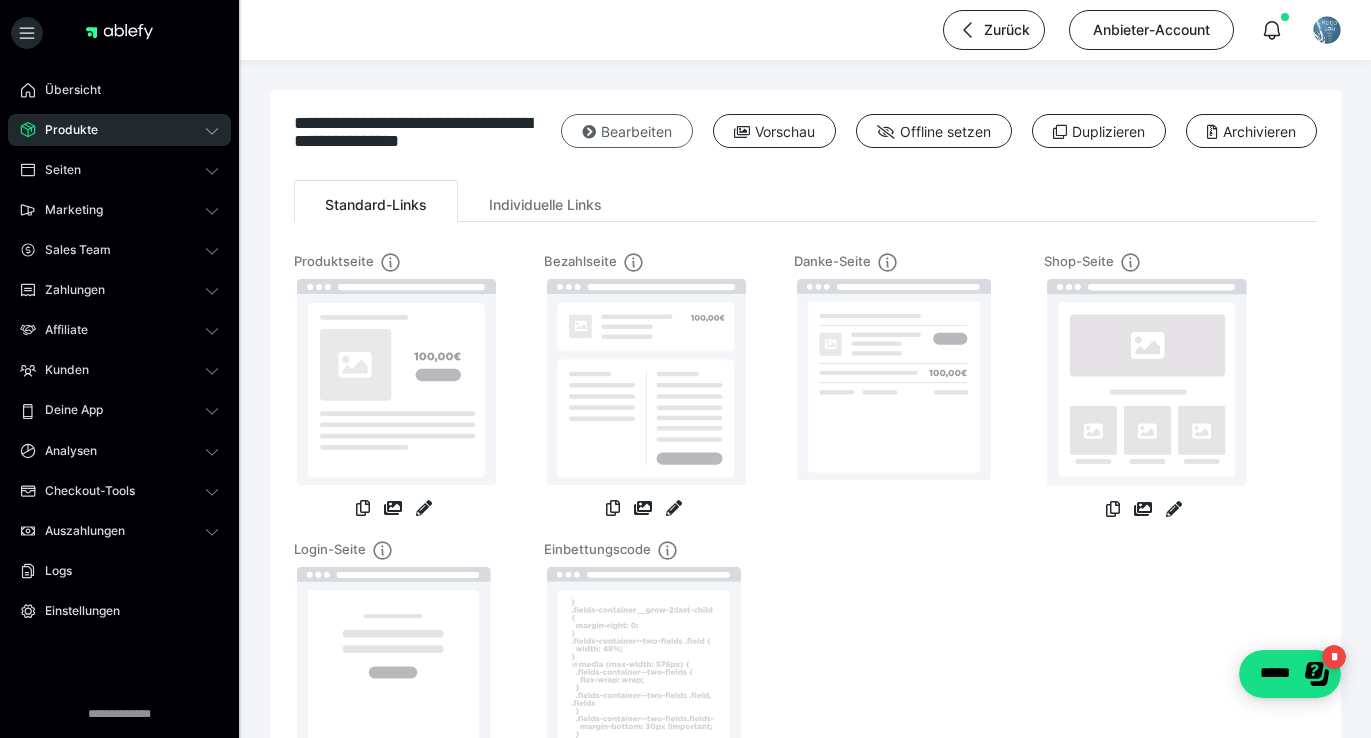 click on "Bearbeiten" at bounding box center [627, 131] 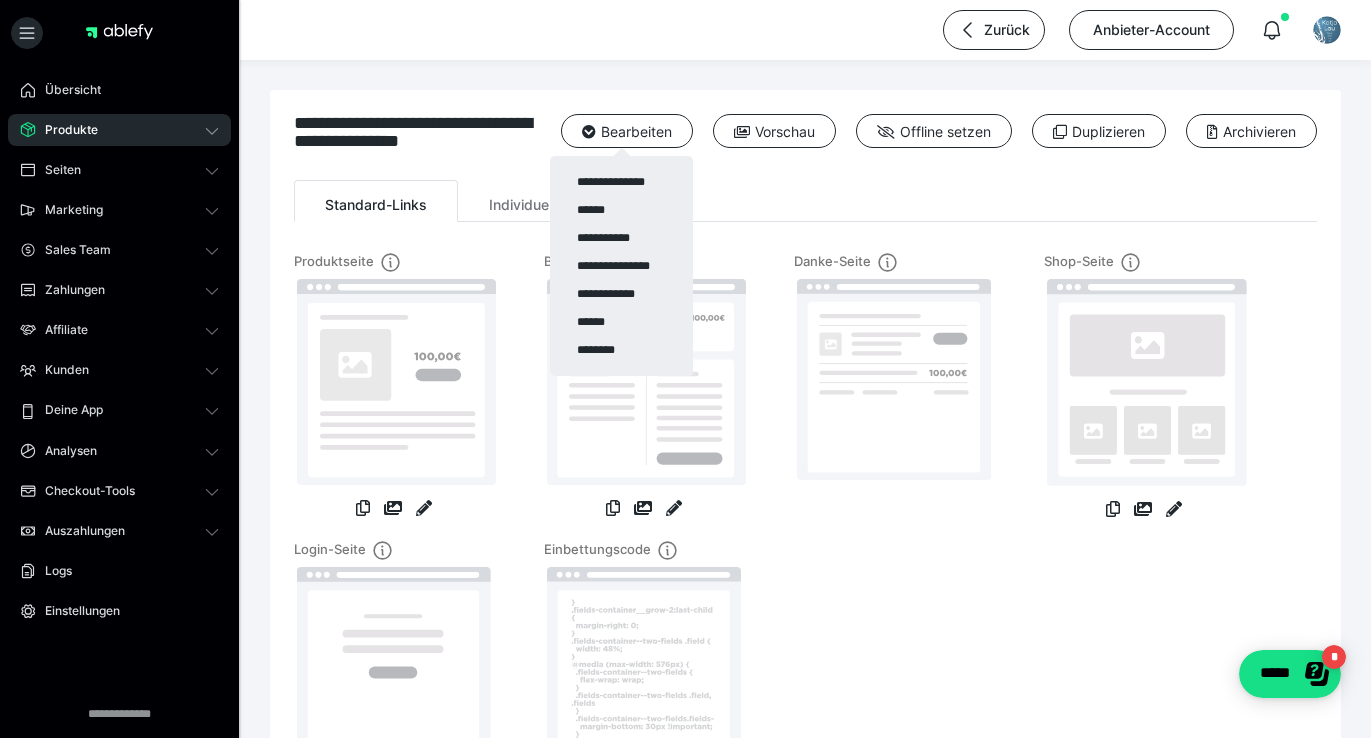 click at bounding box center [685, 369] 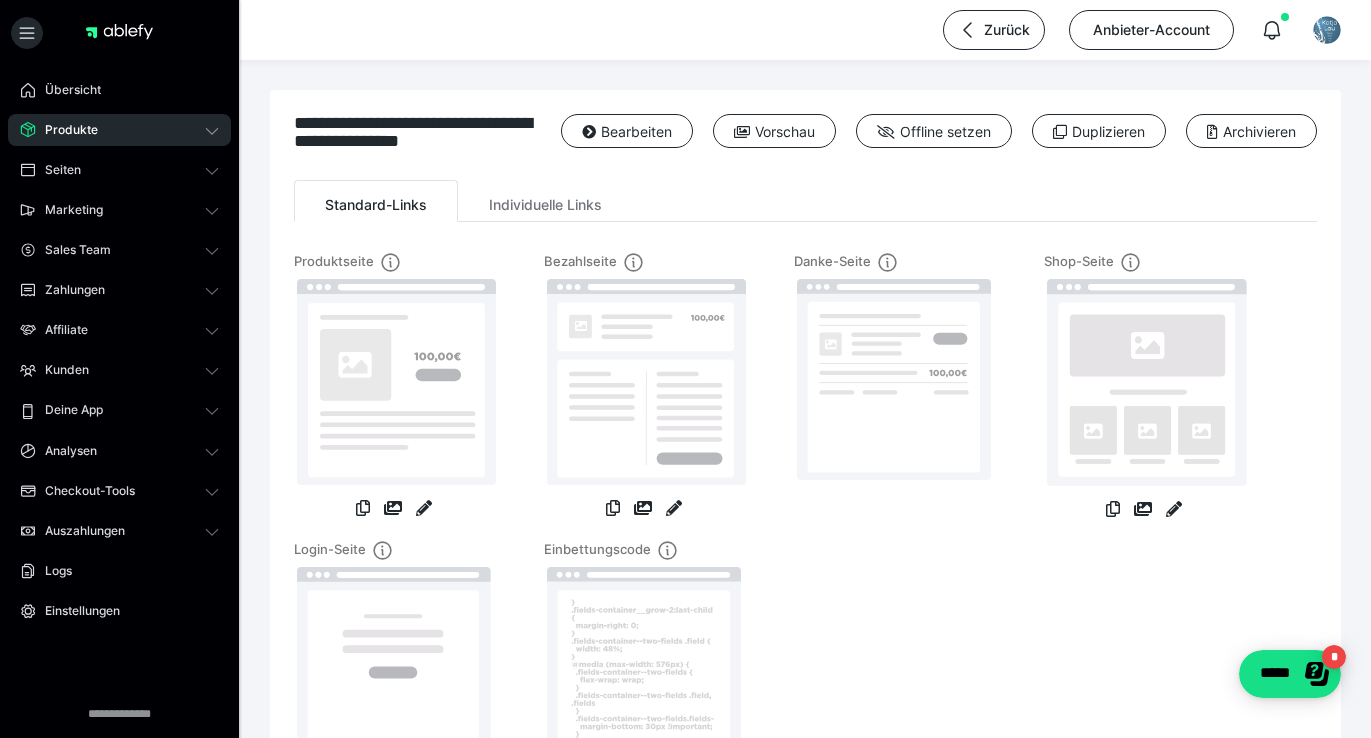 click on "Vorschau" at bounding box center [774, 131] 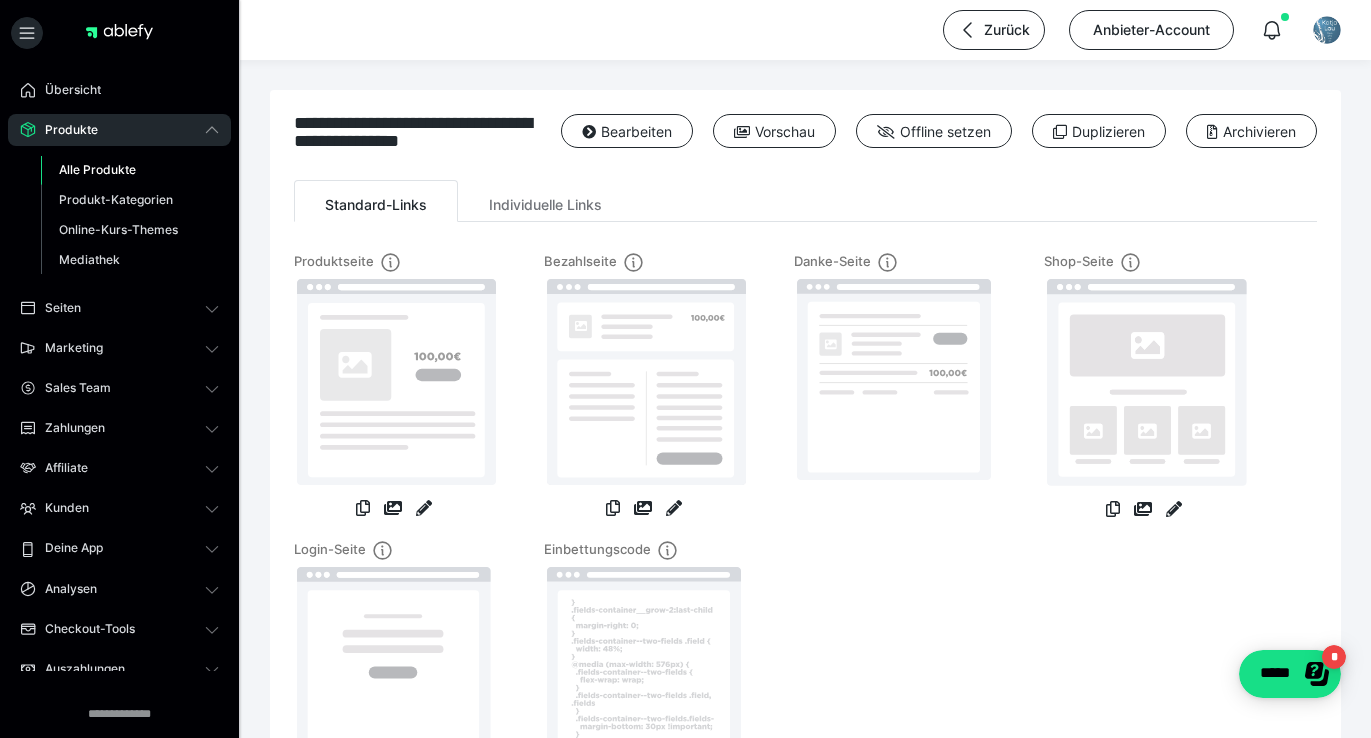 click on "Alle Produkte" at bounding box center (97, 169) 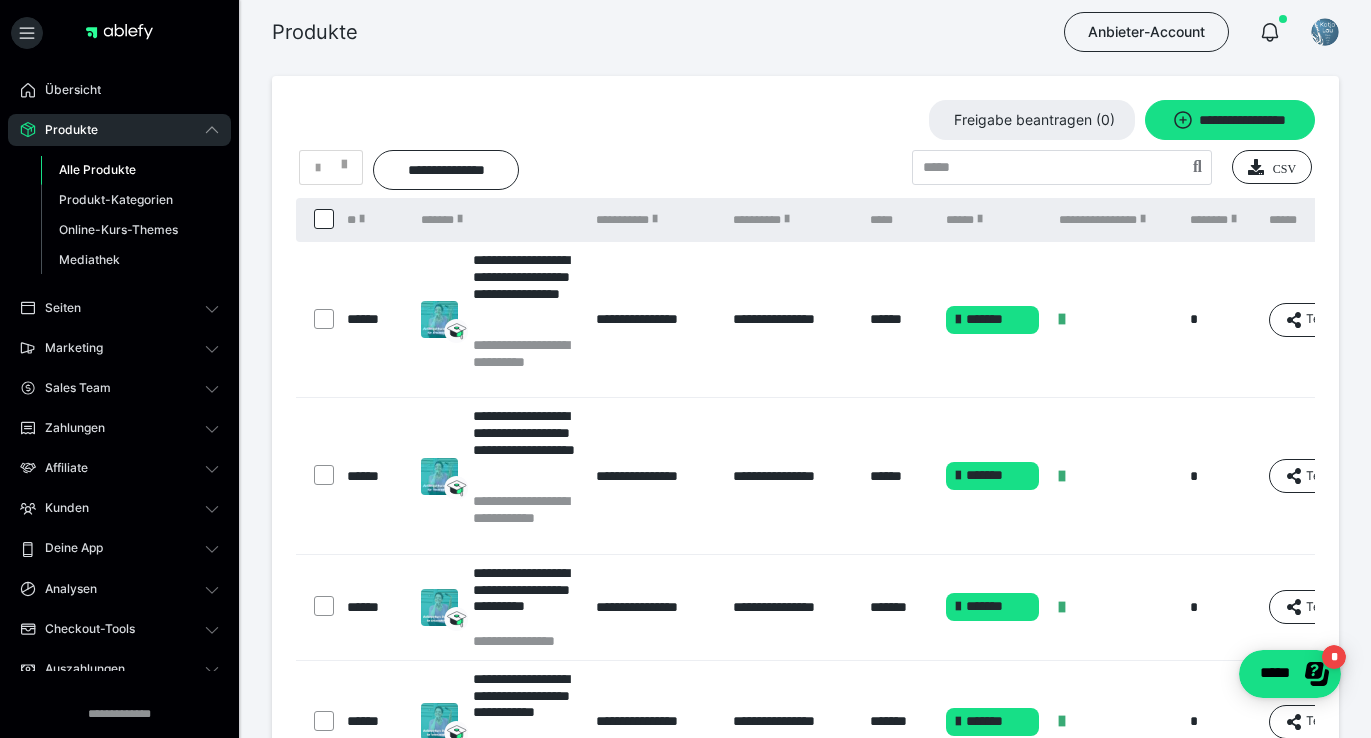 click on "Alle Produkte" at bounding box center [97, 169] 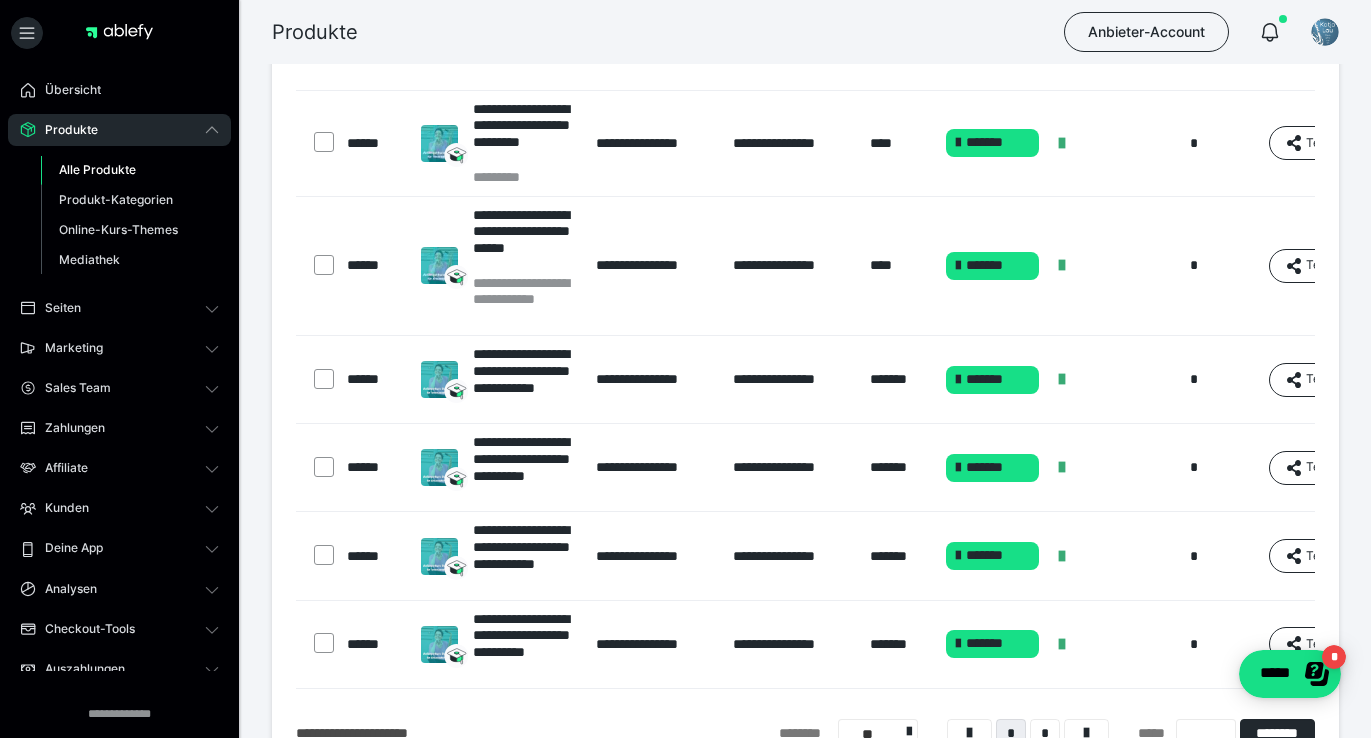 scroll, scrollTop: 701, scrollLeft: 0, axis: vertical 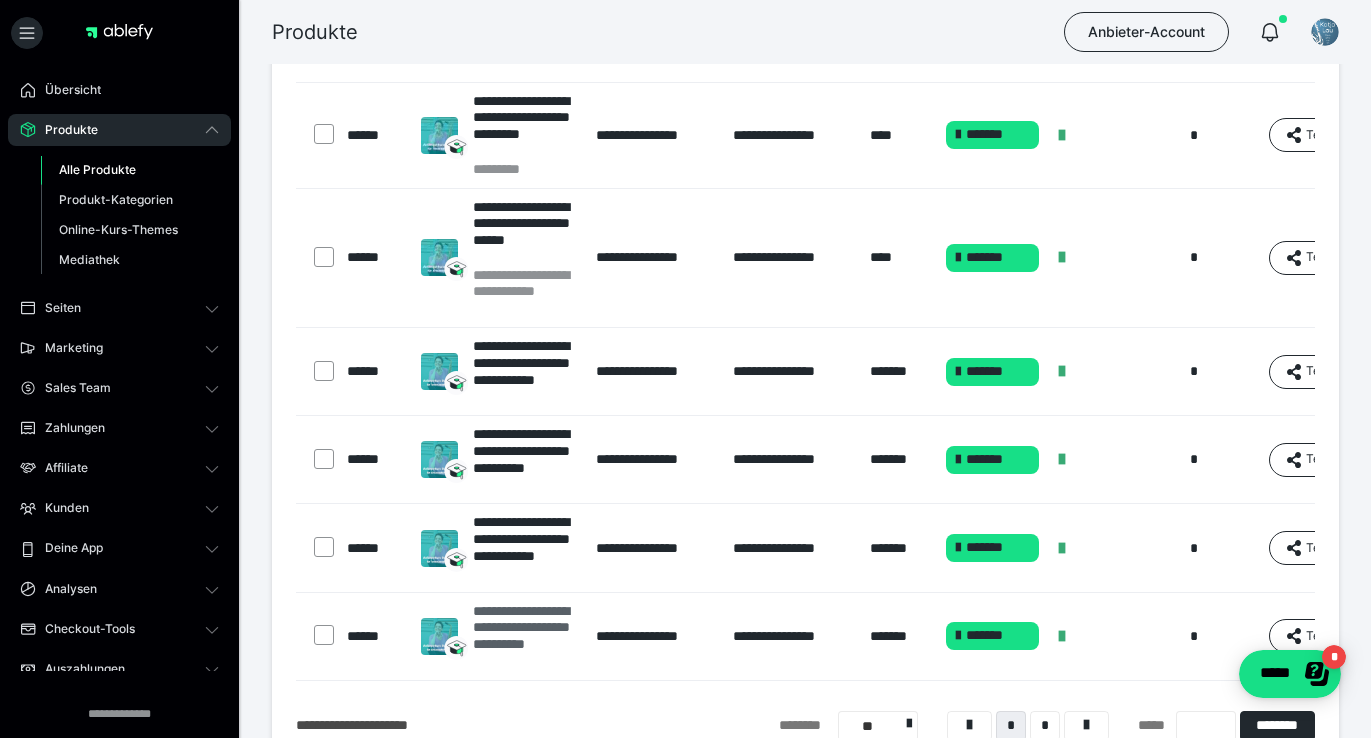 click on "**********" at bounding box center (525, 636) 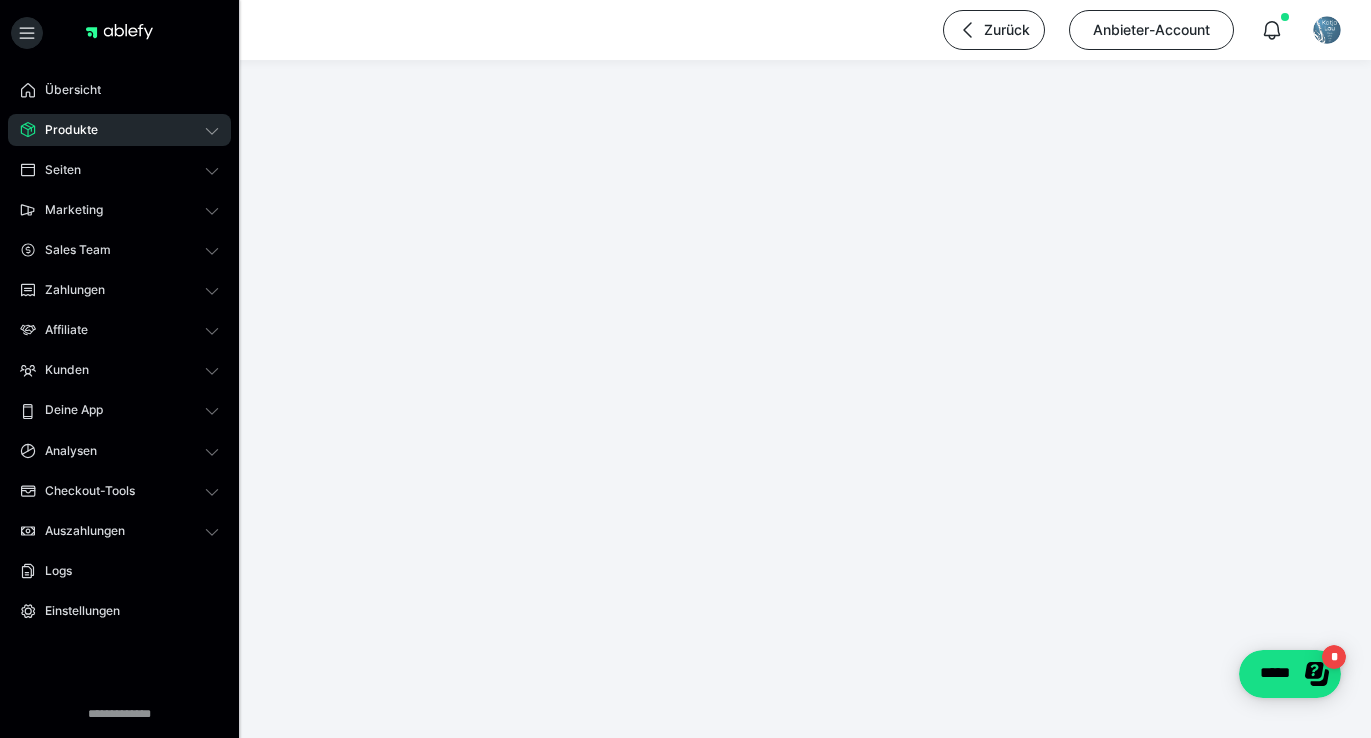 scroll, scrollTop: 0, scrollLeft: 0, axis: both 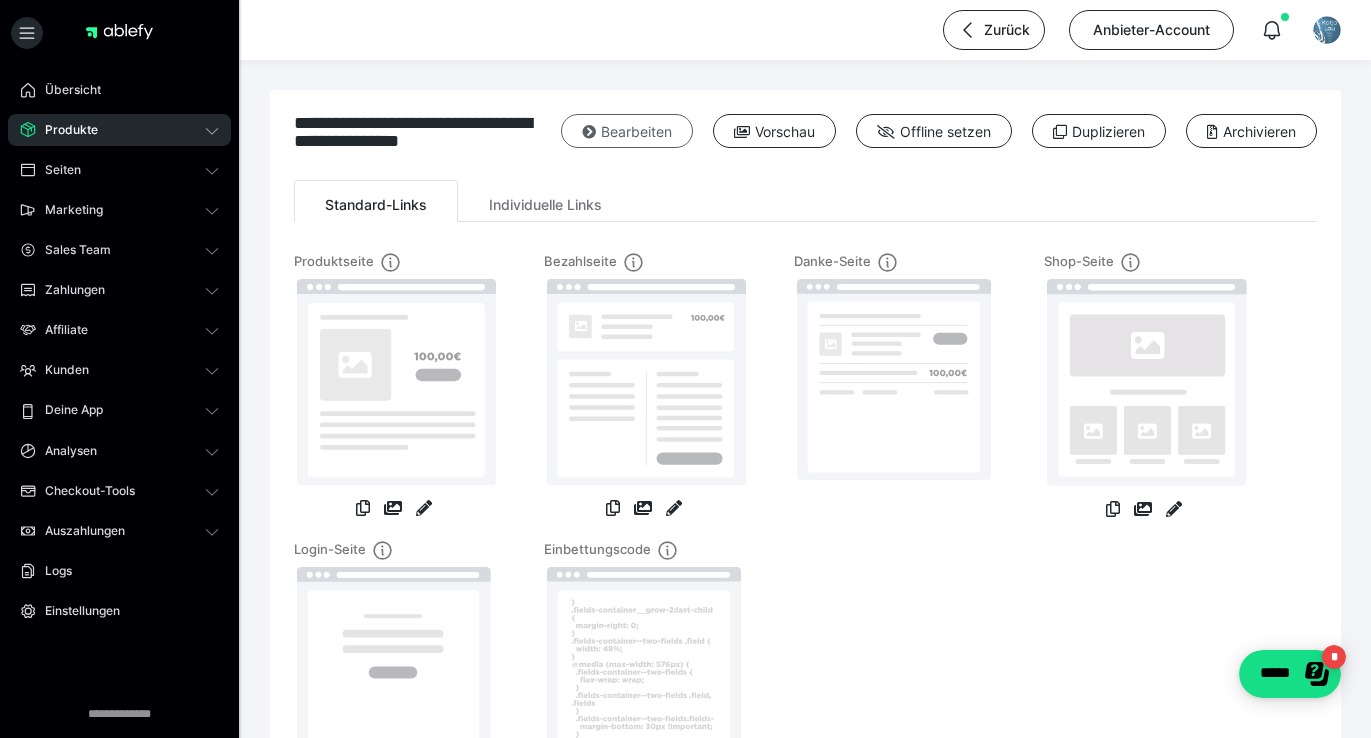 click on "Bearbeiten" at bounding box center [627, 131] 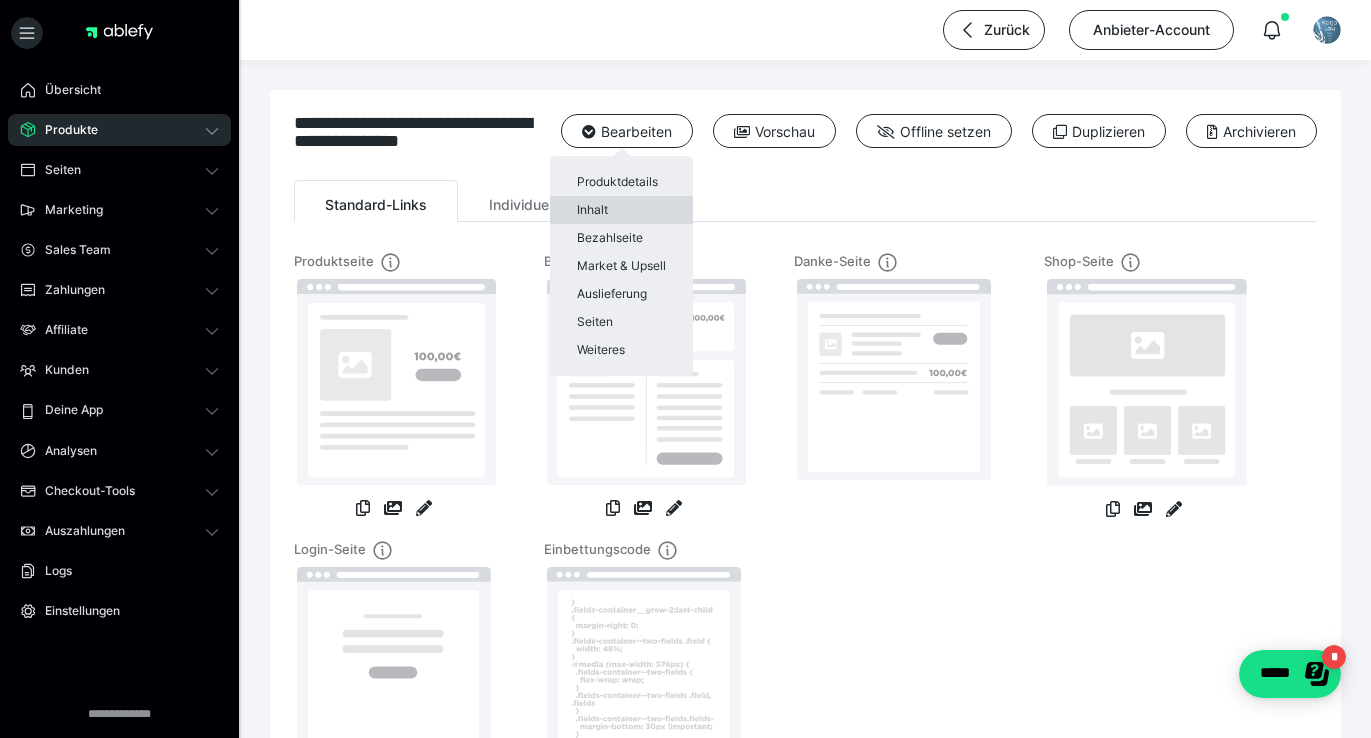click on "Inhalt" at bounding box center [621, 210] 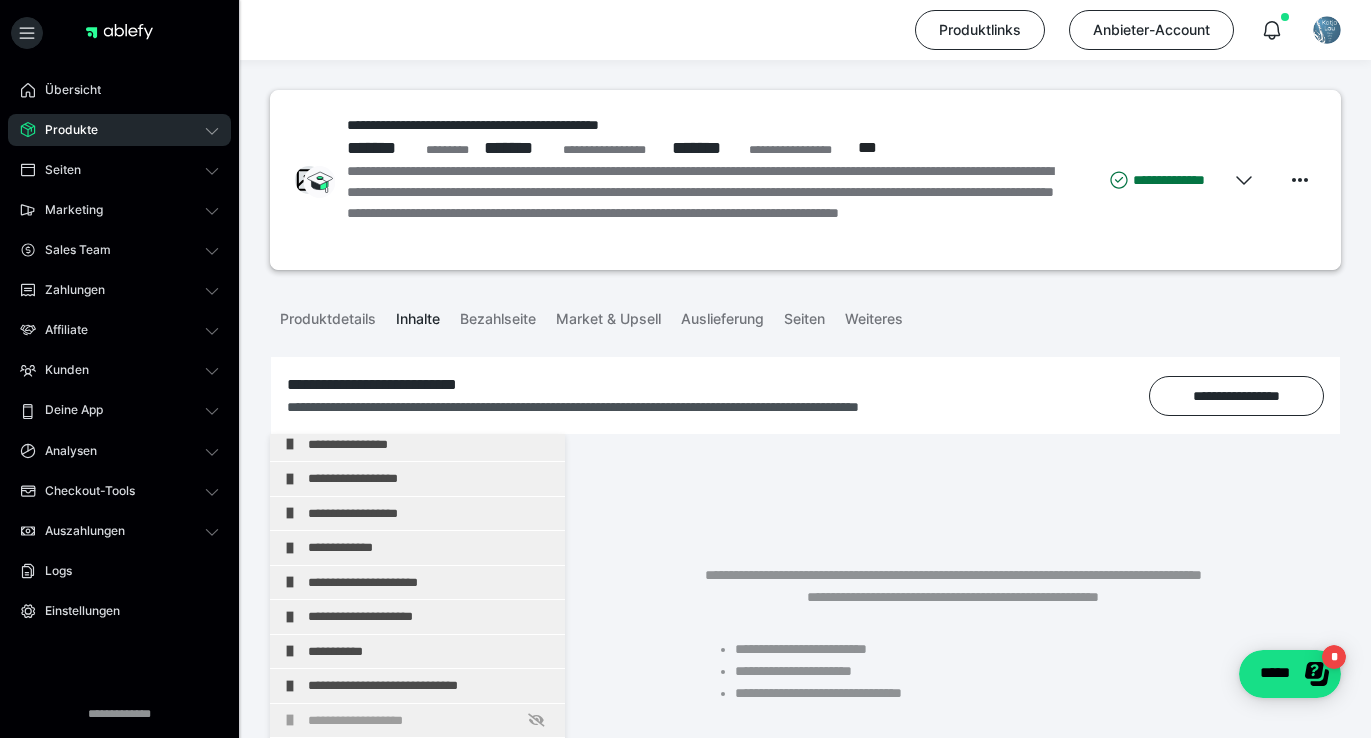 scroll, scrollTop: 429, scrollLeft: 0, axis: vertical 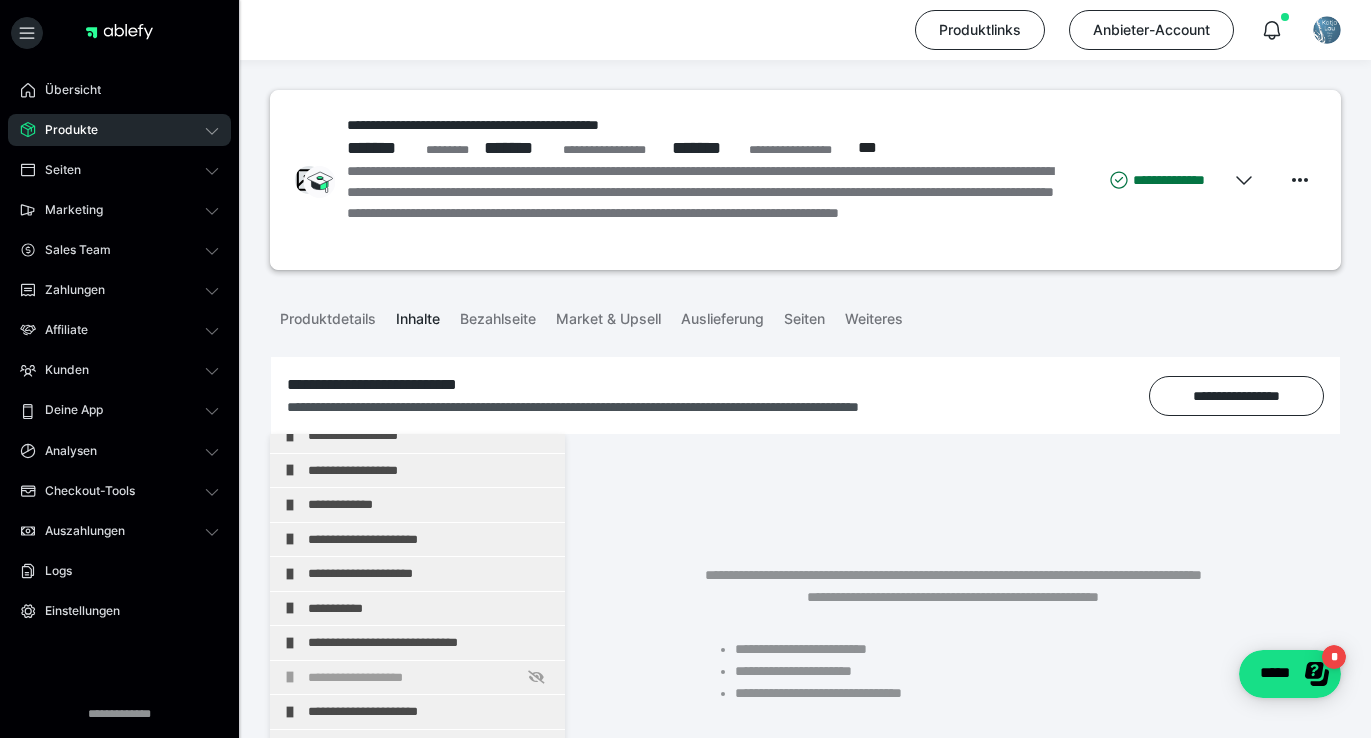 click on "Produkte" at bounding box center [64, 130] 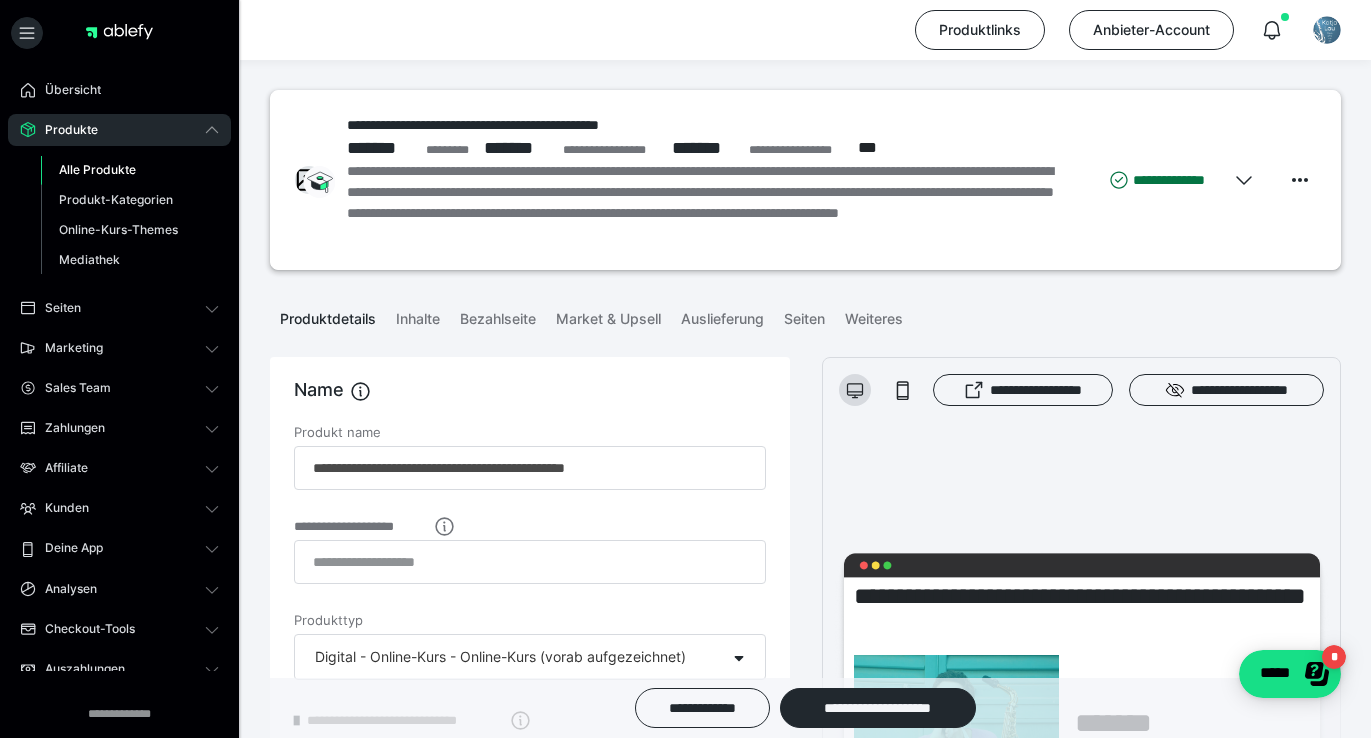 click on "Alle Produkte" at bounding box center (97, 169) 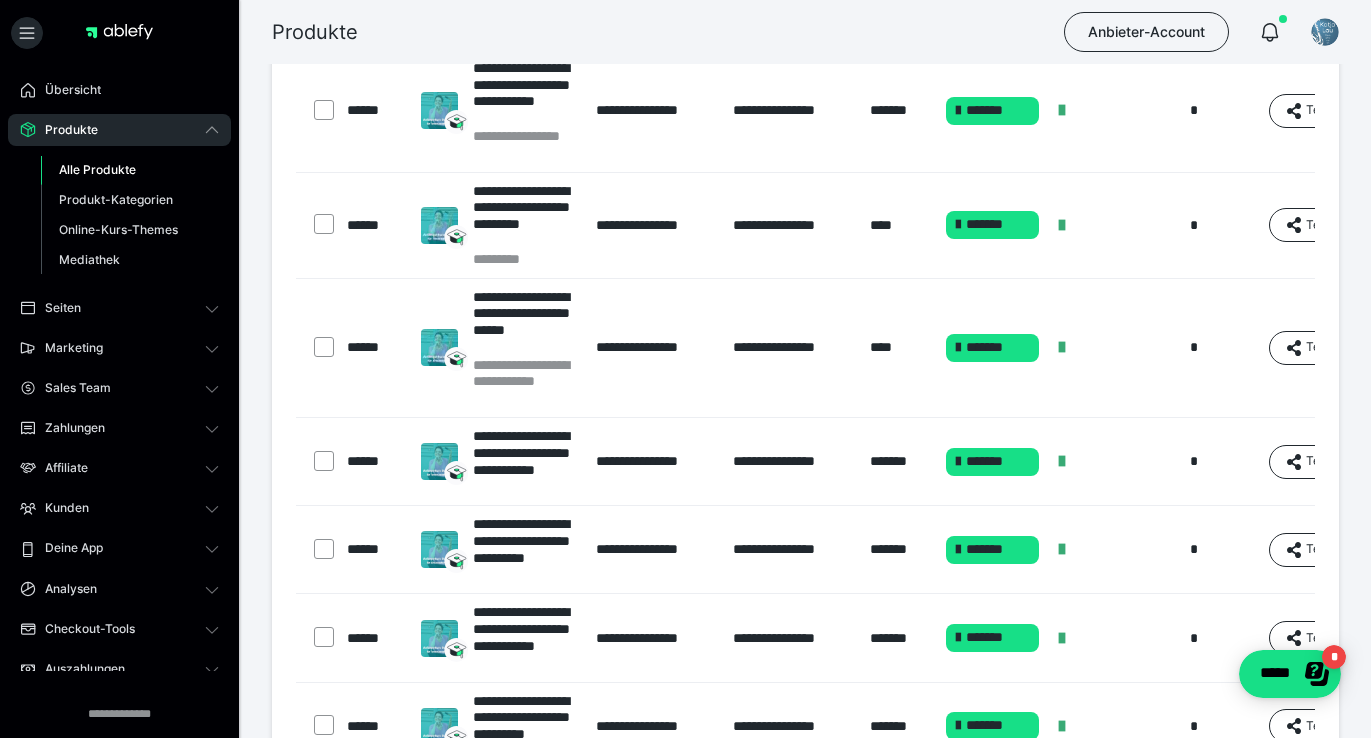 scroll, scrollTop: 614, scrollLeft: 0, axis: vertical 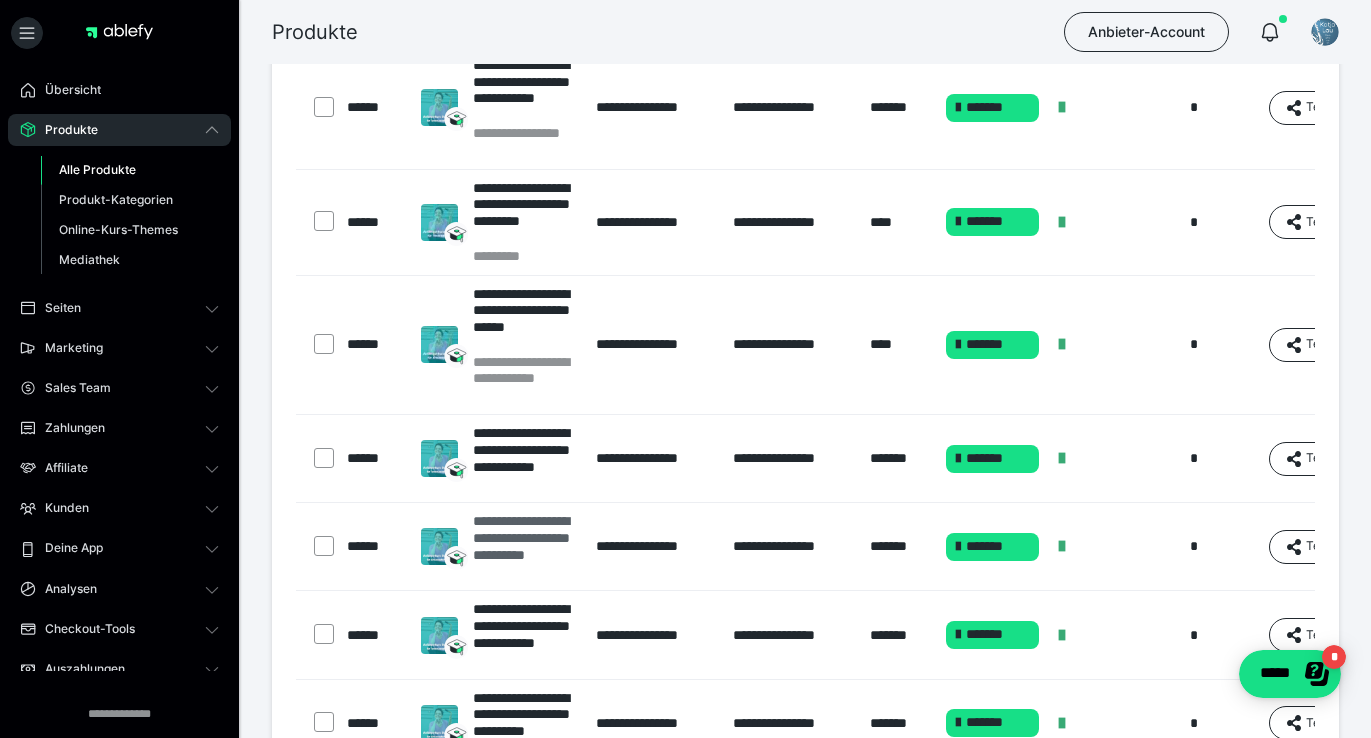 click on "**********" at bounding box center (525, 546) 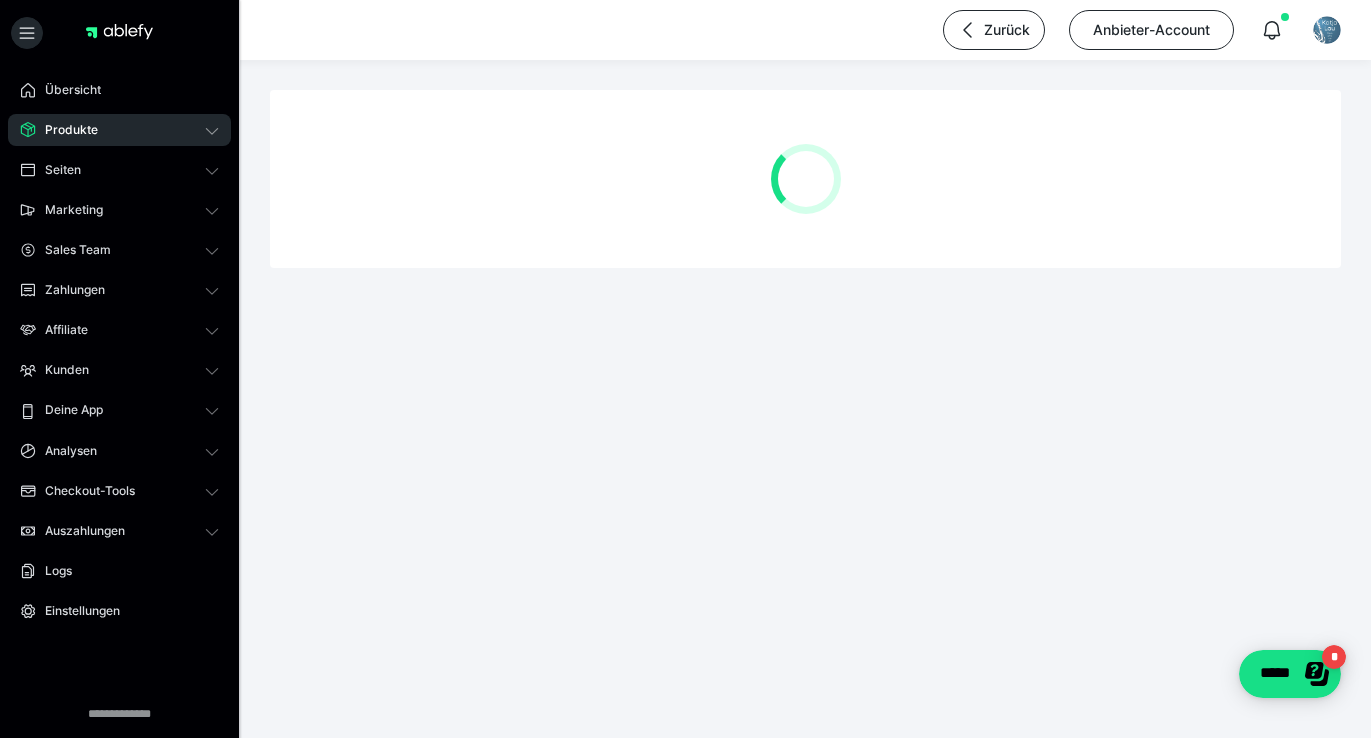 scroll, scrollTop: 0, scrollLeft: 0, axis: both 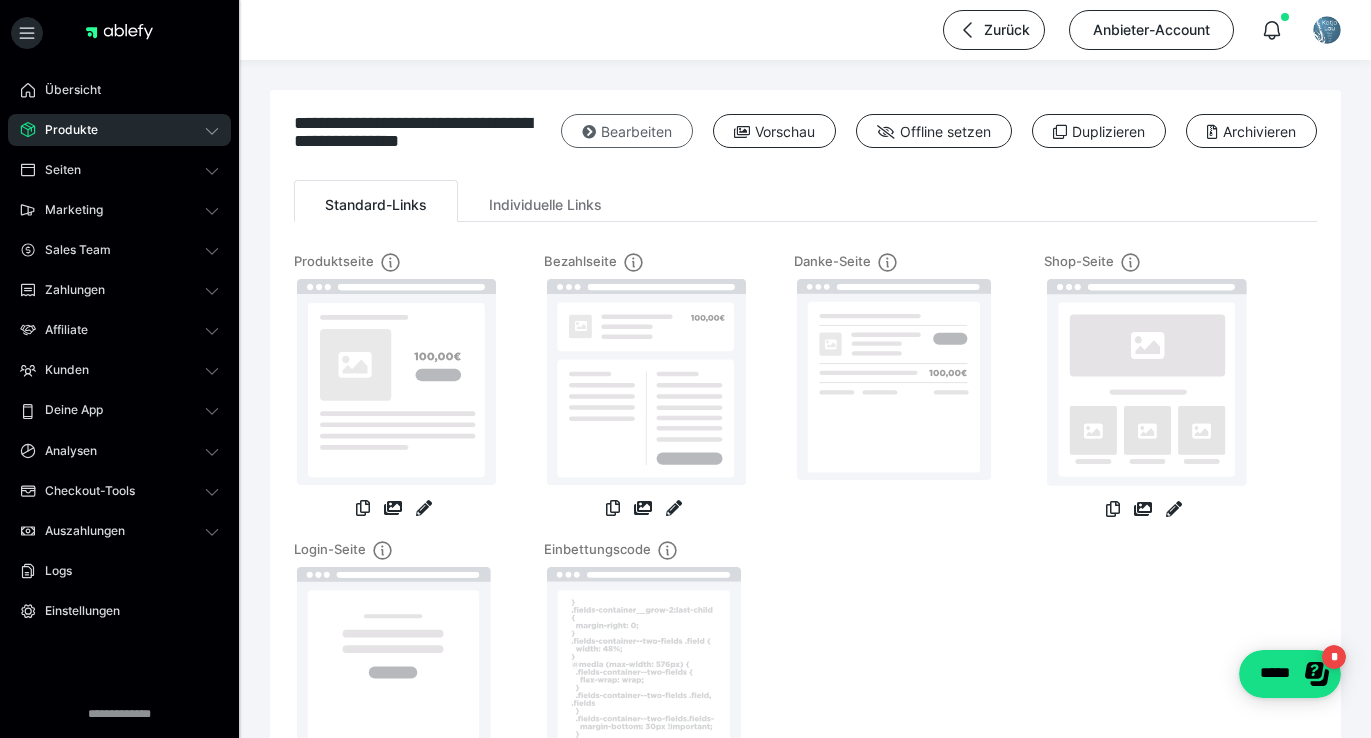 click on "Bearbeiten" at bounding box center (627, 131) 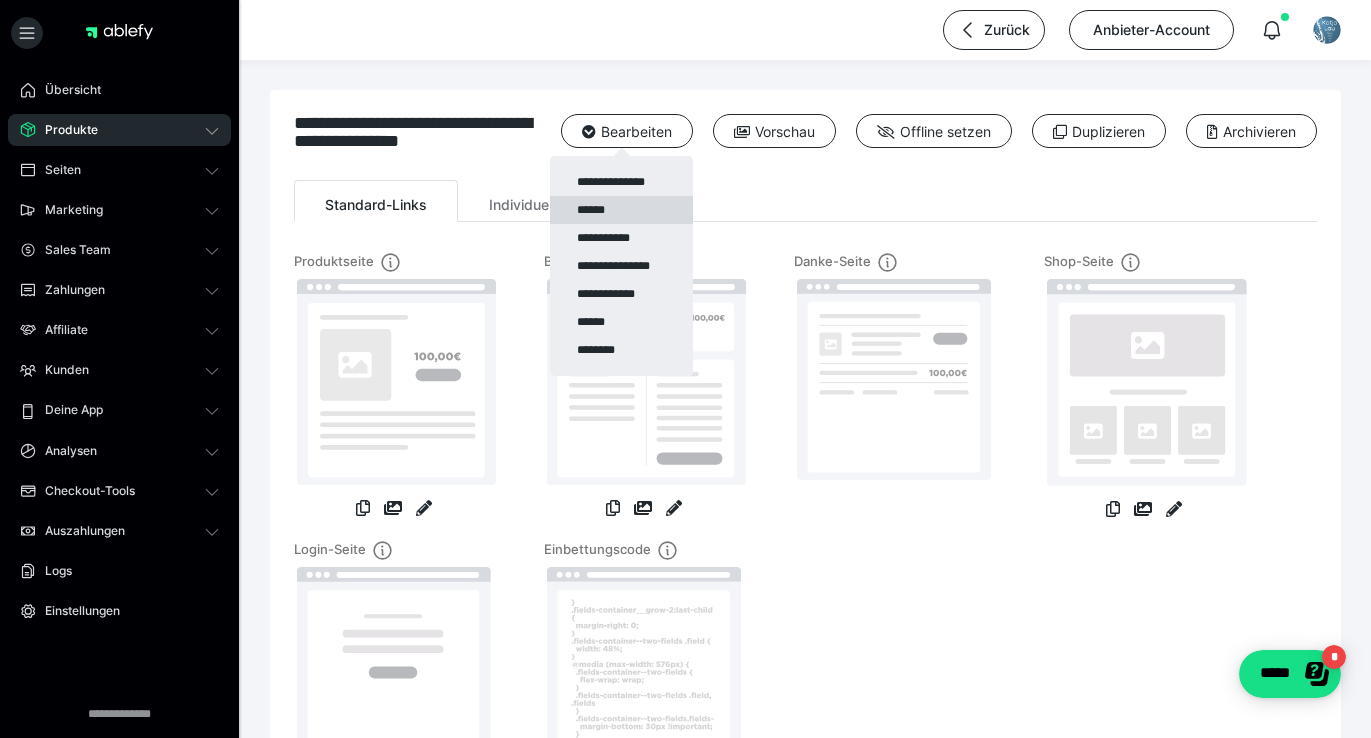 click on "******" at bounding box center [621, 210] 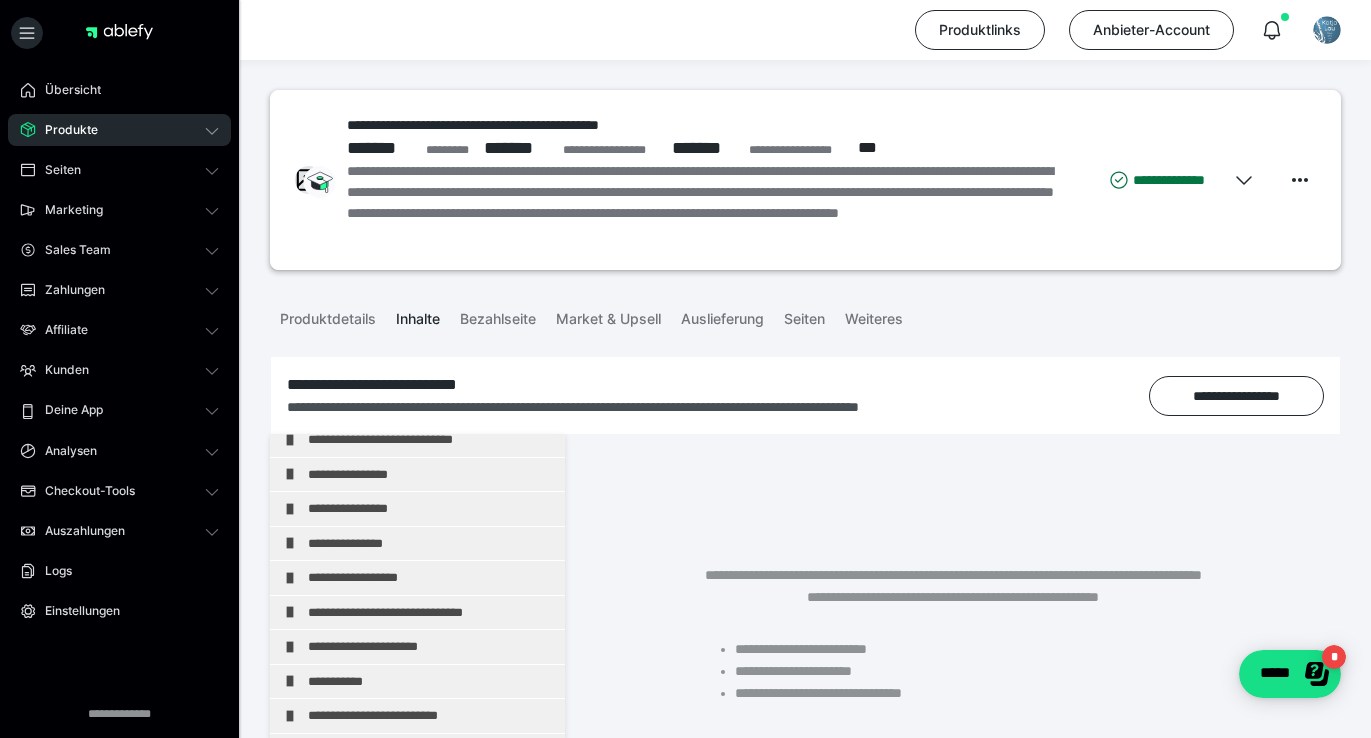 scroll, scrollTop: 463, scrollLeft: 0, axis: vertical 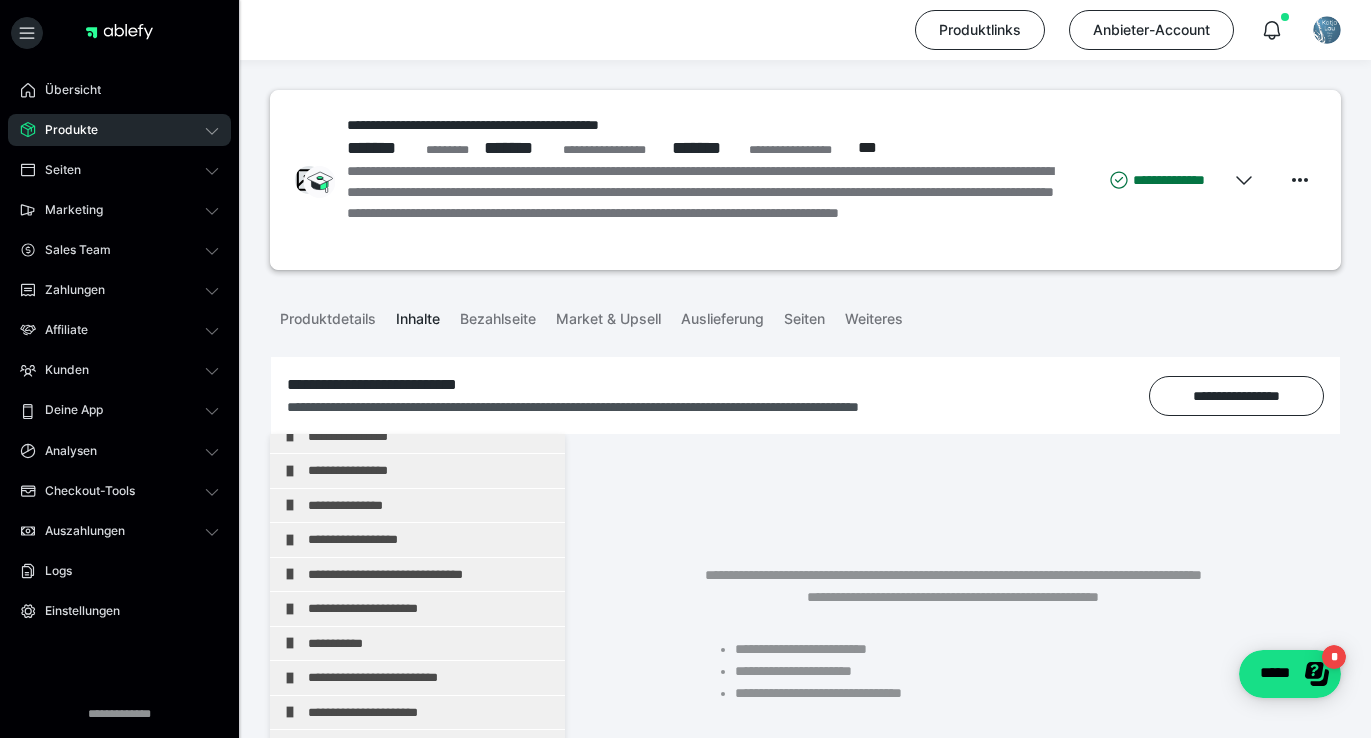 click on "Produkte" at bounding box center (119, 130) 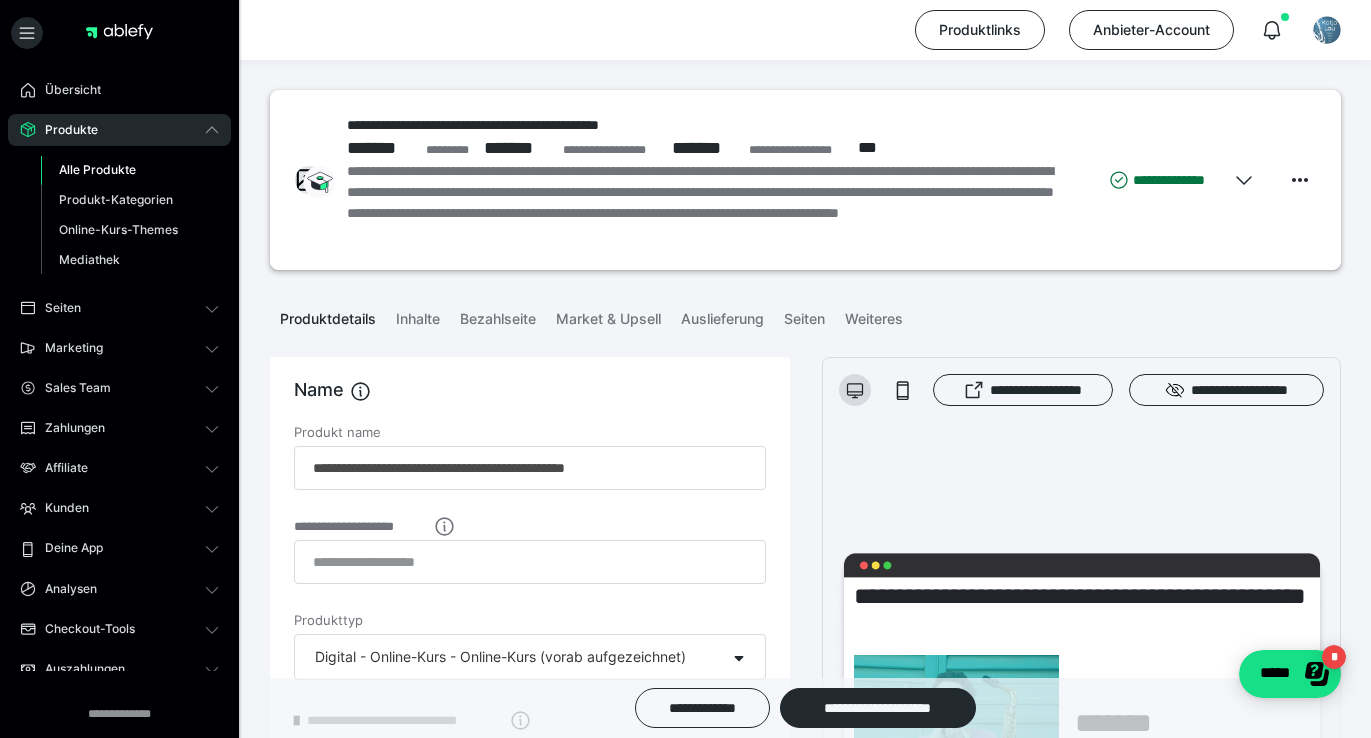 click on "Alle Produkte" at bounding box center [97, 169] 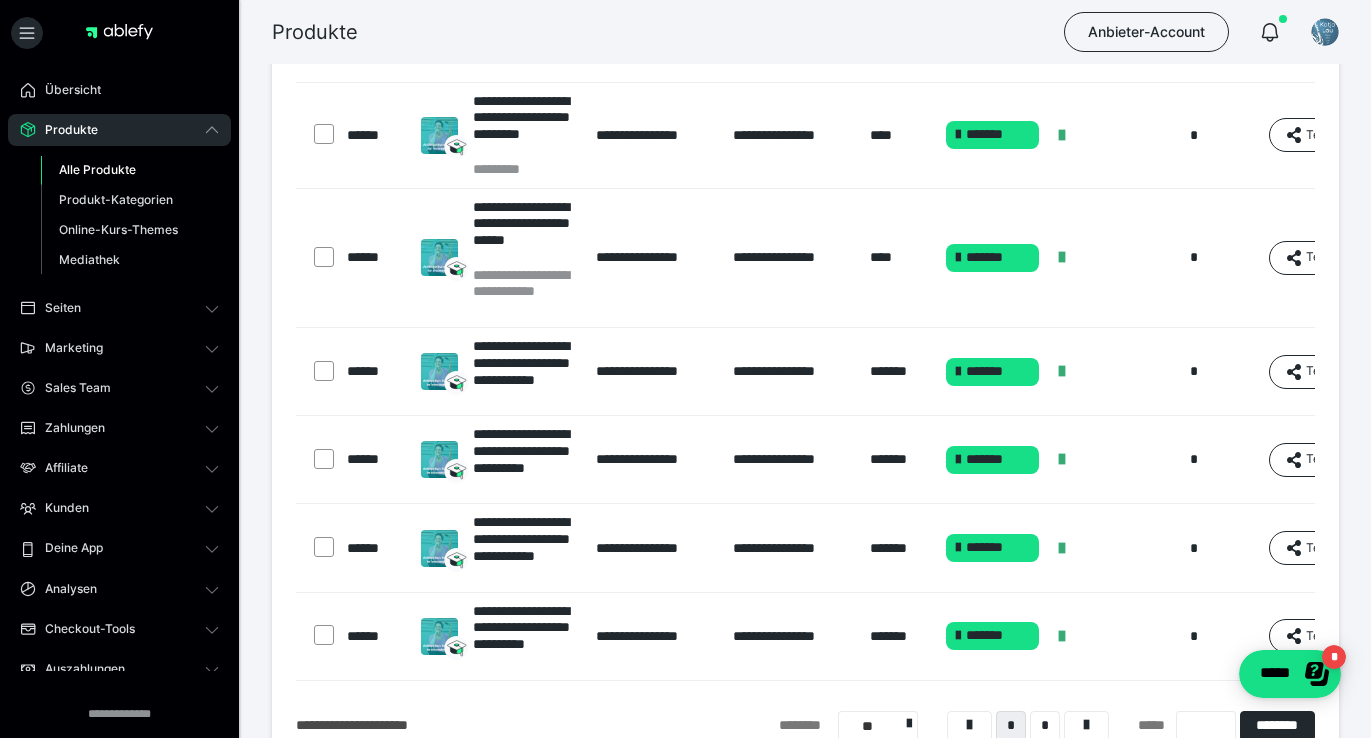 scroll, scrollTop: 703, scrollLeft: 0, axis: vertical 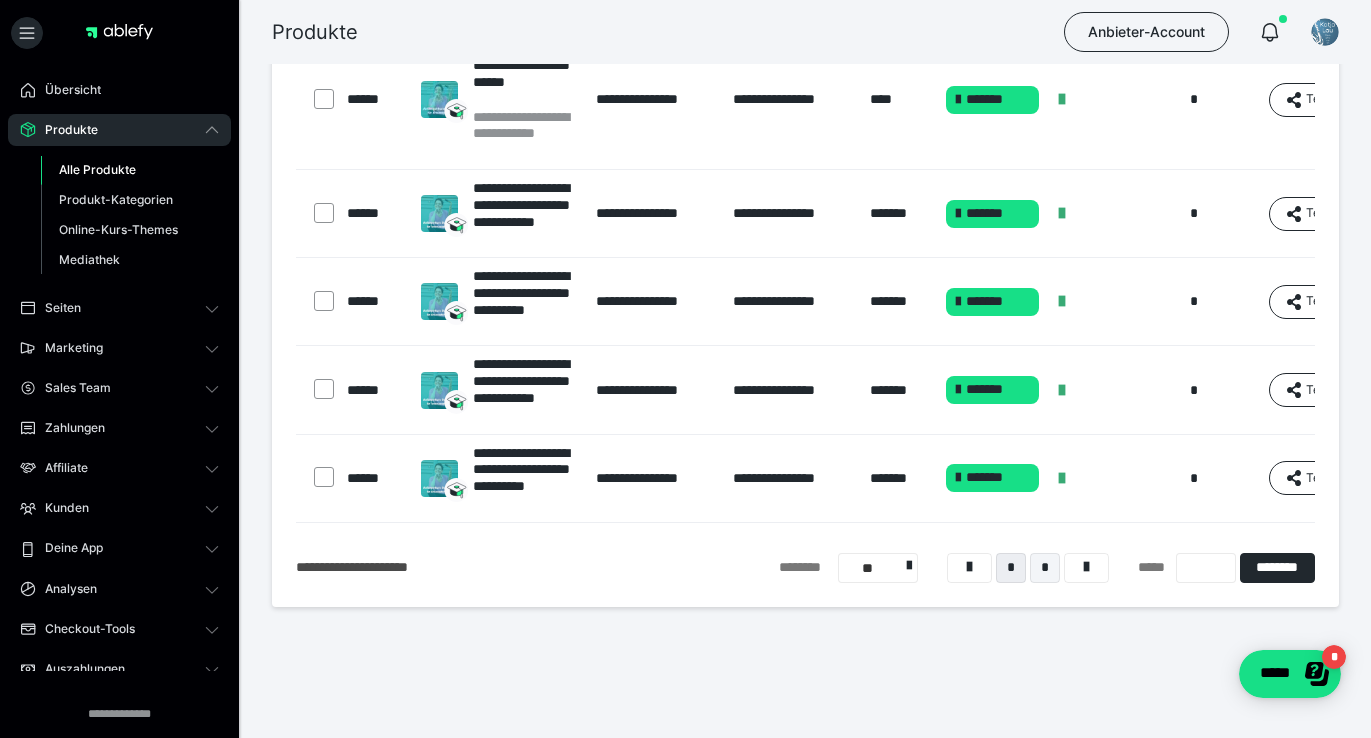 click on "*" at bounding box center (1045, 568) 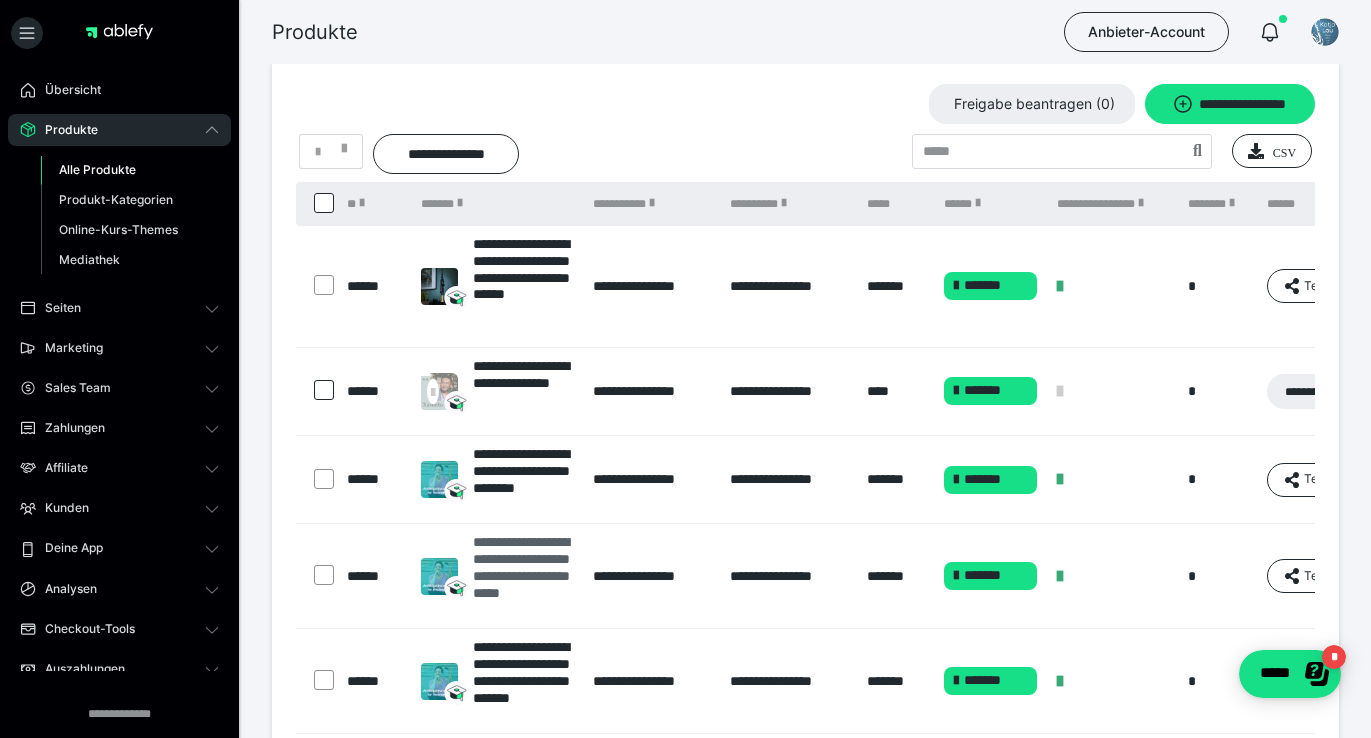click on "**********" at bounding box center [523, 576] 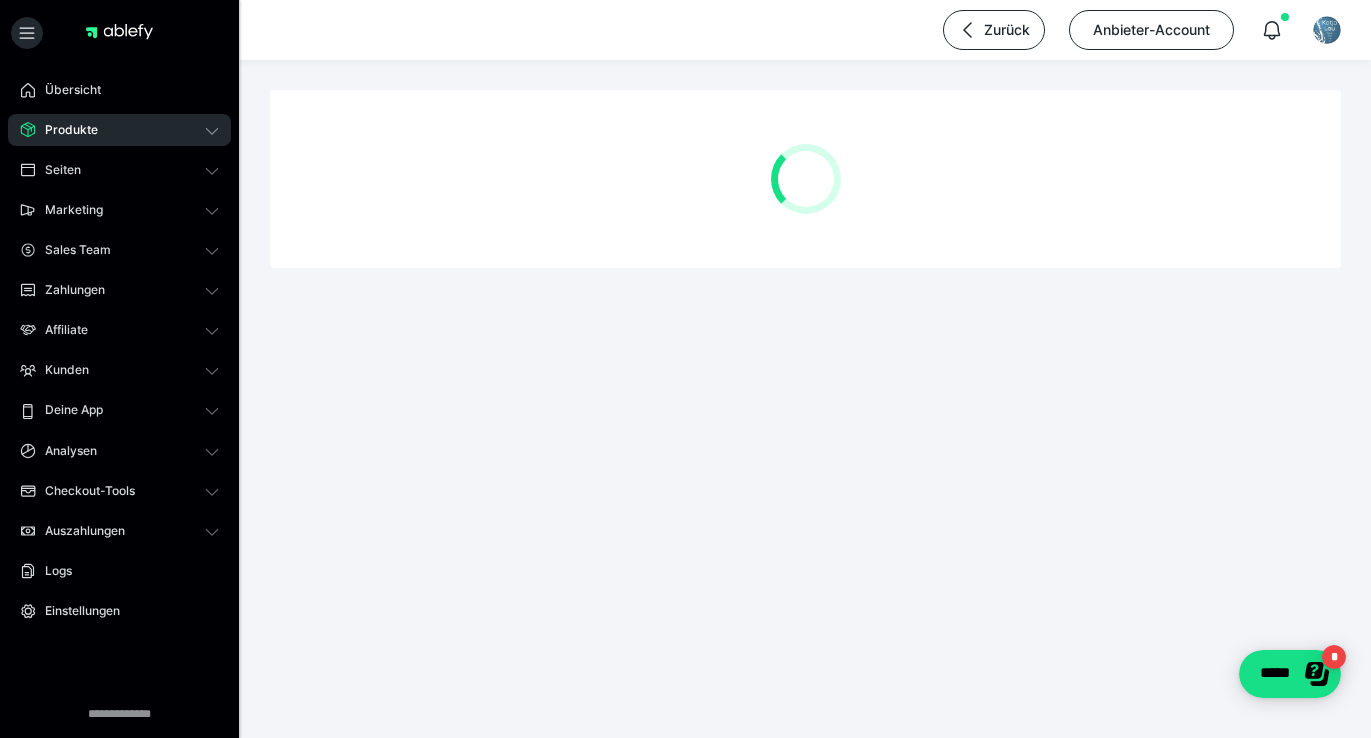 scroll, scrollTop: 0, scrollLeft: 0, axis: both 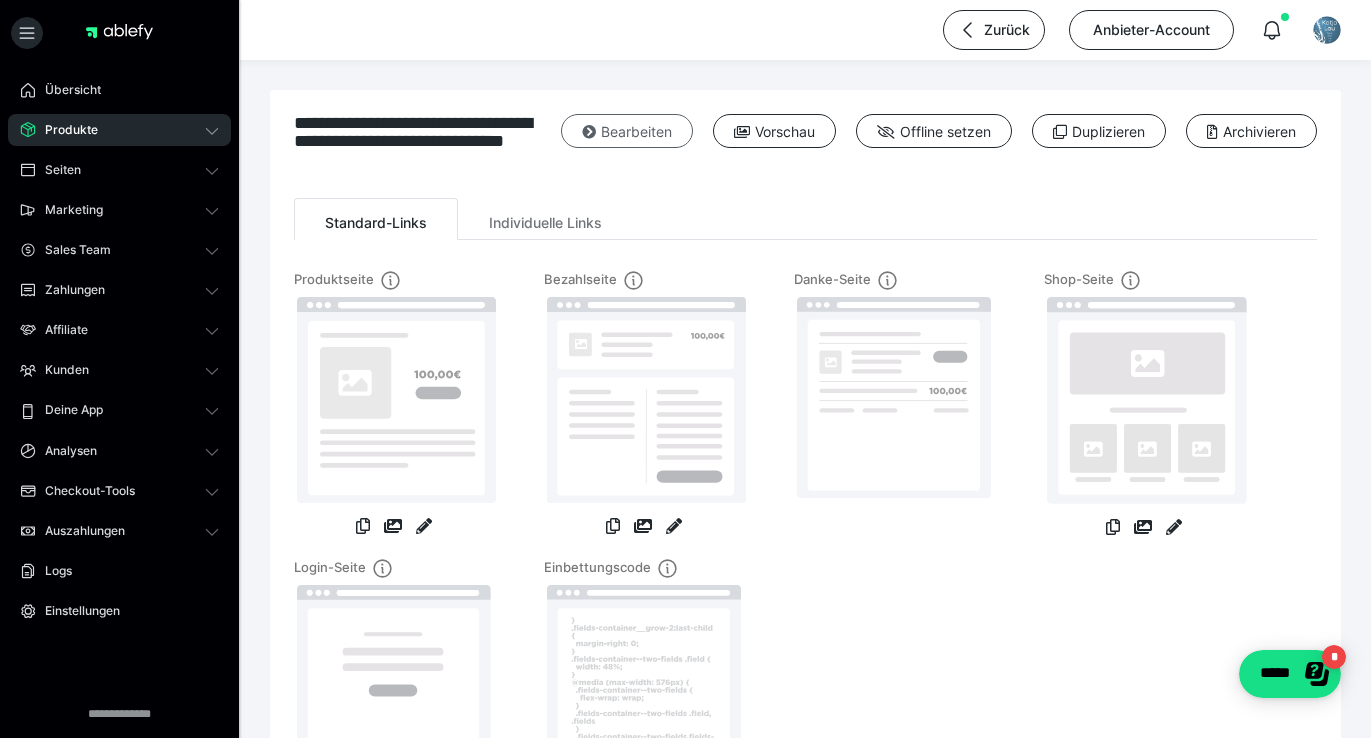 click on "Bearbeiten" at bounding box center (627, 131) 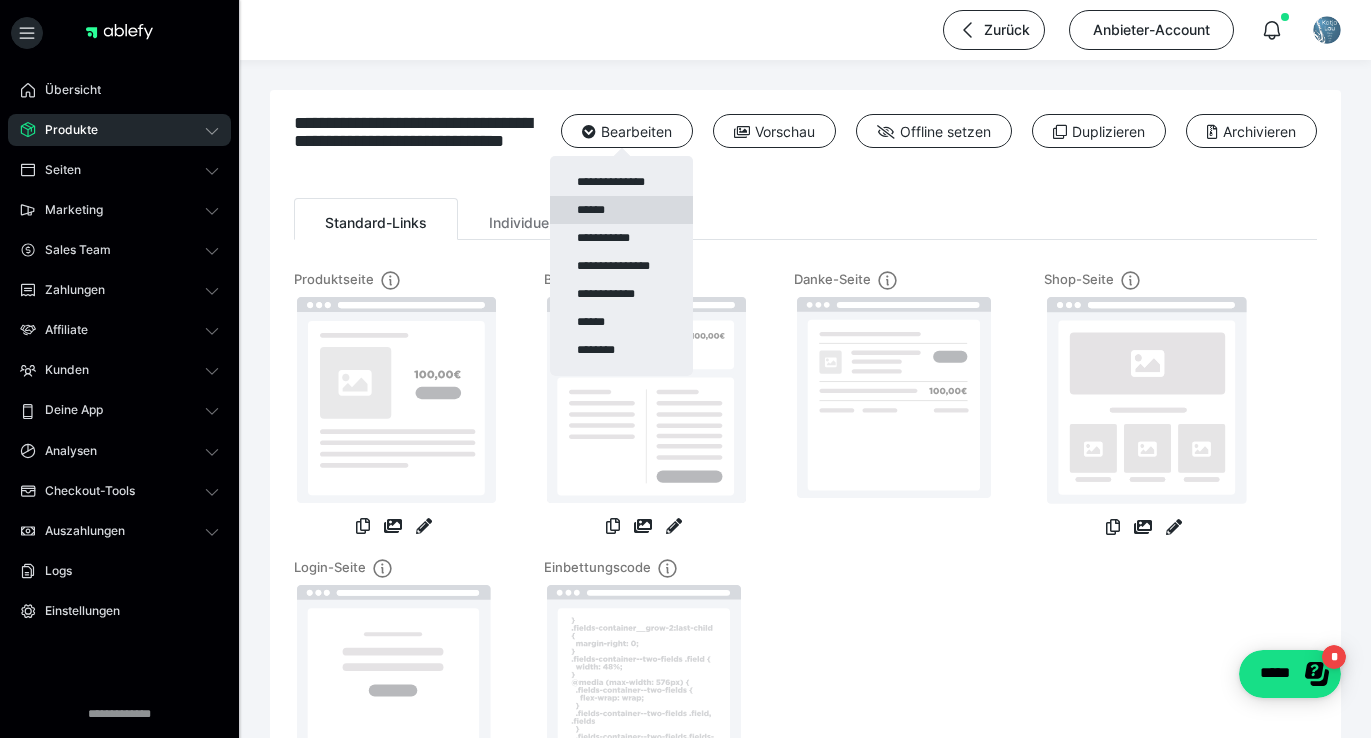 click on "******" at bounding box center (621, 210) 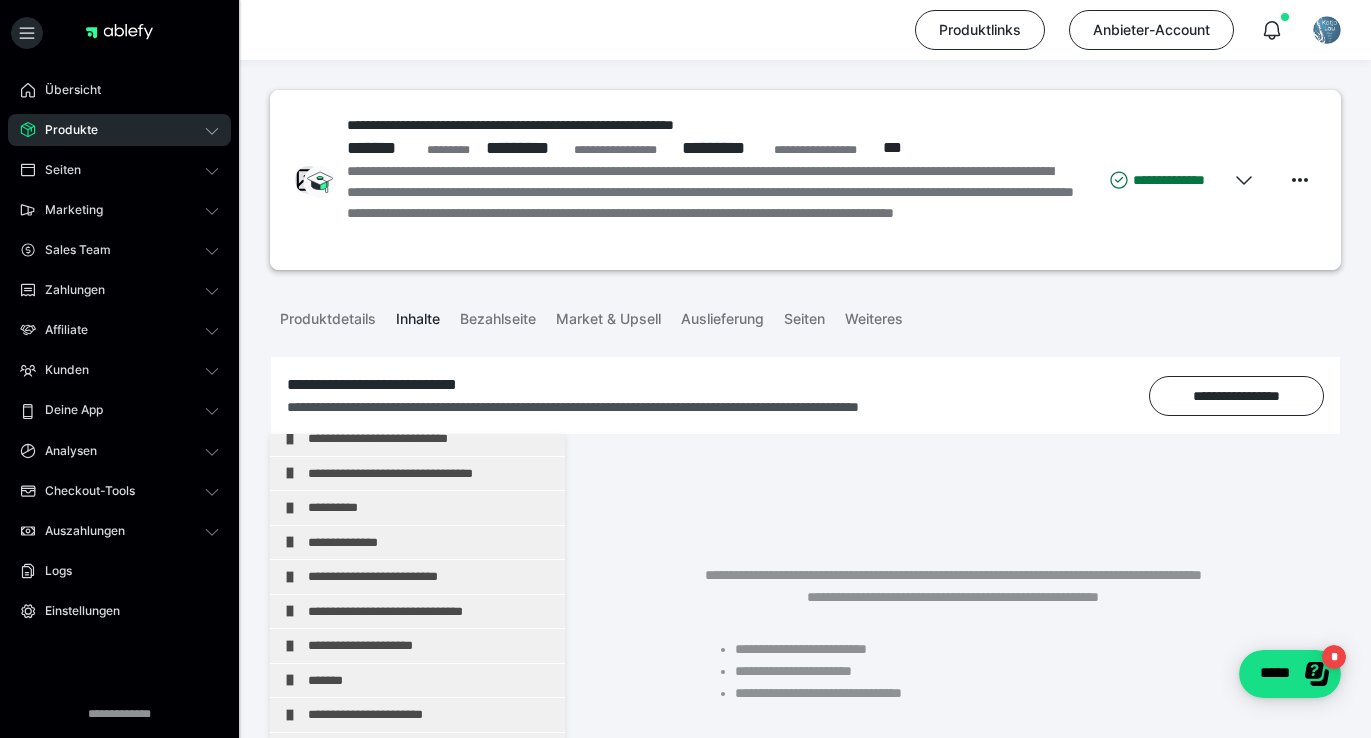 scroll, scrollTop: 634, scrollLeft: 0, axis: vertical 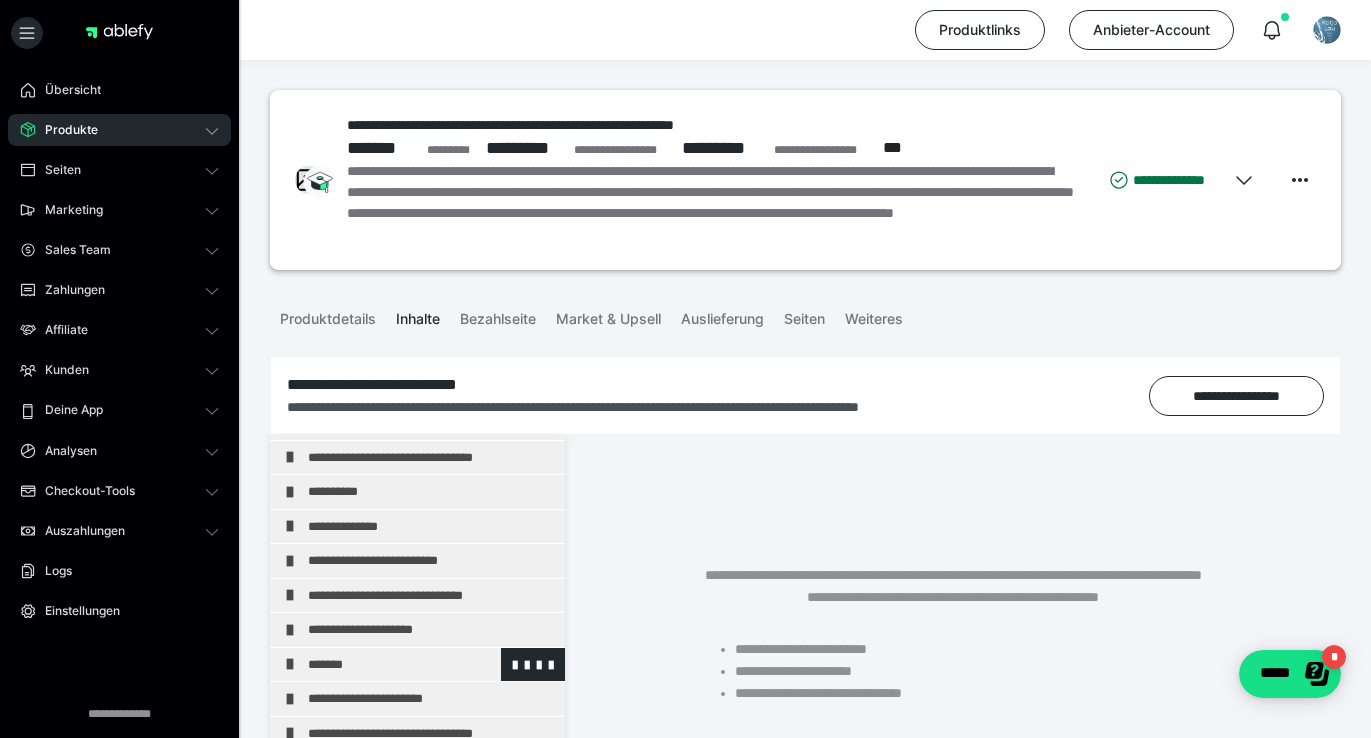 click on "*******" at bounding box center [431, 665] 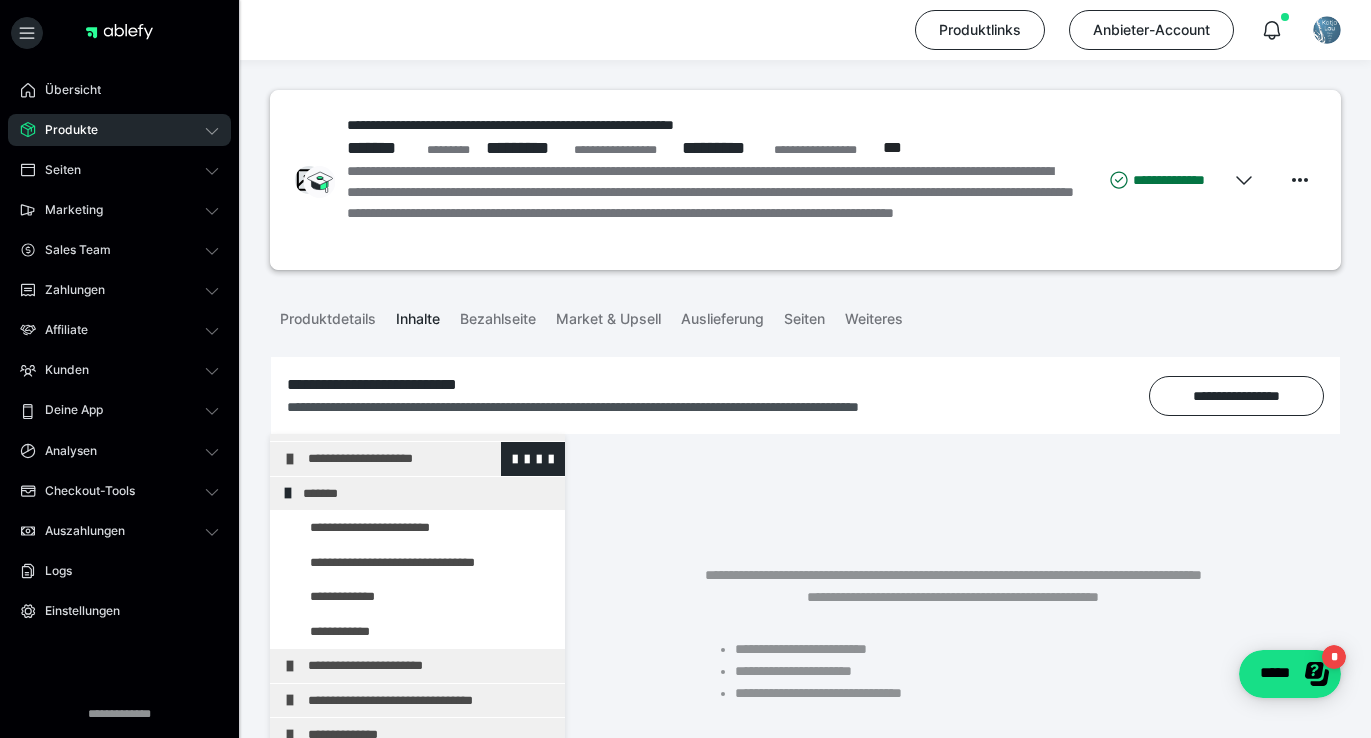 scroll, scrollTop: 806, scrollLeft: 0, axis: vertical 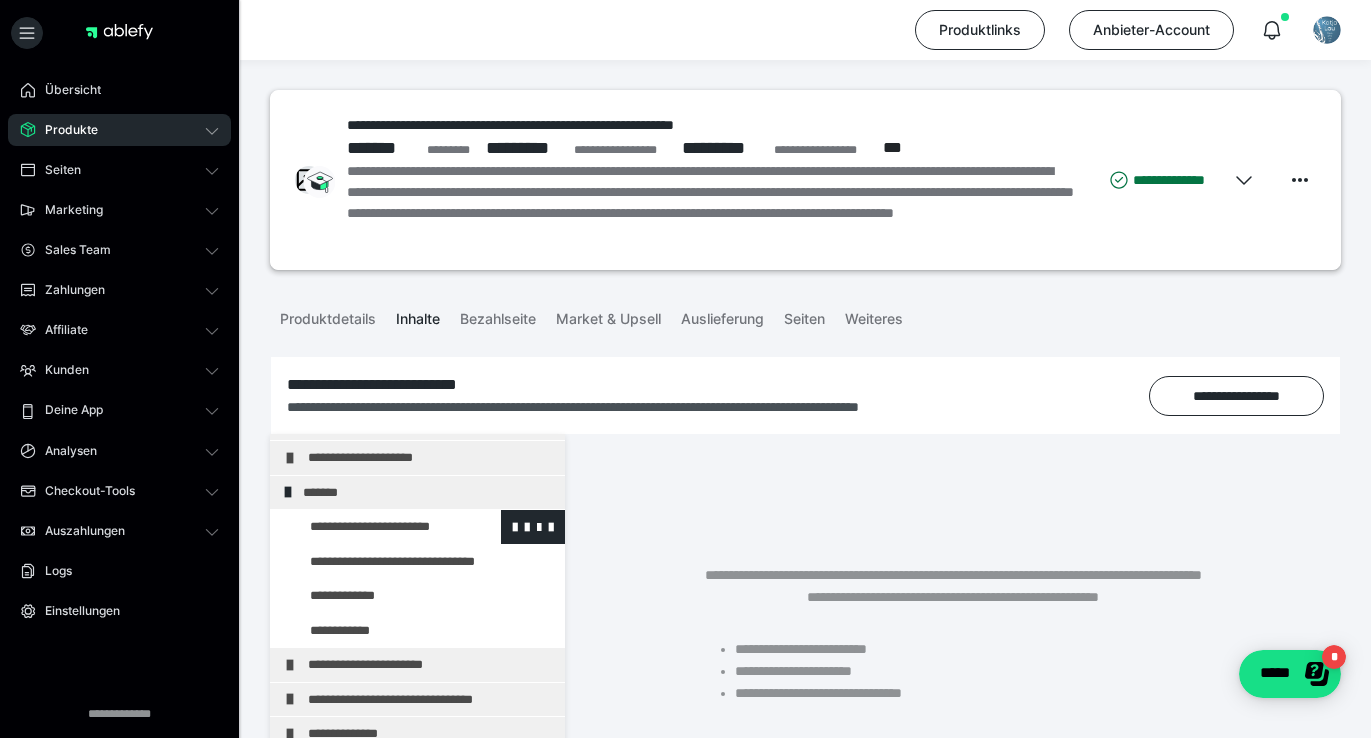 click at bounding box center [375, 527] 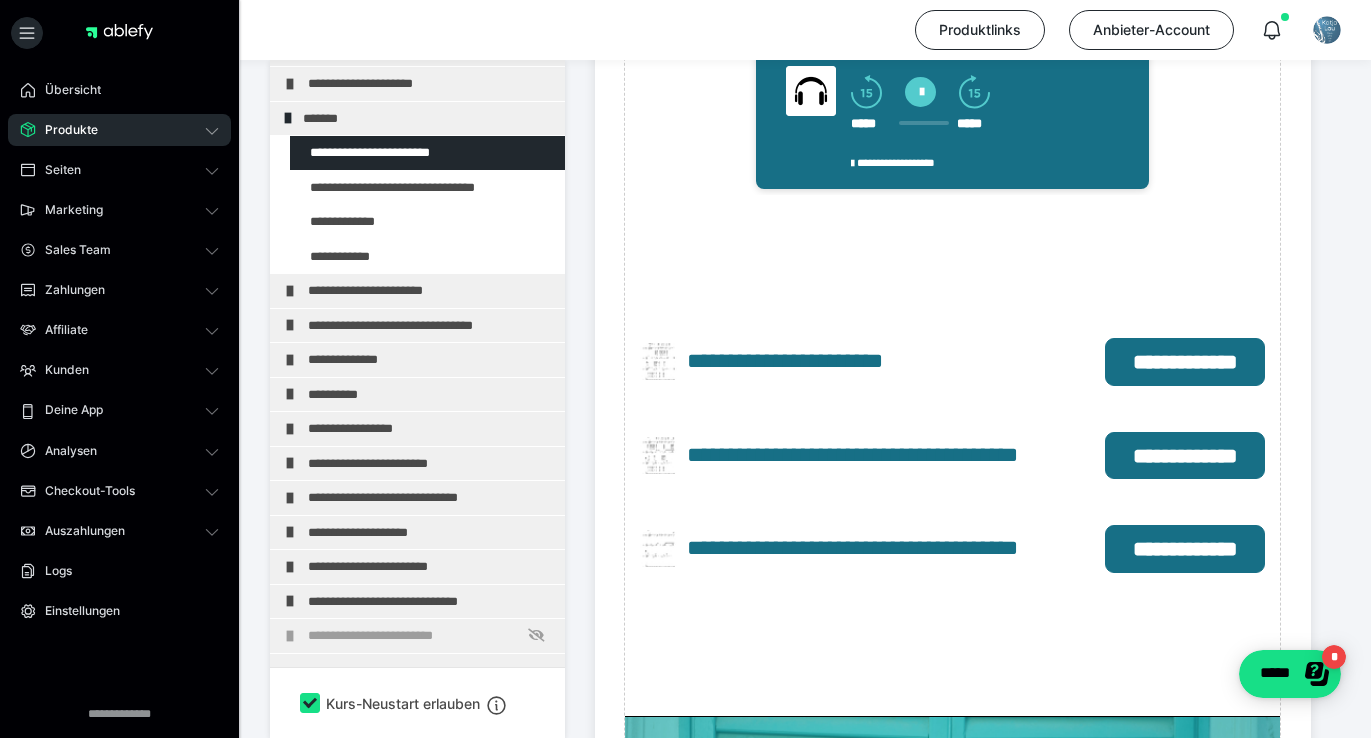 scroll, scrollTop: 1476, scrollLeft: 0, axis: vertical 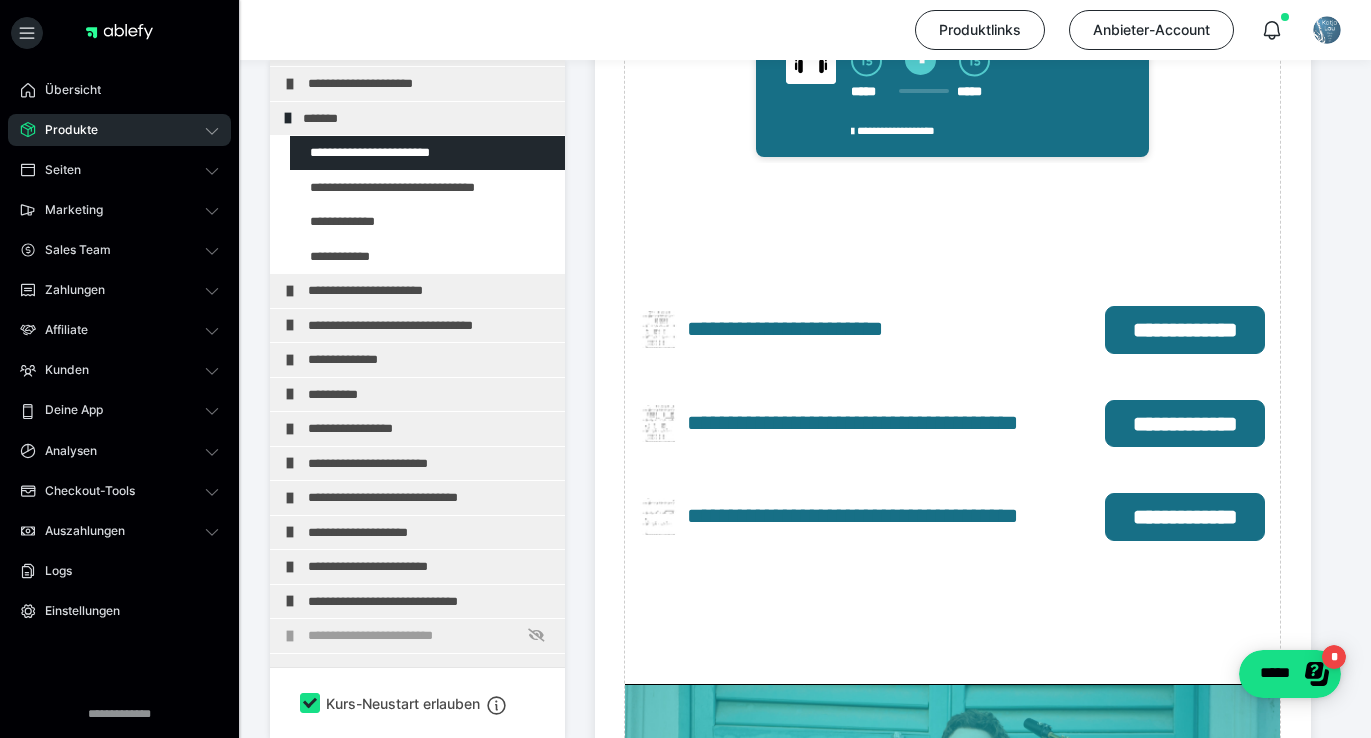 click on "Produkte" at bounding box center [64, 130] 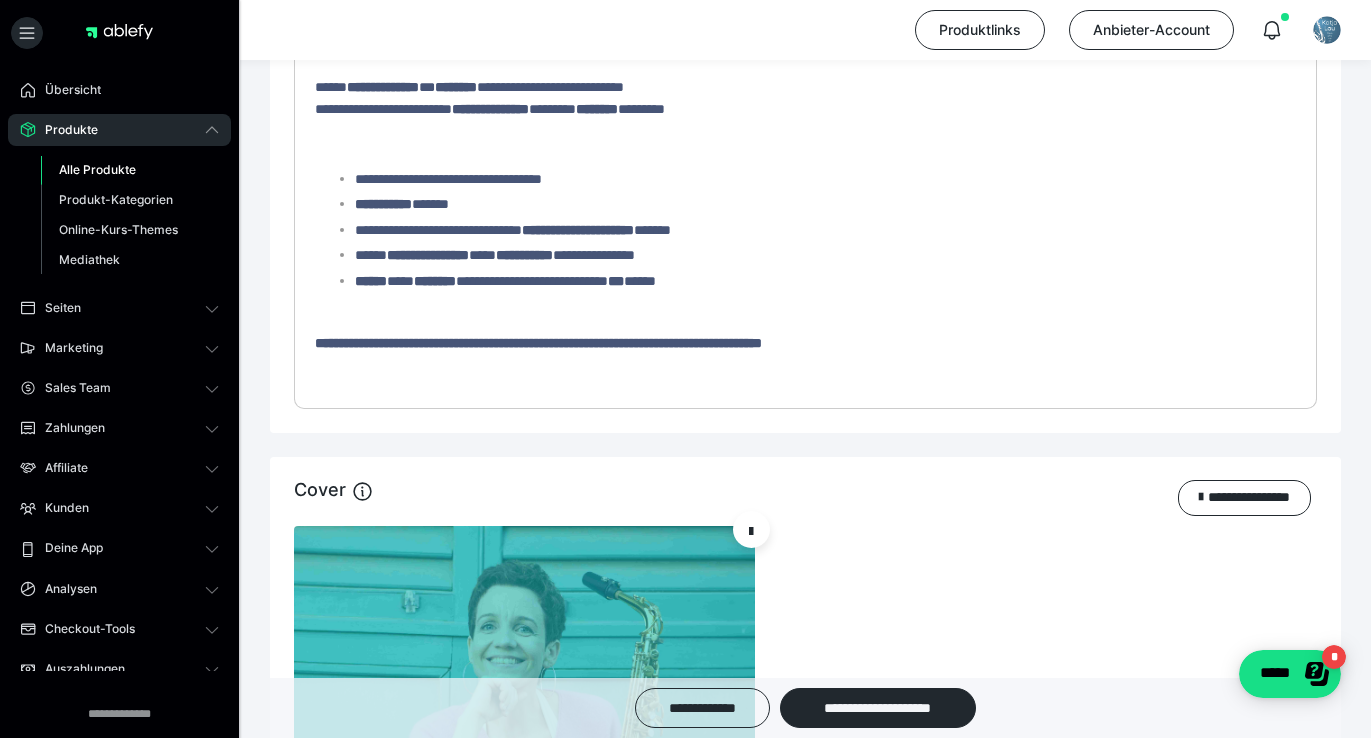 click on "Alle Produkte" at bounding box center [97, 169] 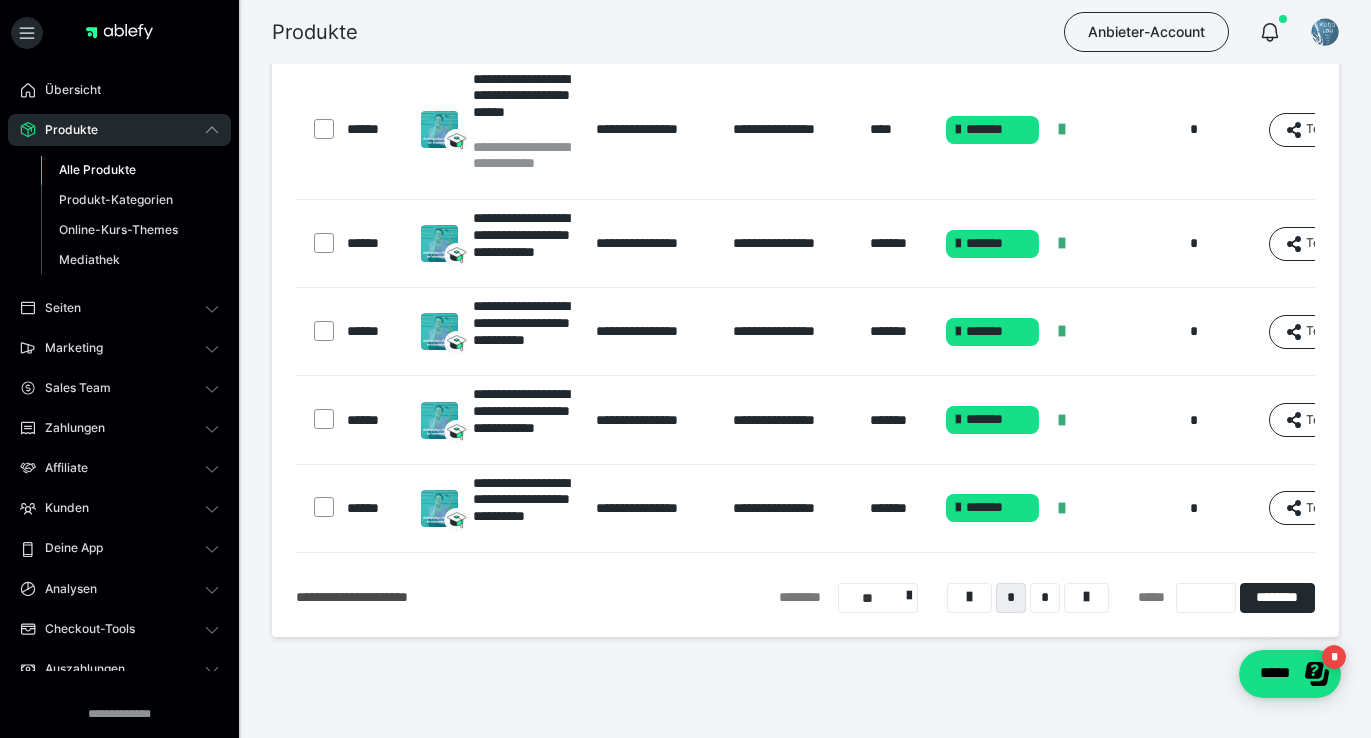 scroll, scrollTop: 859, scrollLeft: 0, axis: vertical 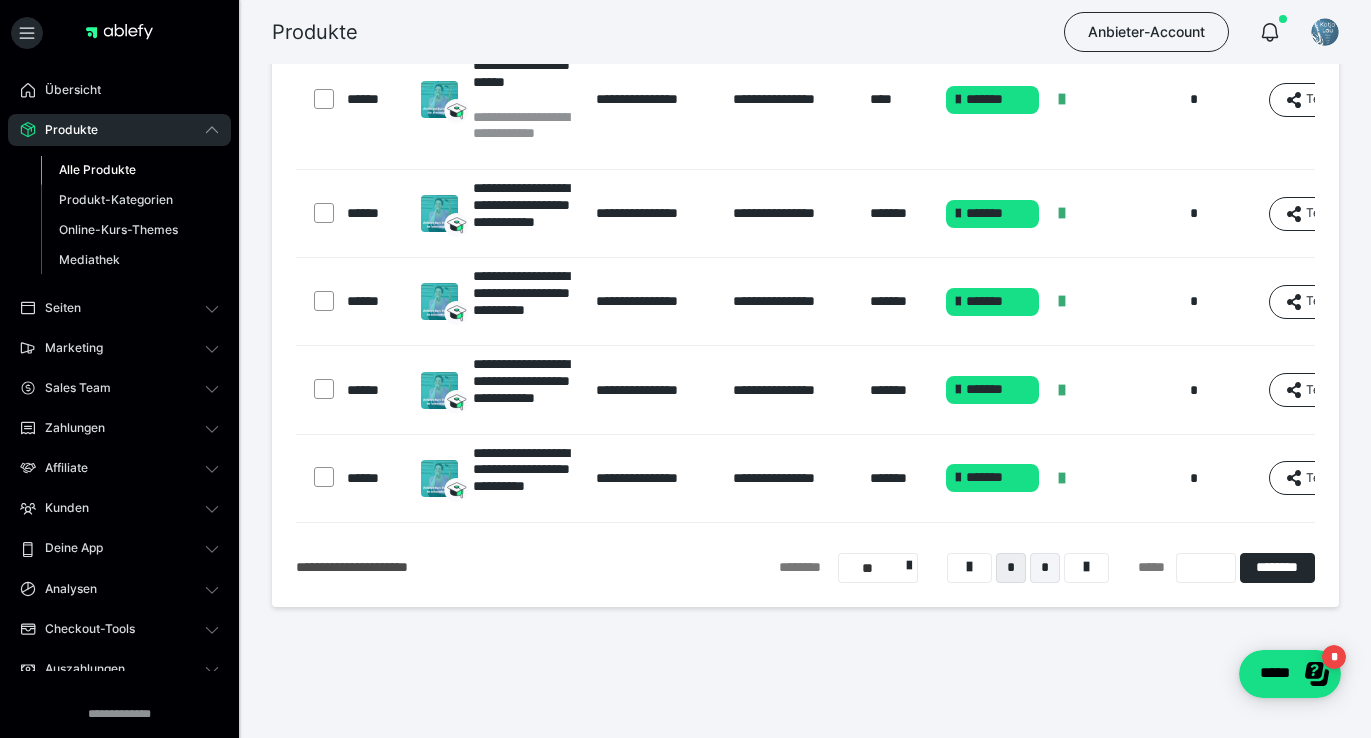 click on "*" at bounding box center (1045, 568) 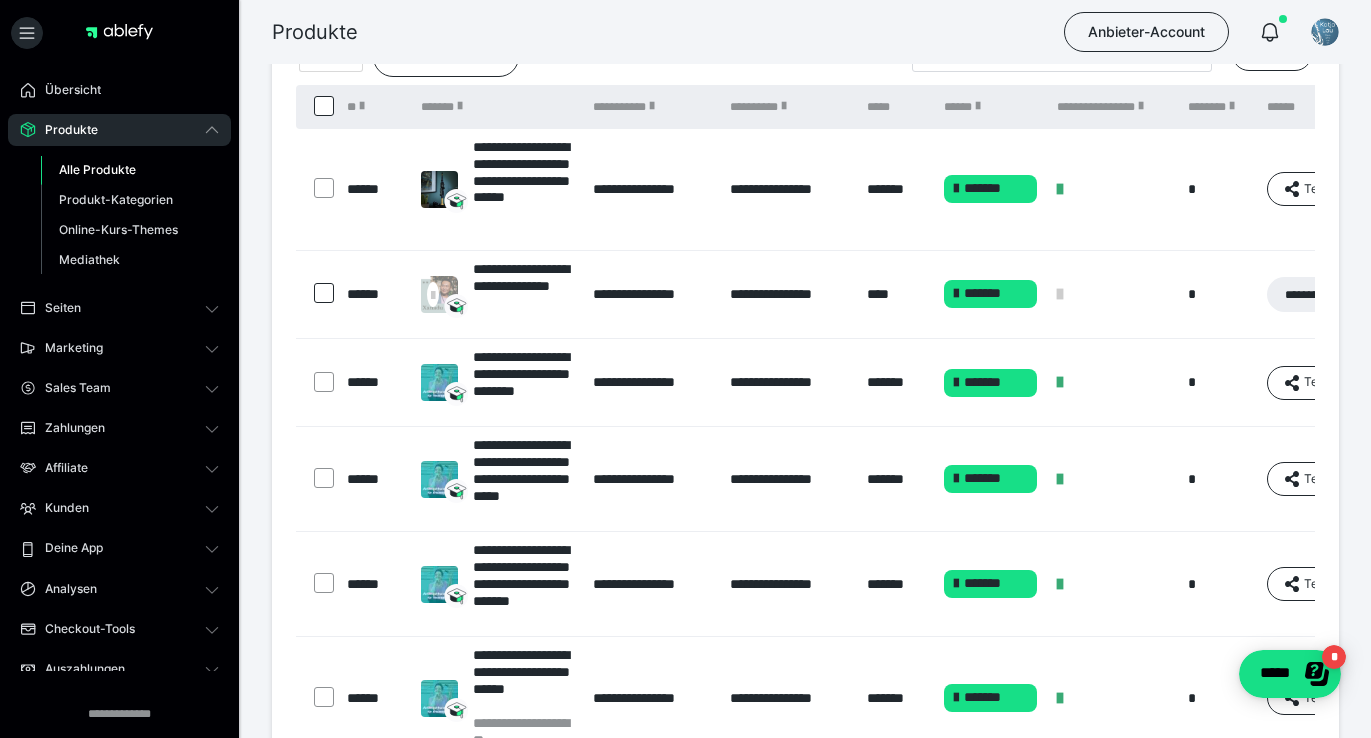 scroll, scrollTop: 116, scrollLeft: 0, axis: vertical 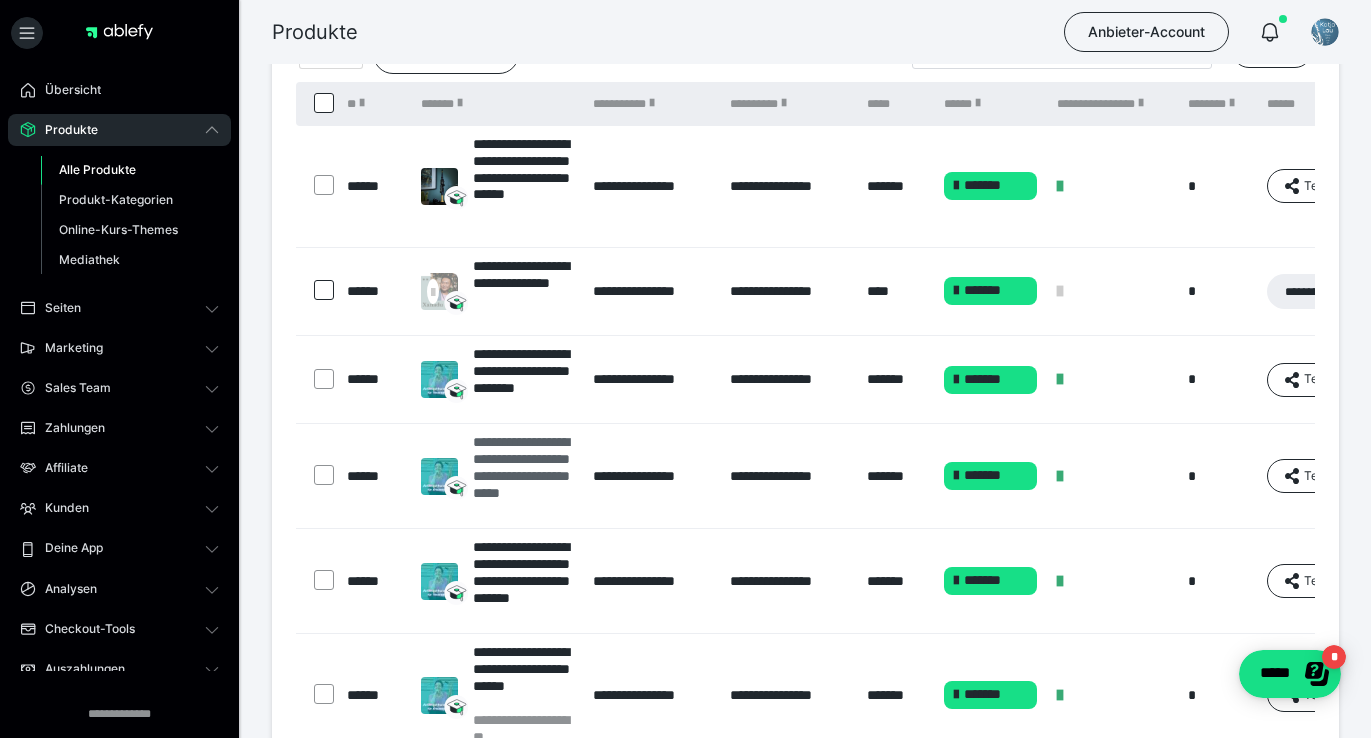 click on "**********" at bounding box center [523, 476] 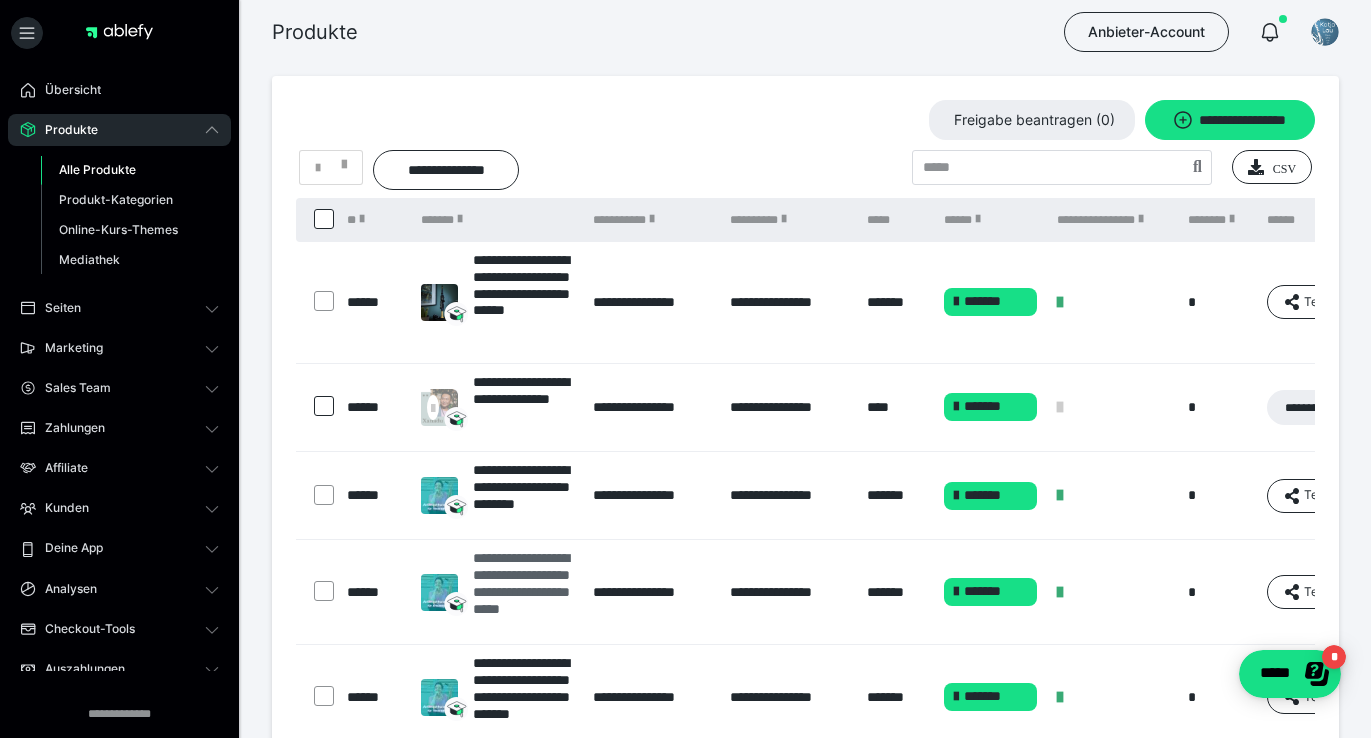 click on "**********" at bounding box center [685, 588] 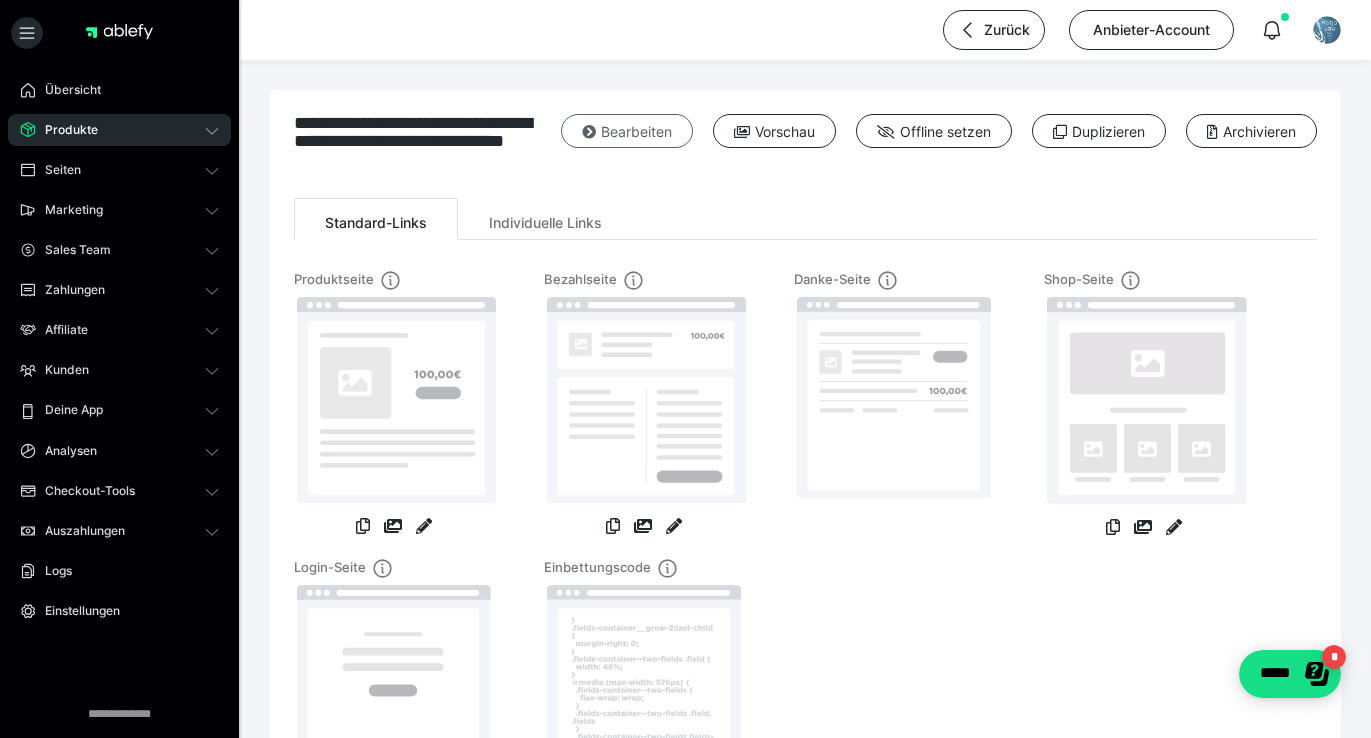 click on "Bearbeiten" at bounding box center [627, 131] 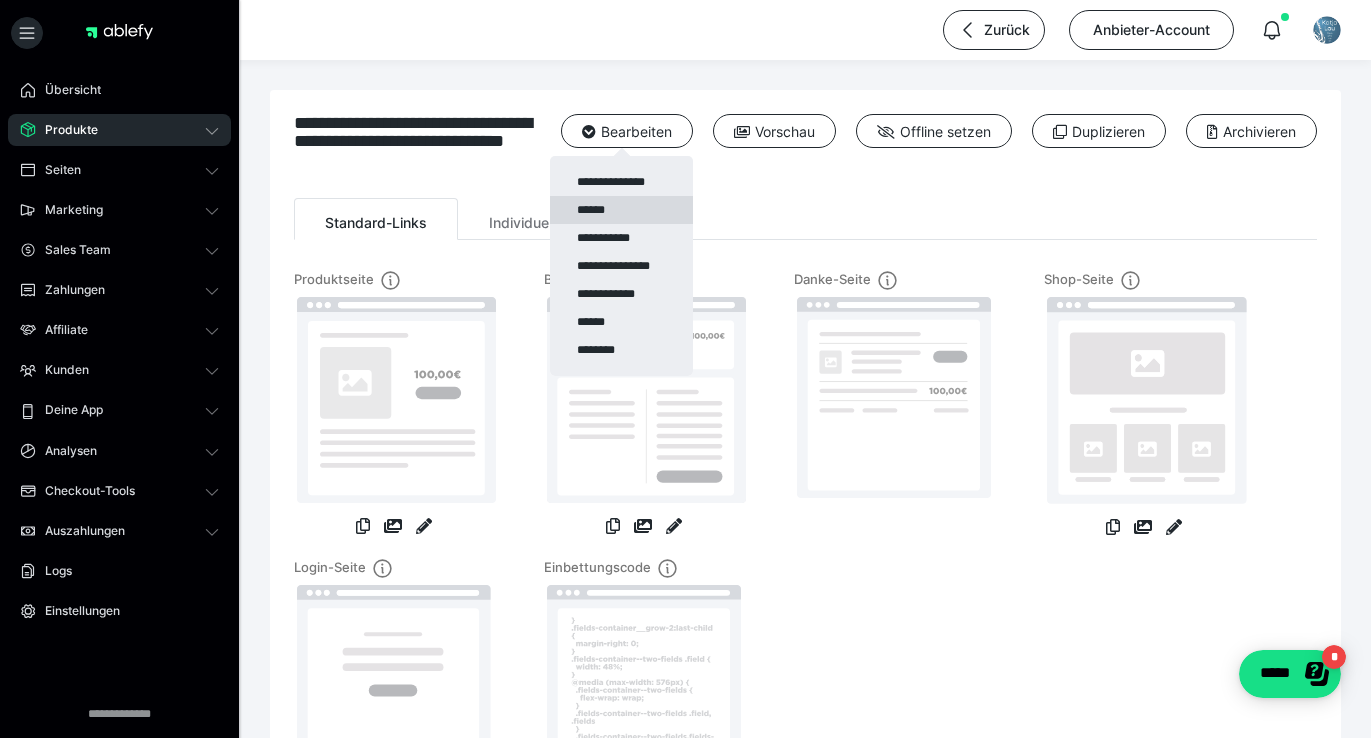click on "******" at bounding box center (621, 210) 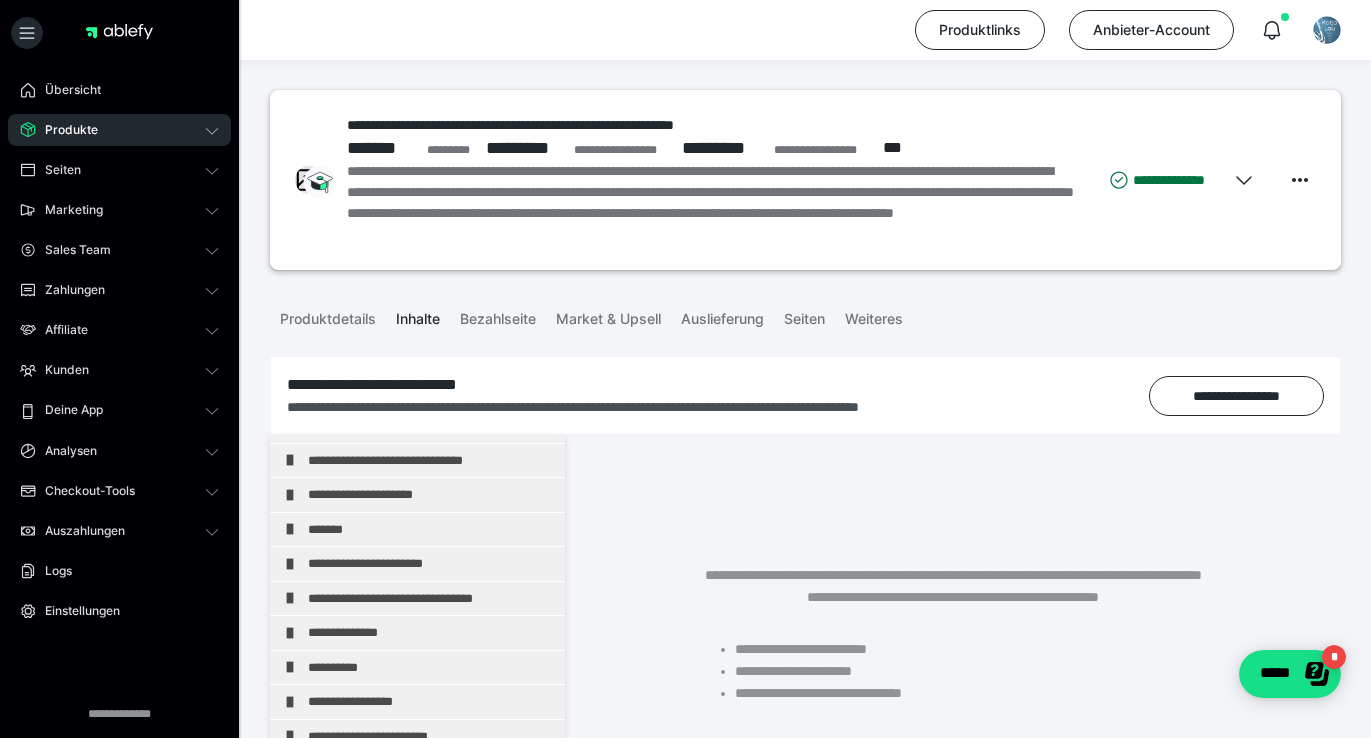 scroll, scrollTop: 847, scrollLeft: 0, axis: vertical 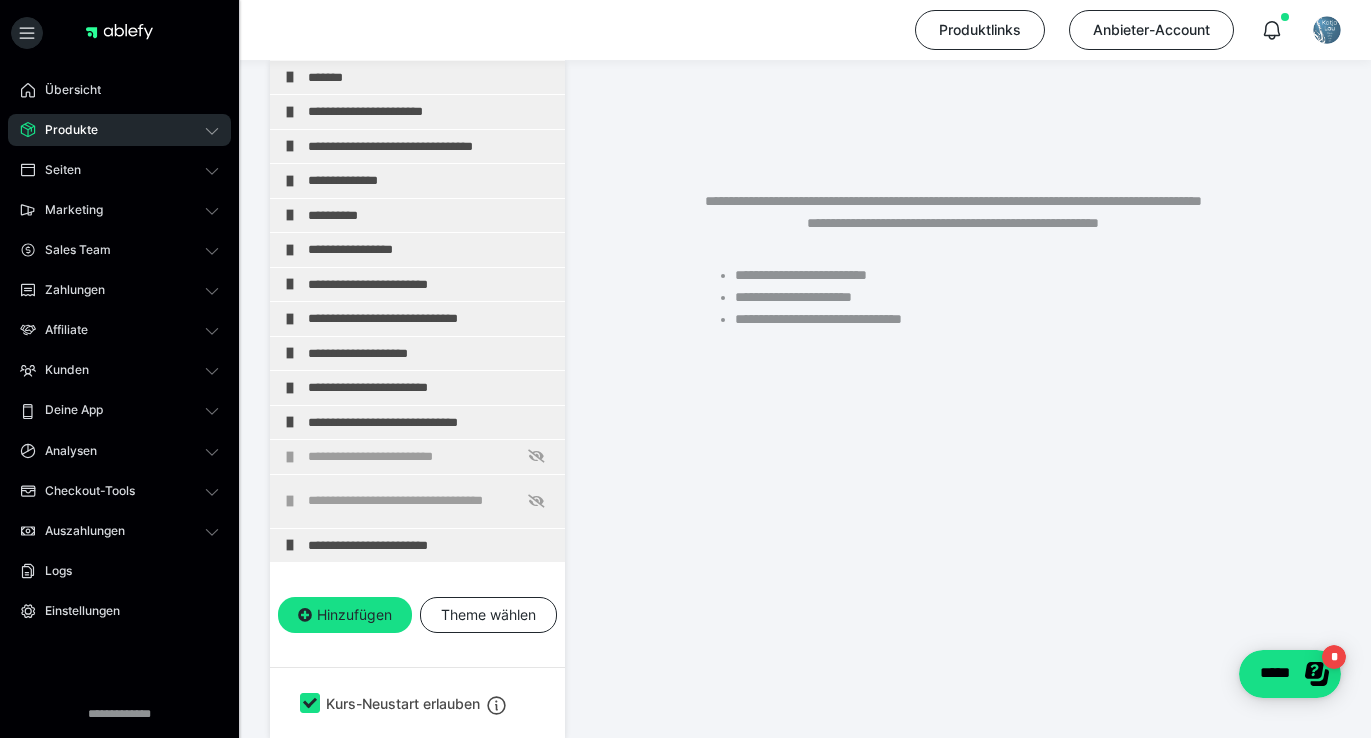 click on "Produkte" at bounding box center [64, 130] 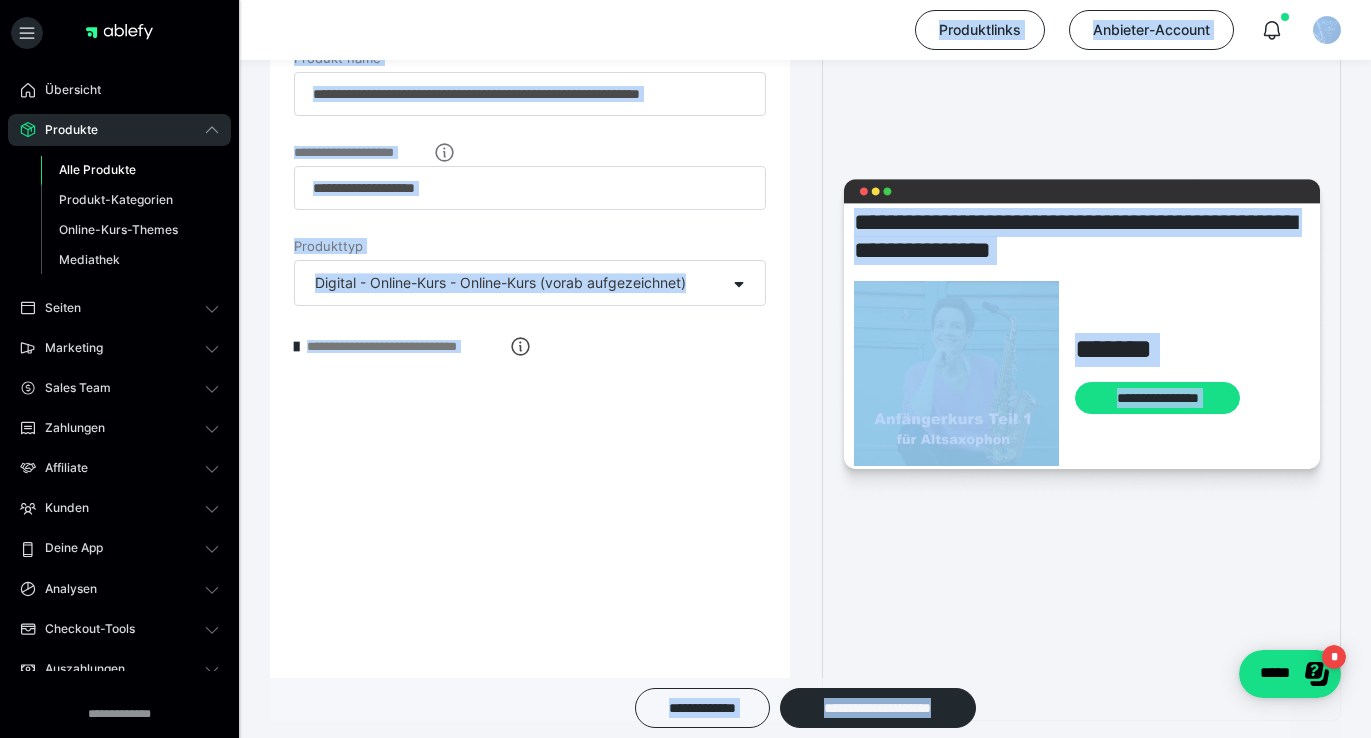 click on "Alle Produkte" at bounding box center (97, 169) 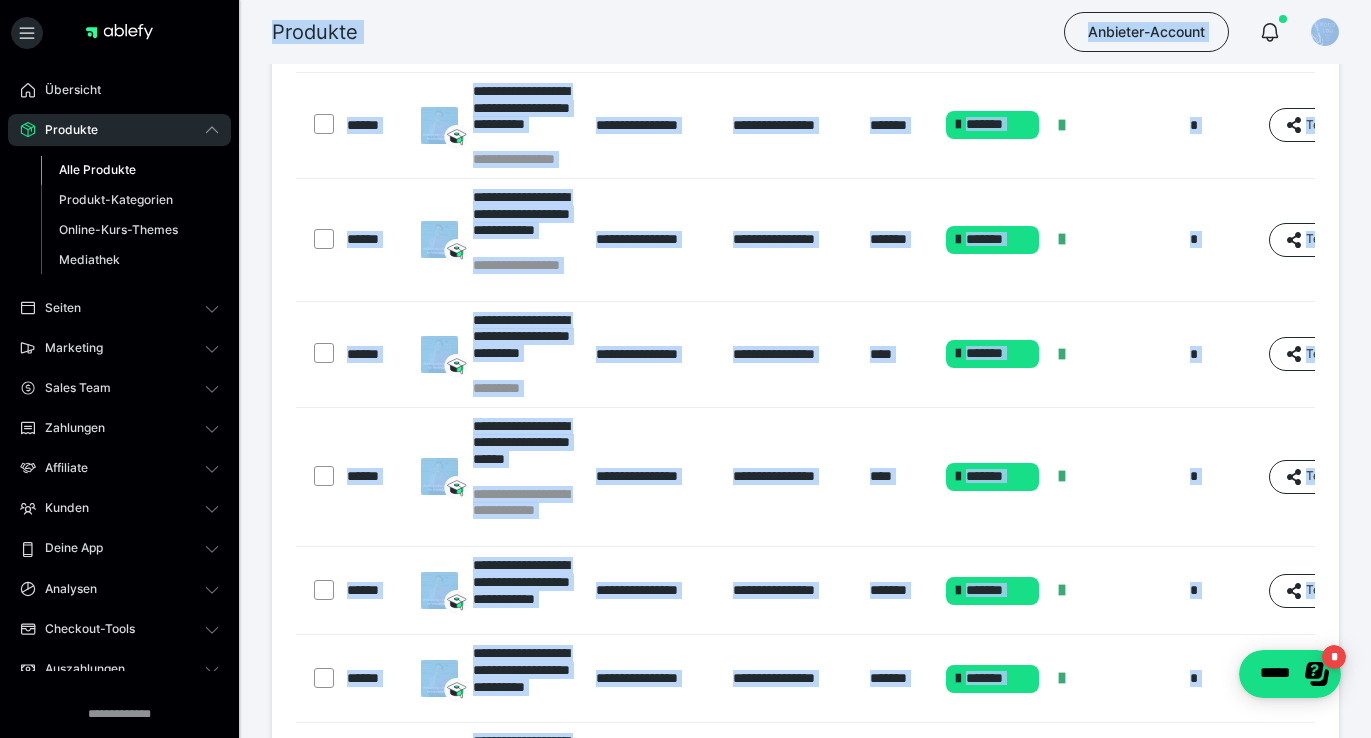 scroll, scrollTop: 859, scrollLeft: 0, axis: vertical 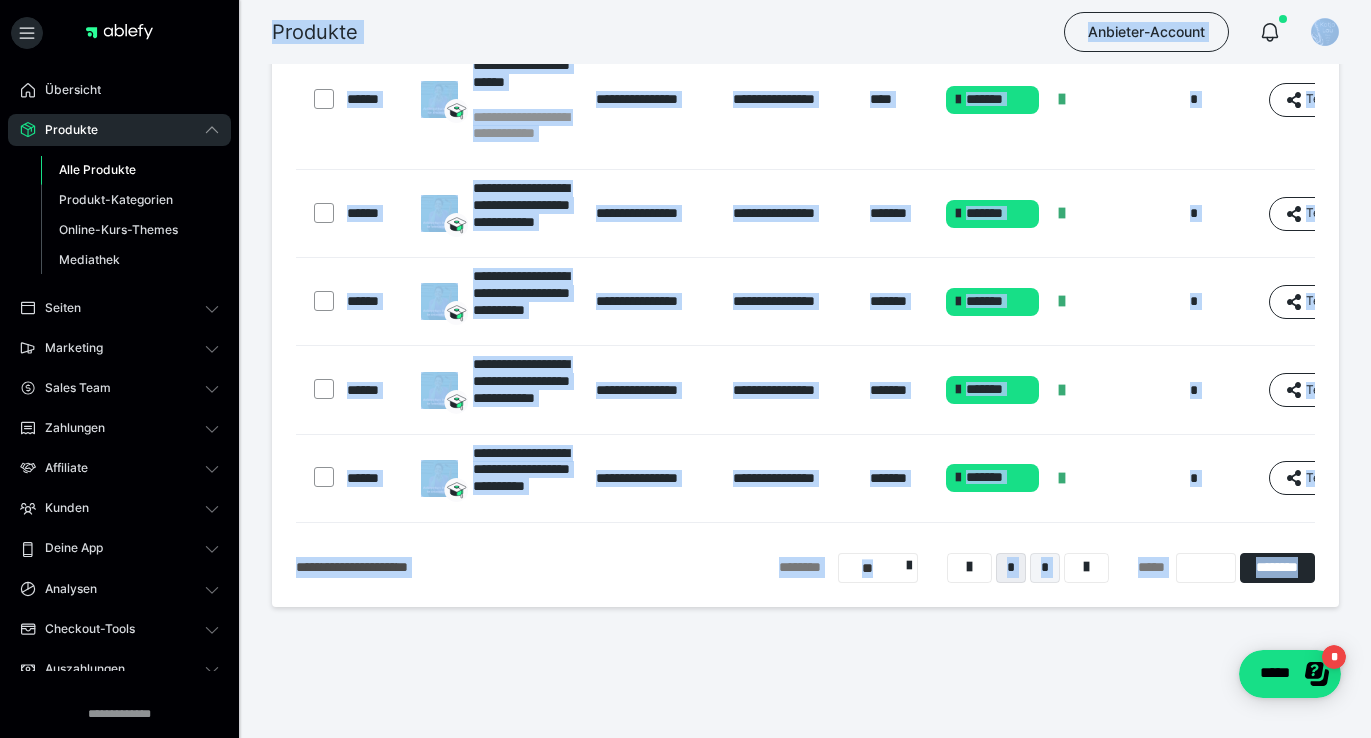 click on "*" at bounding box center (1045, 568) 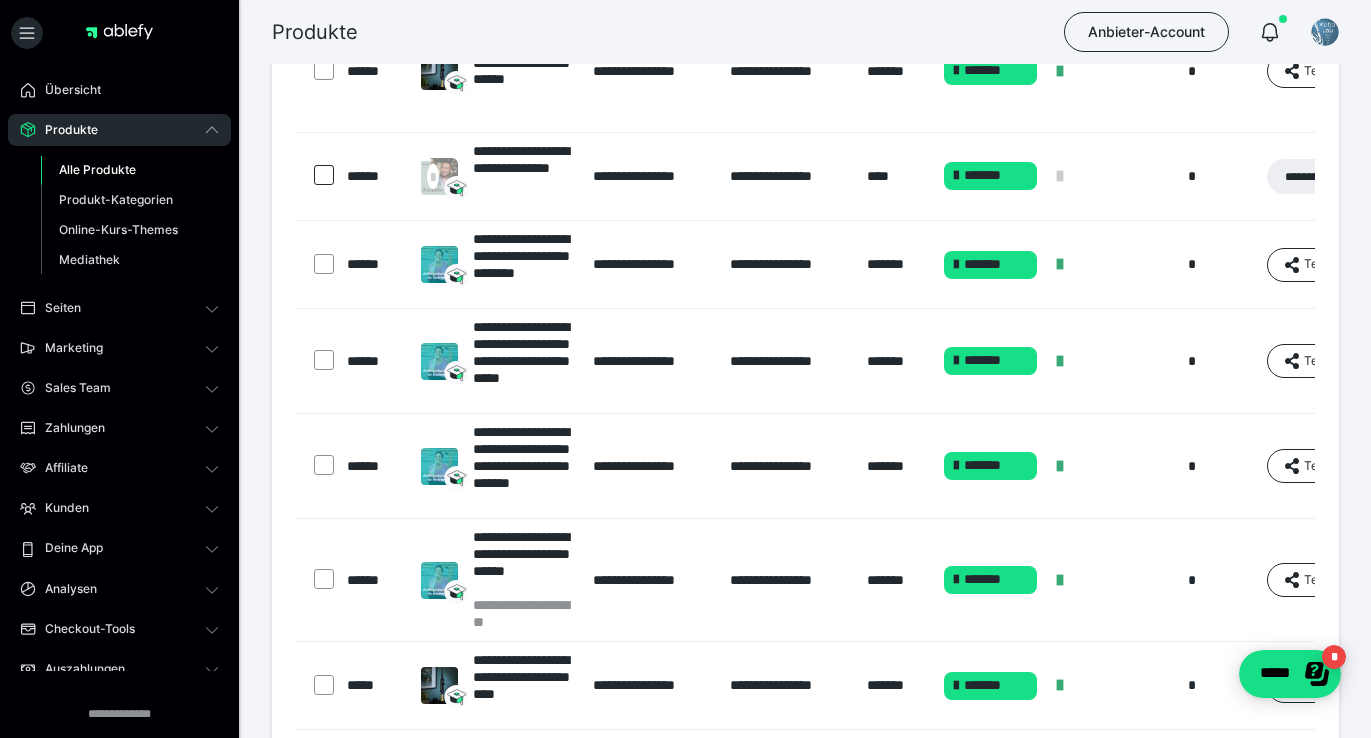 scroll, scrollTop: 268, scrollLeft: 0, axis: vertical 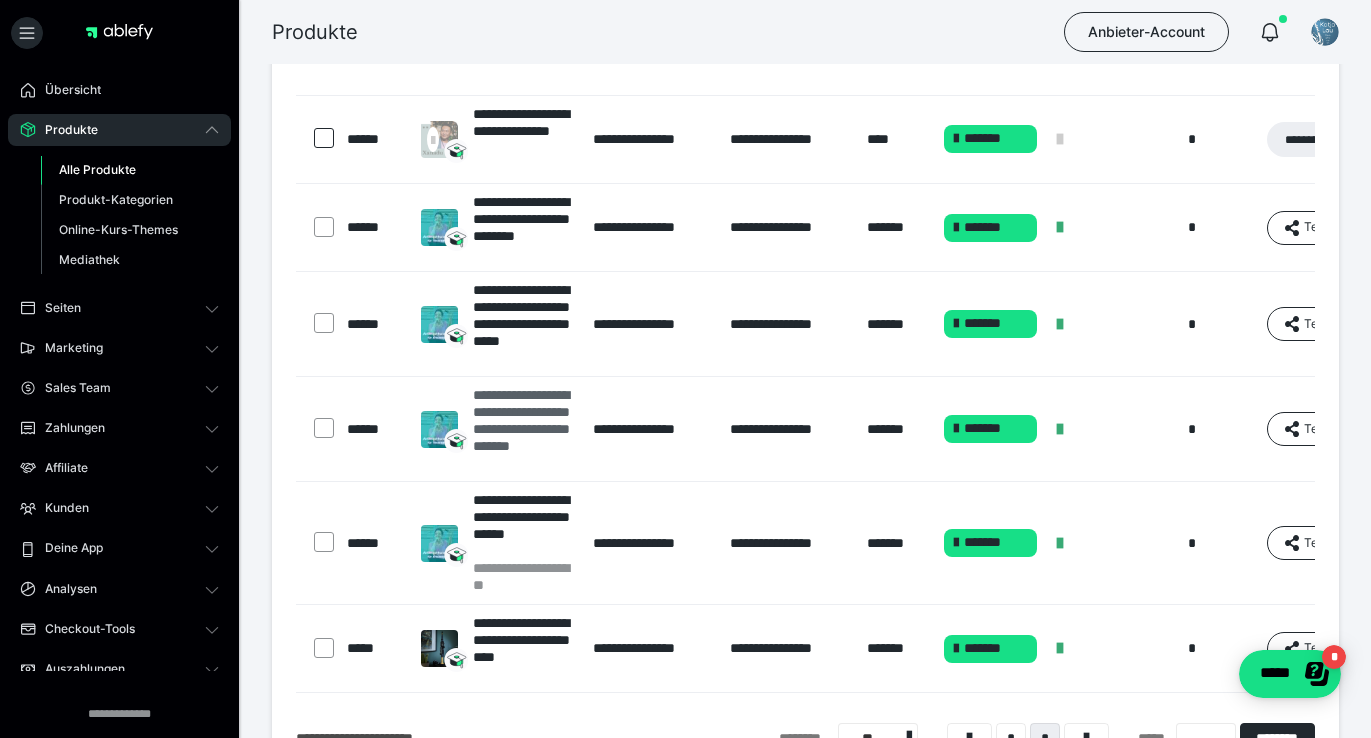 click on "**********" at bounding box center (523, 429) 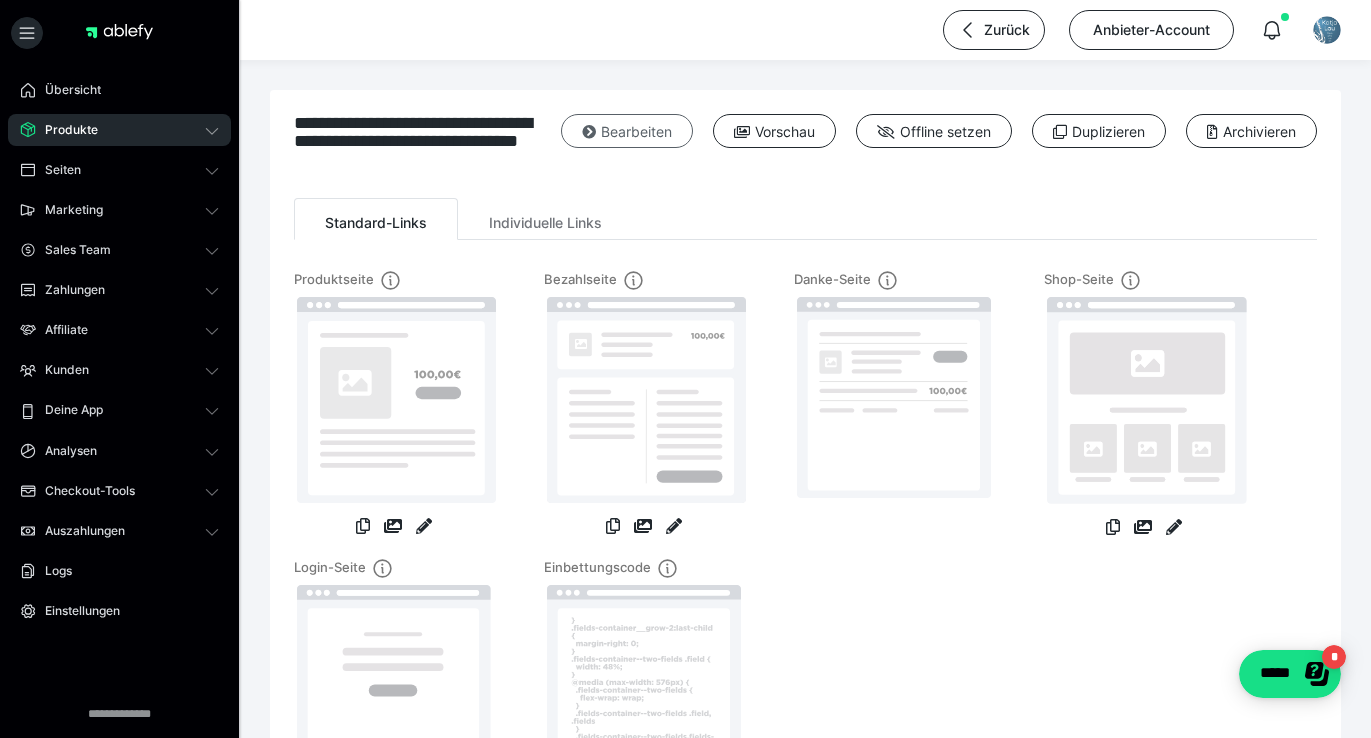 click on "Bearbeiten" at bounding box center [627, 131] 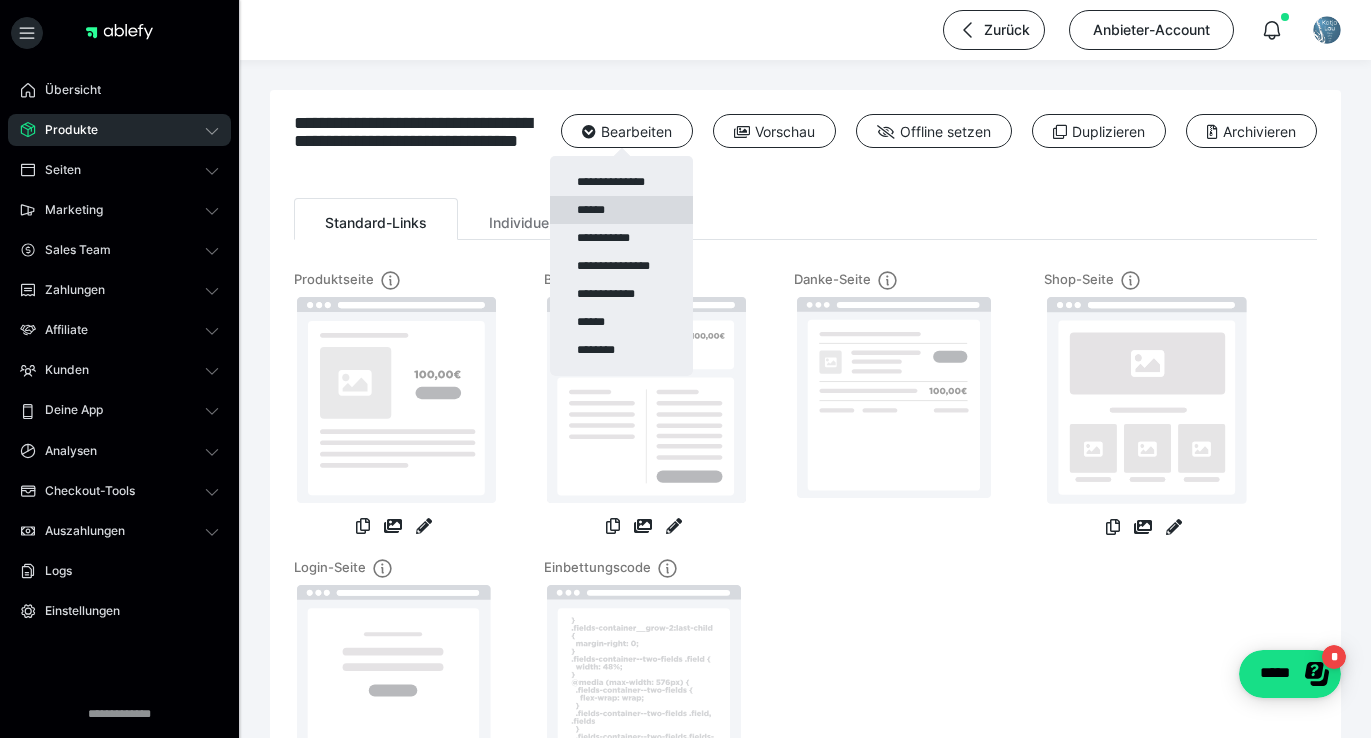 click on "******" at bounding box center [621, 210] 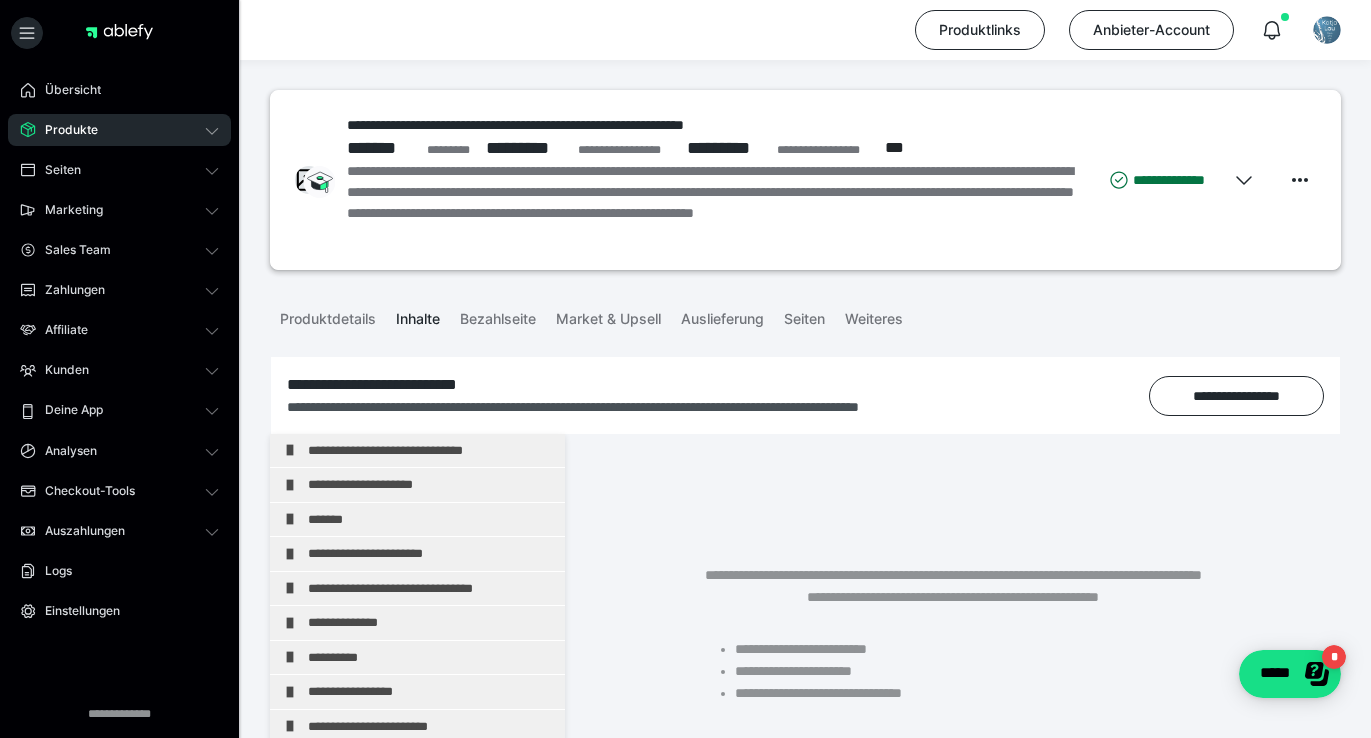 scroll, scrollTop: 882, scrollLeft: 0, axis: vertical 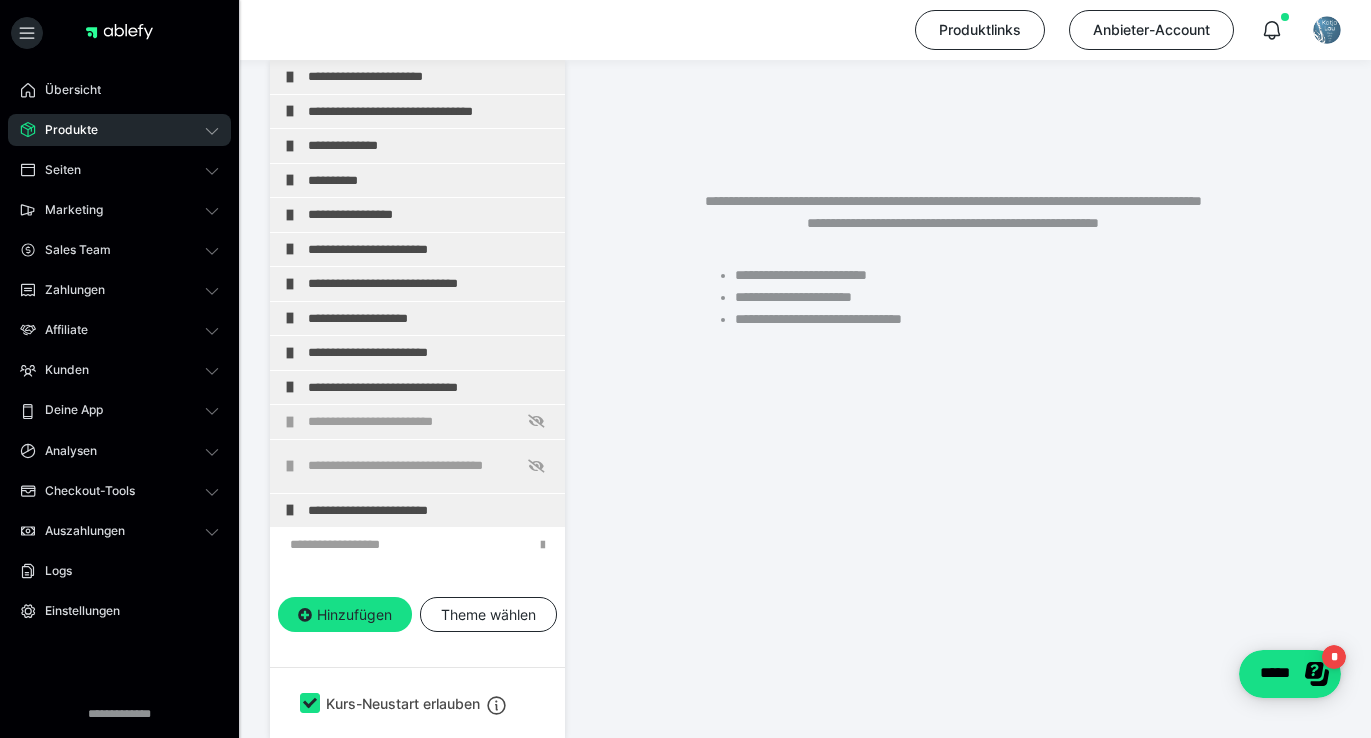 click on "Produkte" at bounding box center [64, 130] 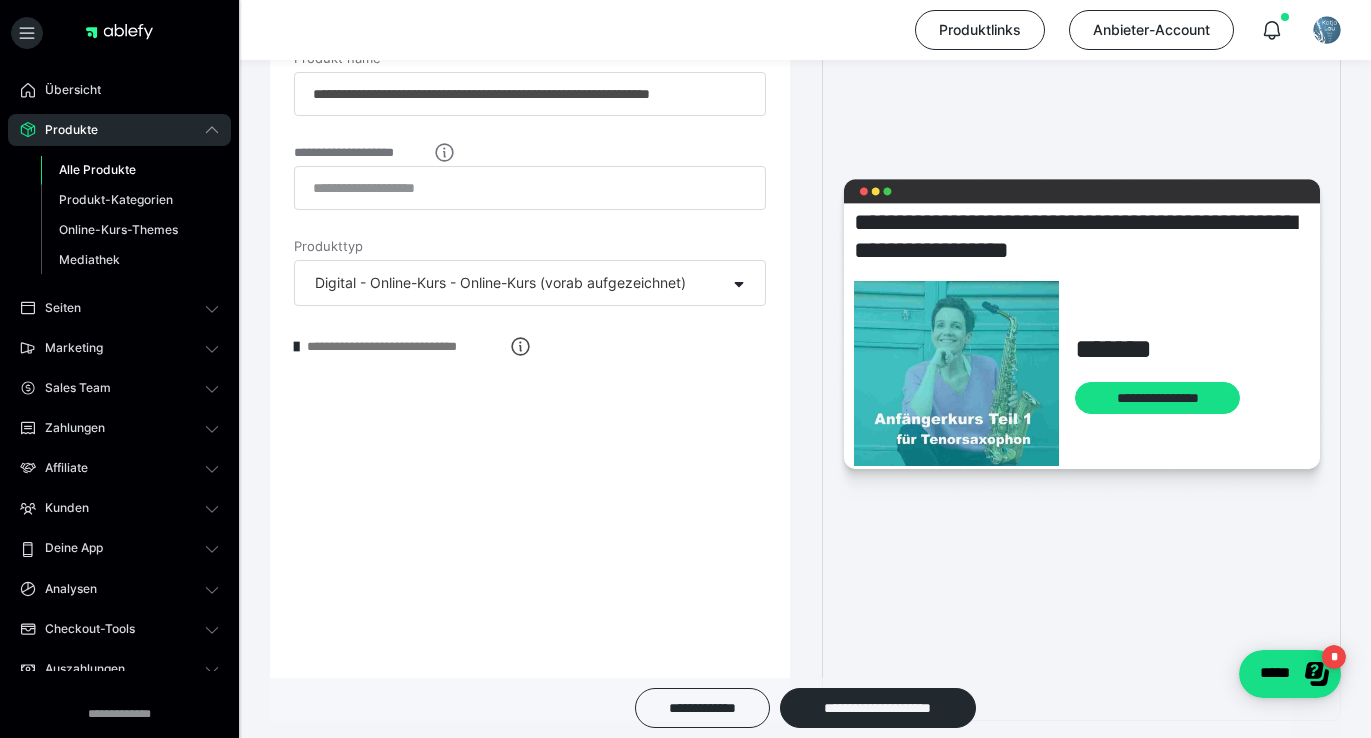 click on "Alle Produkte" at bounding box center (97, 169) 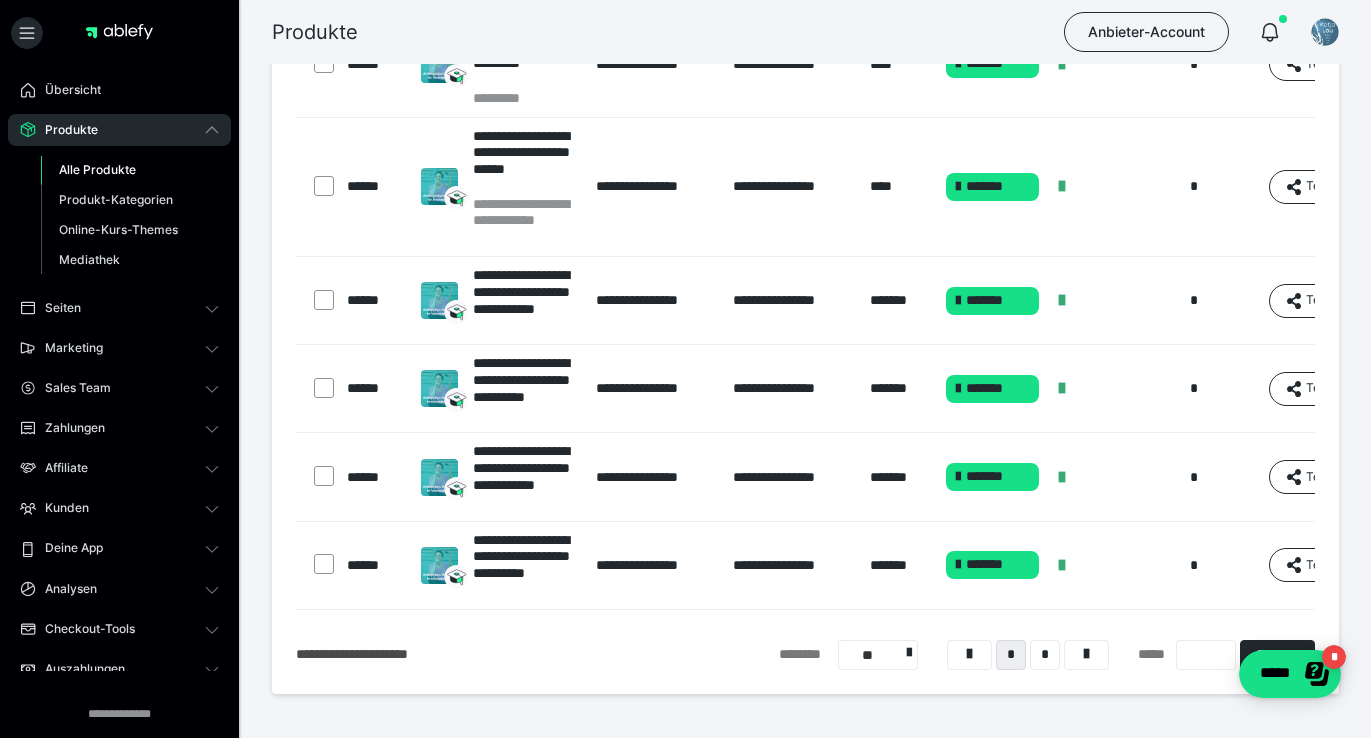 scroll, scrollTop: 859, scrollLeft: 0, axis: vertical 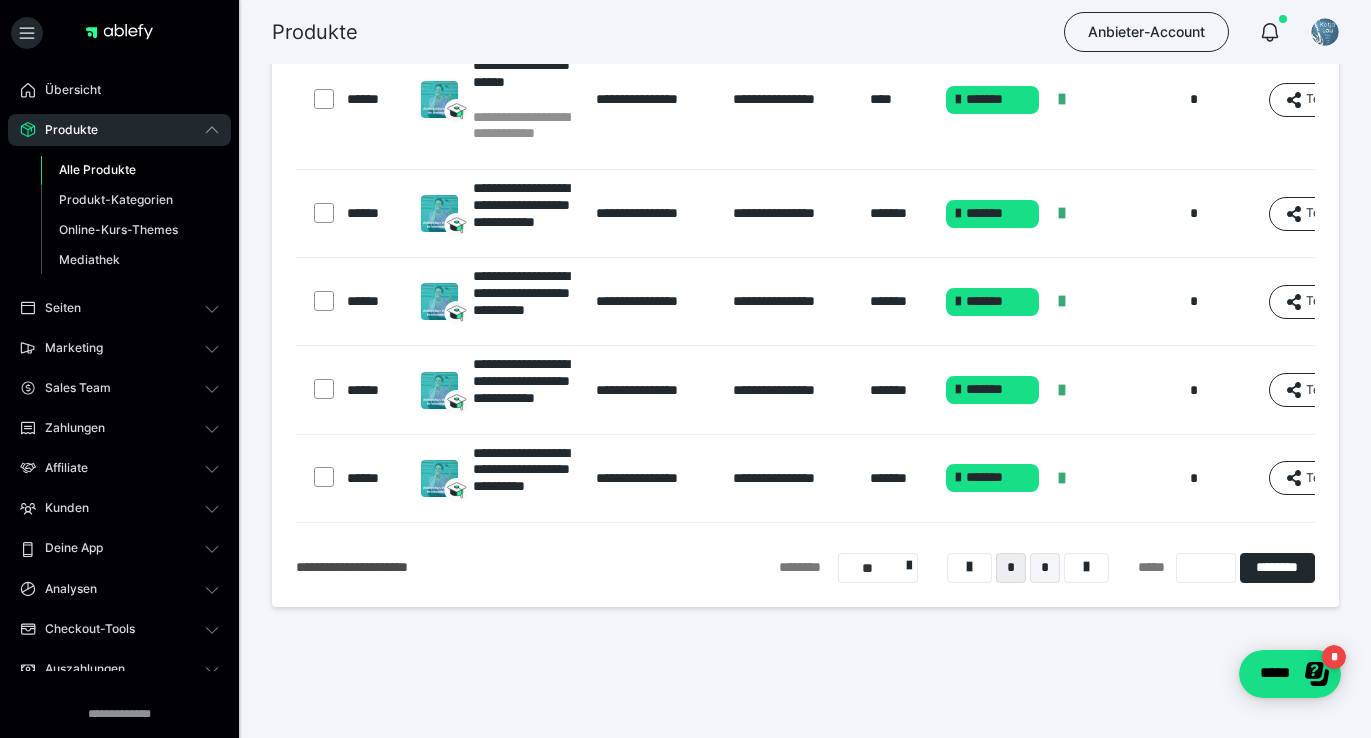 click on "*" at bounding box center [1045, 568] 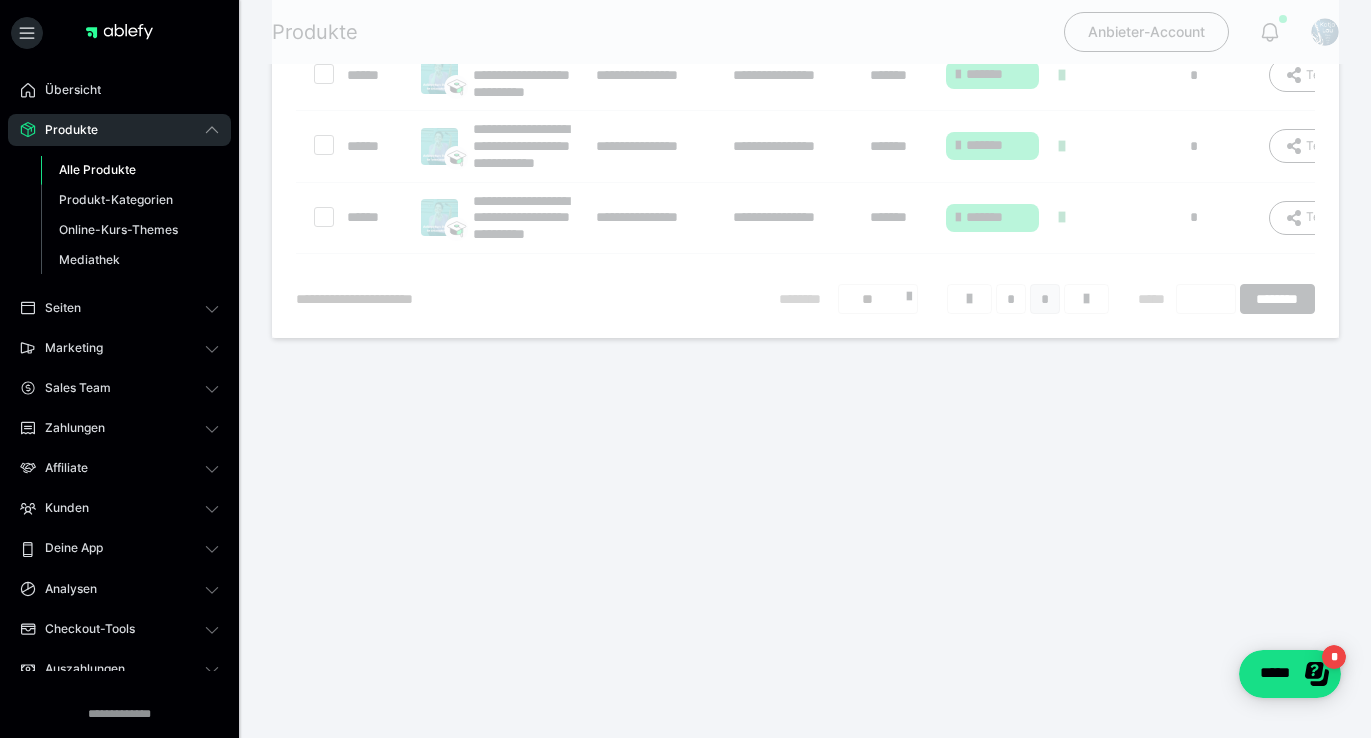 scroll, scrollTop: 16, scrollLeft: 0, axis: vertical 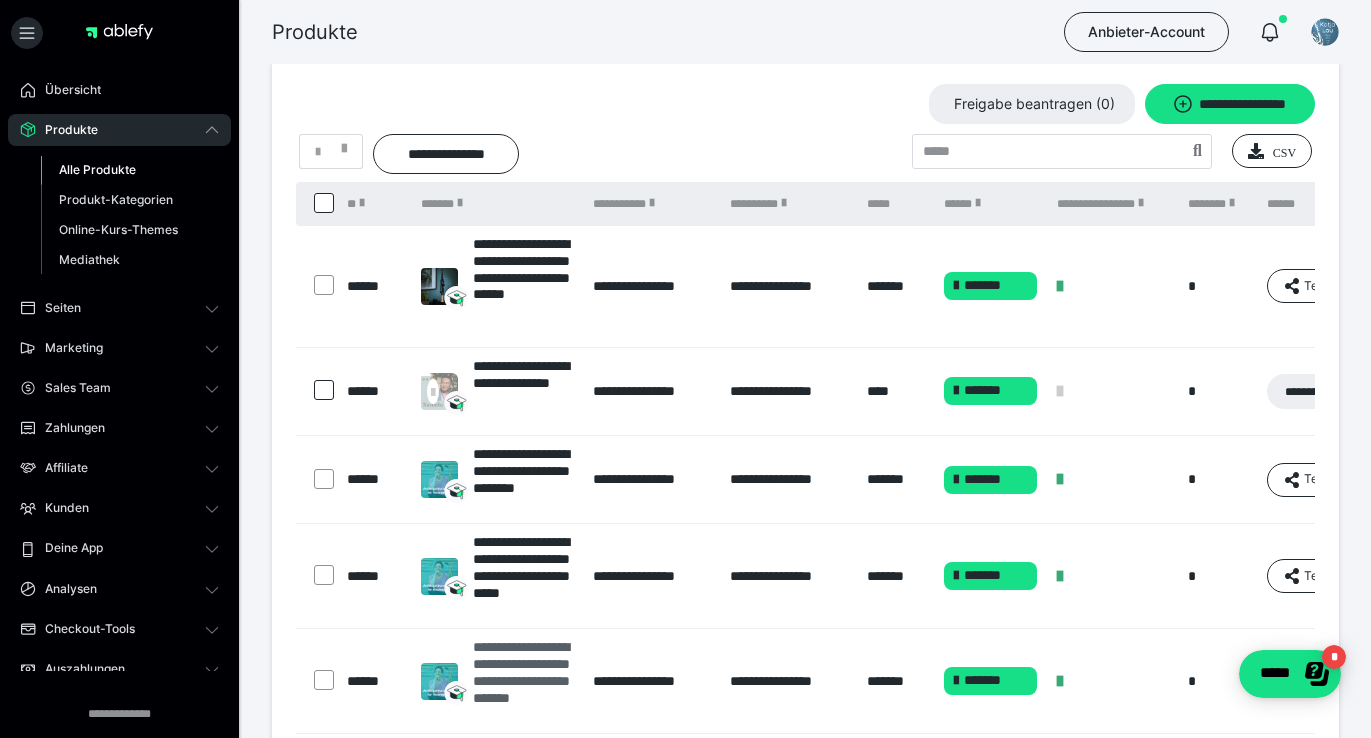 click on "**********" at bounding box center (523, 681) 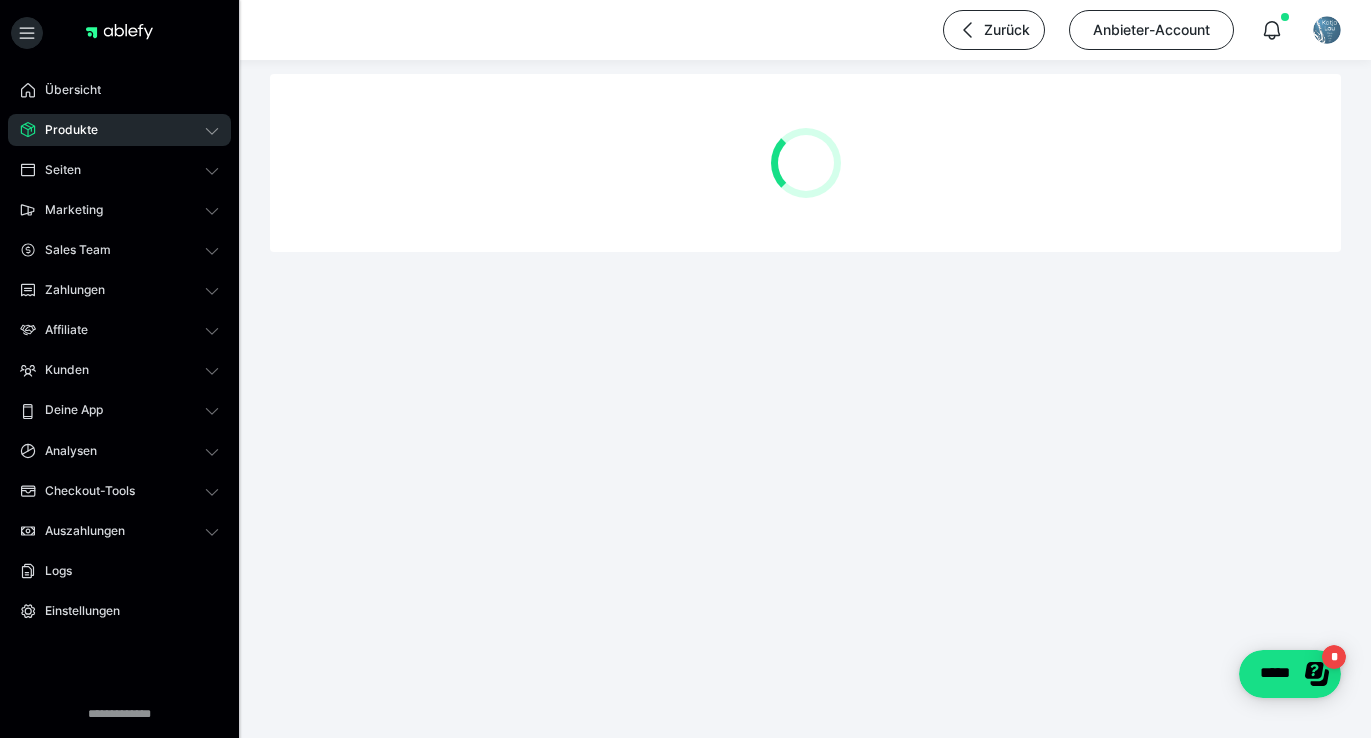 scroll, scrollTop: 0, scrollLeft: 0, axis: both 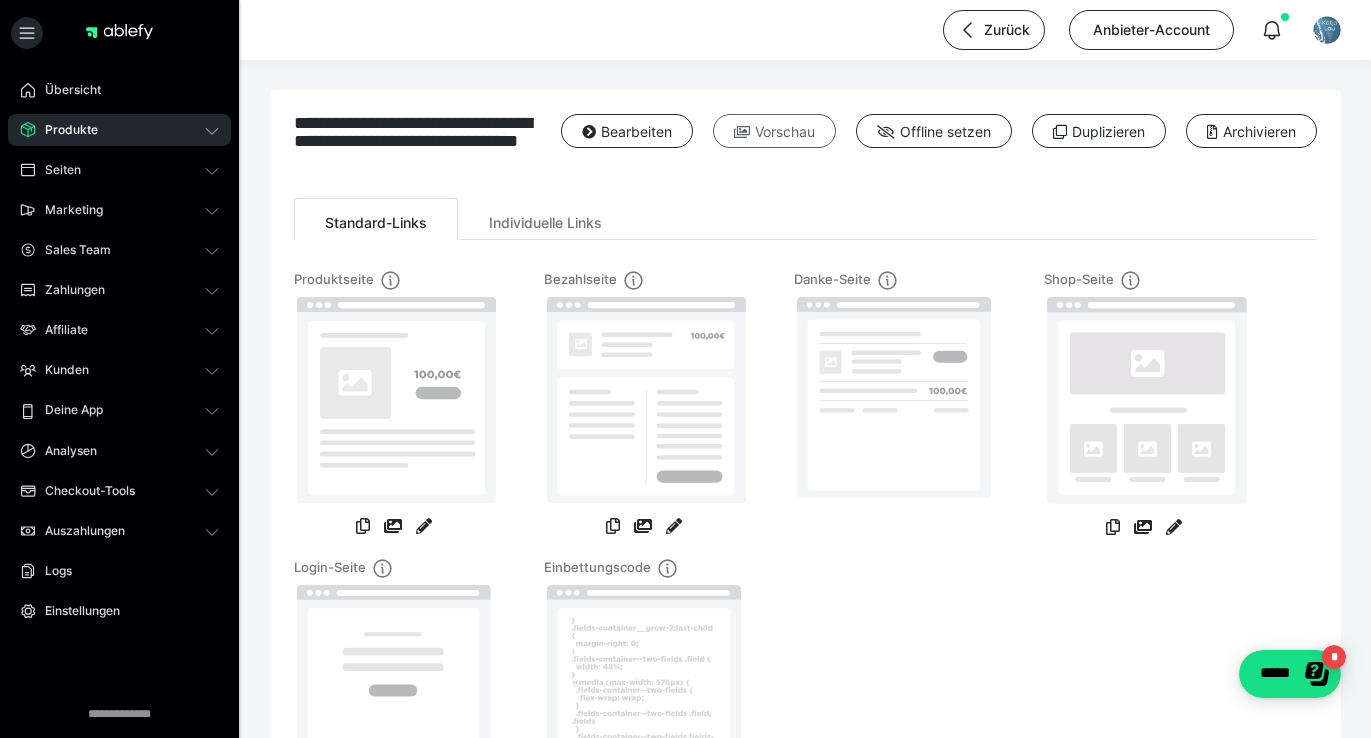 click on "Vorschau" at bounding box center [774, 131] 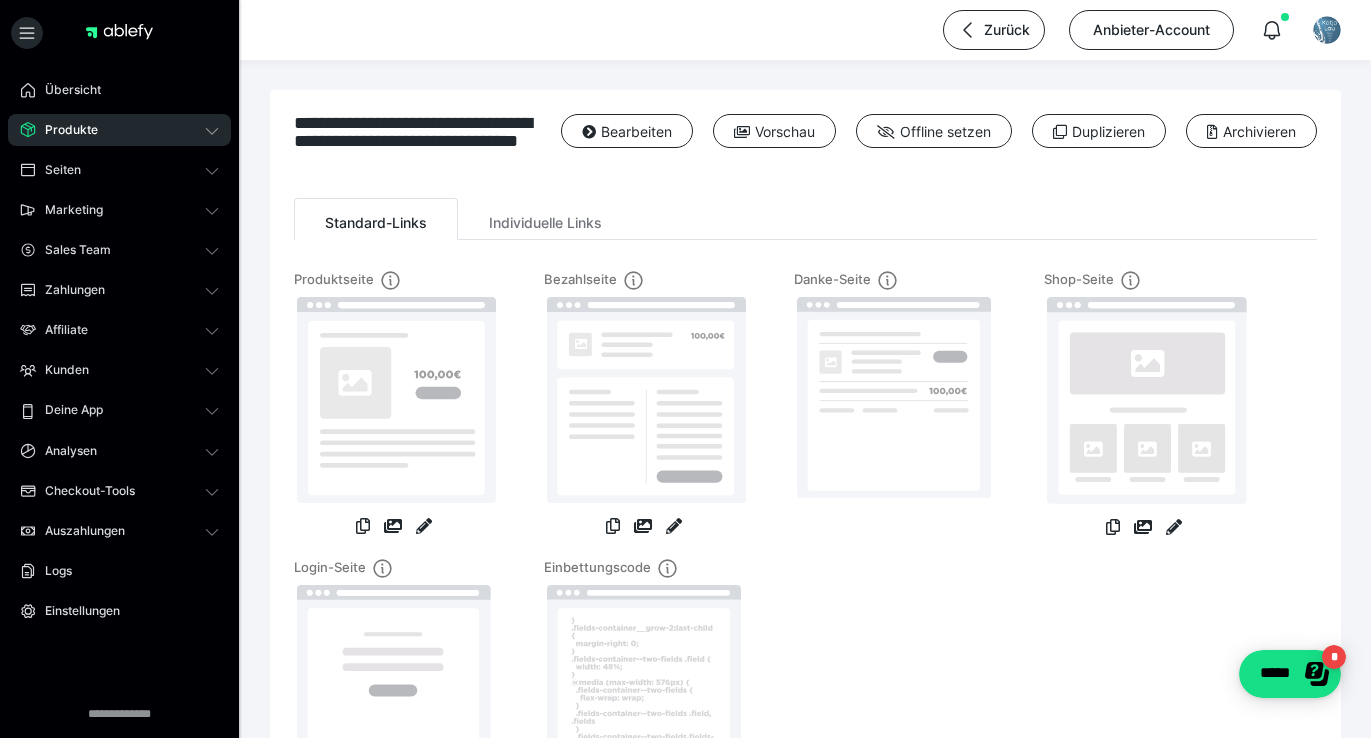 click on "Produkte" at bounding box center [64, 130] 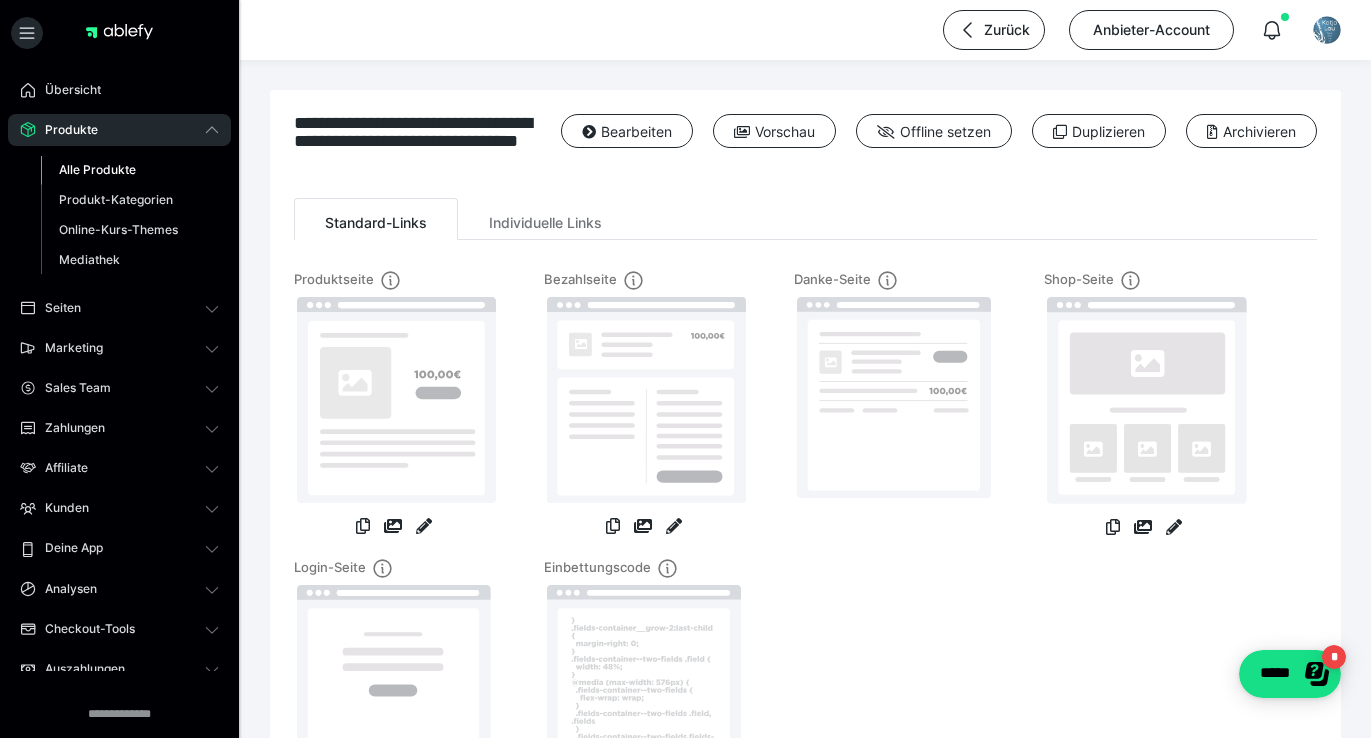 click on "Alle Produkte" at bounding box center (97, 169) 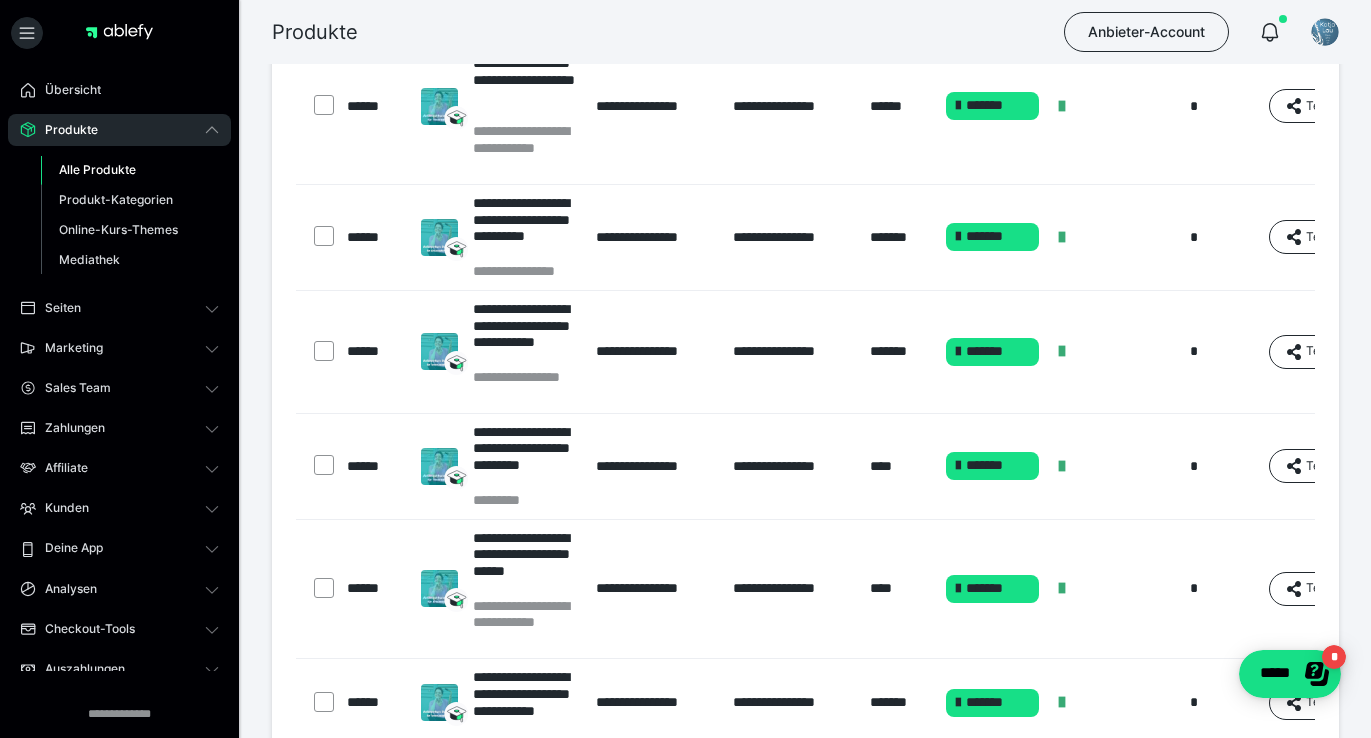 scroll, scrollTop: 374, scrollLeft: 0, axis: vertical 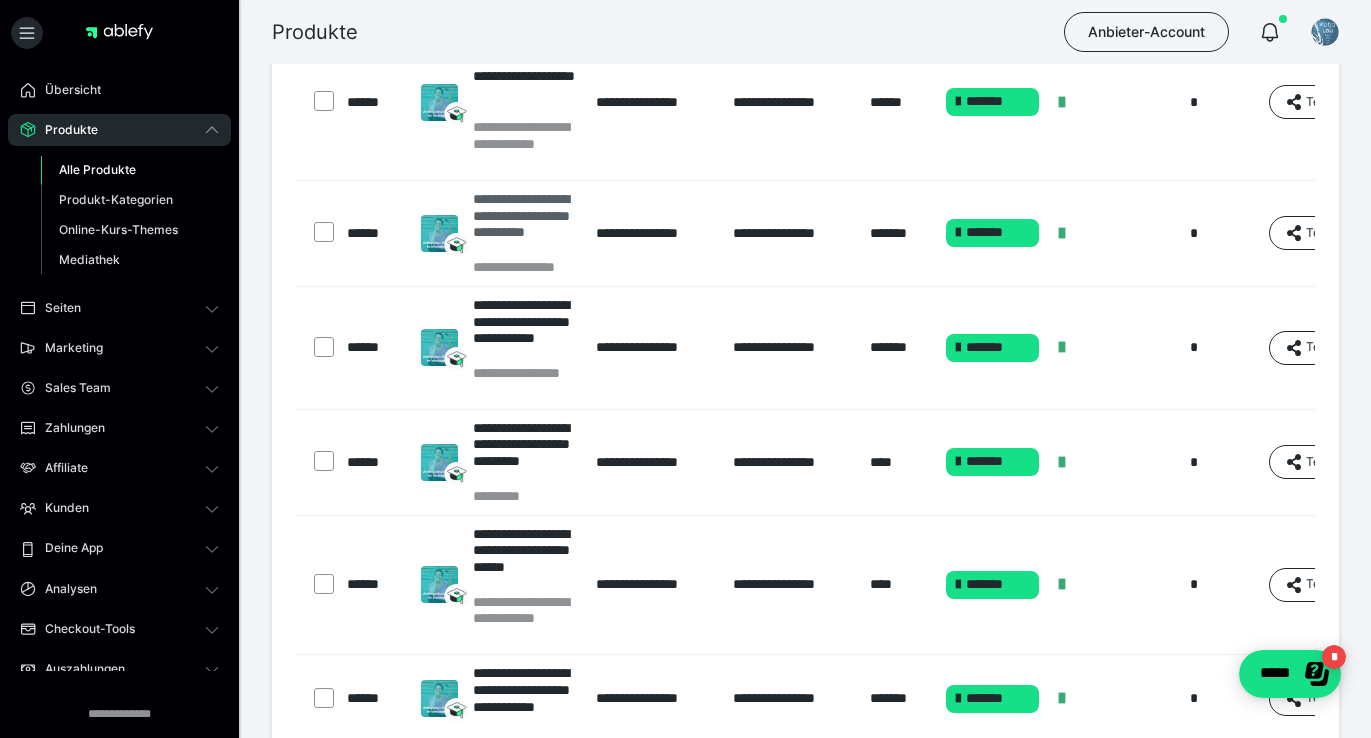 click on "**********" at bounding box center (525, 224) 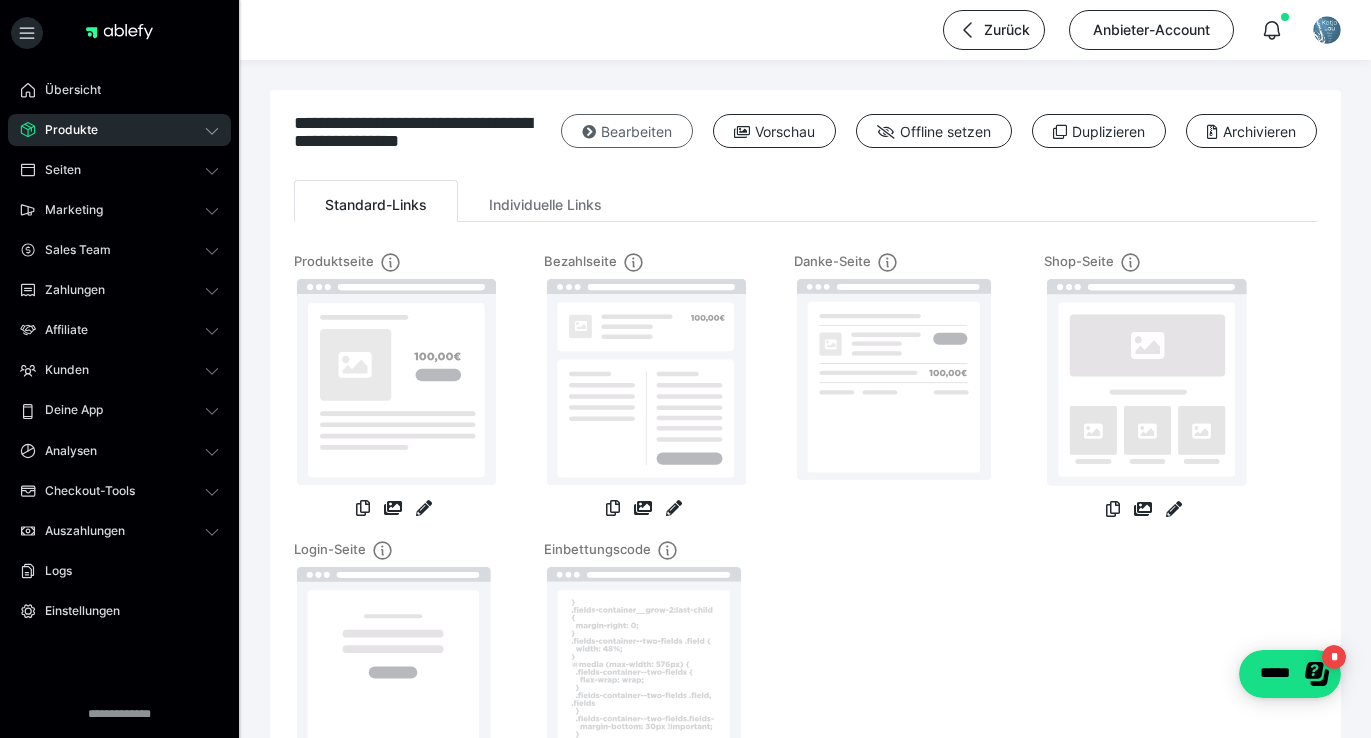 click on "Bearbeiten" at bounding box center (627, 131) 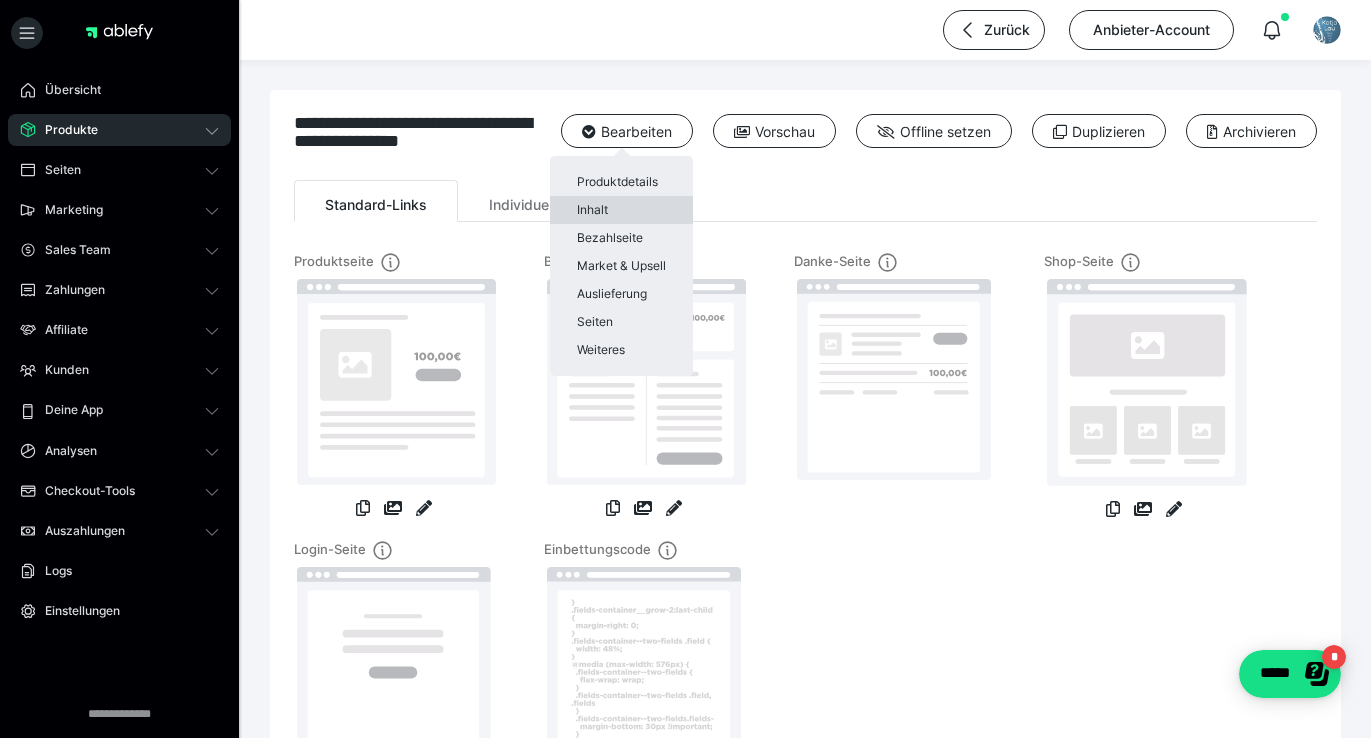 click on "Inhalt" at bounding box center [621, 210] 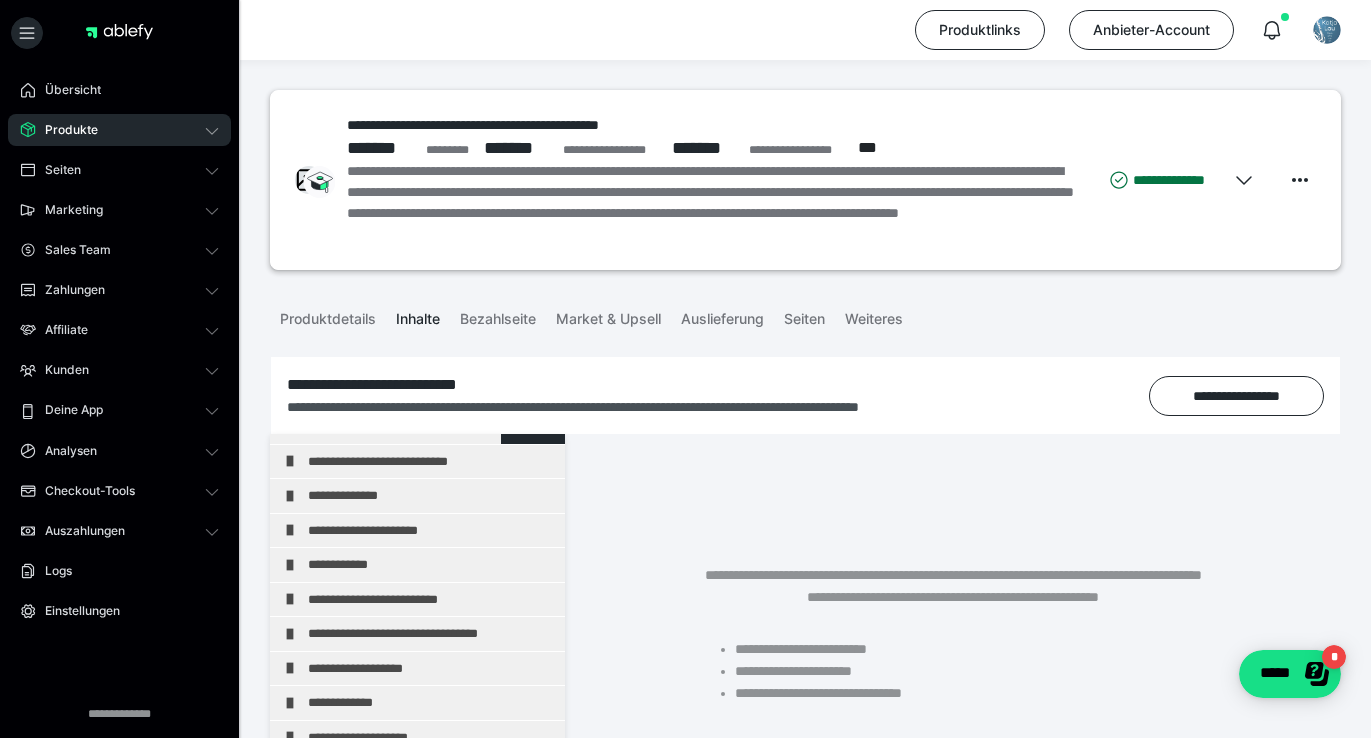scroll, scrollTop: 158, scrollLeft: 0, axis: vertical 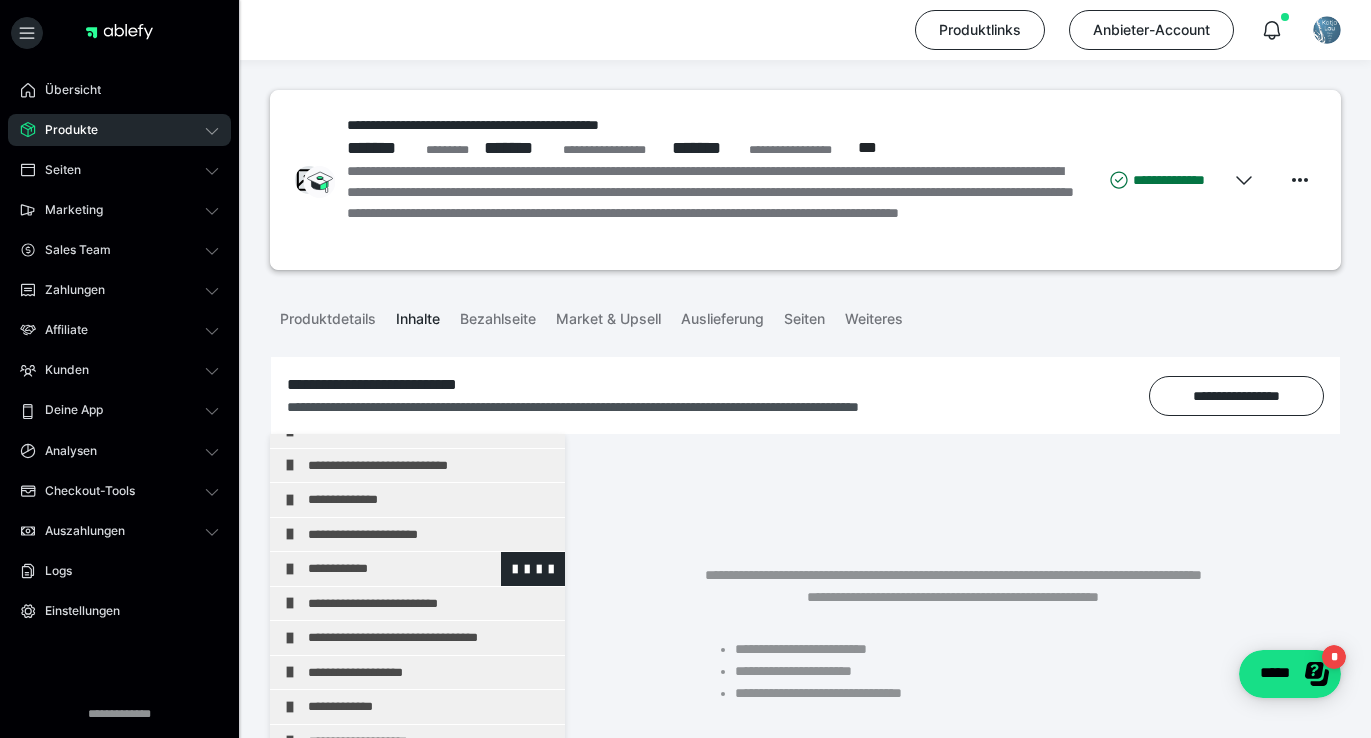 click on "**********" at bounding box center (431, 569) 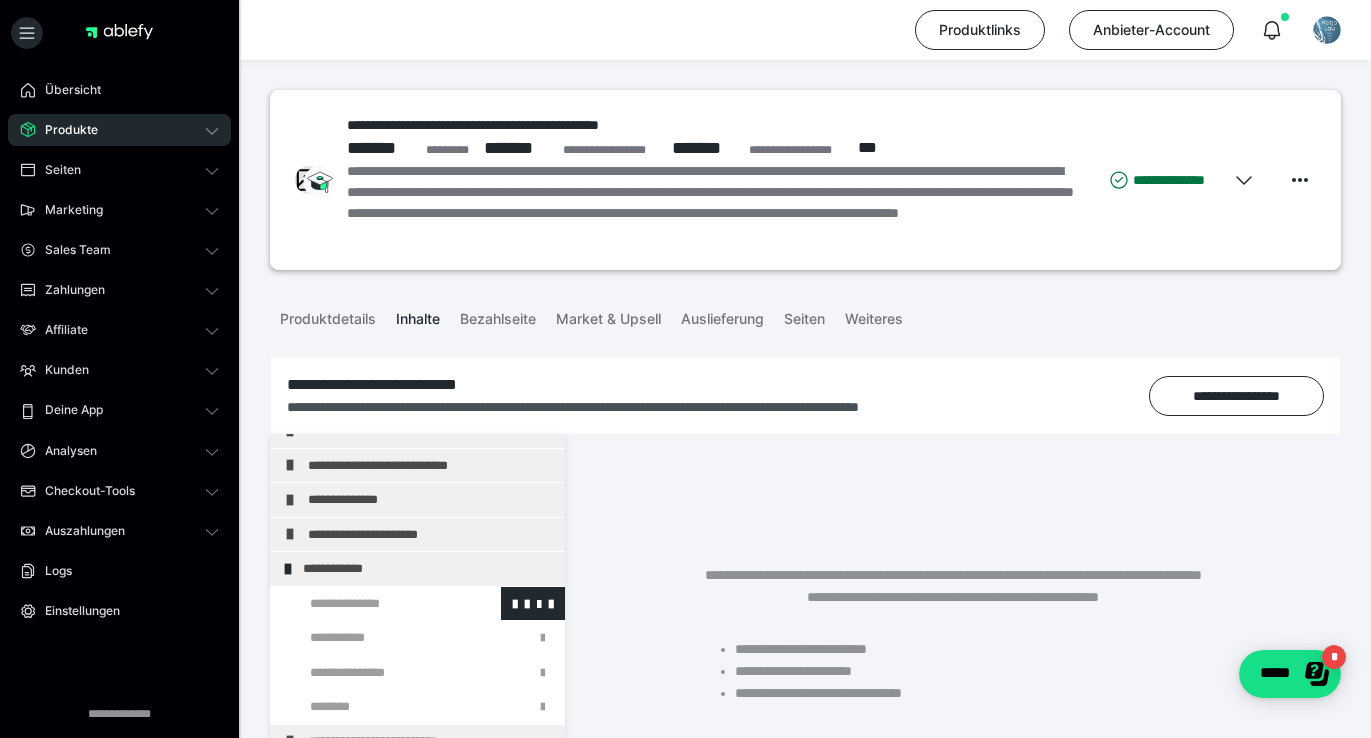 click at bounding box center [375, 604] 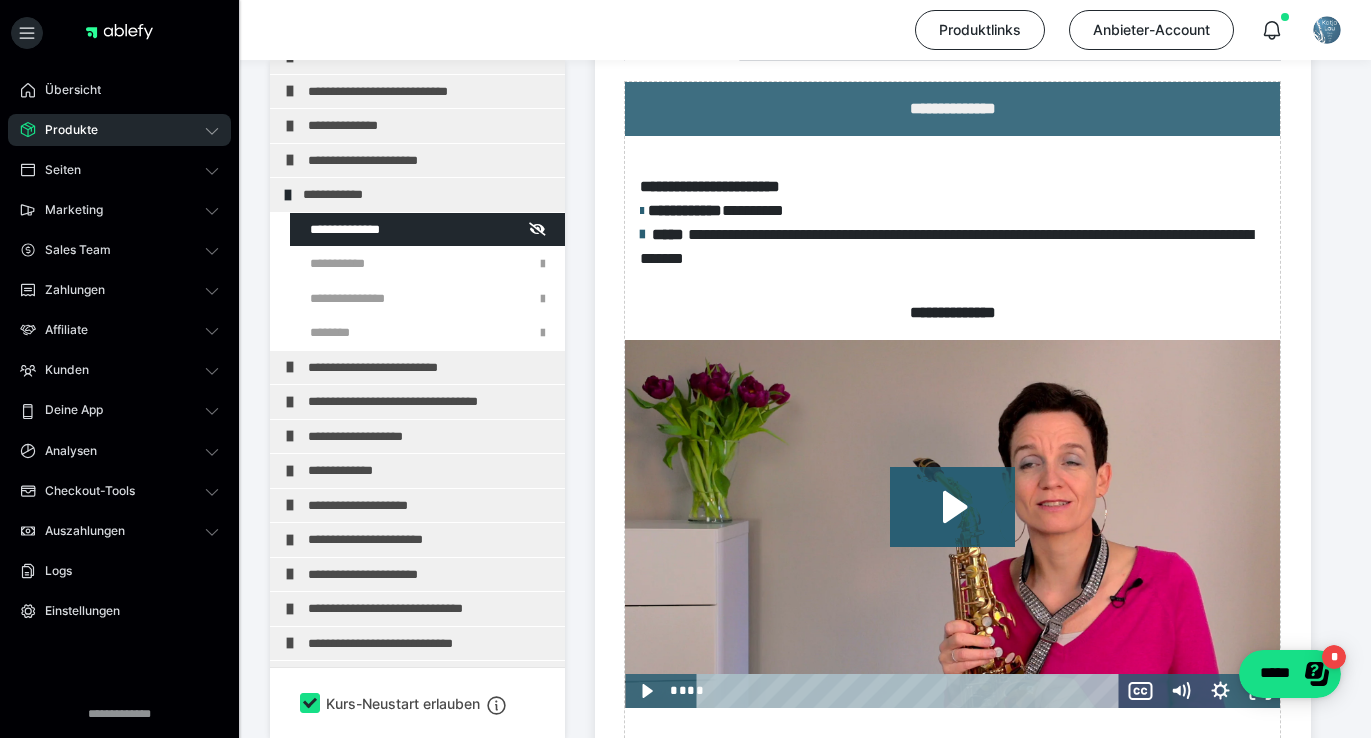 scroll, scrollTop: 640, scrollLeft: 0, axis: vertical 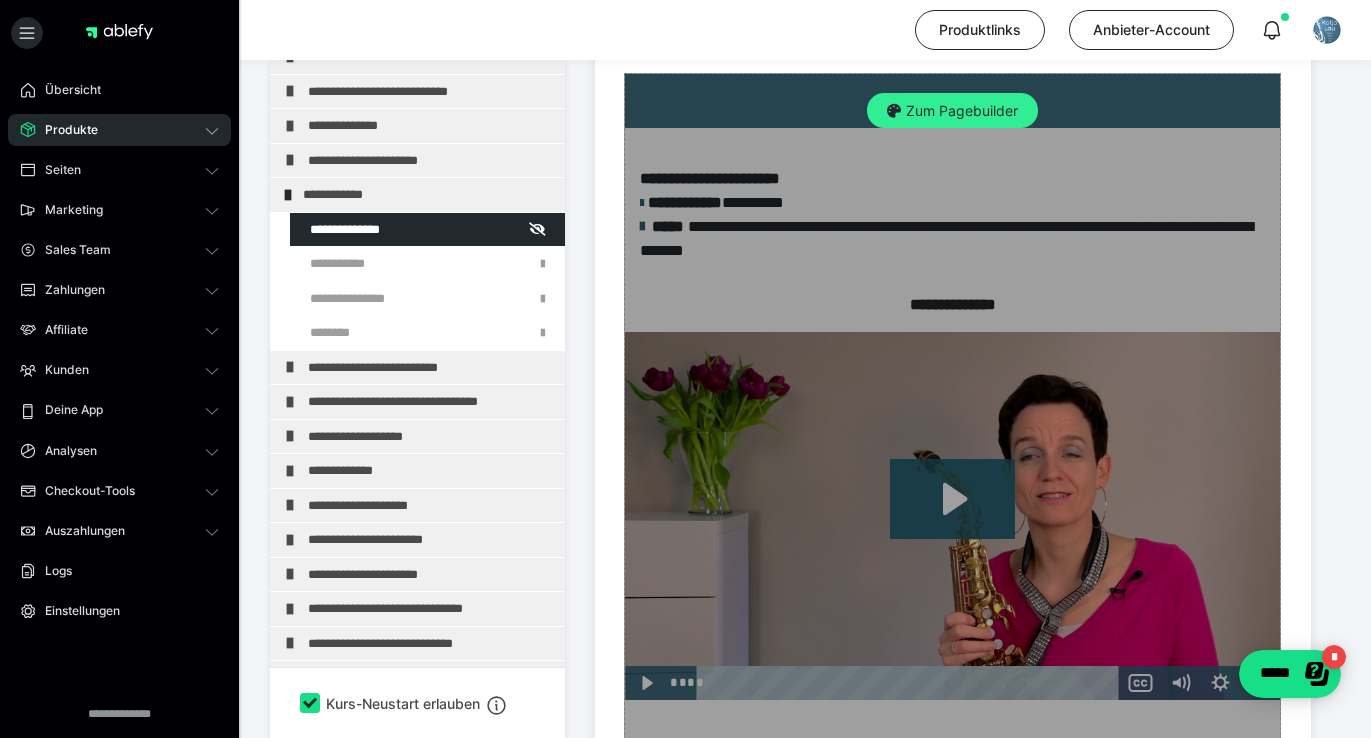 click on "Zum Pagebuilder" at bounding box center (952, 111) 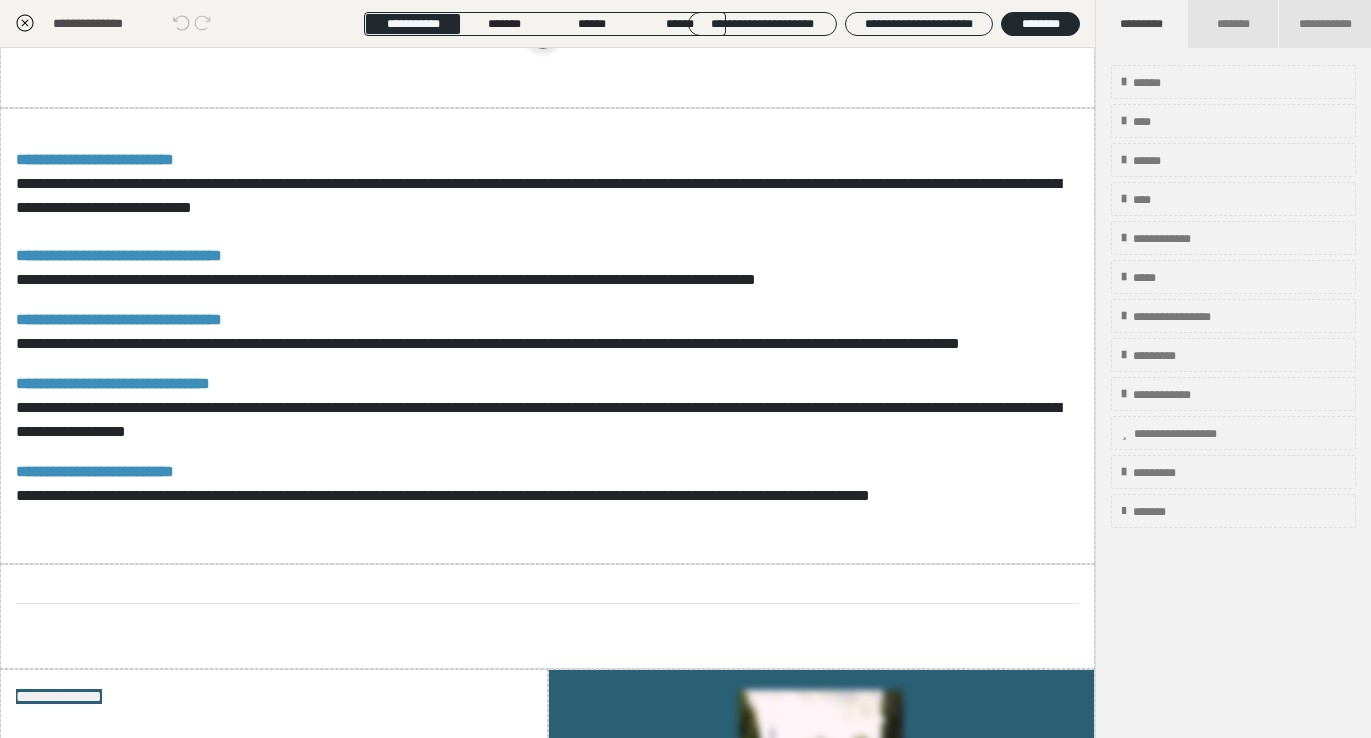 scroll, scrollTop: 876, scrollLeft: 0, axis: vertical 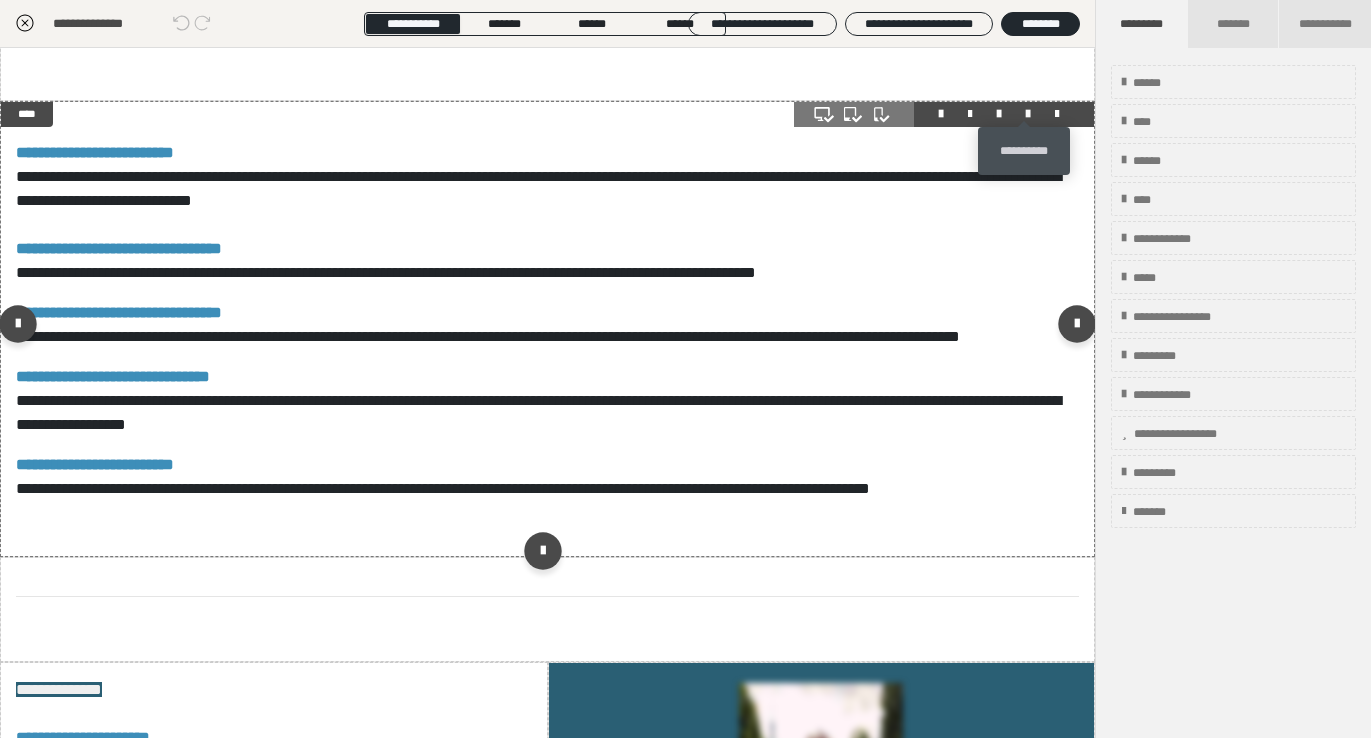 click at bounding box center [1028, 114] 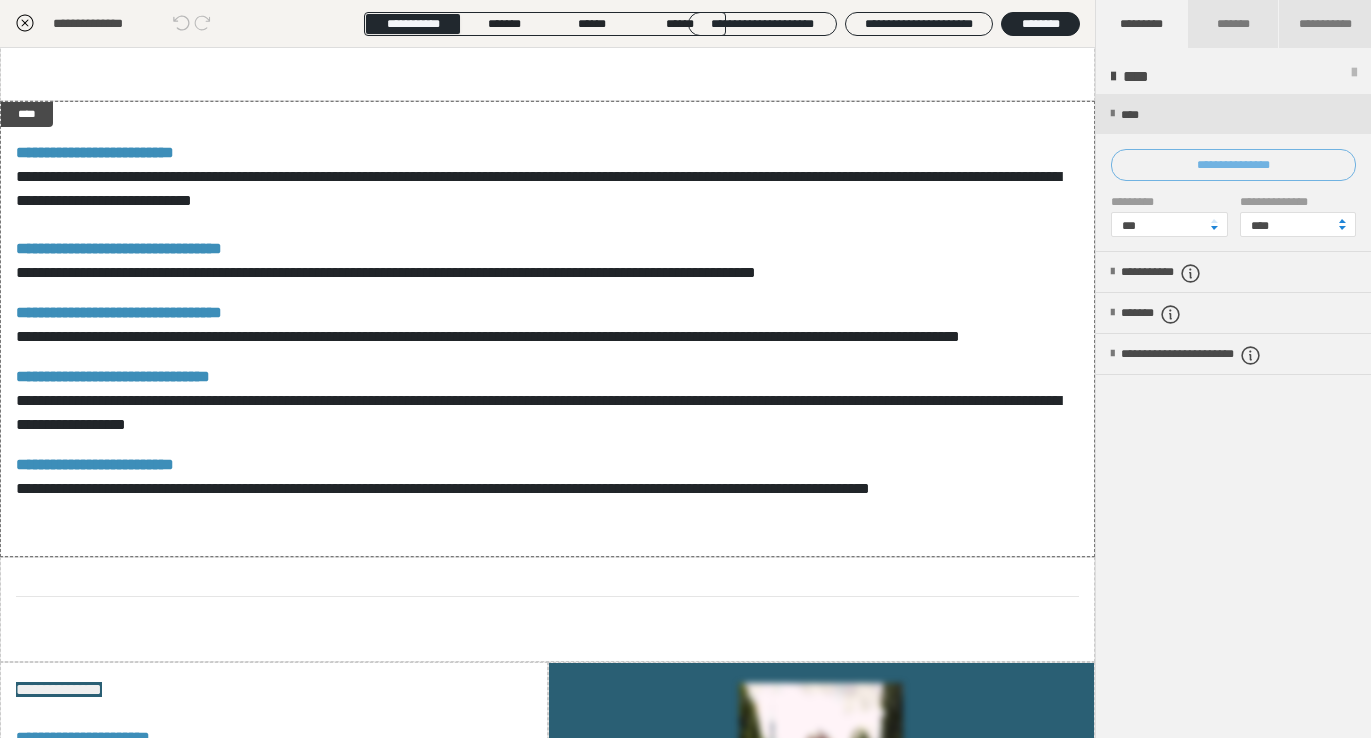 click on "**********" at bounding box center (1233, 165) 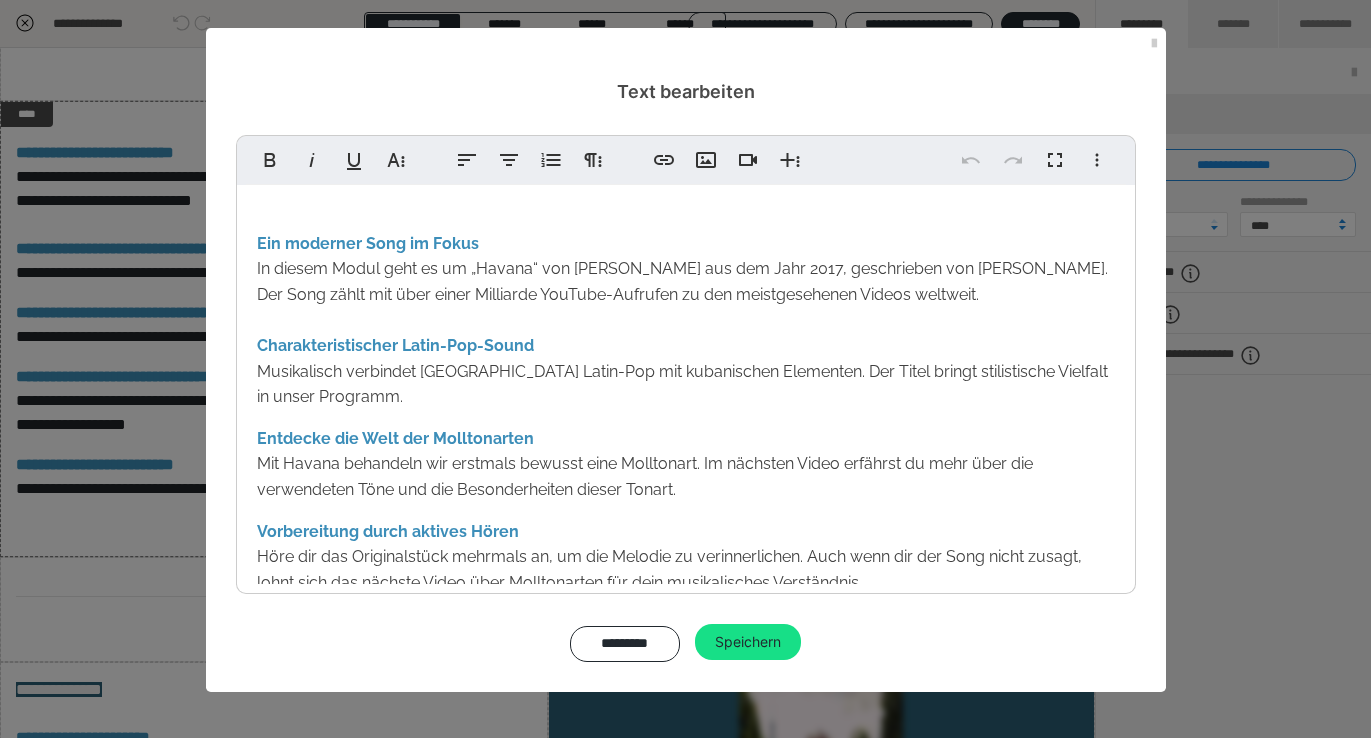 click on "Vorbereitung durch aktives Hören Höre dir das Originalstück mehrmals an, um die Melodie zu verinnerlichen. Auch wenn dir der Song nicht zusagt, lohnt sich das nächste Video über Molltonarten für dein musikalisches Verständnis." at bounding box center (669, 557) 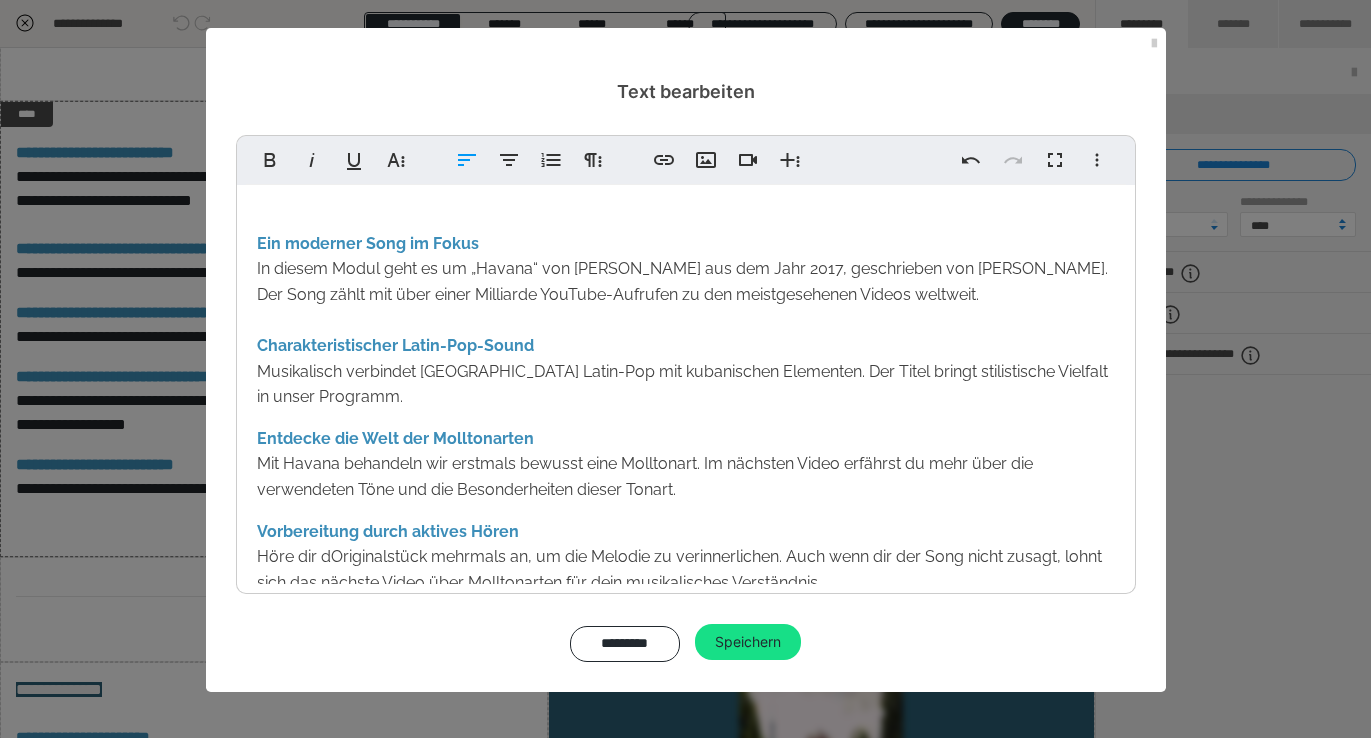 type 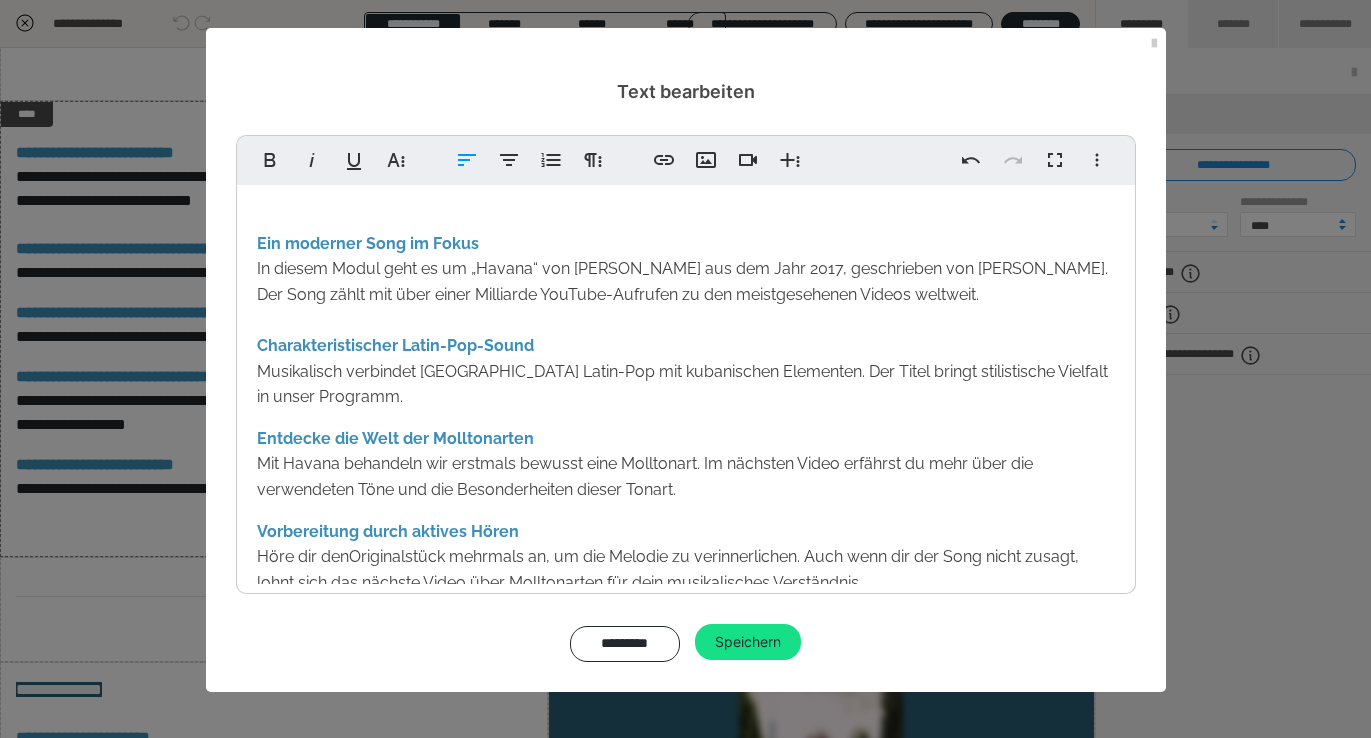 click on "Vorbereitung durch aktives [PERSON_NAME] dir den  Originalstück mehrmals an, um die Melodie zu verinnerlichen. Auch wenn dir der Song nicht zusagt, lohnt sich das nächste Video über Molltonarten für dein musikalisches Verständnis." at bounding box center [668, 557] 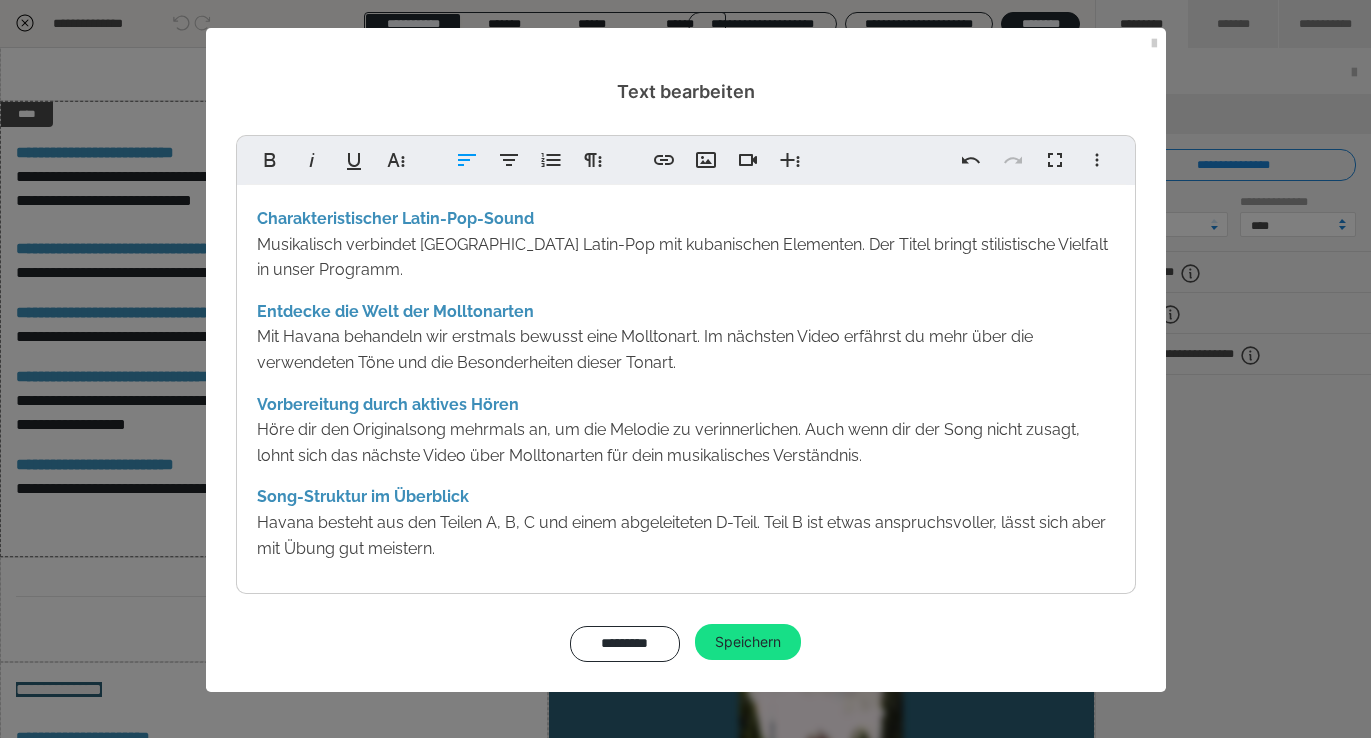 scroll, scrollTop: 129, scrollLeft: 0, axis: vertical 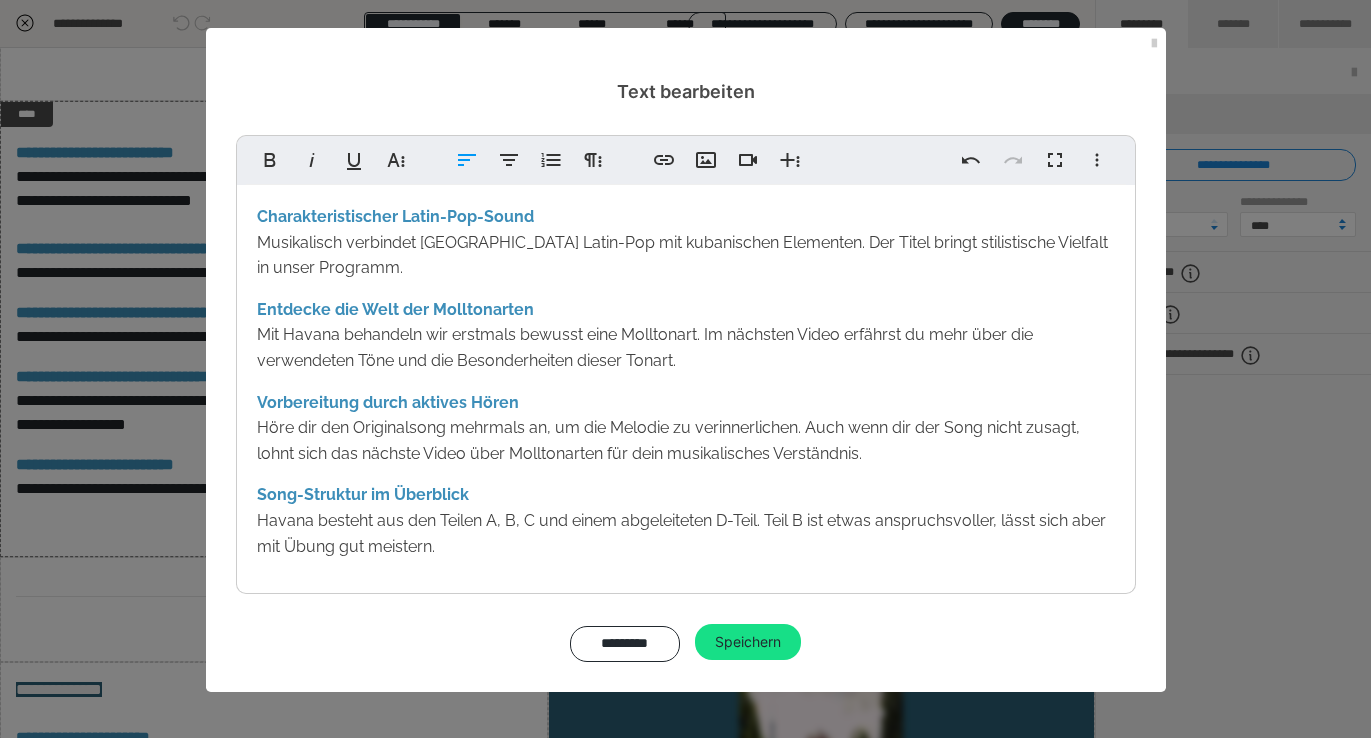 click on "Song-Struktur im Überblick Havana besteht aus den Teilen A, B, C und einem abgeleiteten D-Teil. Teil B ist etwas anspruchsvoller, lässt sich aber mit Übung gut meistern." at bounding box center (686, 520) 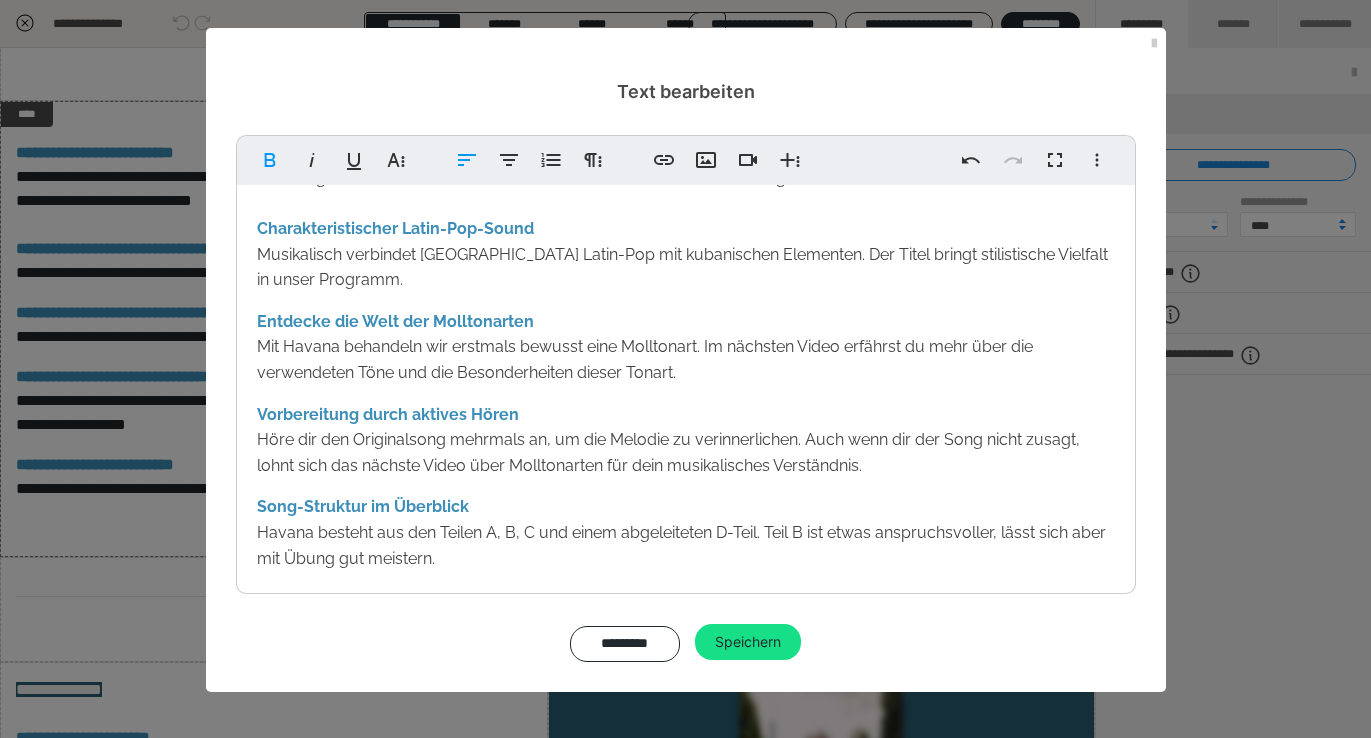 scroll, scrollTop: 59, scrollLeft: 0, axis: vertical 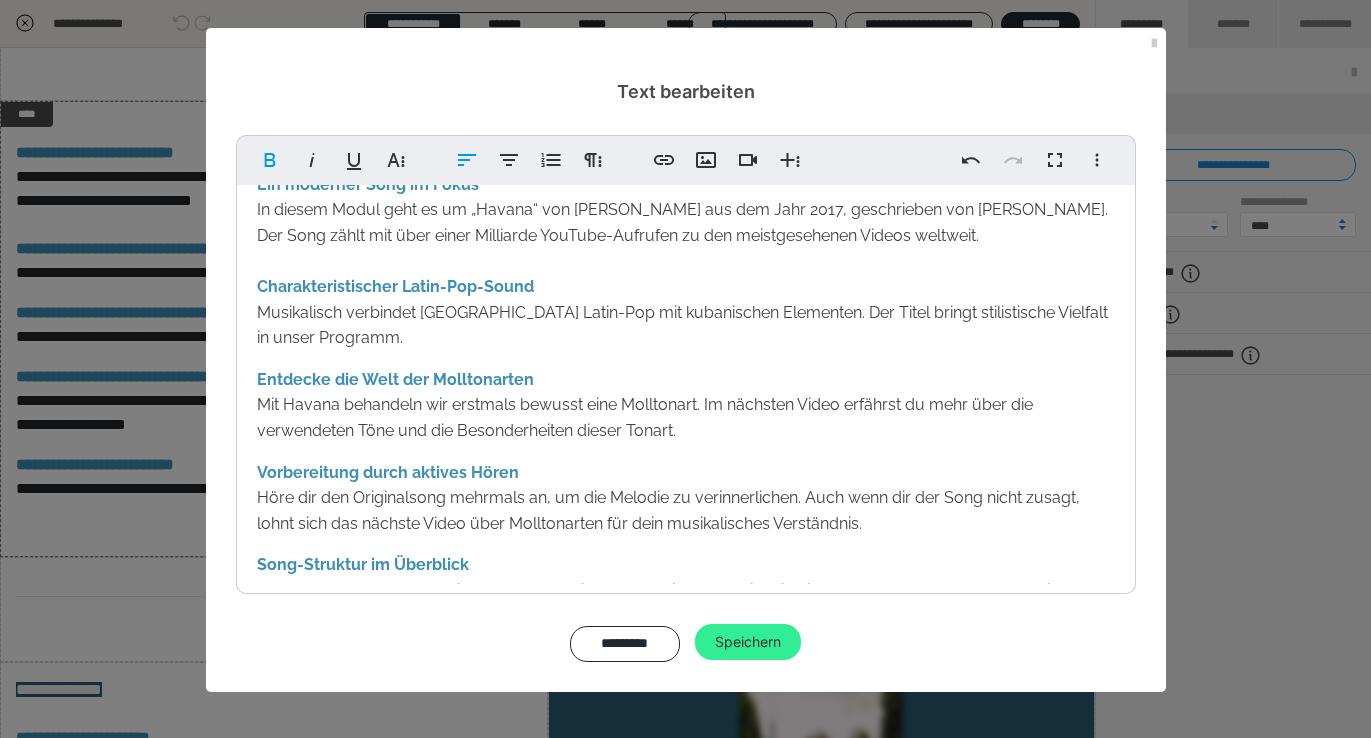 click on "Speichern" at bounding box center (748, 642) 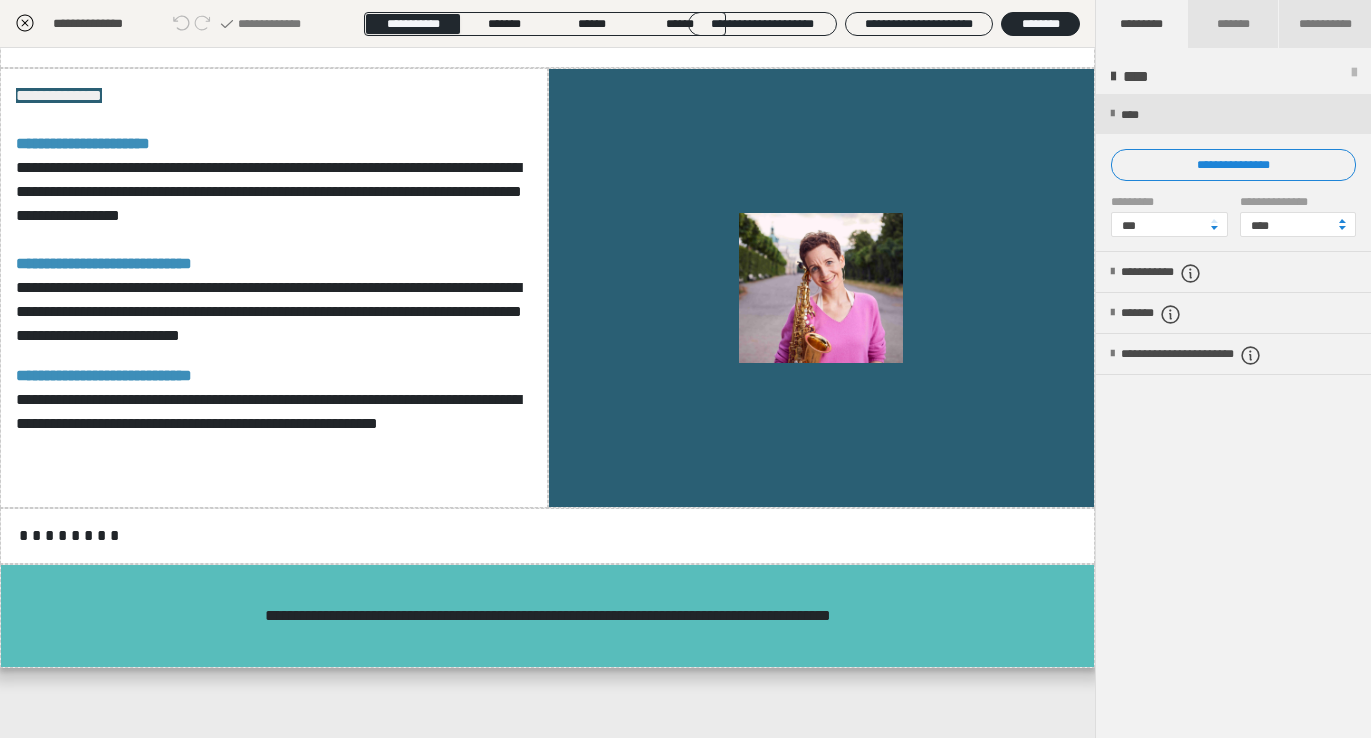 scroll, scrollTop: 1496, scrollLeft: 0, axis: vertical 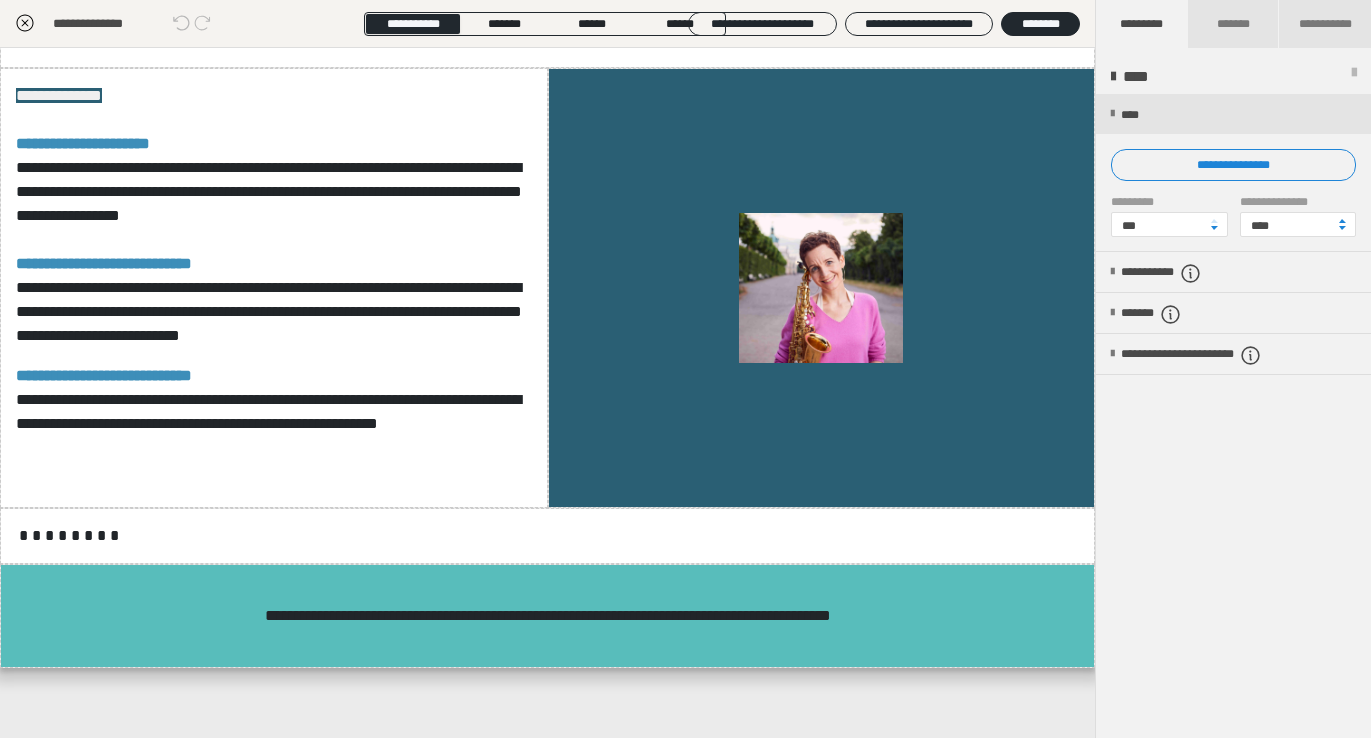 click 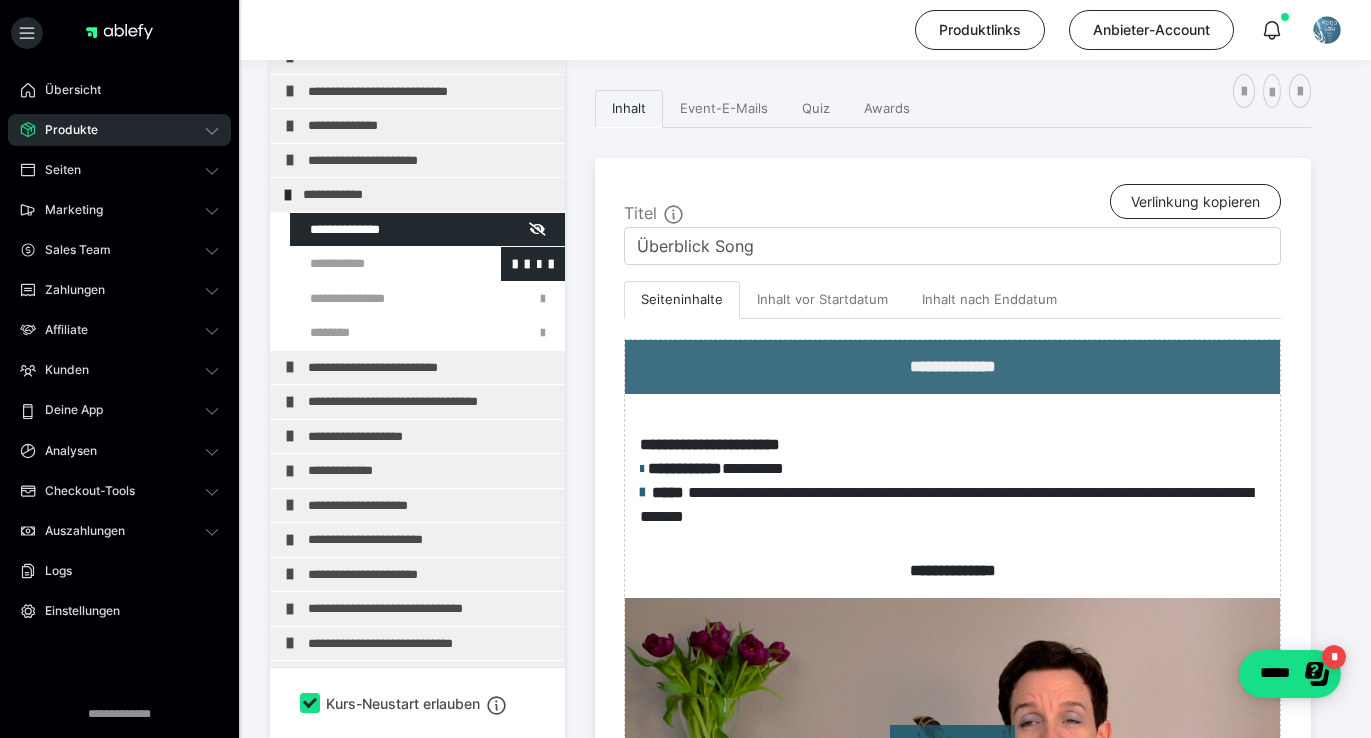 click at bounding box center [375, 264] 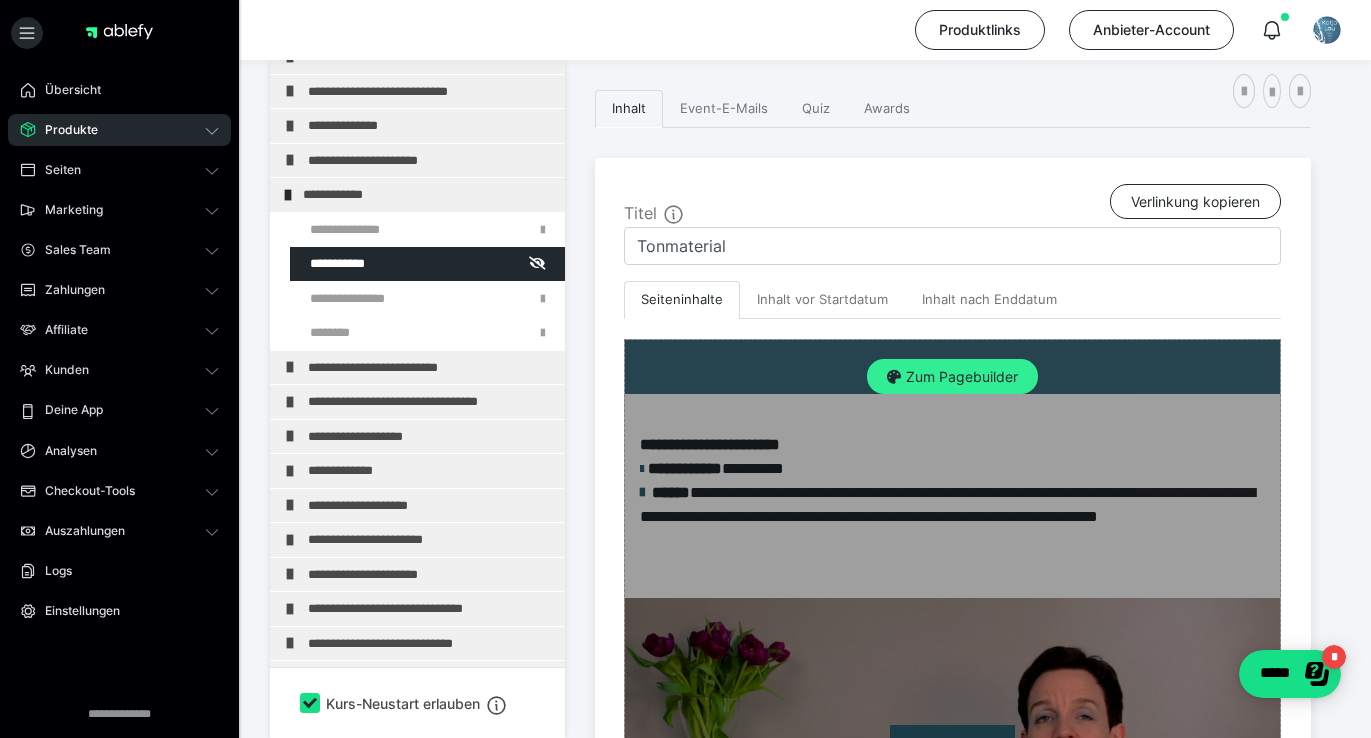 click on "Zum Pagebuilder" at bounding box center (952, 377) 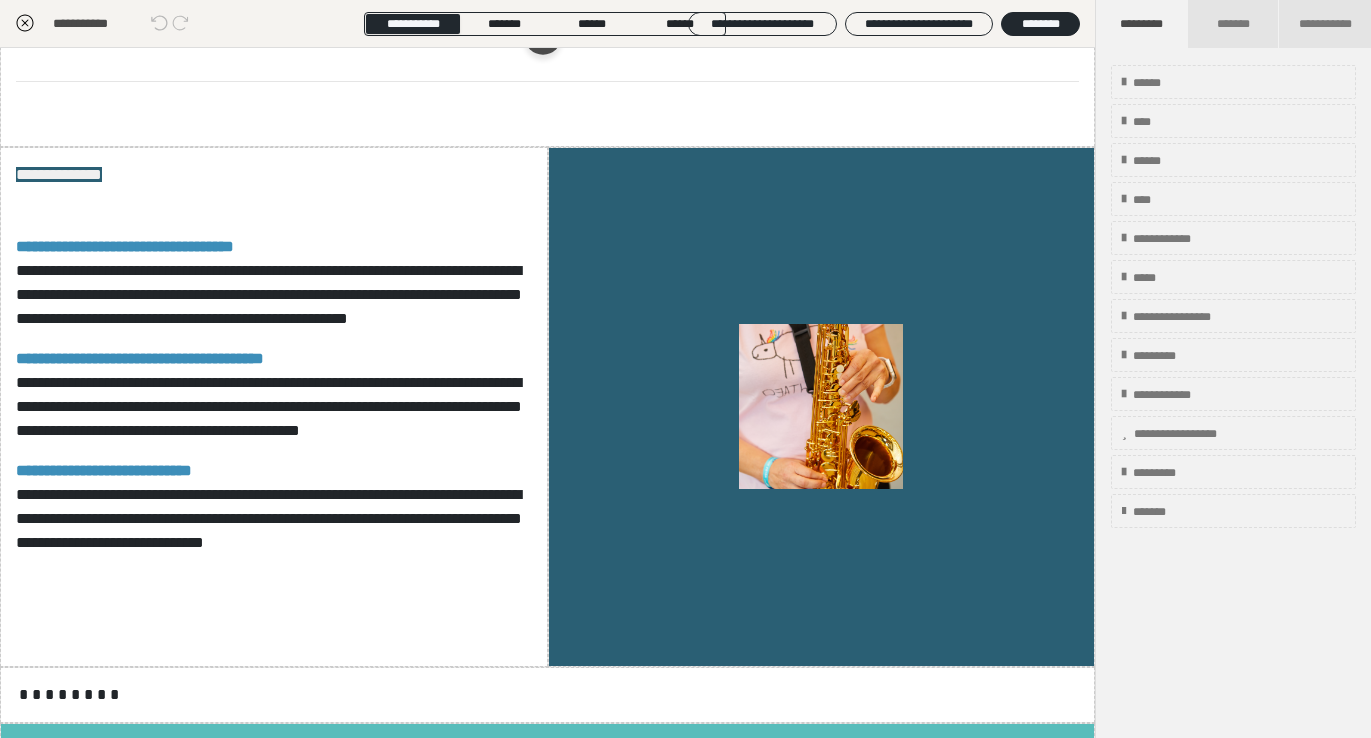 scroll, scrollTop: 1659, scrollLeft: 0, axis: vertical 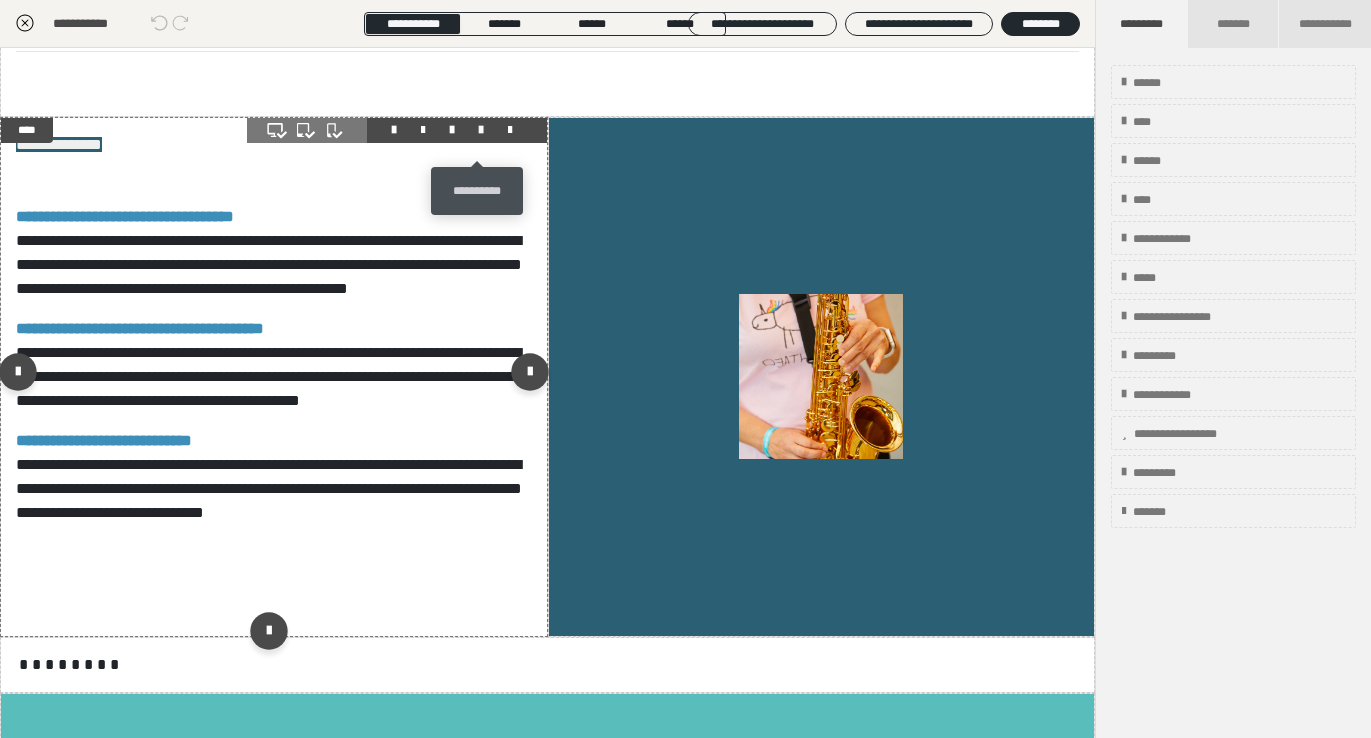 click at bounding box center (481, 130) 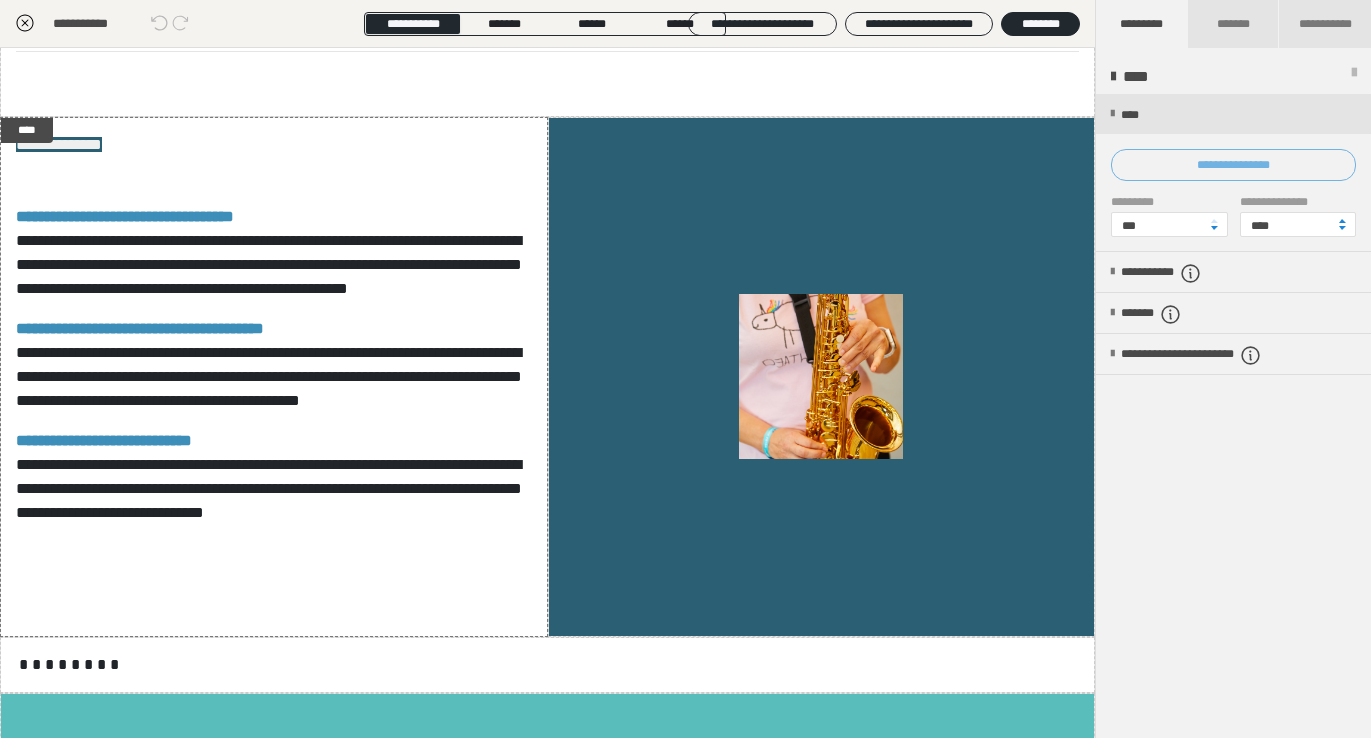 click on "**********" at bounding box center [1233, 165] 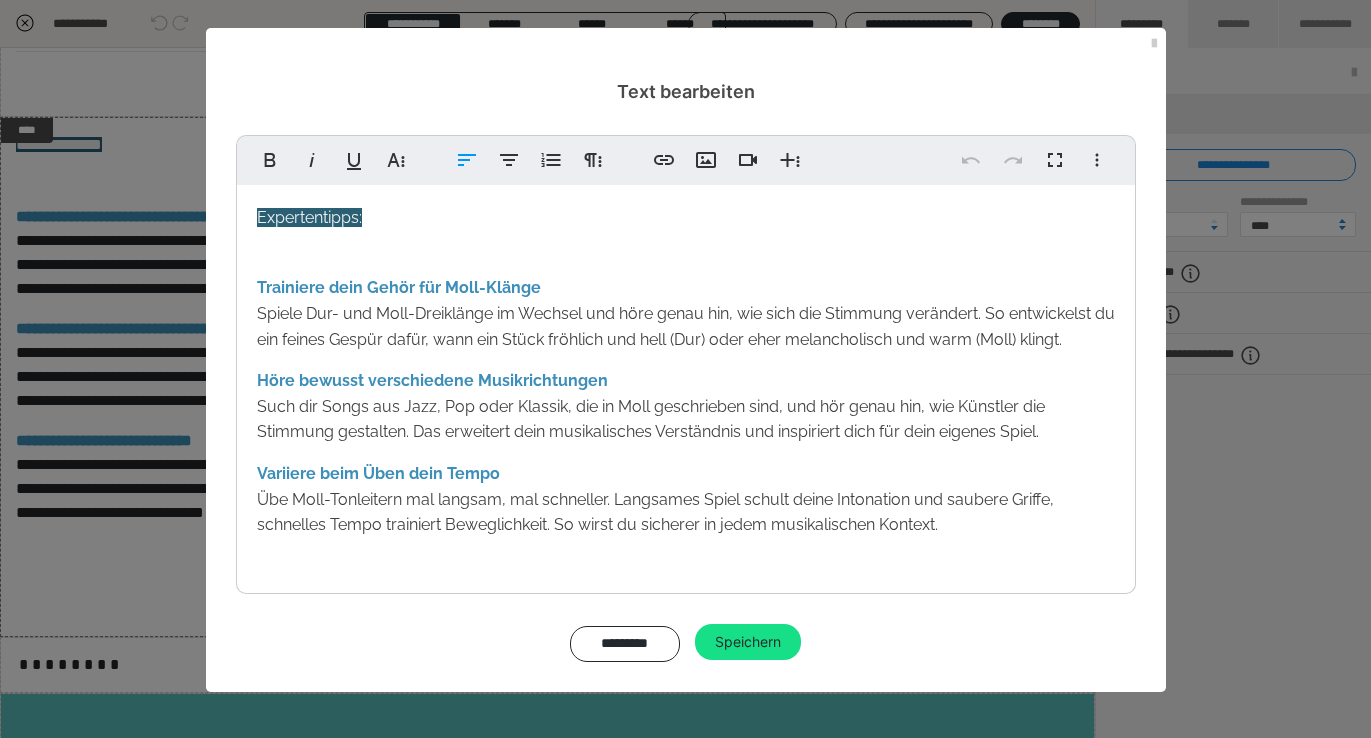 drag, startPoint x: 1054, startPoint y: 424, endPoint x: 981, endPoint y: 450, distance: 77.491936 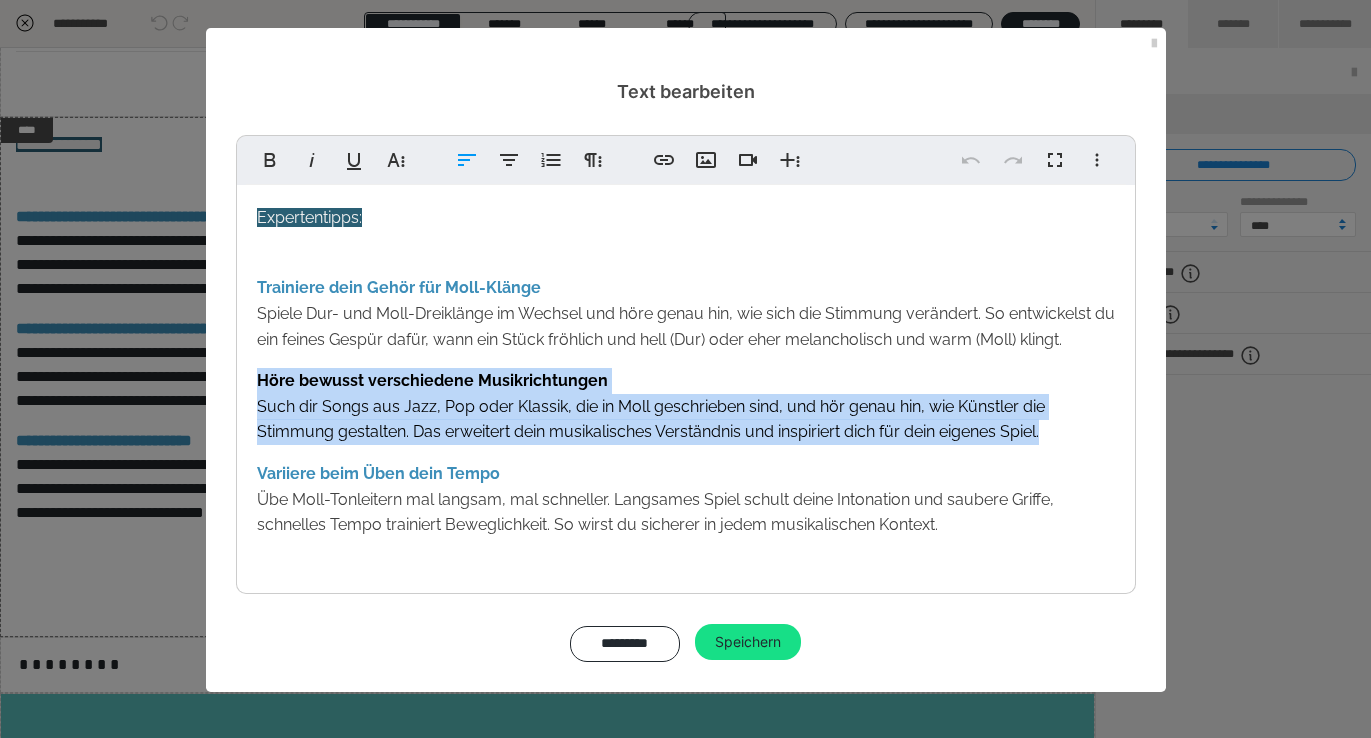 drag, startPoint x: 1062, startPoint y: 434, endPoint x: 240, endPoint y: 366, distance: 824.80786 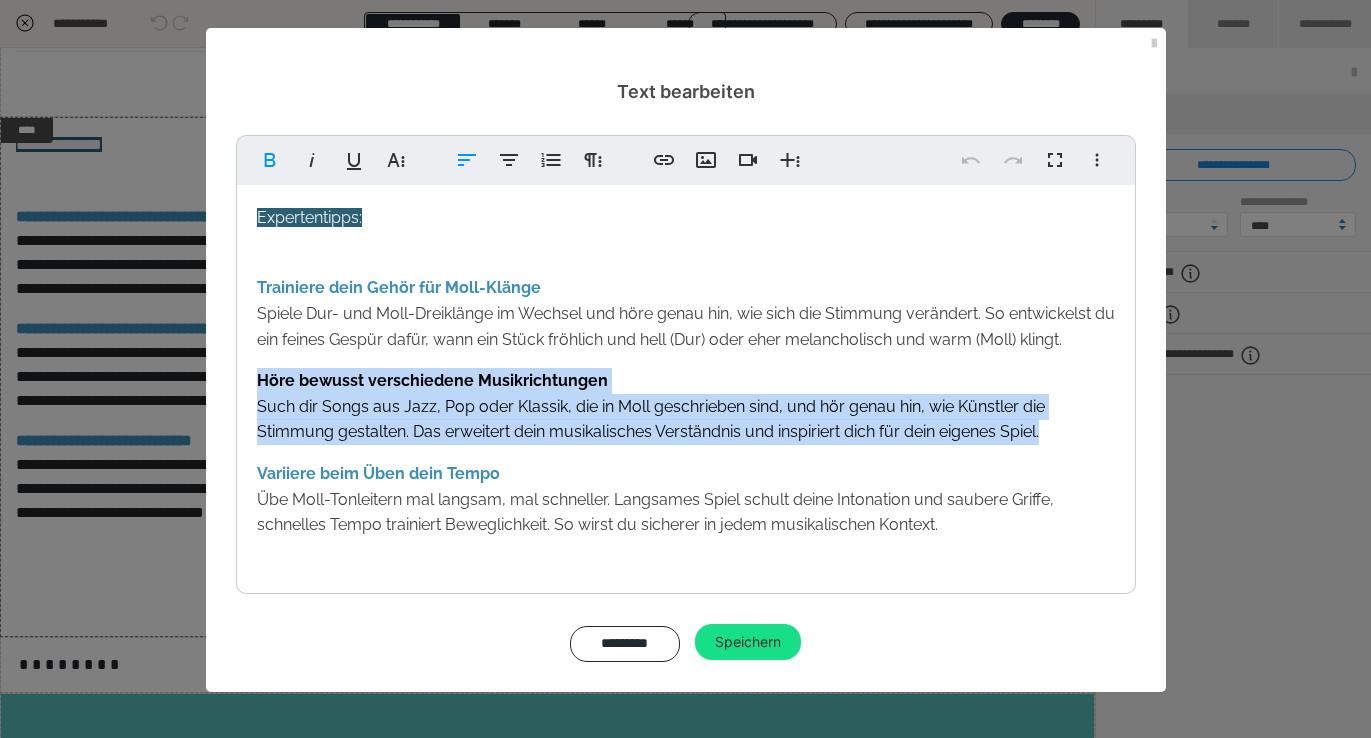 copy on "Höre bewusst verschiedene Musikrichtungen Such dir Songs aus Jazz, Pop oder Klassik, die in Moll geschrieben sind, und hör genau hin, wie Künstler die Stimmung gestalten. Das erweitert dein musikalisches Verständnis und inspiriert dich für dein eigenes Spiel." 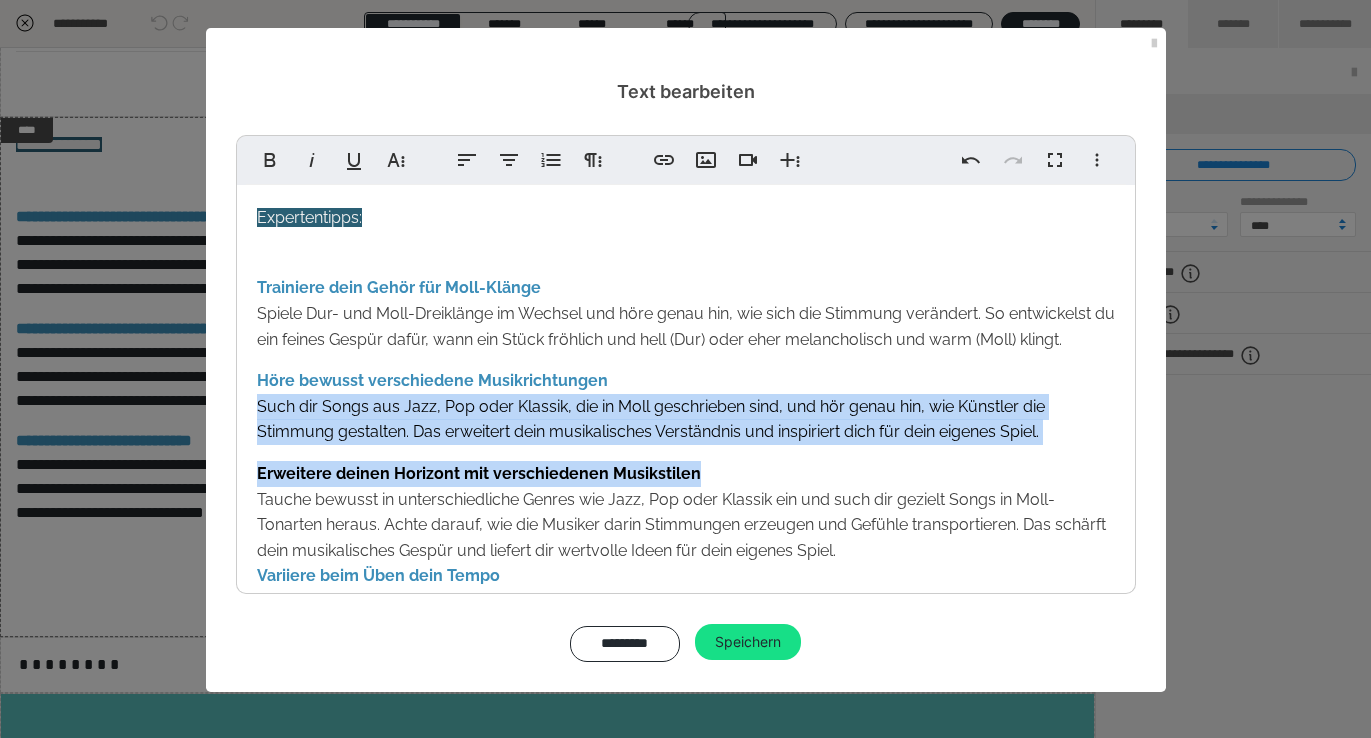 drag, startPoint x: 700, startPoint y: 473, endPoint x: 236, endPoint y: 406, distance: 468.81232 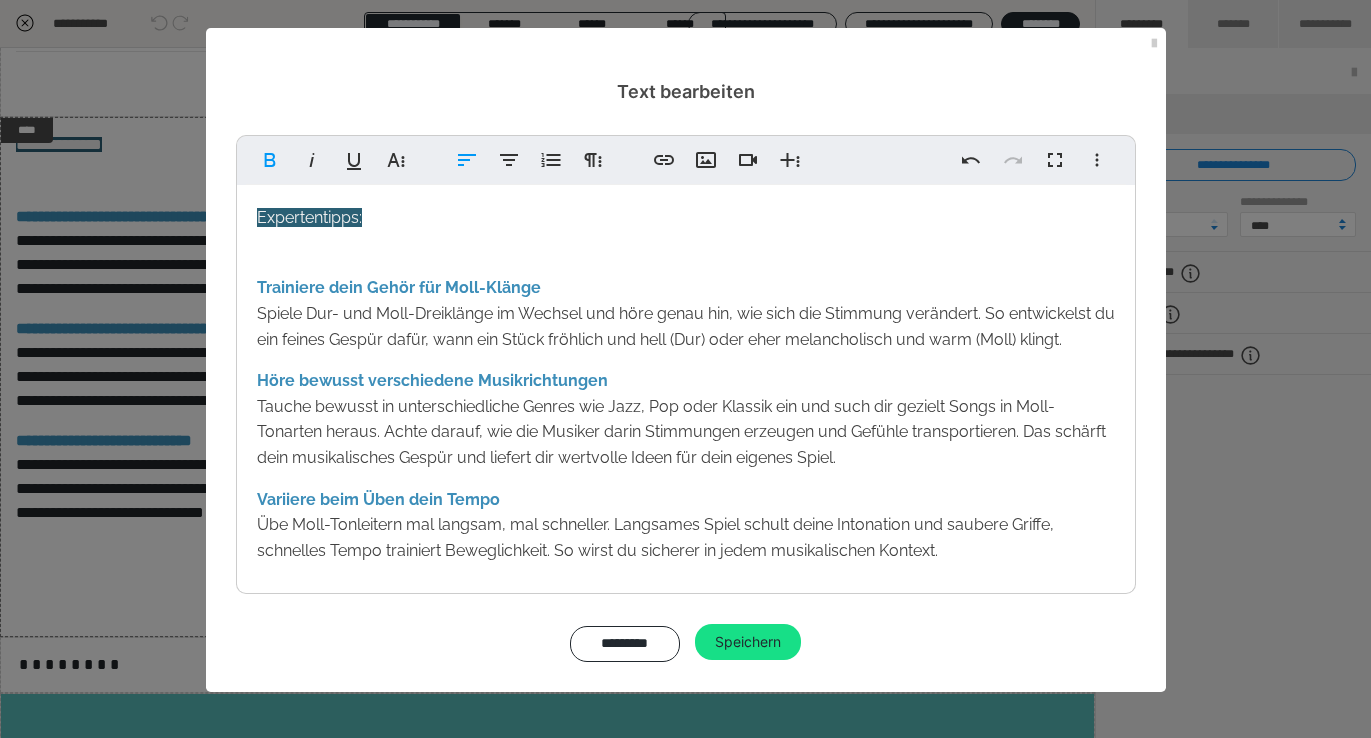 click on "Expertentipps:  Trainiere dein Gehör für Moll-Klänge Spiele Dur- und Moll-Dreiklänge im Wechsel und höre genau hin, wie sich die Stimmung verändert. So entwickelst du ein feines Gespür dafür, wann ein Stück fröhlich und hell (Dur) oder eher melancholisch und warm (Moll) klingt. Höre bewusst verschiedene Musikrichtungen Tauche bewusst in unterschiedliche Genres wie Jazz, Pop oder Klassik ein und such dir gezielt Songs in Moll-Tonarten heraus. Achte darauf, wie die Musiker darin Stimmungen erzeugen und Gefühle transportieren. Das schärft dein musikalisches Gespür und liefert dir wertvolle Ideen für dein eigenes Spiel. Variiere beim Üben dein Tempo Übe Moll-Tonleitern mal langsam, mal schneller. Langsames Spiel schult deine Intonation und saubere Griffe, schnelles Tempo trainiert Beweglichkeit. So wirst du sicherer in jedem musikalischen Kontext." at bounding box center [686, 430] 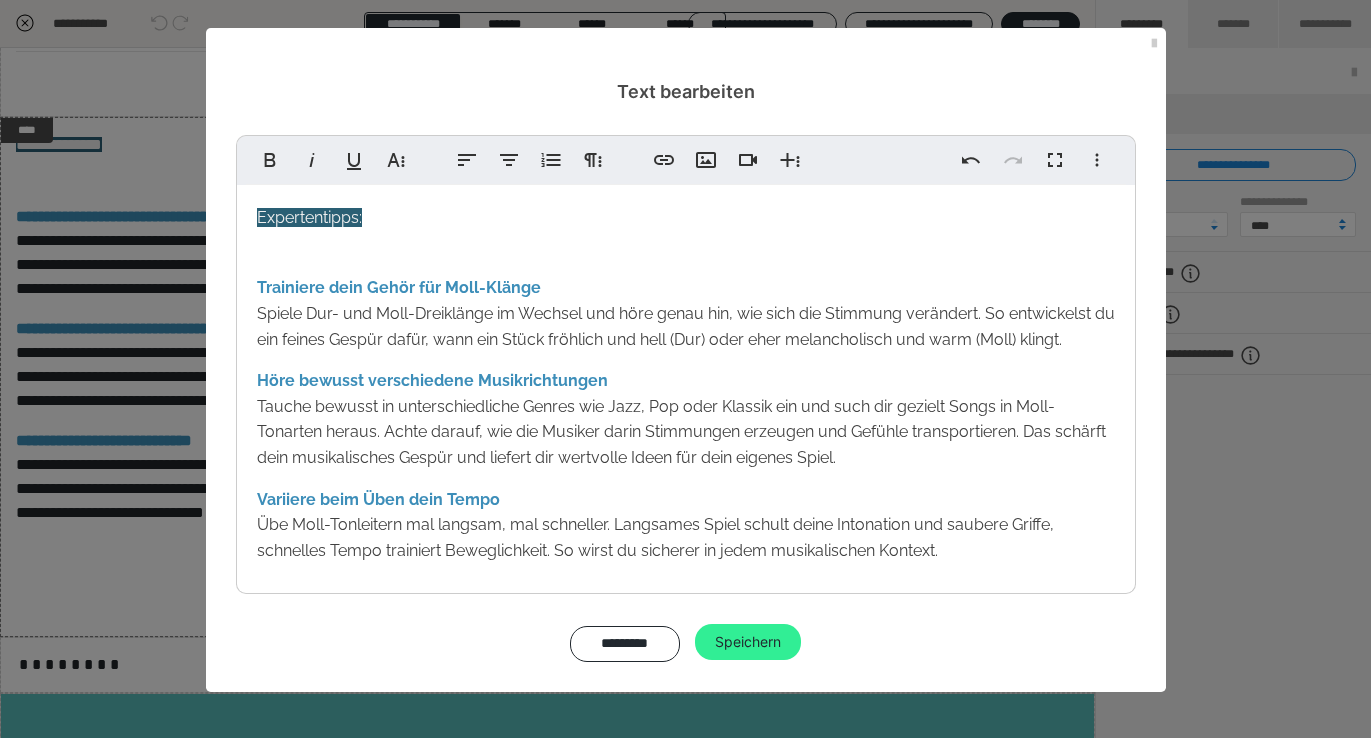 click on "Speichern" at bounding box center [748, 642] 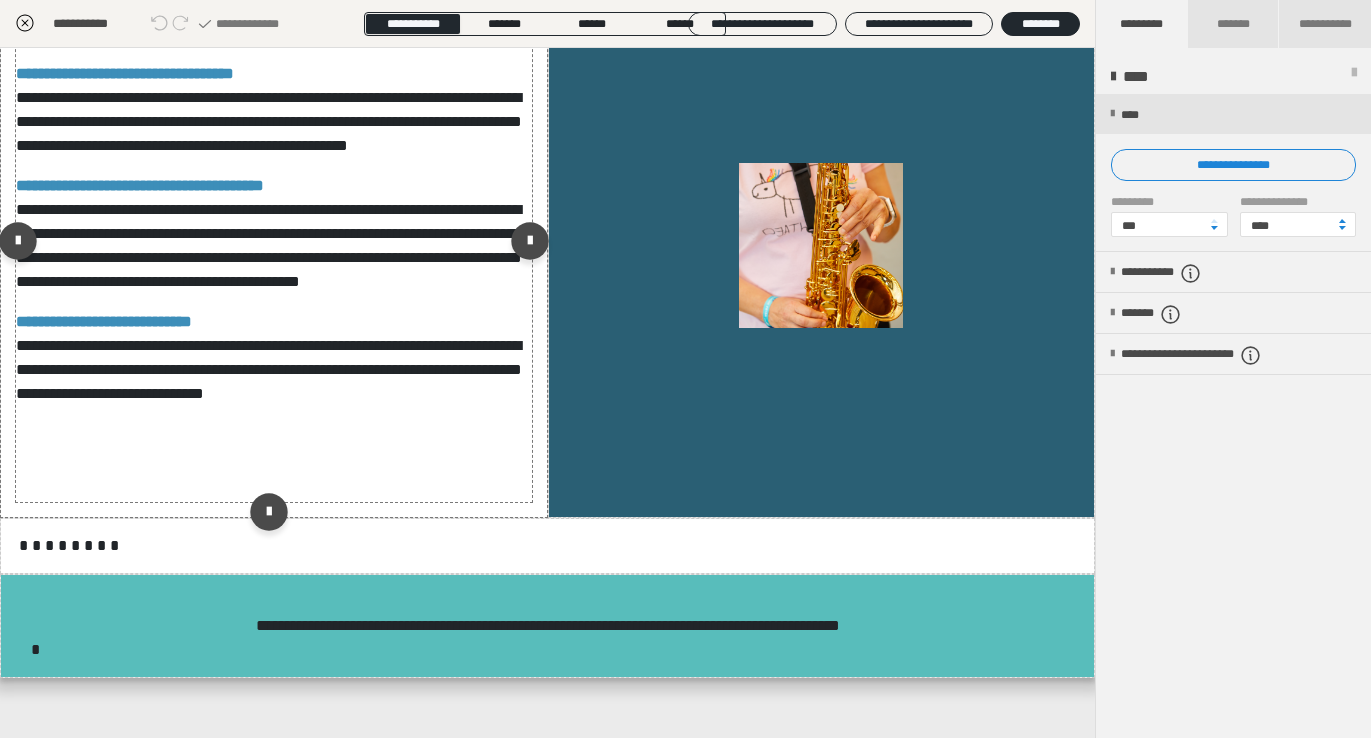 scroll, scrollTop: 1884, scrollLeft: 0, axis: vertical 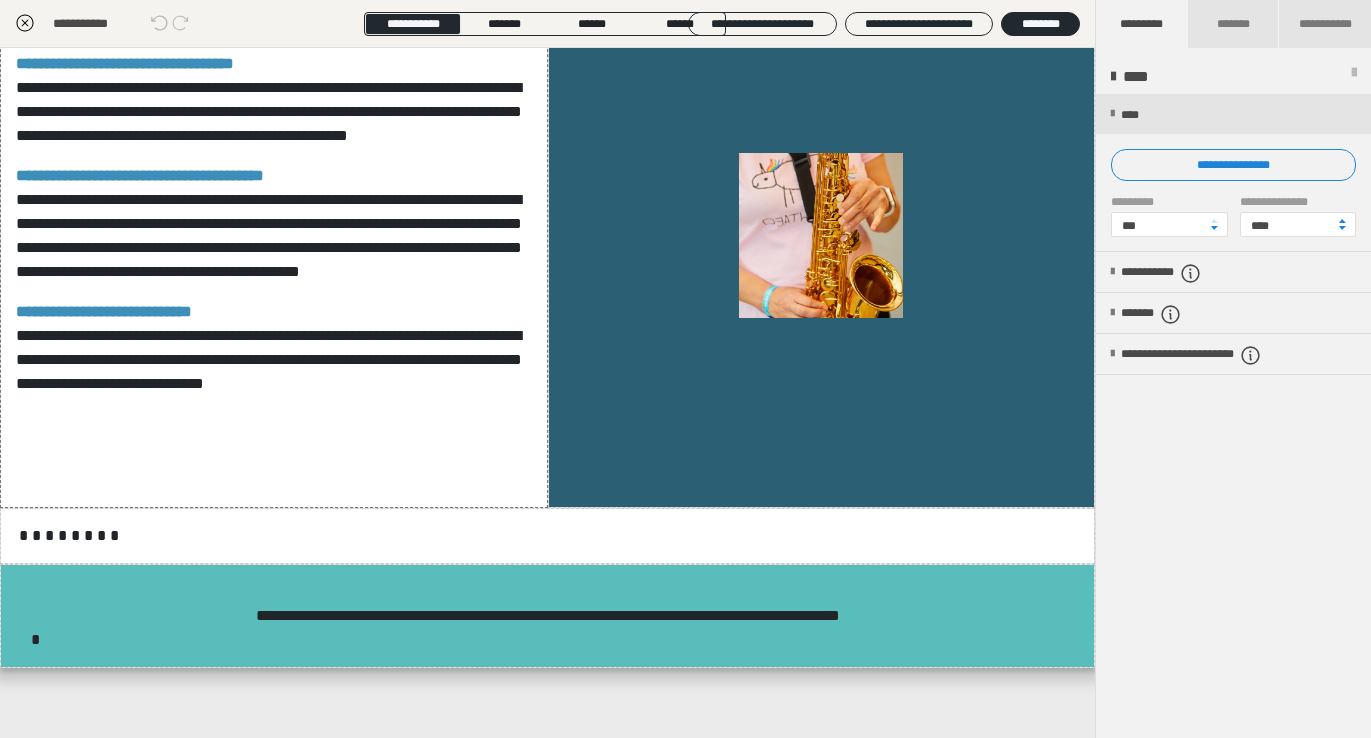 click 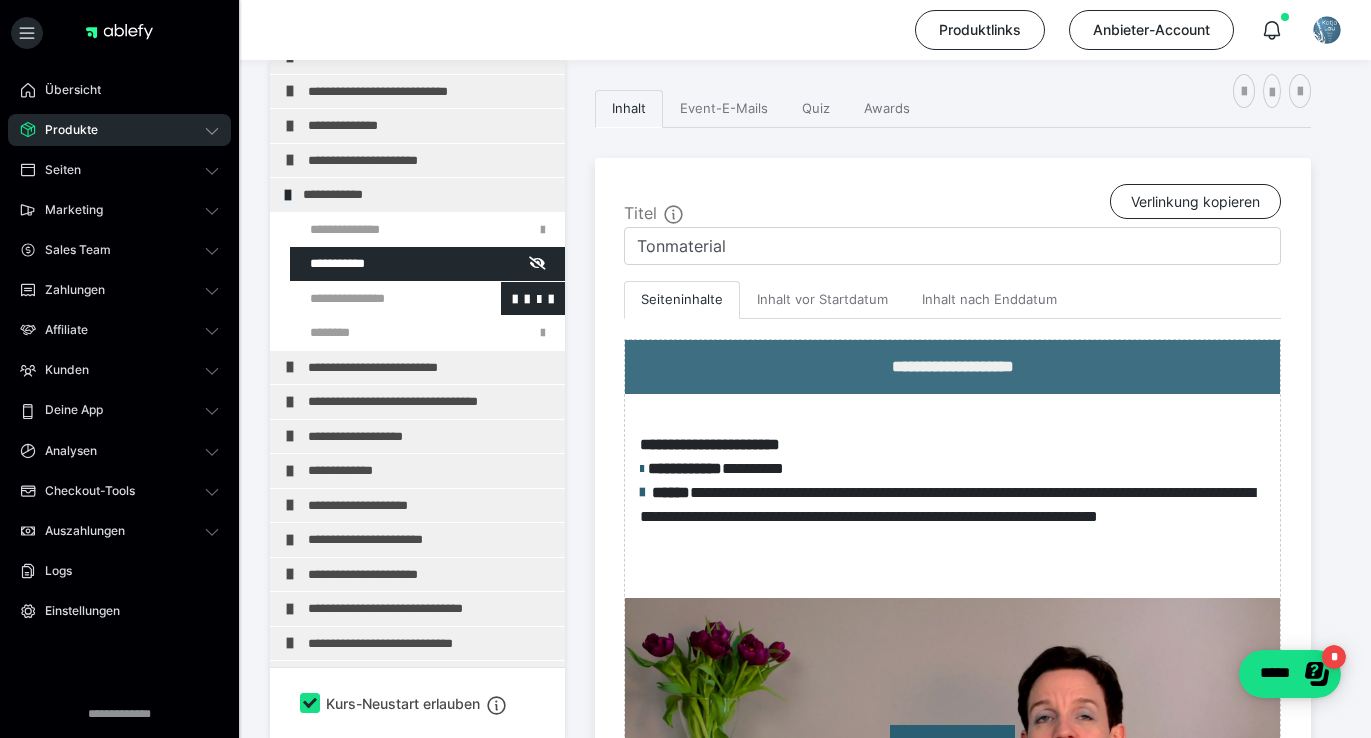 click at bounding box center (375, 299) 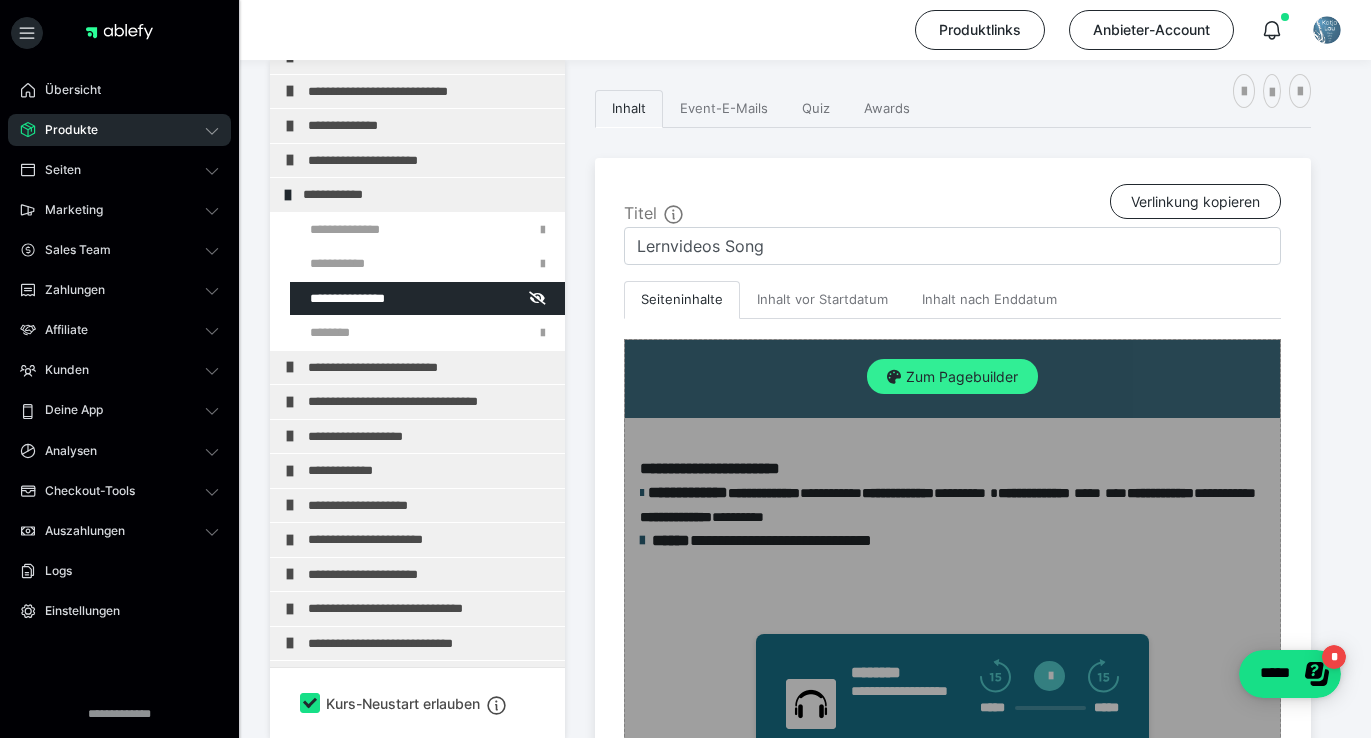 click on "Zum Pagebuilder" at bounding box center (952, 377) 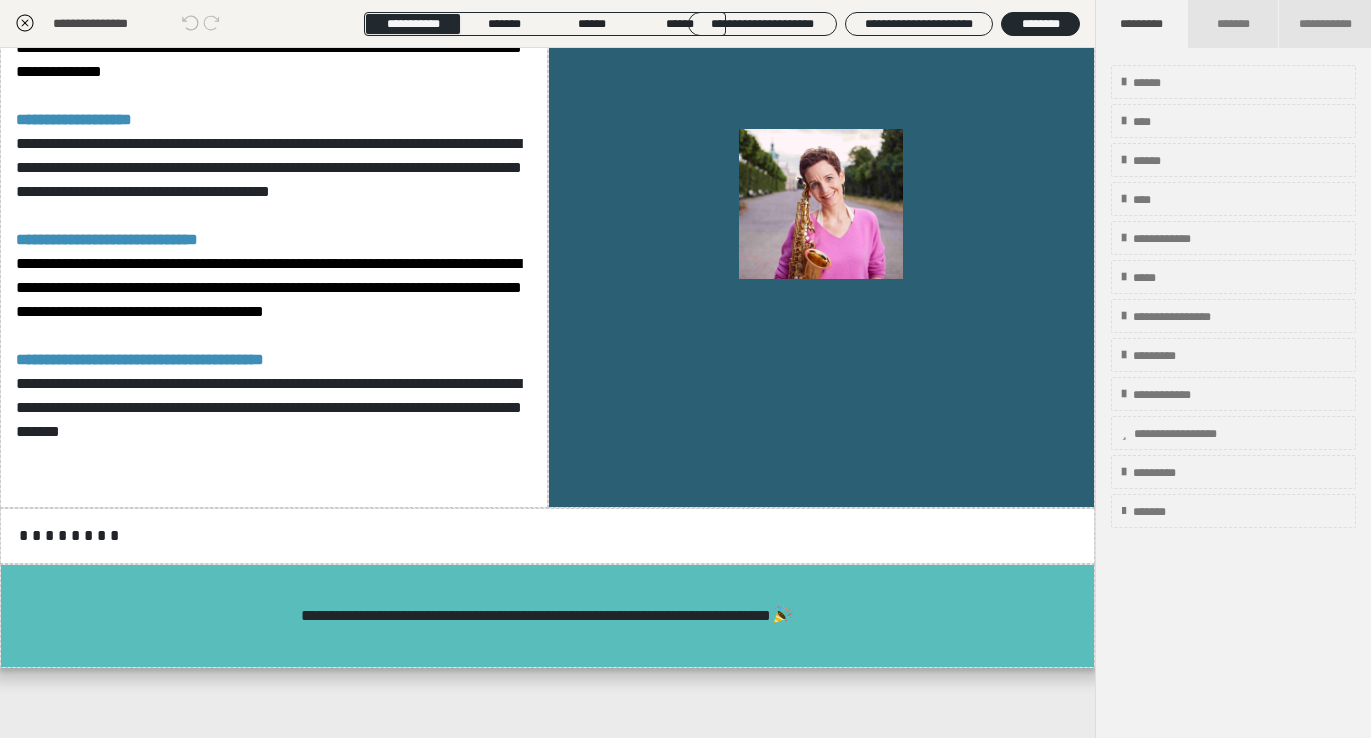 scroll, scrollTop: 5591, scrollLeft: 0, axis: vertical 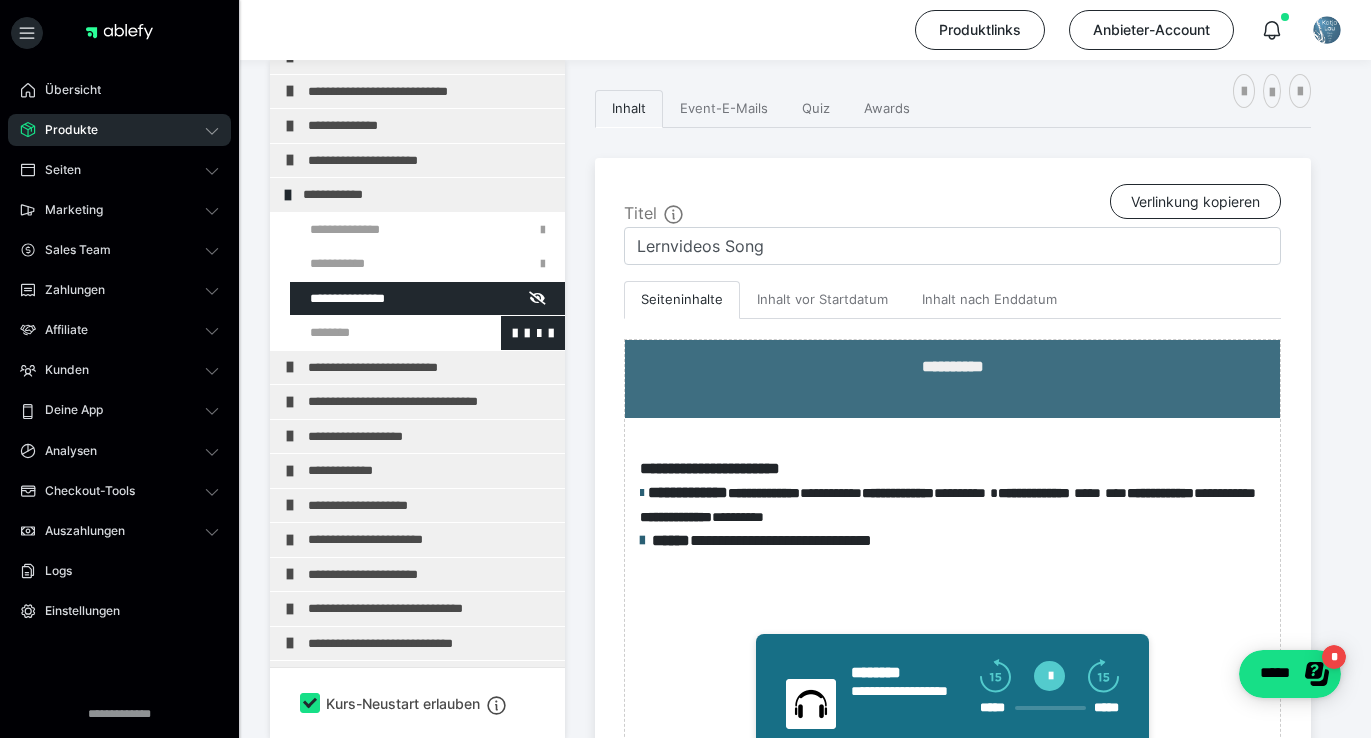 click at bounding box center [375, 333] 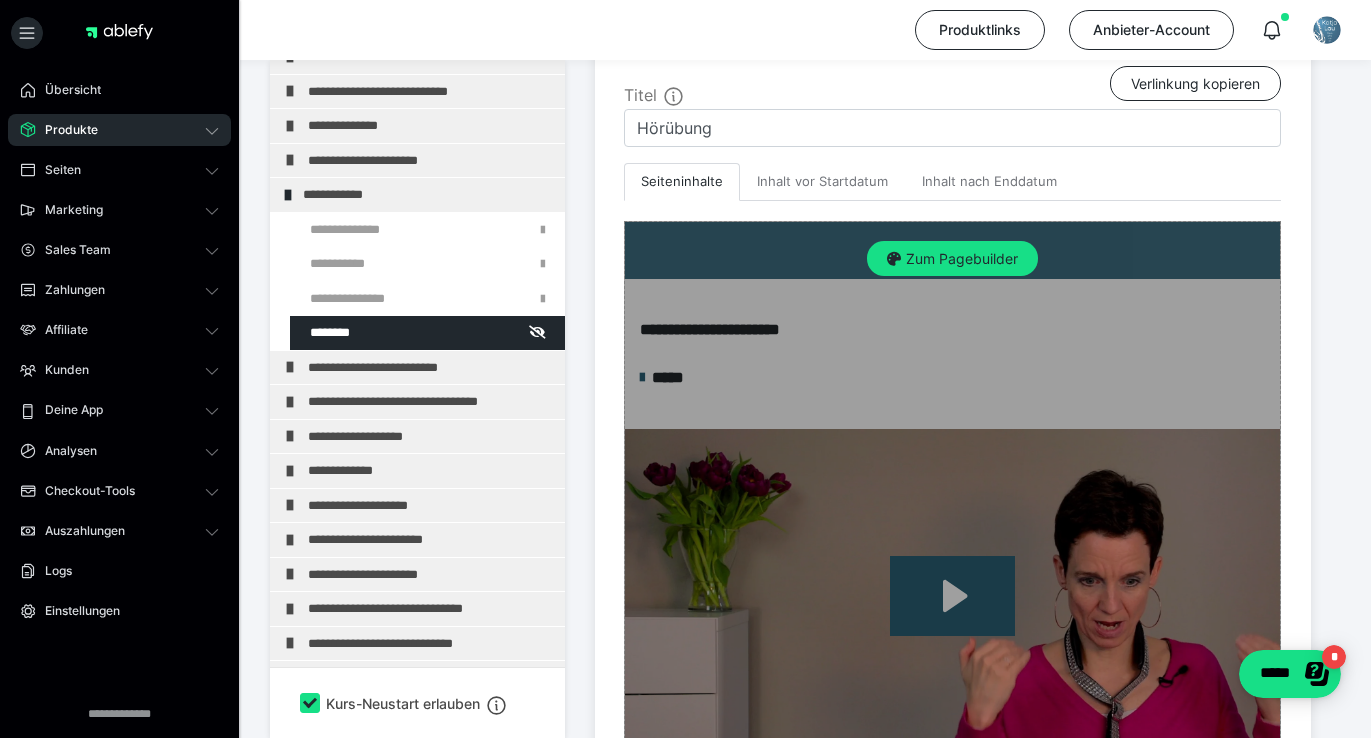 scroll, scrollTop: 499, scrollLeft: 0, axis: vertical 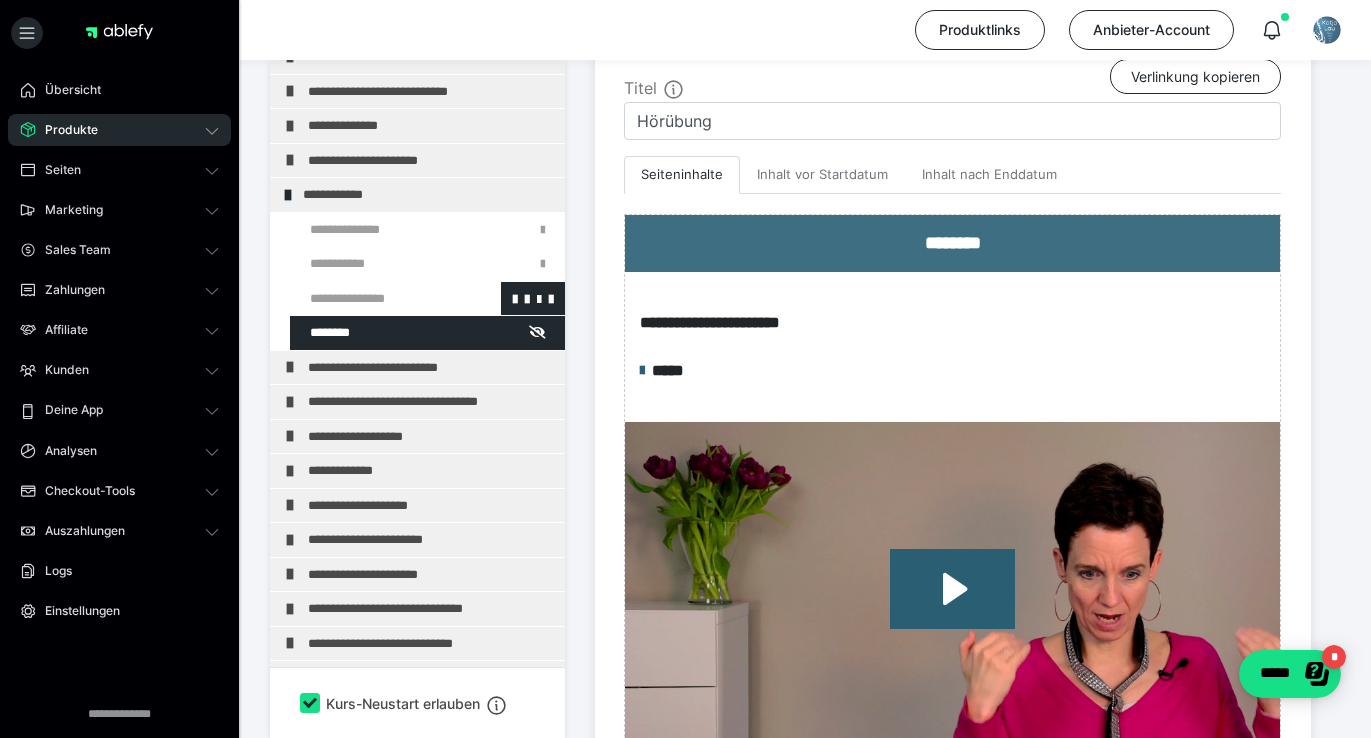 click at bounding box center [375, 299] 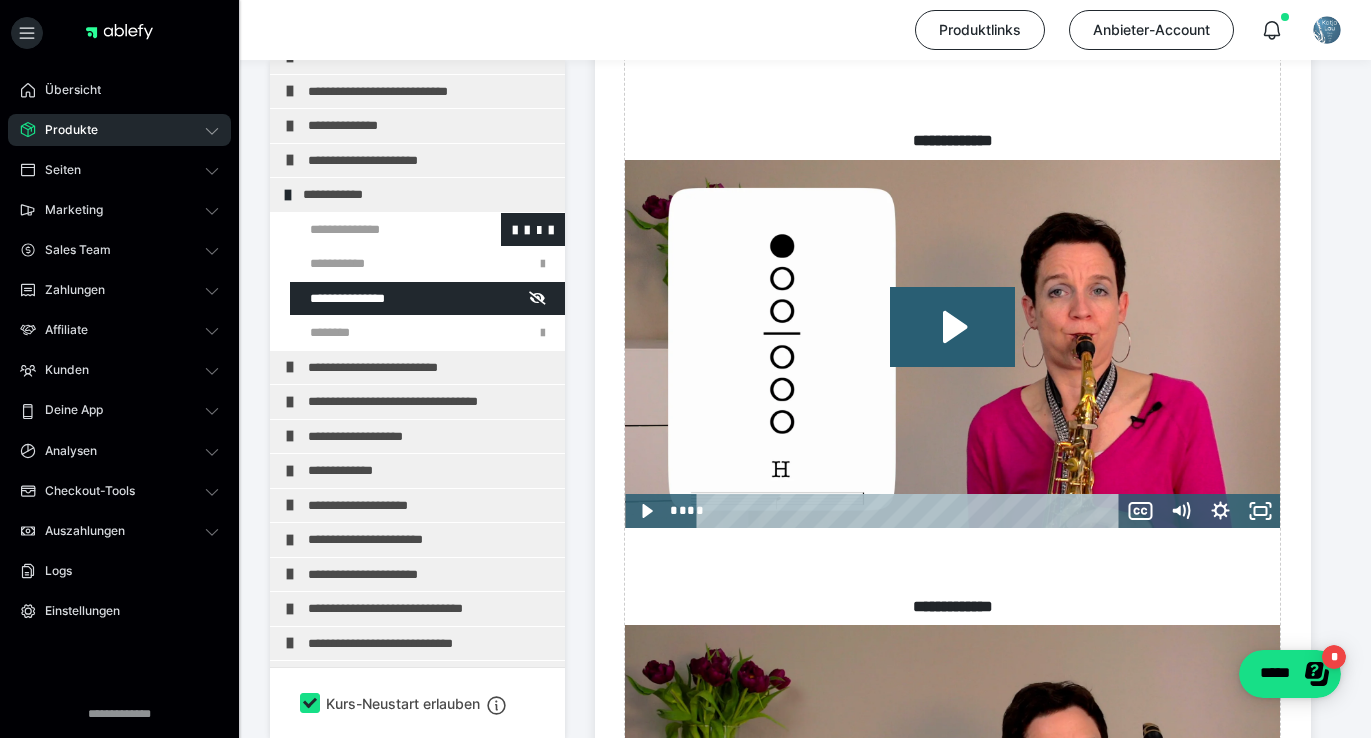 click at bounding box center [375, 230] 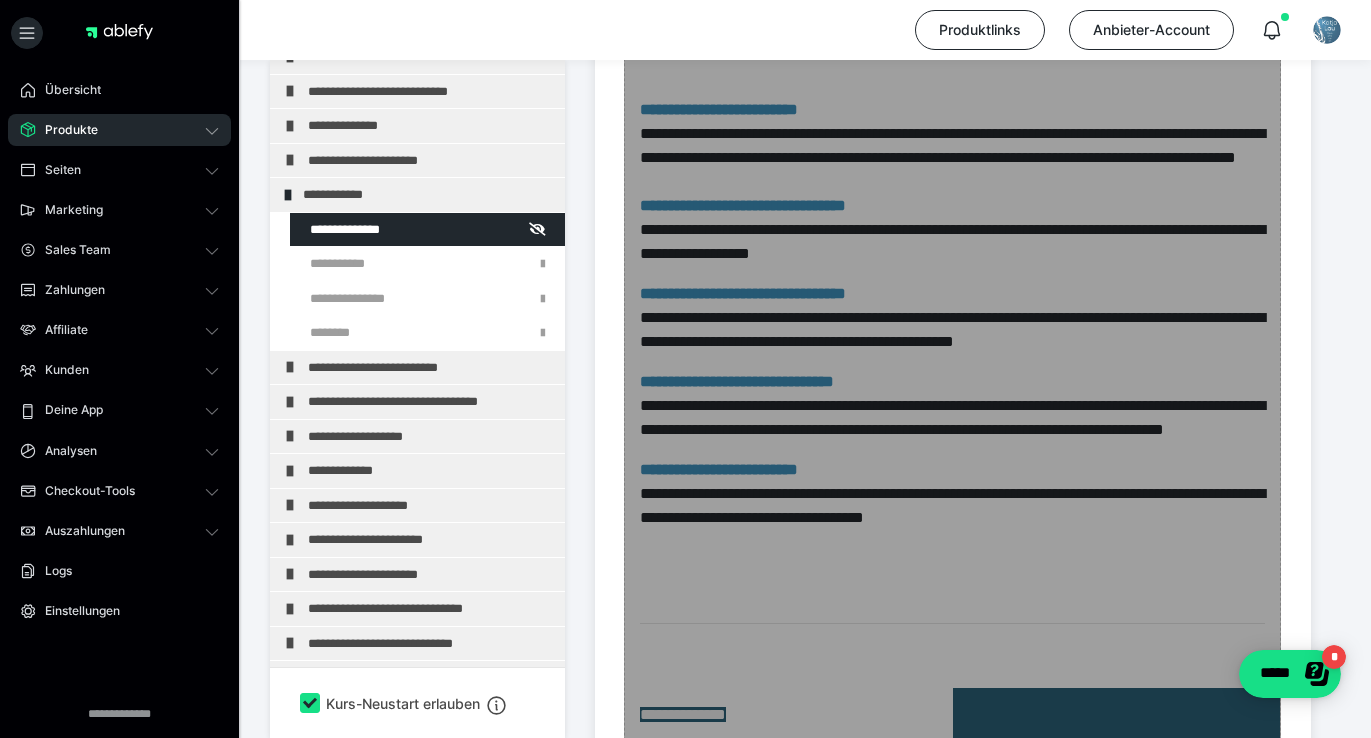 scroll, scrollTop: 1340, scrollLeft: 0, axis: vertical 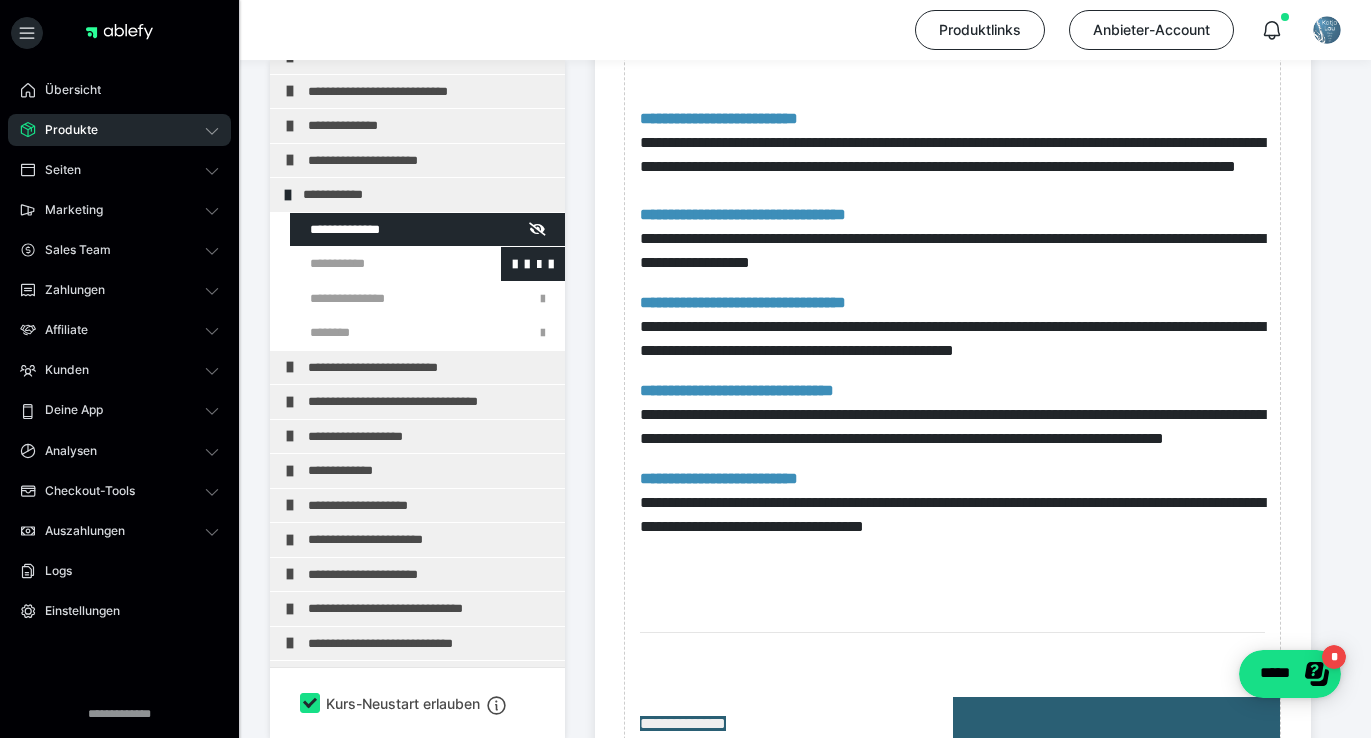 click at bounding box center [375, 264] 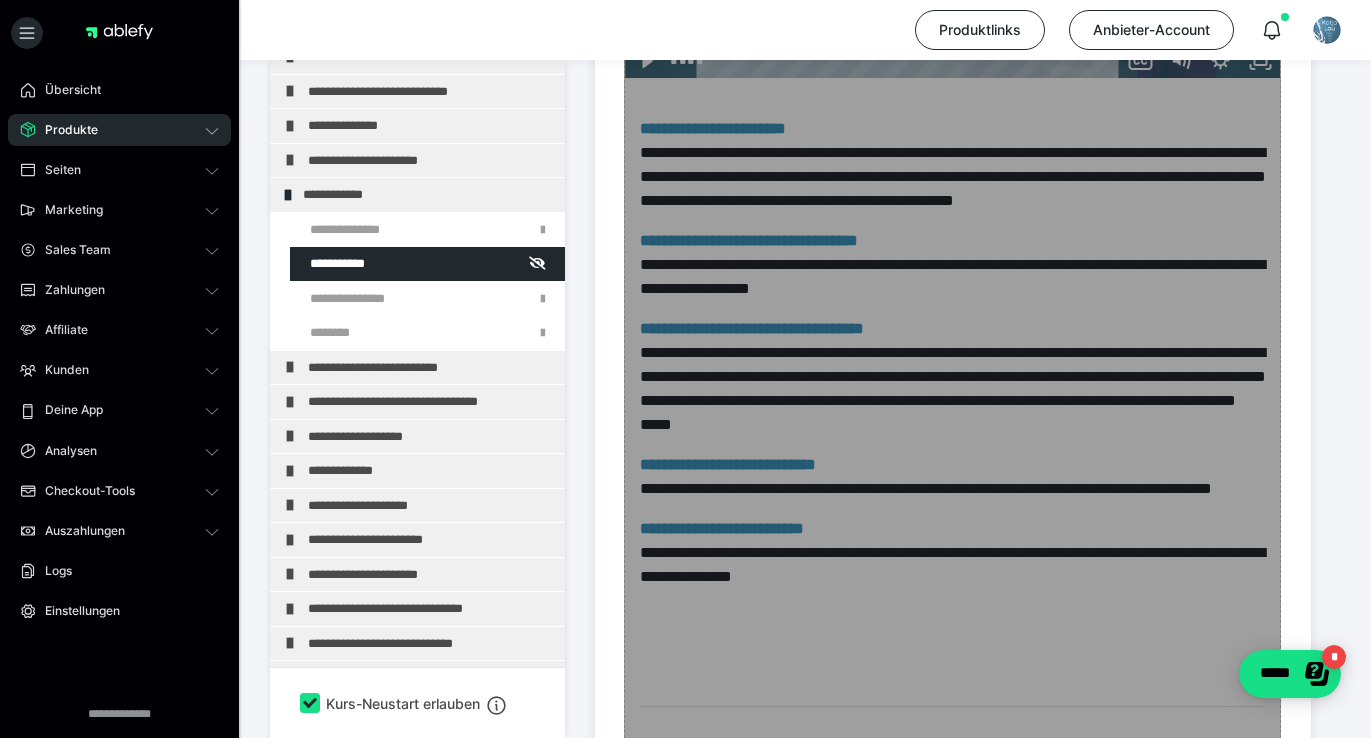 scroll, scrollTop: 1264, scrollLeft: 0, axis: vertical 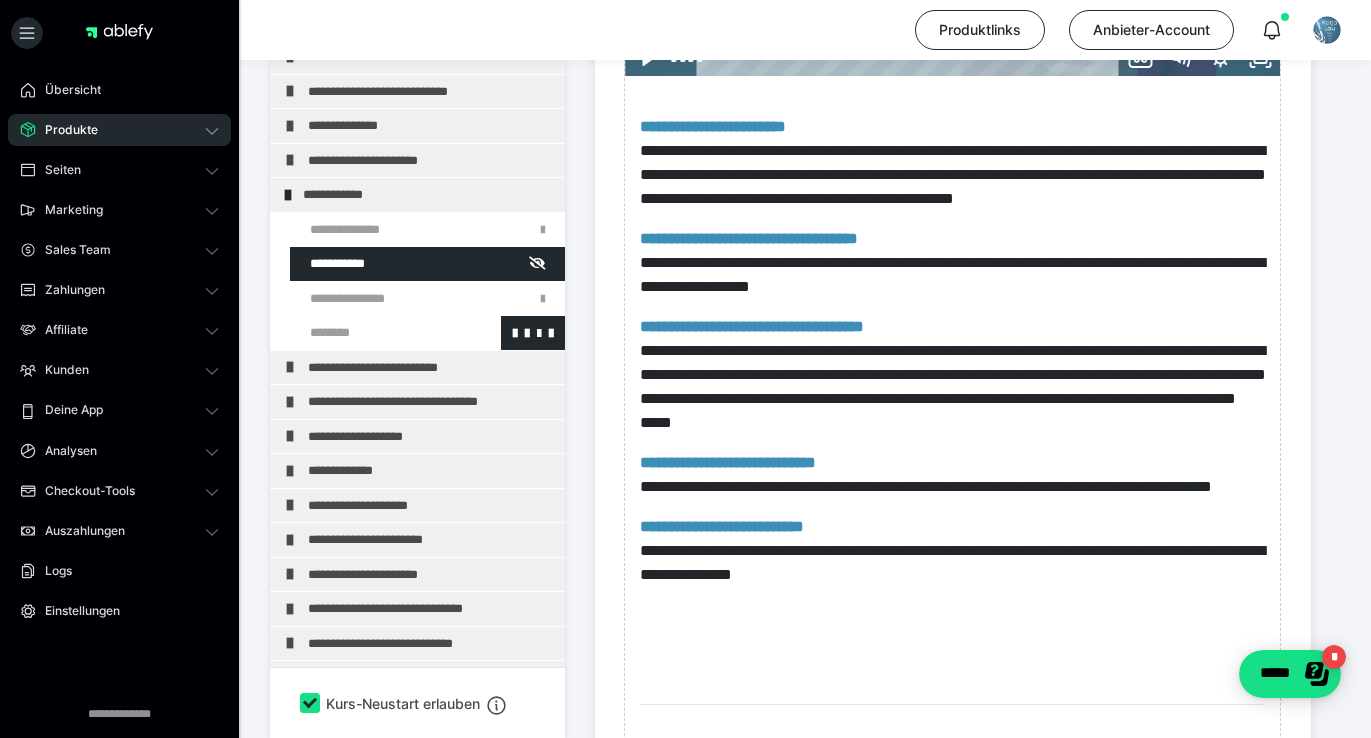 click at bounding box center (375, 333) 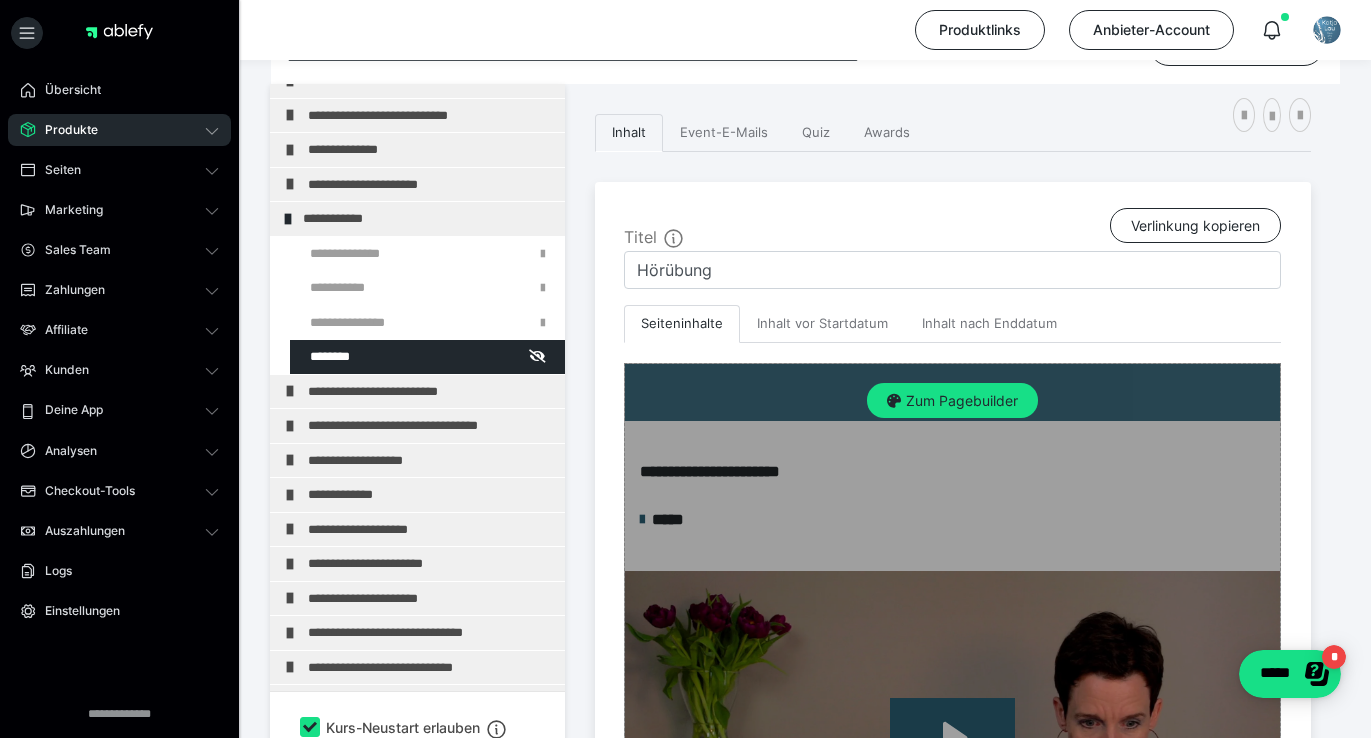 scroll, scrollTop: 305, scrollLeft: 0, axis: vertical 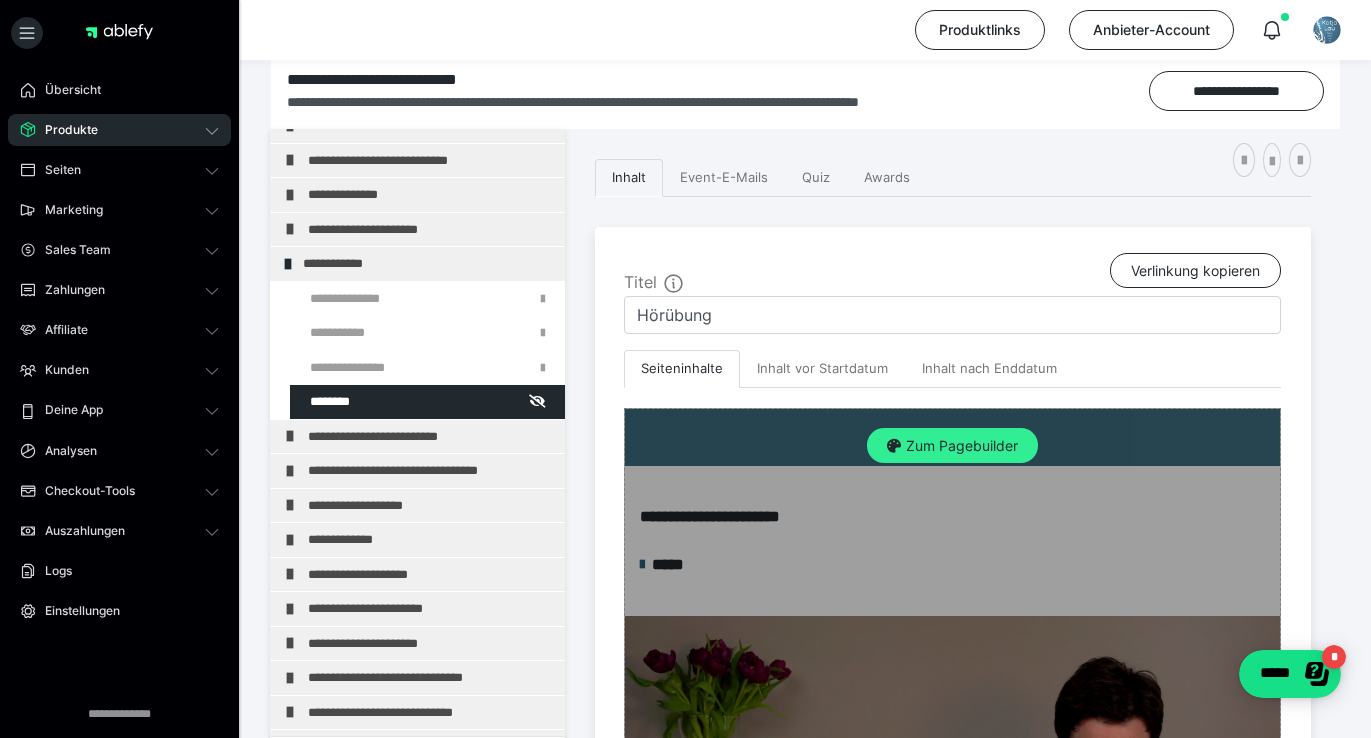 click on "Zum Pagebuilder" at bounding box center [952, 446] 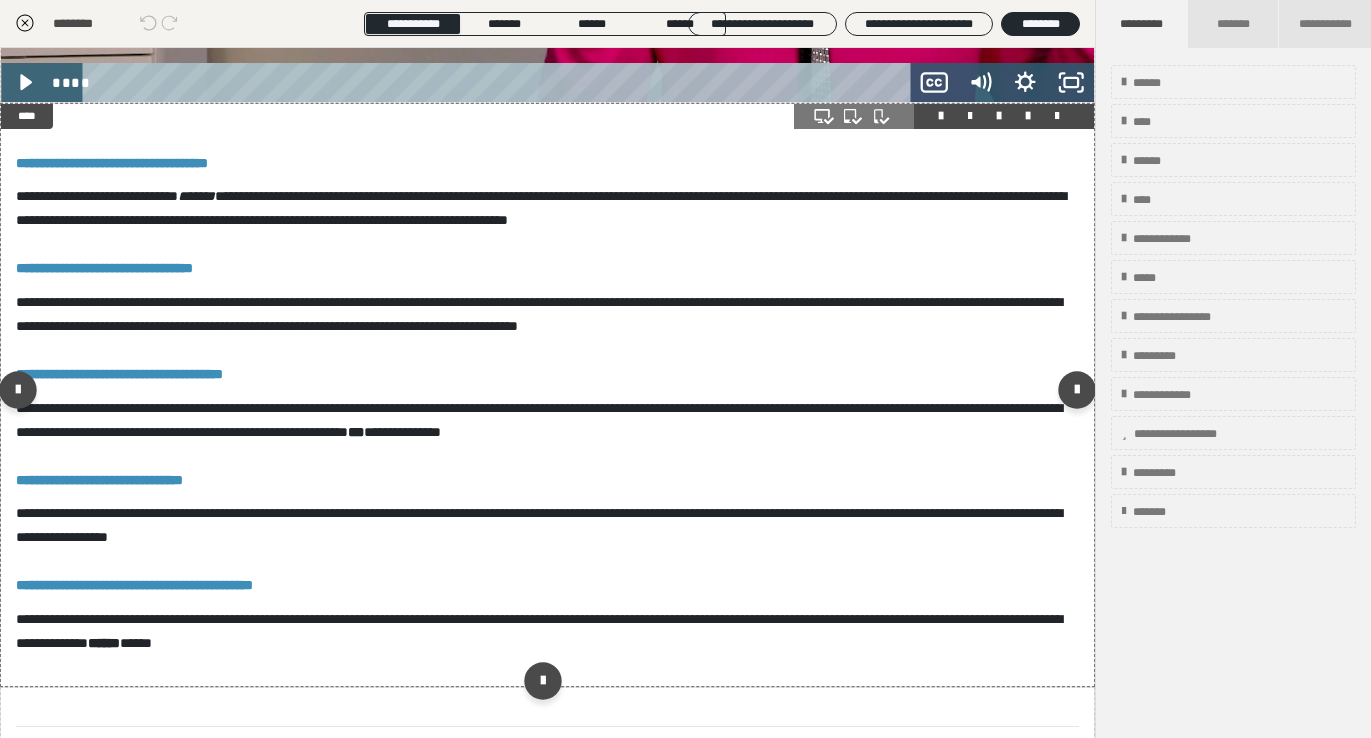 scroll, scrollTop: 772, scrollLeft: 0, axis: vertical 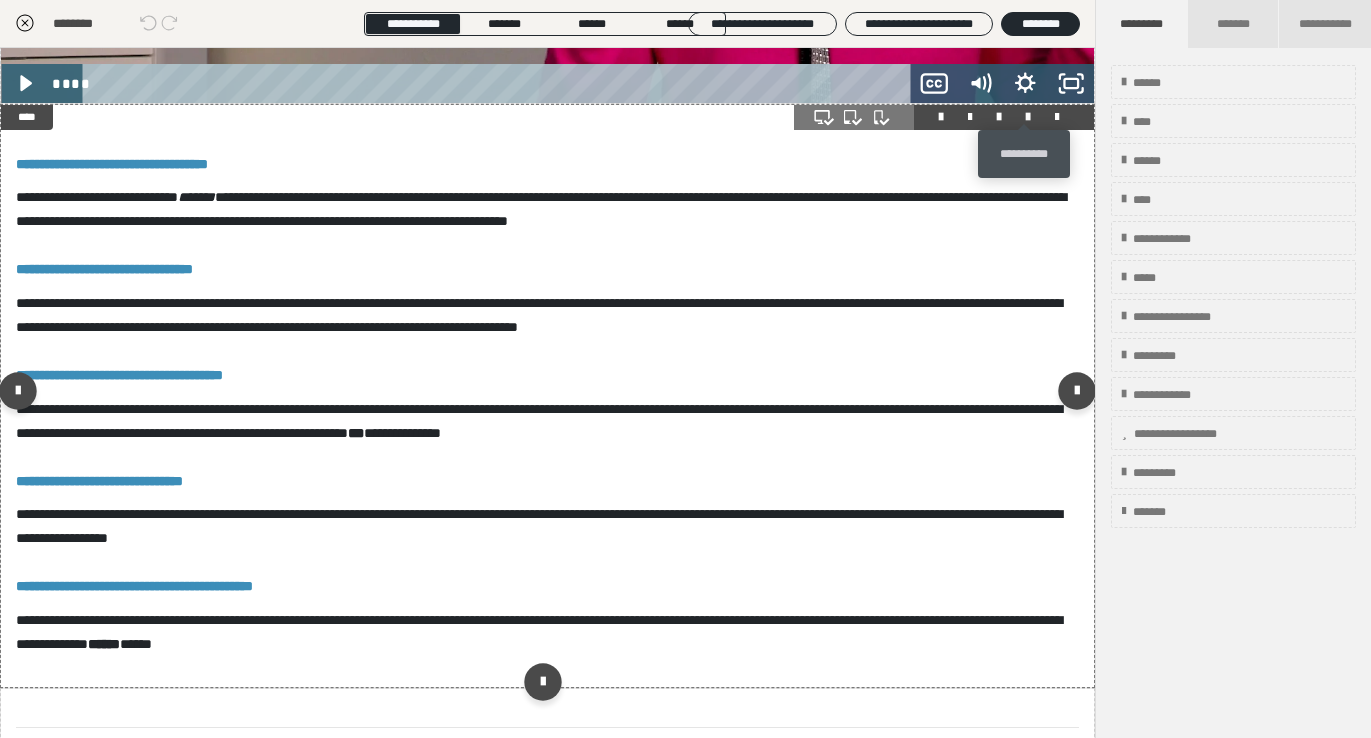 click at bounding box center (1028, 117) 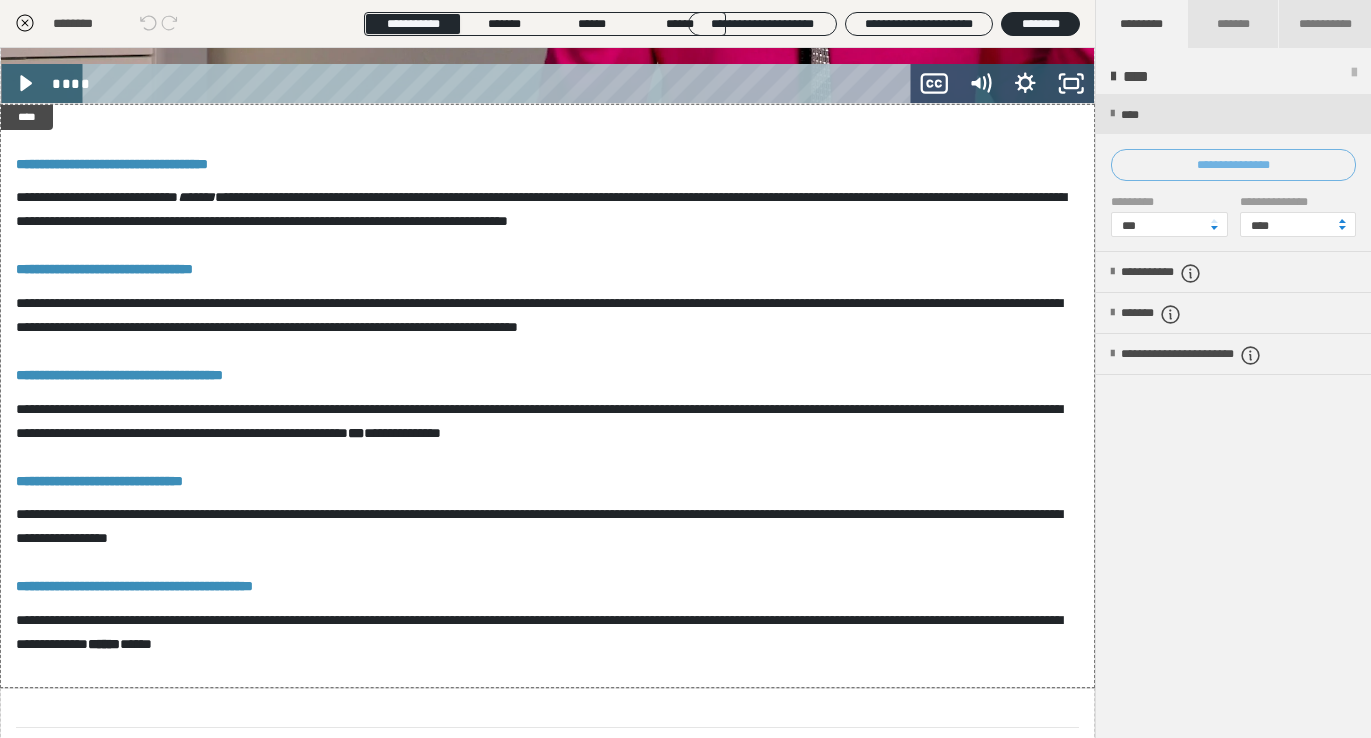 click on "**********" at bounding box center [1233, 165] 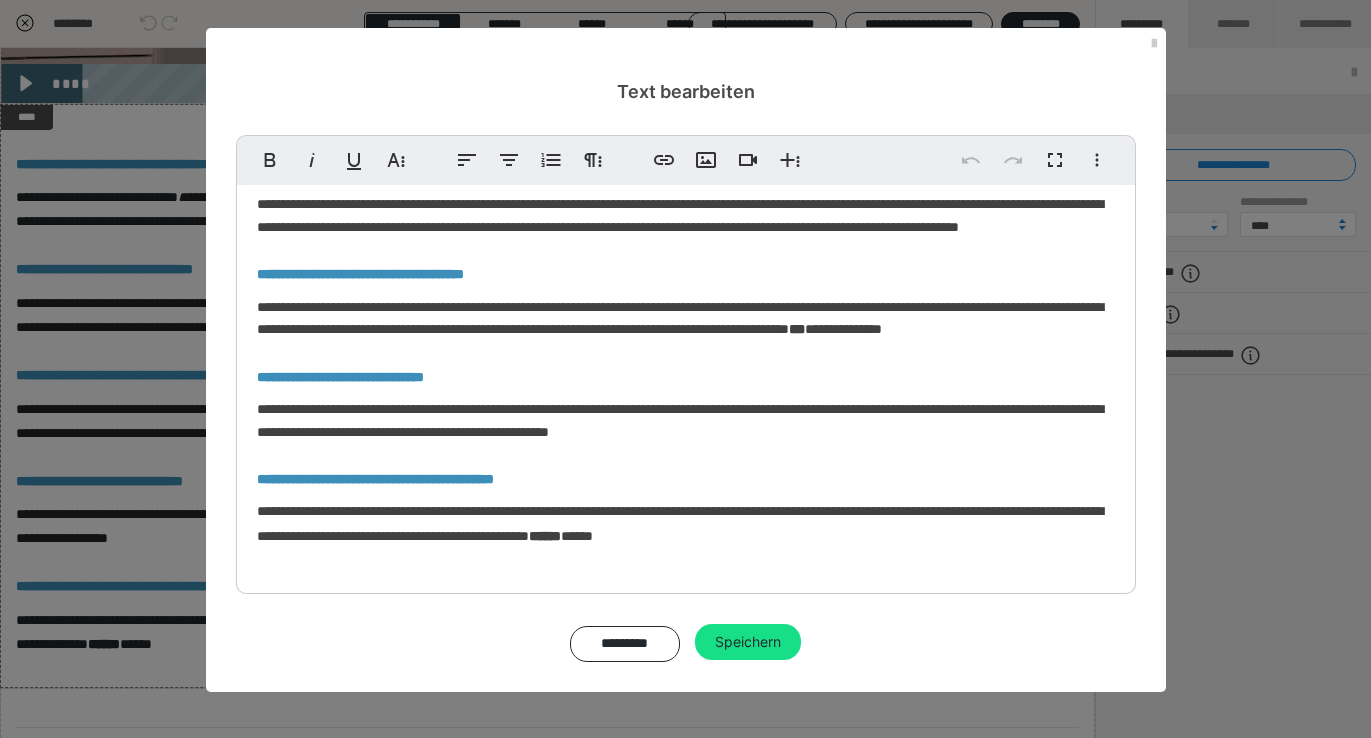 scroll, scrollTop: 252, scrollLeft: 0, axis: vertical 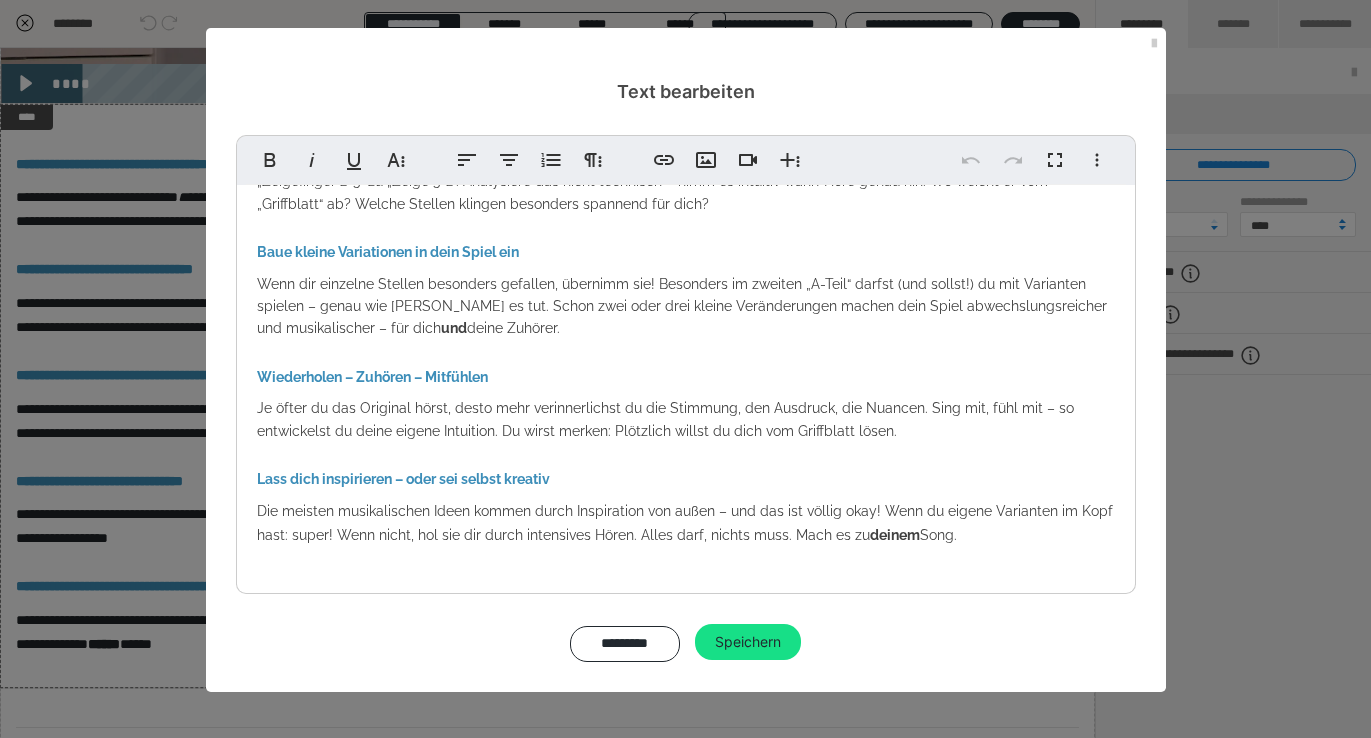 drag, startPoint x: 965, startPoint y: 542, endPoint x: 510, endPoint y: 466, distance: 461.3036 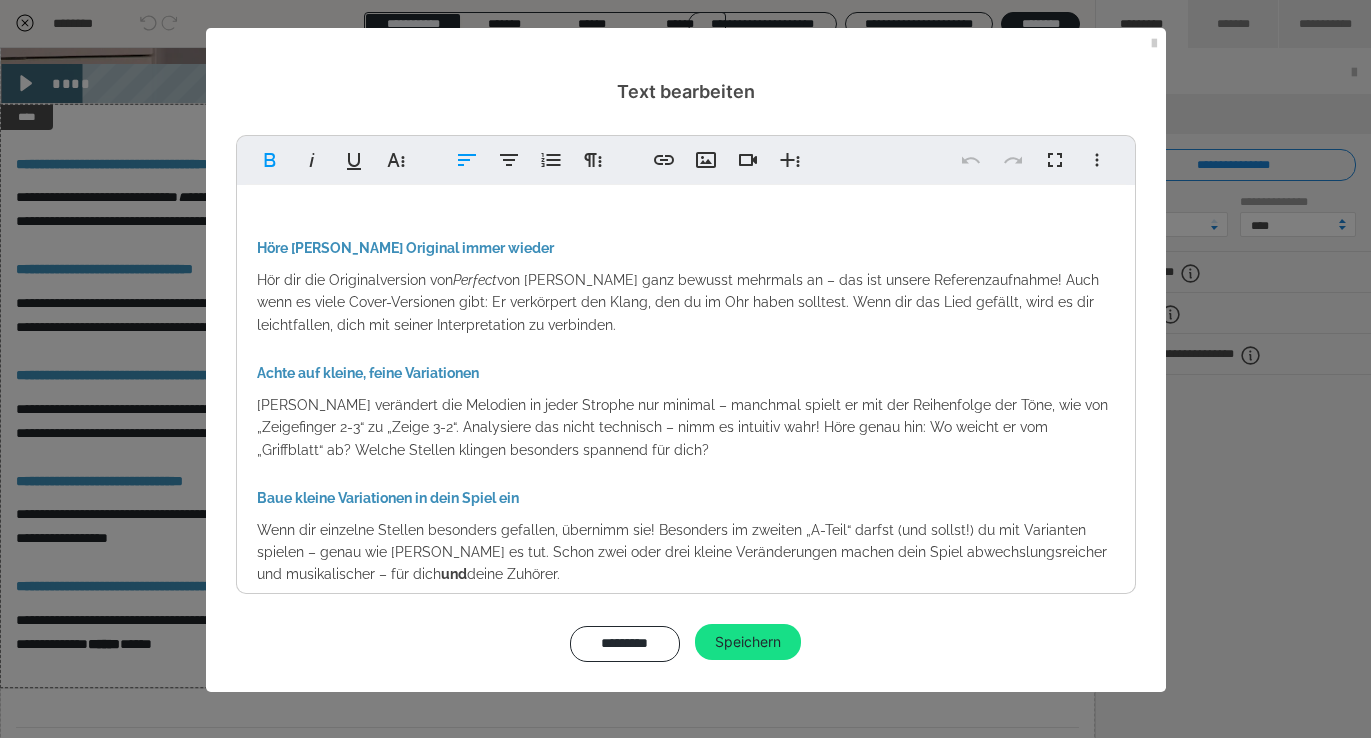 scroll, scrollTop: 252, scrollLeft: 0, axis: vertical 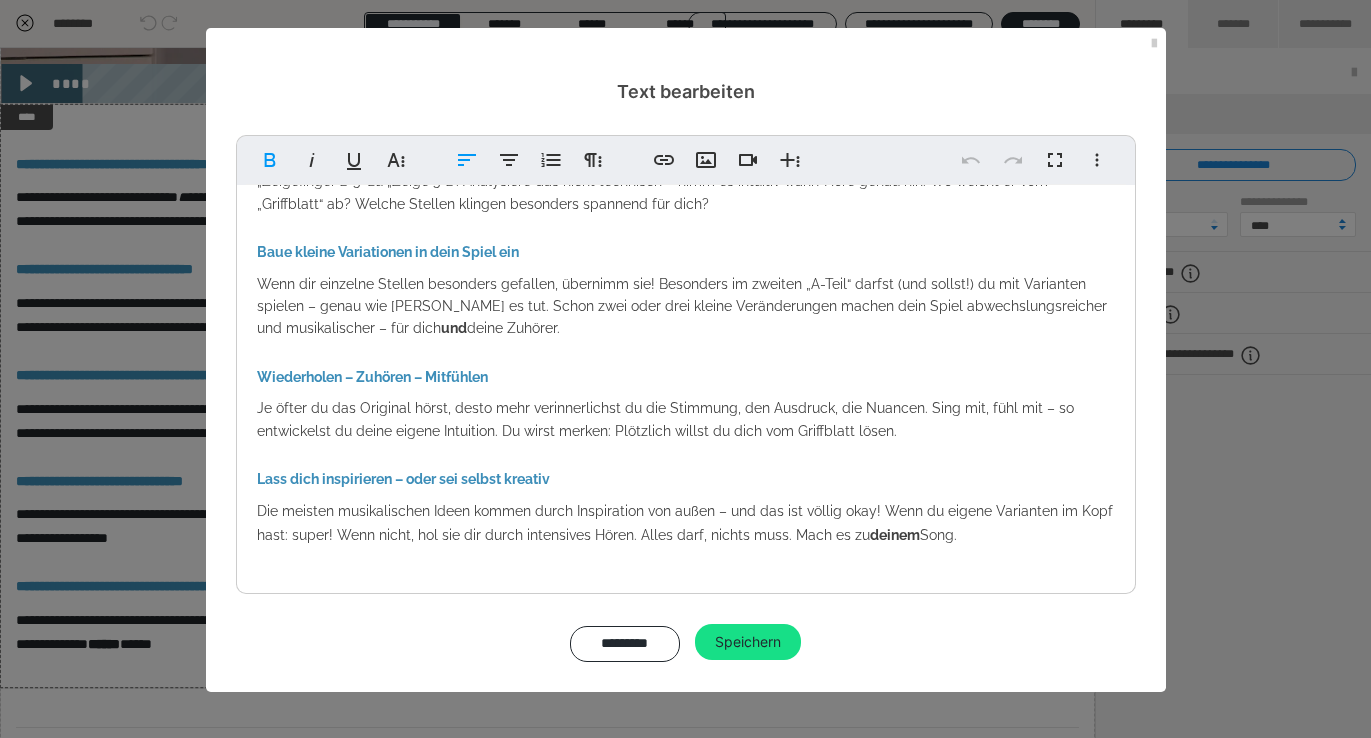 click on "Höre [PERSON_NAME] Original immer wieder Hör dir die Originalversion von  Perfect  von [PERSON_NAME] ganz bewusst mehrmals an – das ist unsere Referenzaufnahme! Auch wenn es viele Cover-Versionen gibt: Er verkörpert den Klang, den du im Ohr haben solltest. Wenn dir das Lied gefällt, wird es dir leichtfallen, dich mit seiner Interpretation zu verbinden. Achte auf kleine, feine Variationen [PERSON_NAME] verändert die Melodien in jeder Strophe nur minimal – manchmal spielt er mit der Reihenfolge der Töne, wie von „Zeigefinger 2-3“ zu „Zeige 3-2“. Analysiere das nicht technisch – nimm es intuitiv wahr! Höre genau hin: Wo weicht er vom „Griffblatt“ ab? Welche Stellen klingen besonders spannend für dich? Baue kleine Variationen in dein Spiel ein und  deine Zuhörer. Wiederholen – Zuhören – Mitfühlen Lass dich inspirieren – oder sei selbst kreativ deinem  Song." at bounding box center (686, 261) 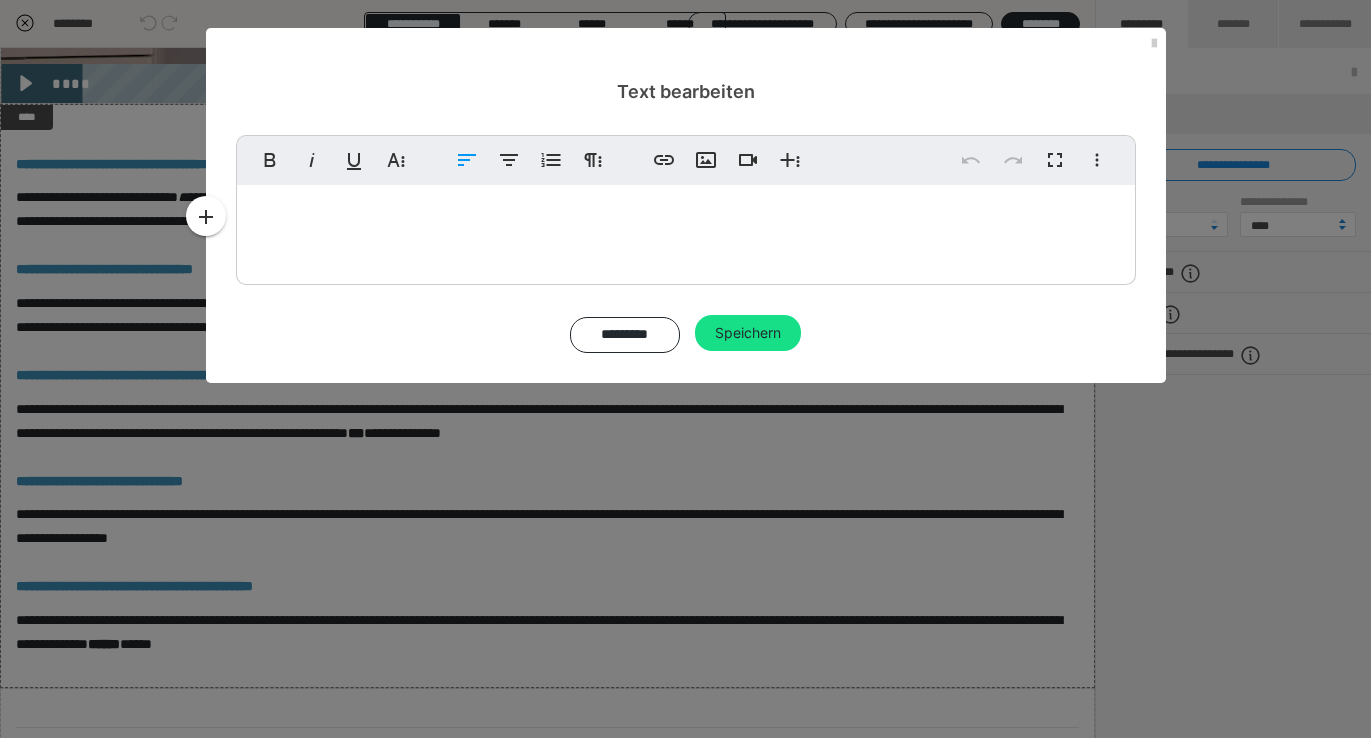 scroll, scrollTop: 0, scrollLeft: 0, axis: both 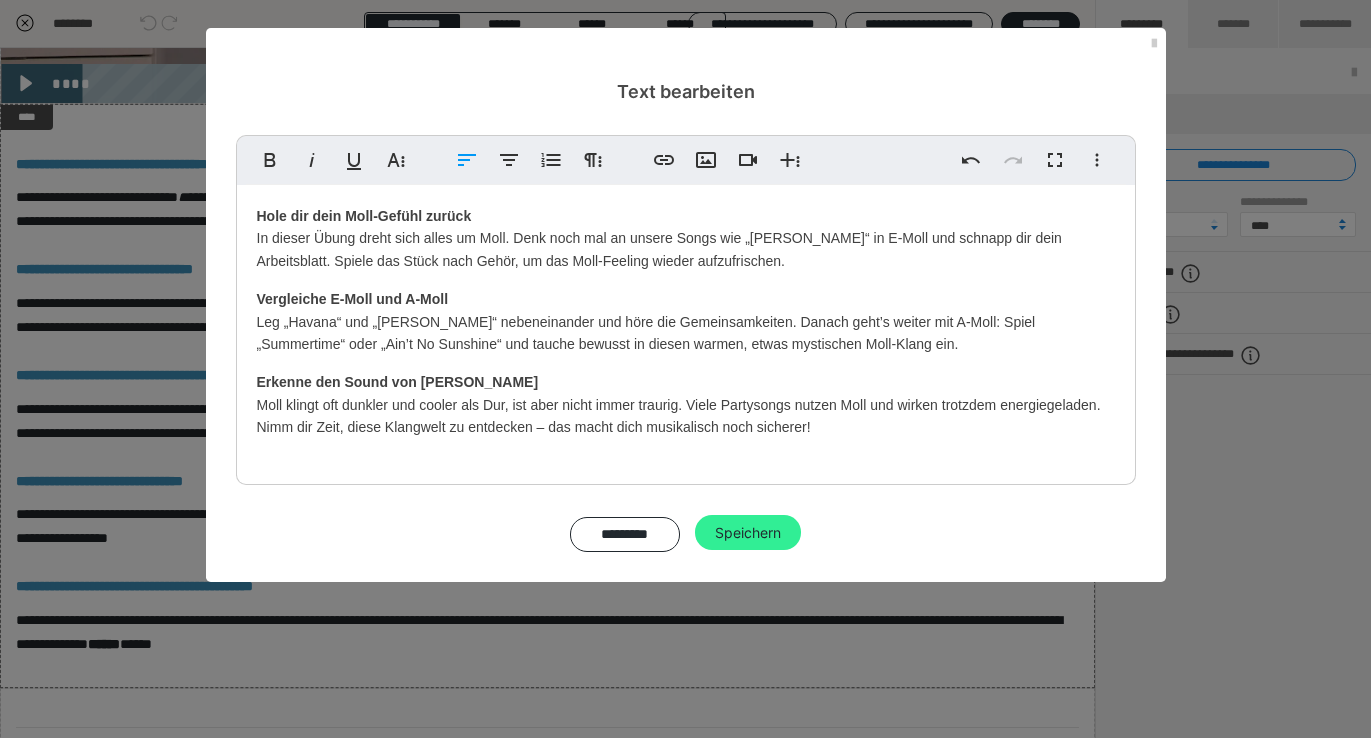 click on "Speichern" at bounding box center (748, 533) 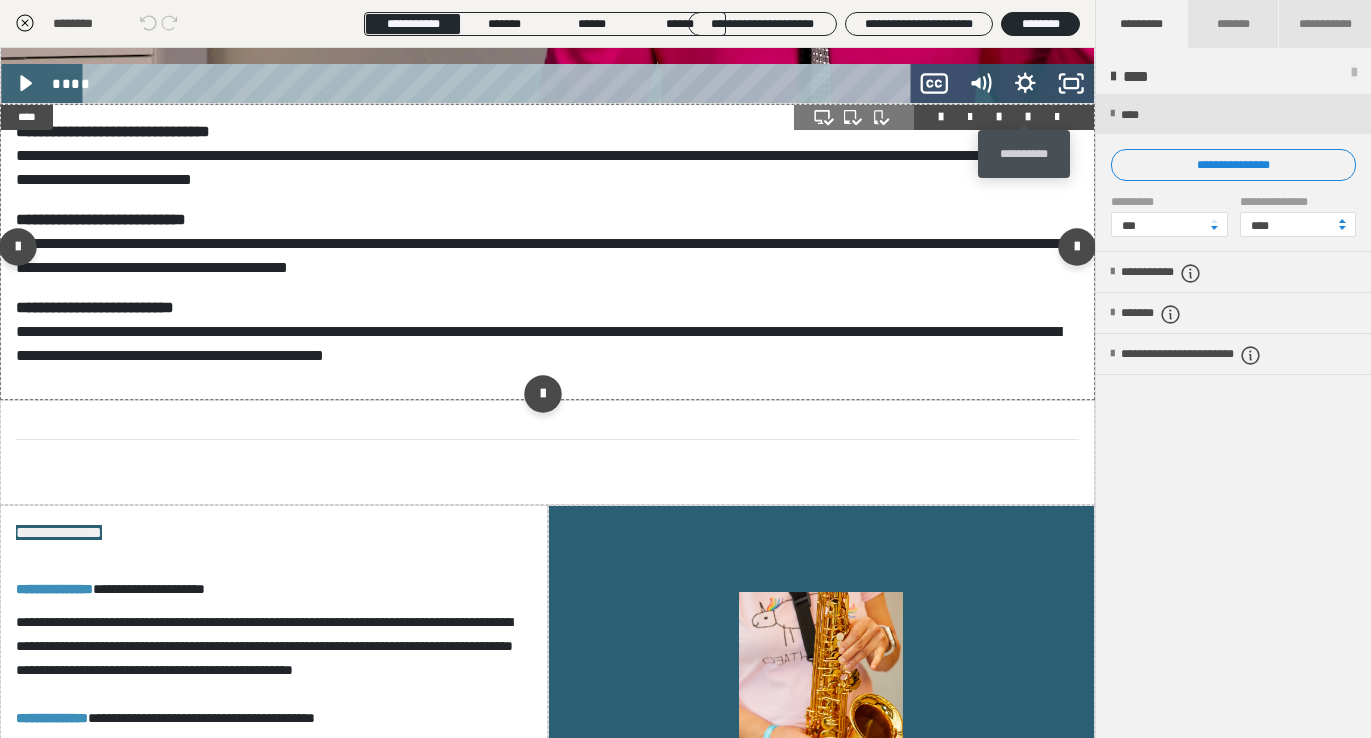 click at bounding box center (1028, 117) 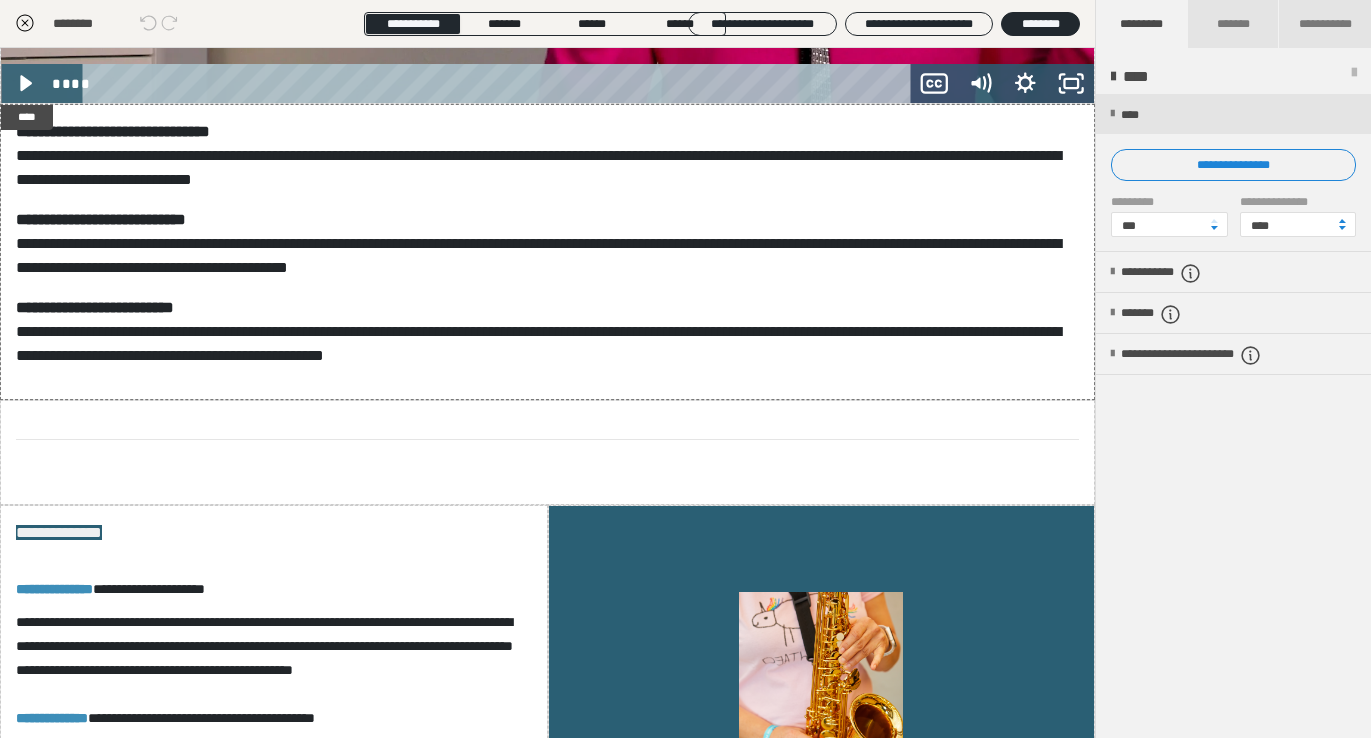 click on "**********" at bounding box center [1233, 200] 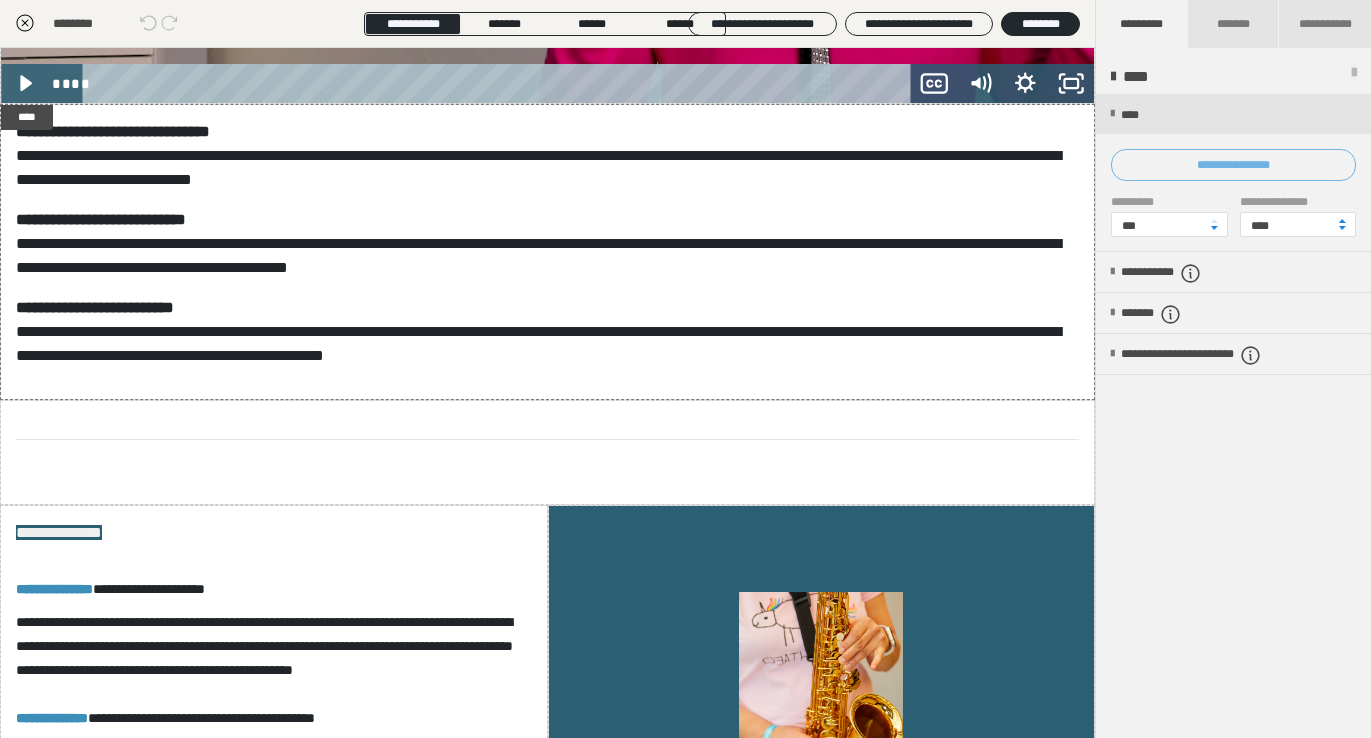 click on "**********" at bounding box center [1233, 165] 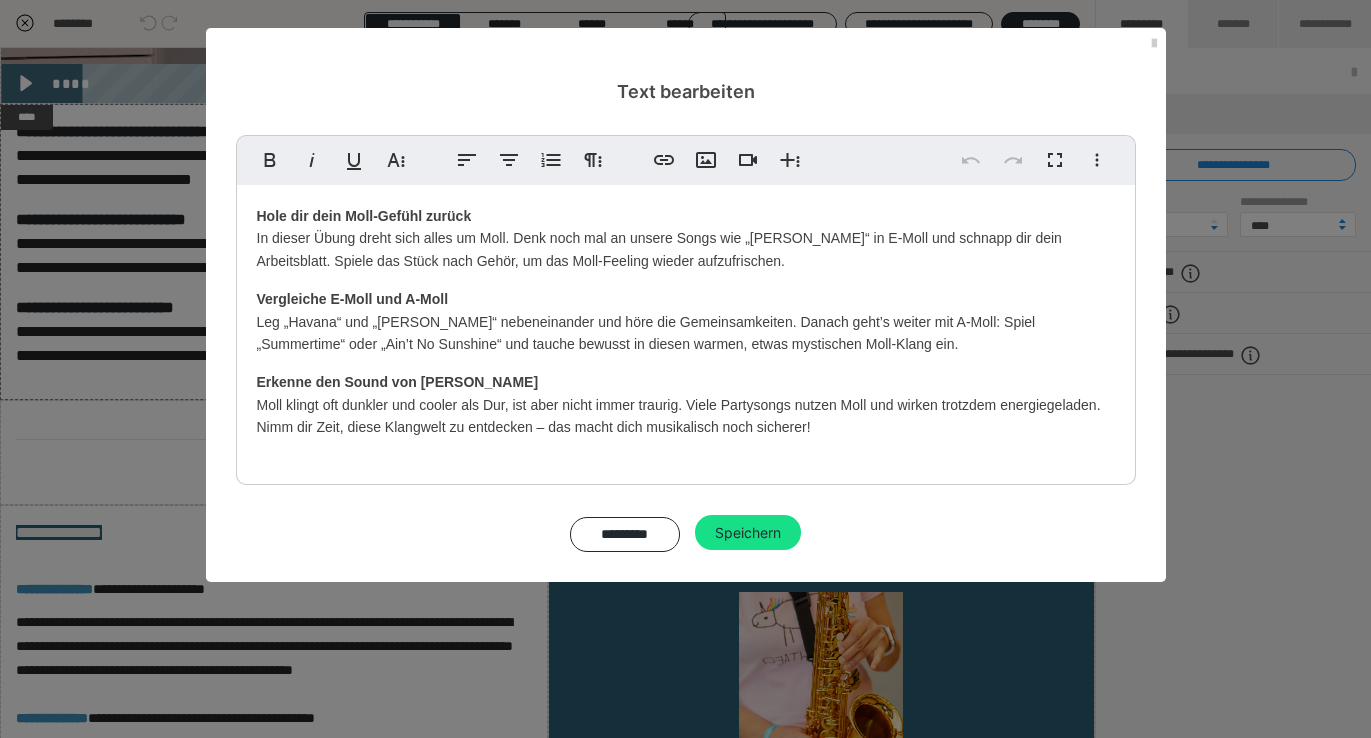 click on "Erkenne den Sound von [PERSON_NAME] klingt oft dunkler und cooler als Dur, ist aber nicht immer traurig. Viele Partysongs nutzen Moll und wirken trotzdem energiegeladen. Nimm dir Zeit, diese Klangwelt zu entdecken – das macht dich musikalisch noch sicherer!" at bounding box center (686, 404) 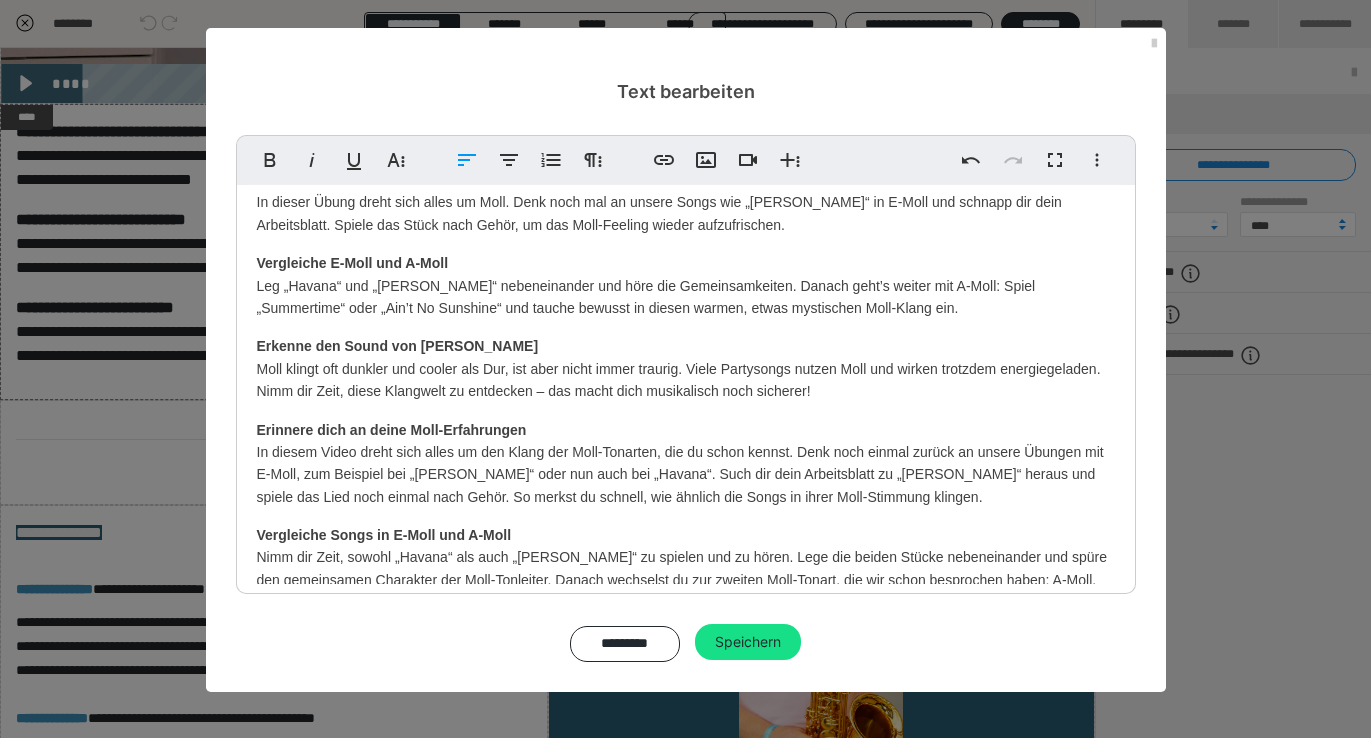 scroll, scrollTop: 0, scrollLeft: 0, axis: both 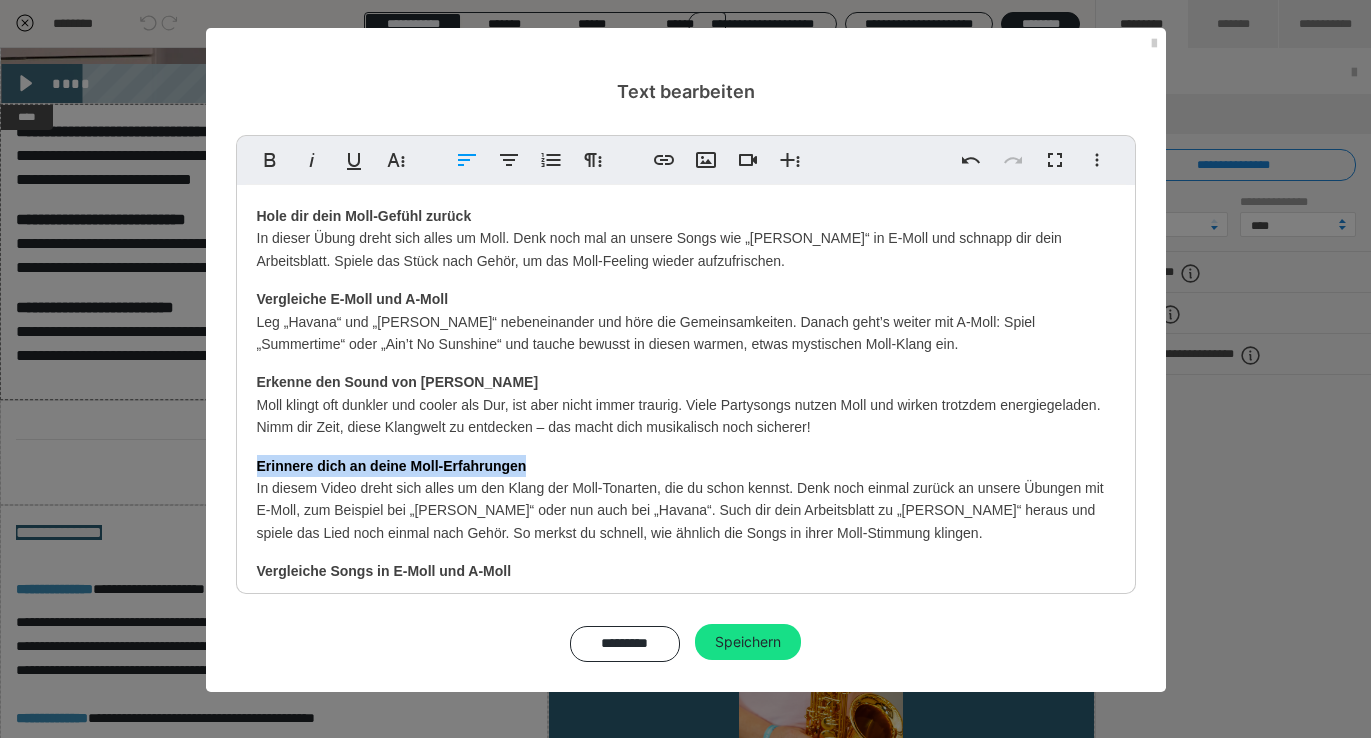 drag, startPoint x: 532, startPoint y: 466, endPoint x: 259, endPoint y: 459, distance: 273.08972 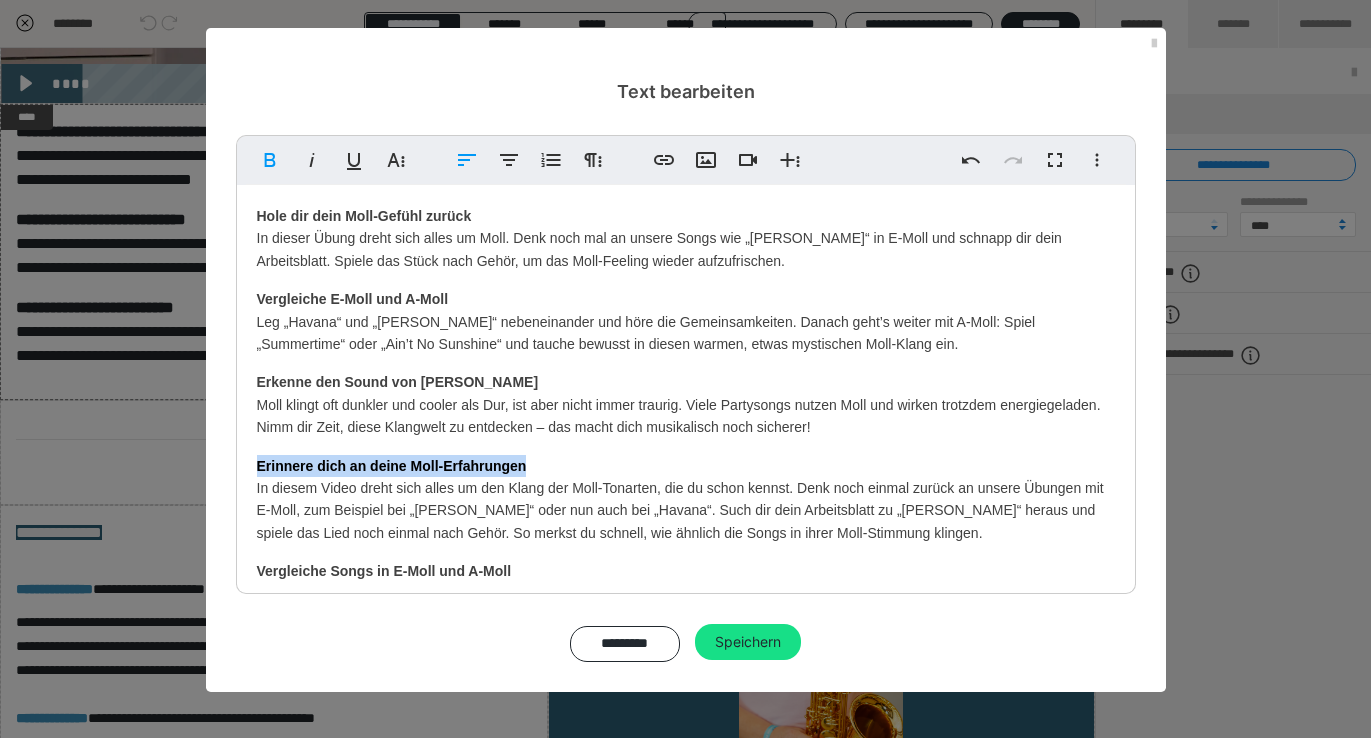 copy on "Erinnere dich an deine Moll-Erfahrungen" 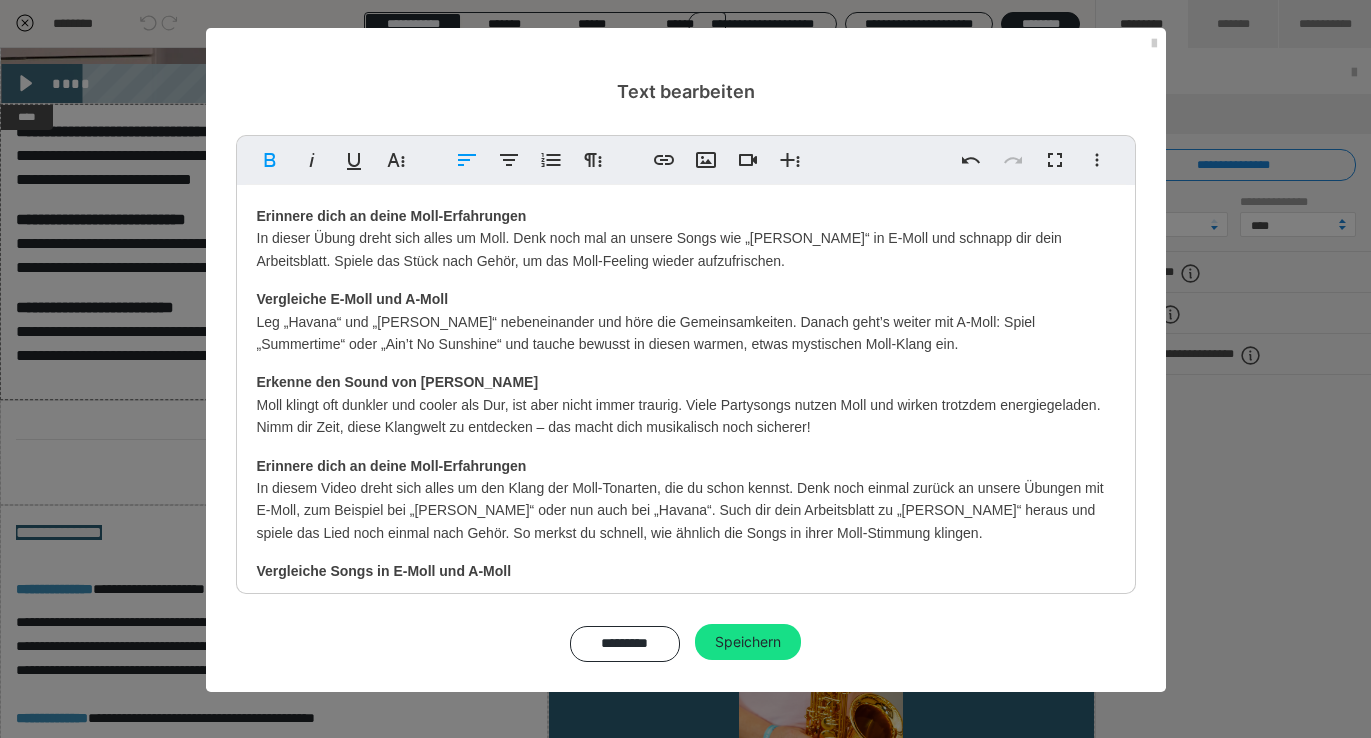 click on "​ Erinnere dich an deine Moll-Erfahrungen In dieser Übung dreht sich alles um Moll. Denk noch mal an unsere Songs wie „[PERSON_NAME]“ in E-Moll und schnapp dir dein Arbeitsblatt. Spiele das Stück nach Gehör, um das Moll-Feeling wieder aufzufrischen." at bounding box center (686, 238) 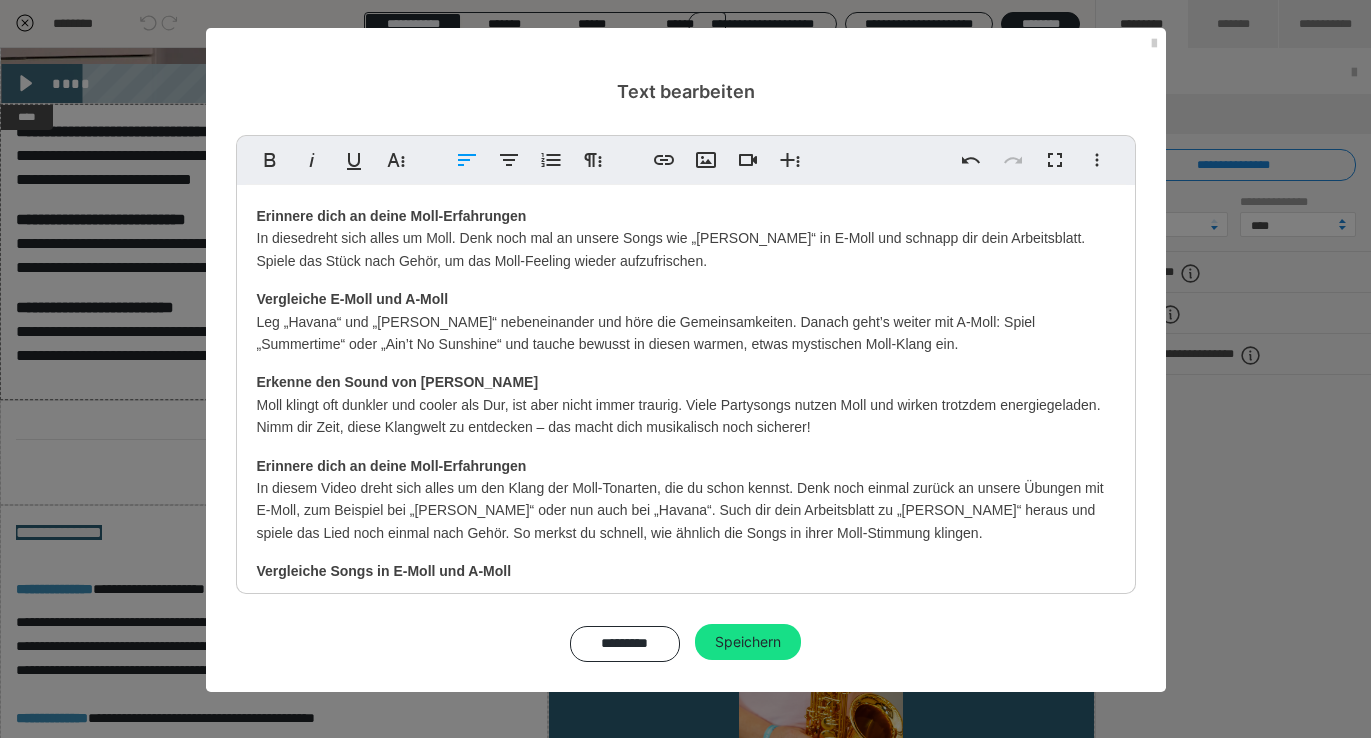 type 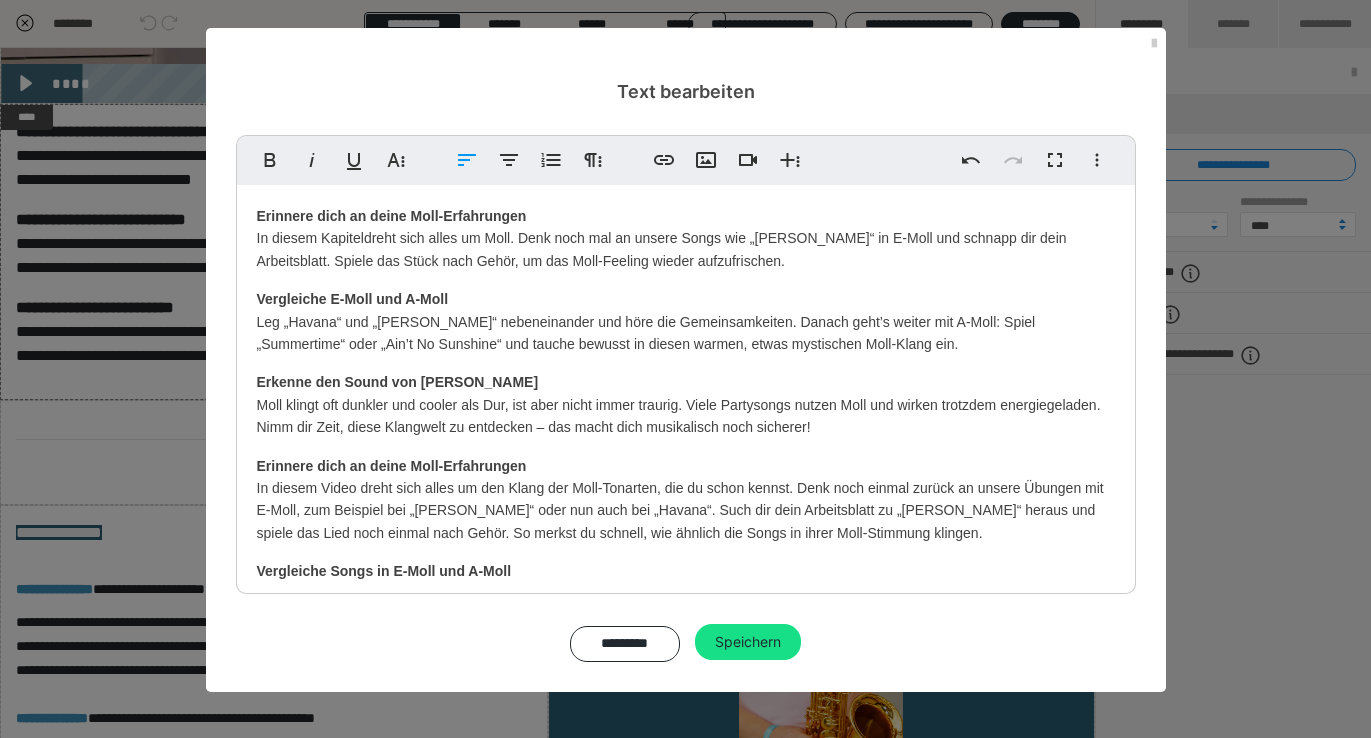 click on "Erinnere dich an deine Moll-Erfahrungen In diesem Kapitel  dreht sich alles um Moll. Denk noch mal an unsere Songs wie „[PERSON_NAME]“ in E-Moll und schnapp dir dein Arbeitsblatt. Spiele das Stück nach Gehör, um das Moll-Feeling wieder aufzufrischen." at bounding box center [686, 238] 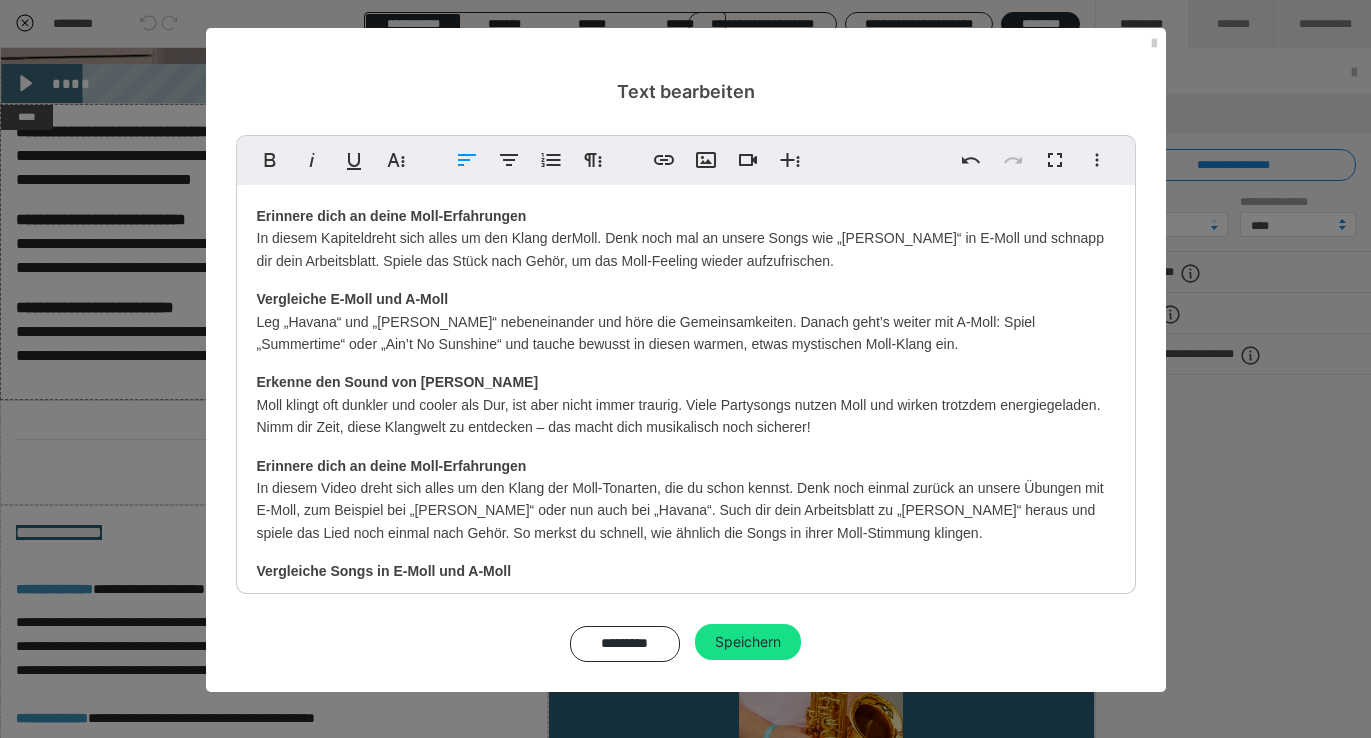 click on "Erinnere dich an deine Moll-Erfahrungen In diesem Kapitel  dreht sich alles um den Klang der  Moll. Denk noch mal an unsere Songs wie „[PERSON_NAME]“ in E-Moll und schnapp dir dein Arbeitsblatt. Spiele das Stück nach Gehör, um das Moll-Feeling wieder aufzufrischen." at bounding box center (686, 238) 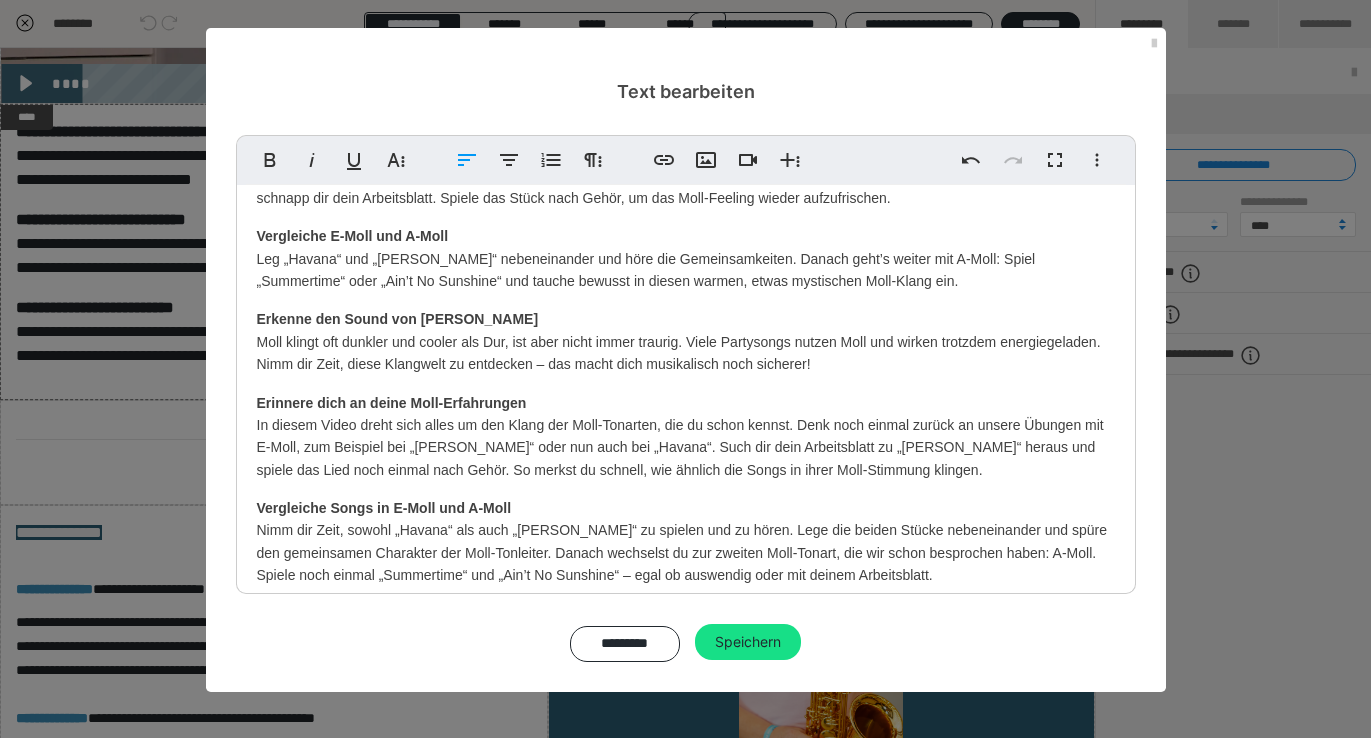 scroll, scrollTop: 62, scrollLeft: 0, axis: vertical 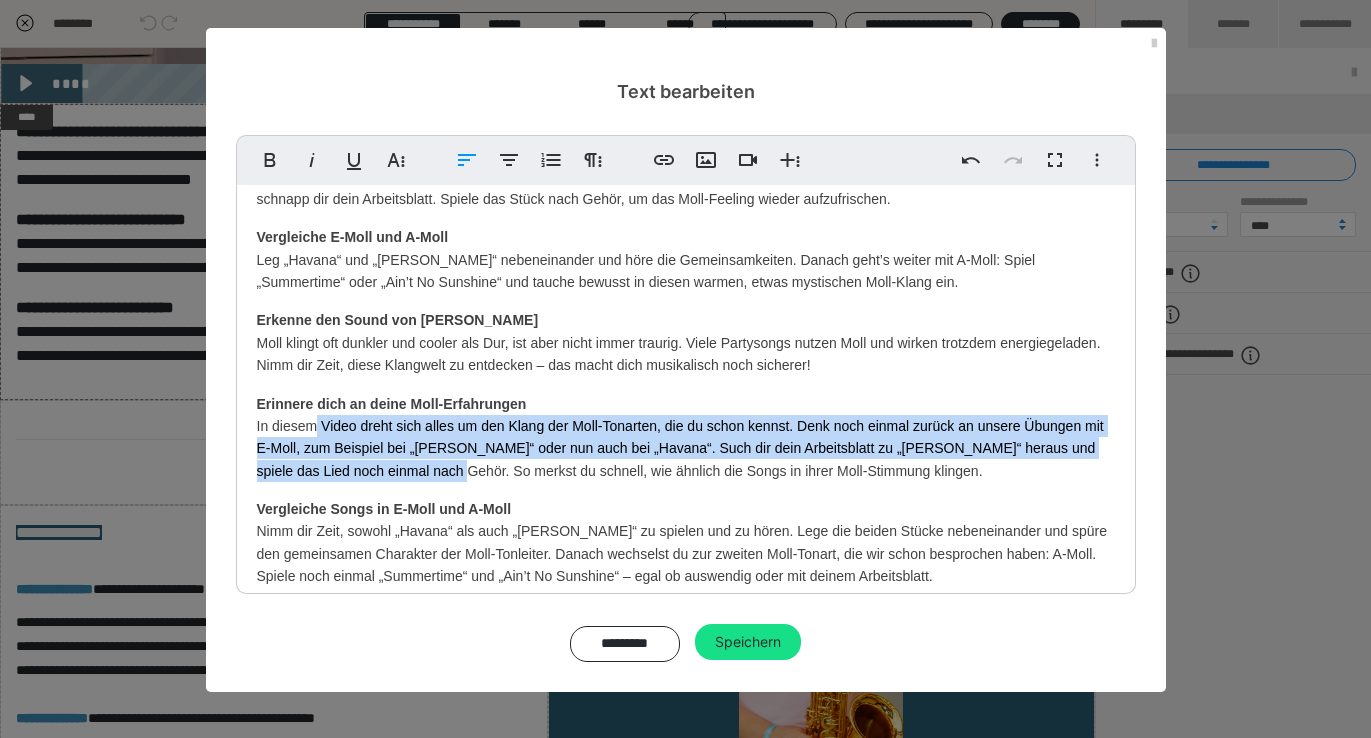 drag, startPoint x: 412, startPoint y: 474, endPoint x: 312, endPoint y: 430, distance: 109.252 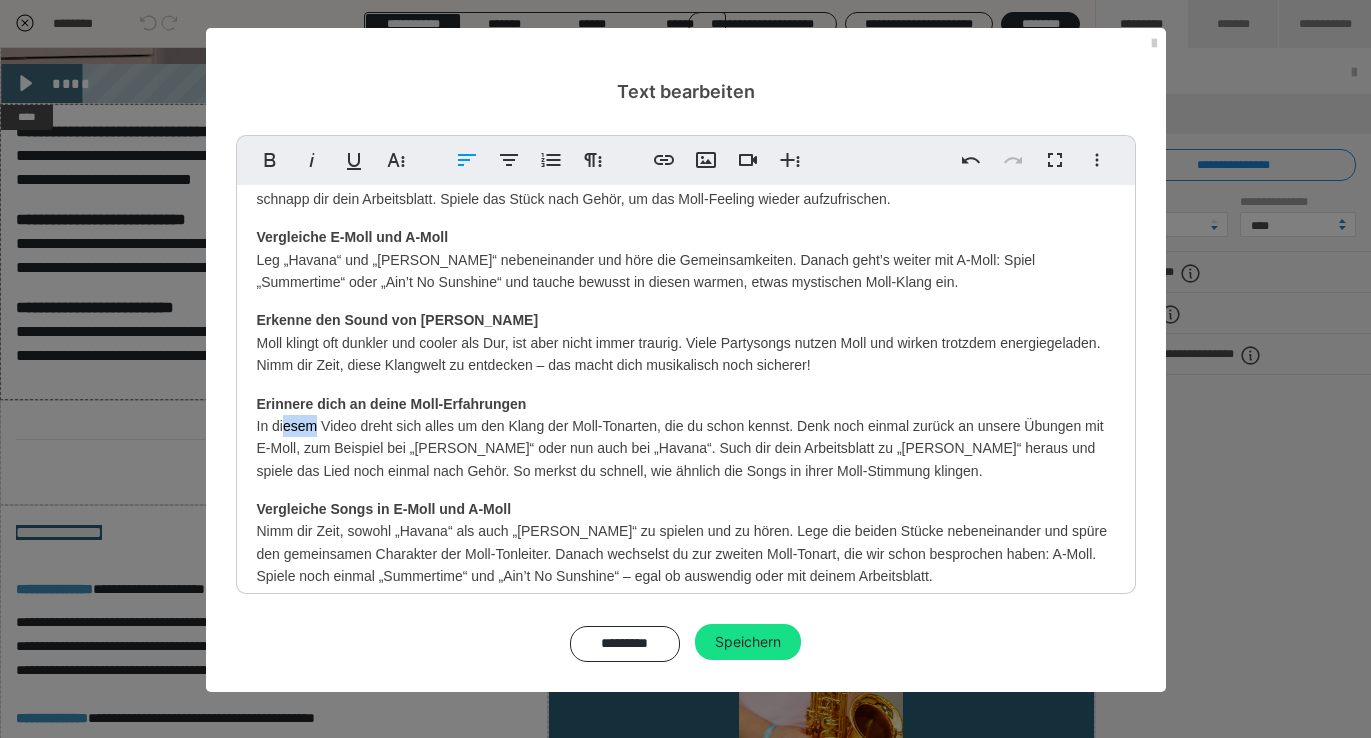 drag, startPoint x: 312, startPoint y: 430, endPoint x: 282, endPoint y: 426, distance: 30.265491 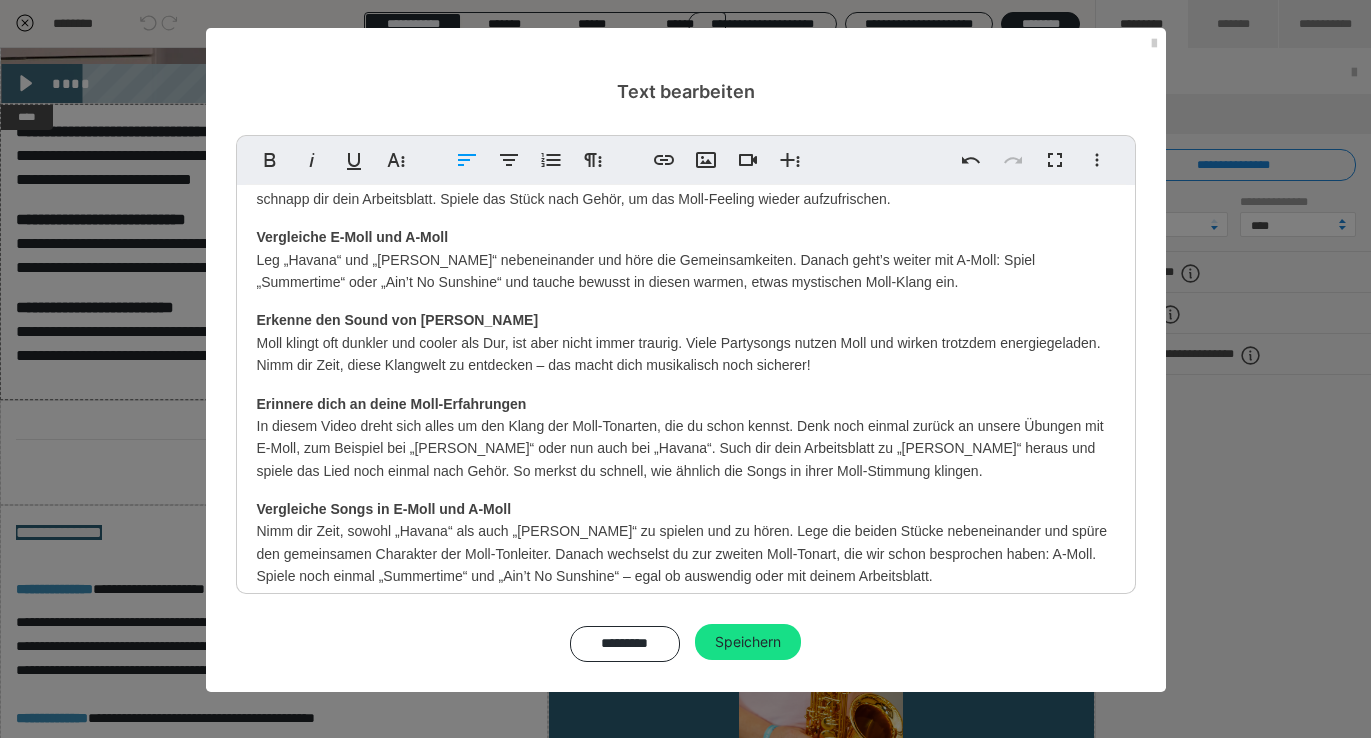 click on "Erinnere dich an deine Moll-Erfahrungen In diesem Kapitel  dreht sich alles um den Klang der  Moll-Tonarten. Denk noch mal an unsere Songs wie „[PERSON_NAME]“ in E-Moll und schnapp dir dein Arbeitsblatt. Spiele das Stück nach Gehör, um das Moll-Feeling wieder aufzufrischen. Vergleiche E-Moll und A-Moll Leg „Havana“ und „[PERSON_NAME]“ nebeneinander und höre die Gemeinsamkeiten. Danach geht’s weiter mit A-Moll: Spiel „Summertime“ oder „Ain’t No Sunshine“ und tauche bewusst in diesen warmen, etwas mystischen Moll-Klang ein. Erkenne den Sound von [PERSON_NAME] klingt oft dunkler und cooler als Dur, ist aber nicht immer traurig. Viele Partysongs nutzen Moll und wirken trotzdem energiegeladen. Nimm dir Zeit, diese Klangwelt zu entdecken – das macht dich musikalisch noch sicherer! Erinnere dich an deine Moll-Erfahrungen Vergleiche Songs in E-Moll und A-Moll Tauche tiefer ein in den Klang von [PERSON_NAME] dir den Unterschied zwischen Moll und Dur klar Nimm dir Zeit für diese wichtige Übung" at bounding box center (686, 531) 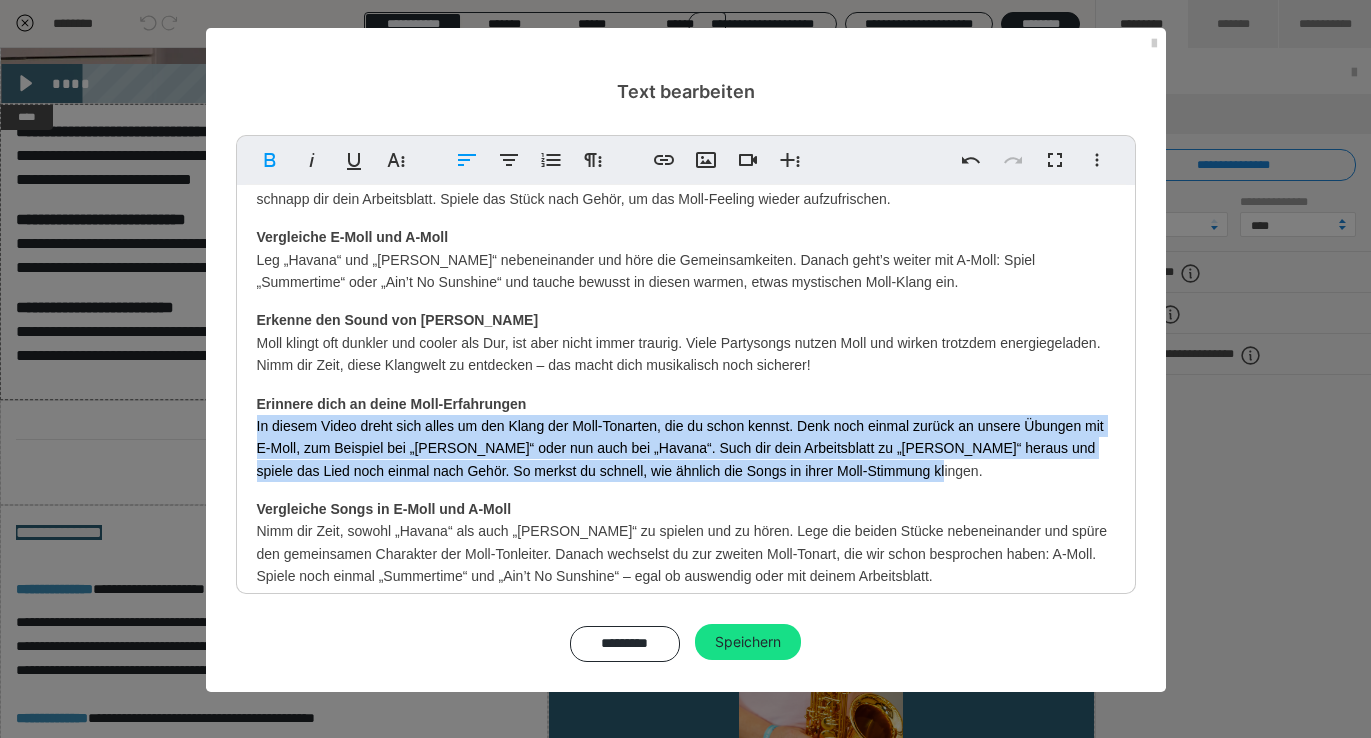 drag, startPoint x: 902, startPoint y: 477, endPoint x: 245, endPoint y: 425, distance: 659.0546 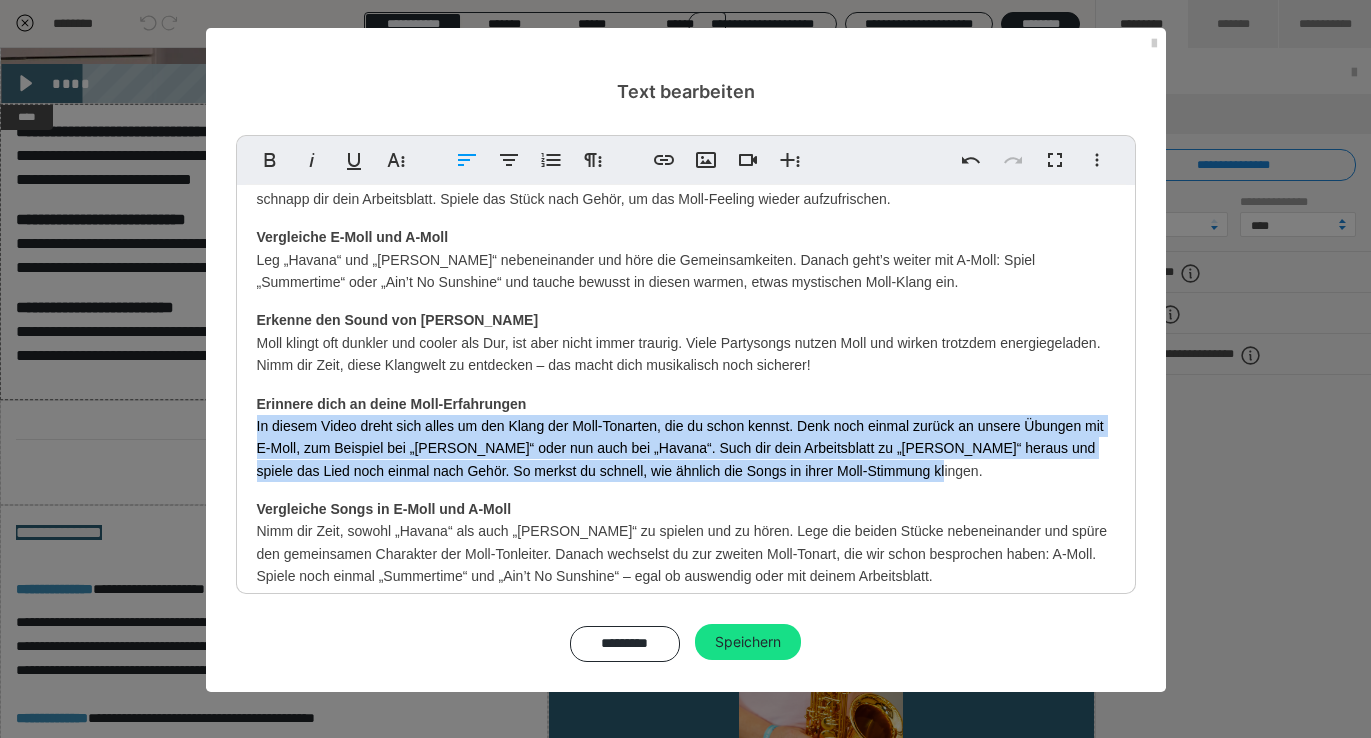 copy on "In diesem Video dreht sich alles um den Klang der Moll-Tonarten, die du schon kennst. Denk noch einmal zurück an unsere Übungen mit E-Moll, zum Beispiel bei „[PERSON_NAME]“ oder nun auch bei „Havana“. Such dir dein Arbeitsblatt zu „[PERSON_NAME]“ heraus und spiele das Lied noch einmal nach Gehör. So merkst du schnell, wie ähnlich die Songs in ihrer Moll-Stimmung klingen." 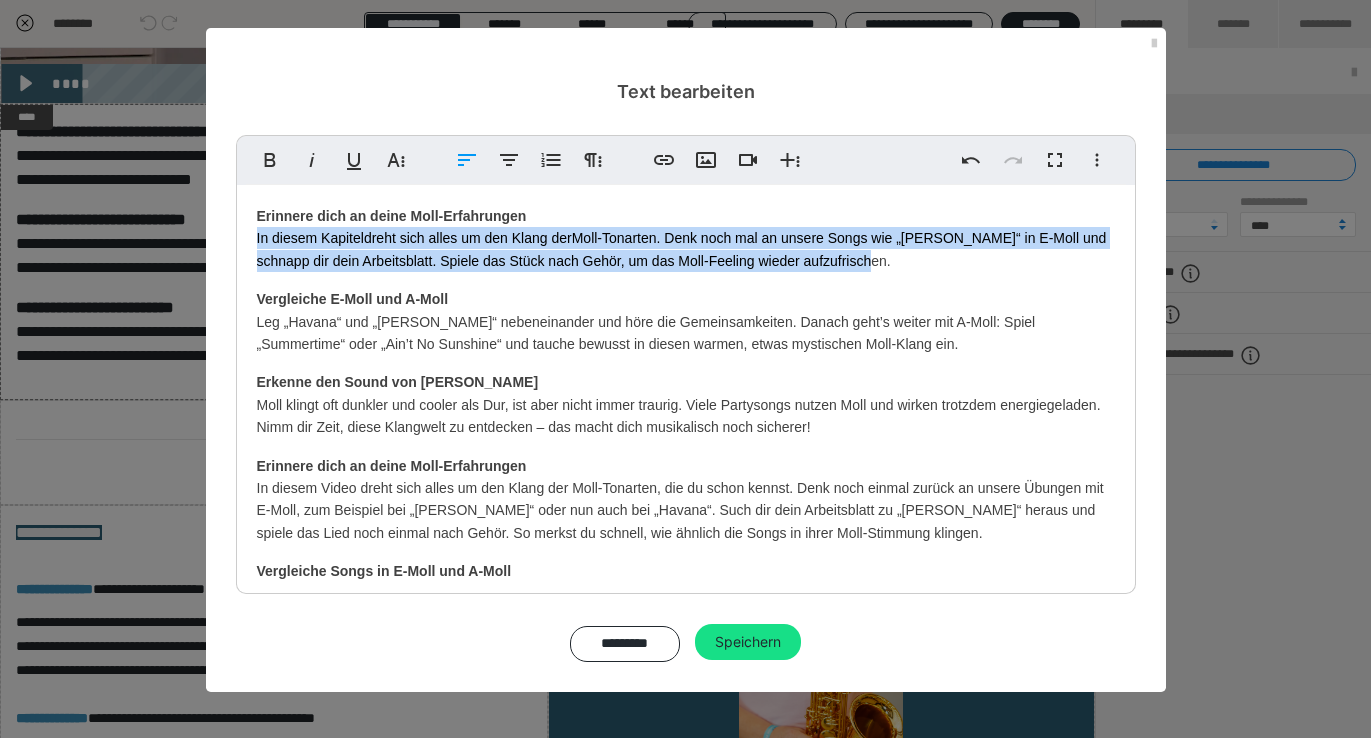 drag, startPoint x: 903, startPoint y: 260, endPoint x: 190, endPoint y: 234, distance: 713.4739 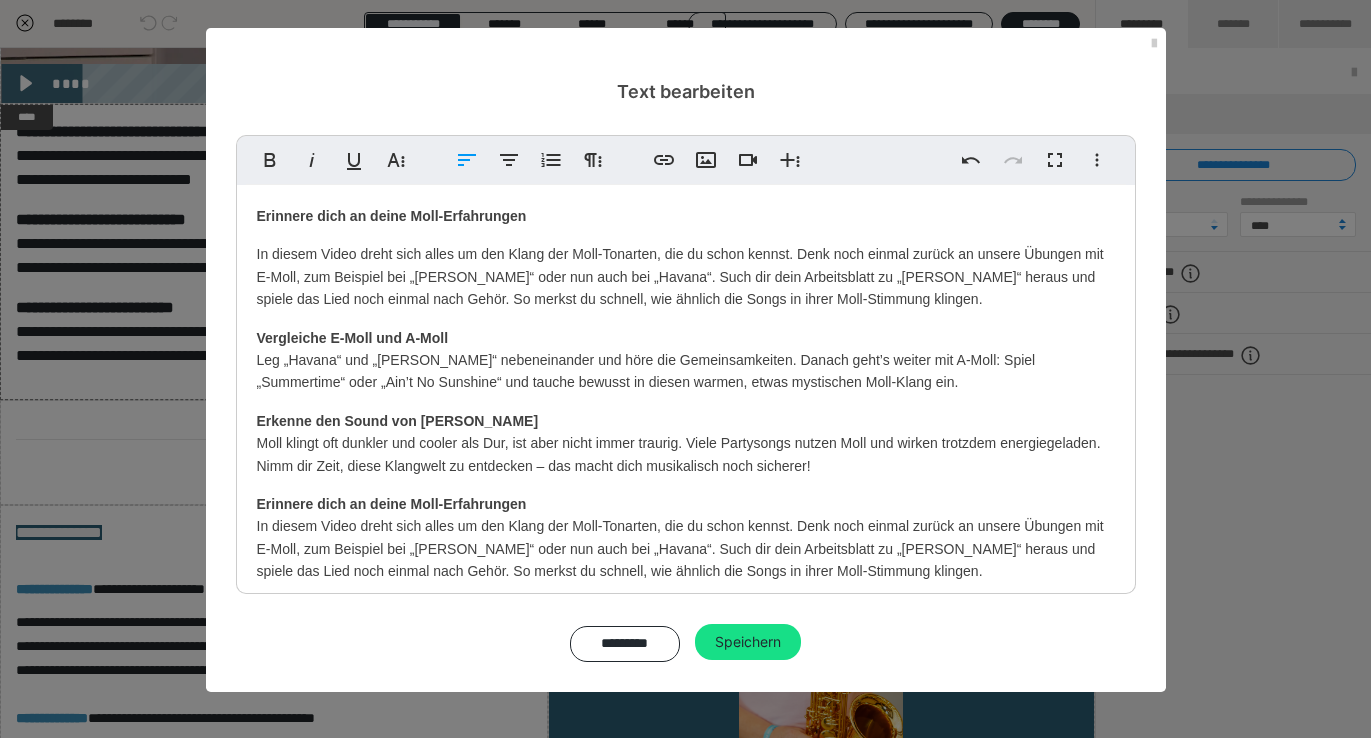 click on "Erinnere dich an deine Moll-Erfahrungen In diesem Video dreht sich alles um den Klang der Moll-Tonarten, die du schon kennst. Denk noch einmal zurück an unsere Übungen mit E-Moll, zum Beispiel bei „[PERSON_NAME]“ oder nun auch bei „Havana“. Such dir dein Arbeitsblatt zu „[PERSON_NAME]“ heraus und spiele das Lied noch einmal nach Gehör. So merkst du schnell, wie ähnlich die Songs in ihrer Moll-Stimmung klingen. Vergleiche E-Moll und A-Moll Leg „Havana“ und „[PERSON_NAME]“ nebeneinander und höre die Gemeinsamkeiten. Danach geht’s weiter mit A-Moll: Spiel „Summertime“ oder „Ain’t No Sunshine“ und tauche bewusst in diesen warmen, etwas mystischen Moll-Klang ein. Erkenne den Sound von [PERSON_NAME] klingt oft dunkler und cooler als Dur, ist aber nicht immer traurig. Viele Partysongs nutzen Moll und wirken trotzdem energiegeladen. Nimm dir Zeit, diese Klangwelt zu entdecken – das macht dich musikalisch noch sicherer! Erinnere dich an deine Moll-Erfahrungen" at bounding box center [686, 613] 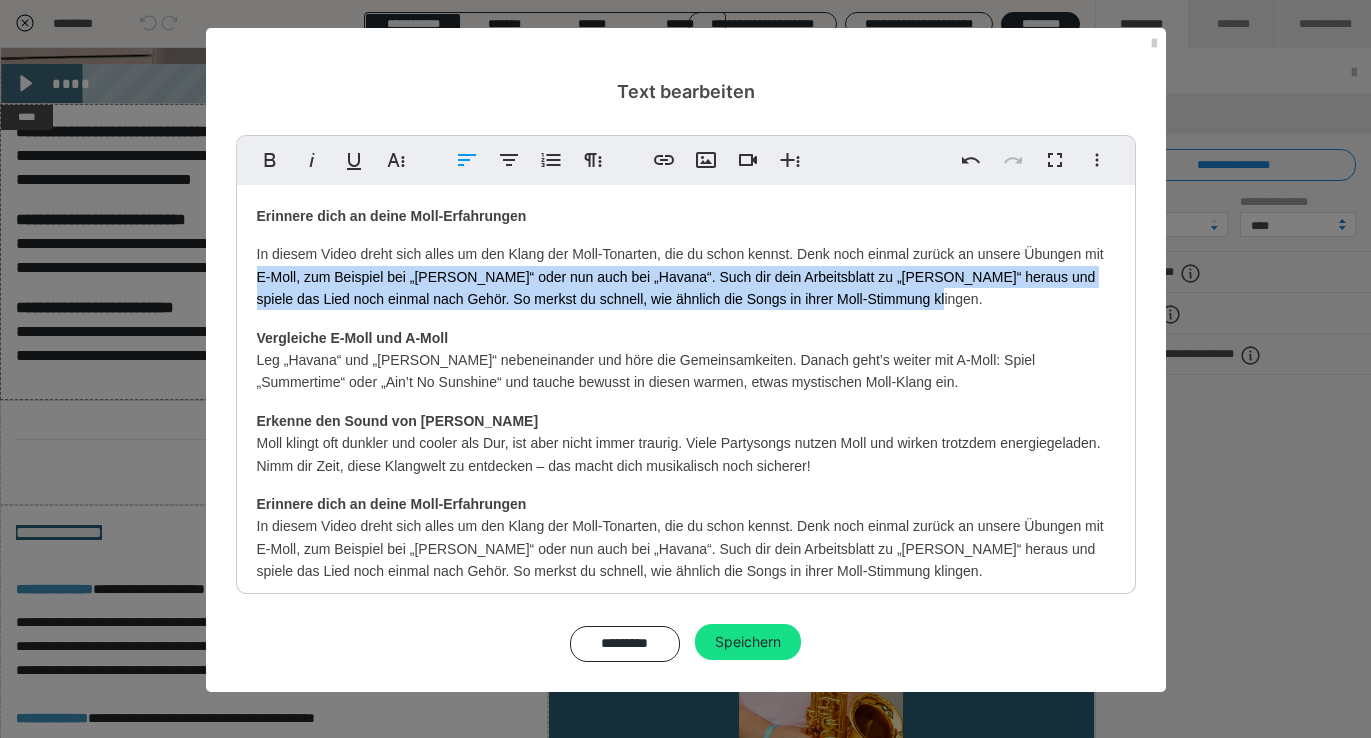 drag, startPoint x: 891, startPoint y: 303, endPoint x: 258, endPoint y: 269, distance: 633.9125 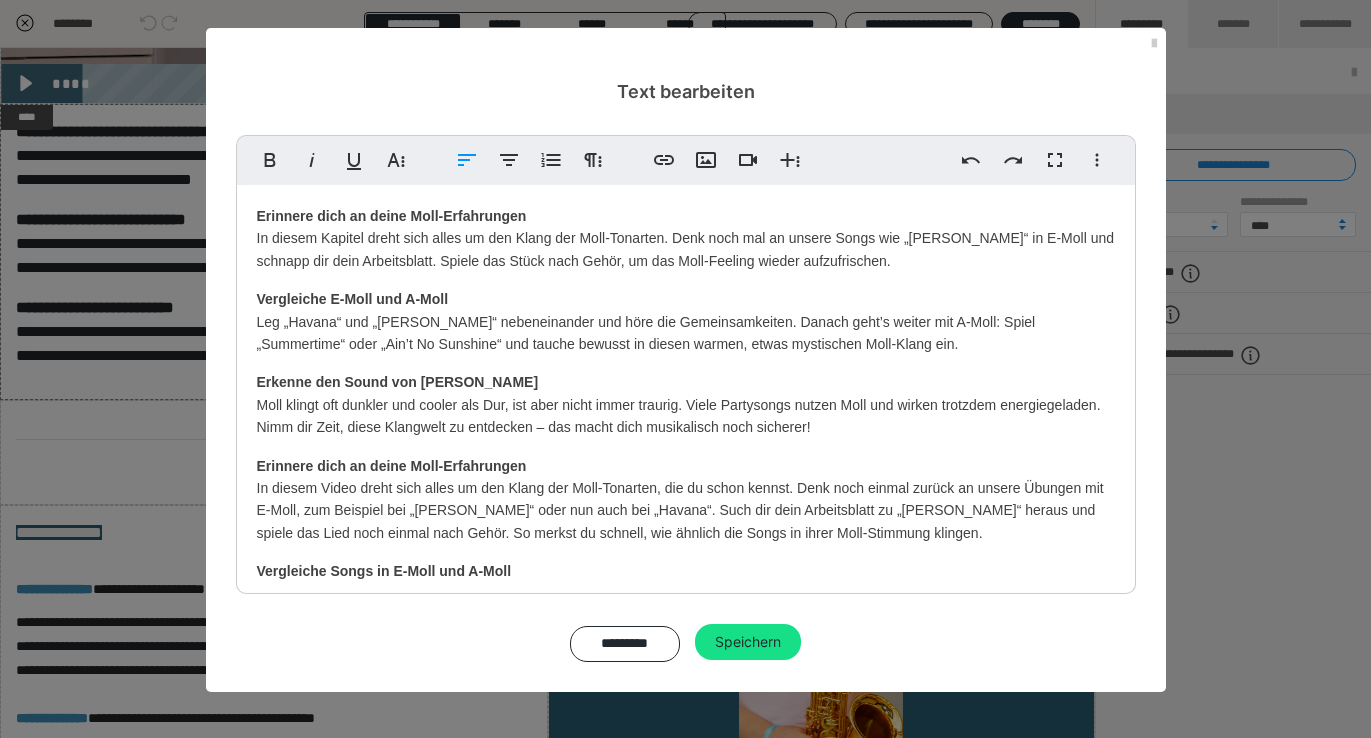 click on "Erinnere dich an deine Moll-Erfahrungen In diesem Kapitel dreht sich alles um den Klang der Moll-Tonarten. Denk noch mal an unsere Songs wie „[PERSON_NAME]“ in E-Moll und schnapp dir dein Arbeitsblatt. Spiele das Stück nach Gehör, um das Moll-Feeling wieder aufzufrischen. Vergleiche E-Moll und A-Moll Leg „Havana“ und „[PERSON_NAME]“ nebeneinander und höre die Gemeinsamkeiten. Danach geht’s weiter mit A-Moll: Spiel „Summertime“ oder „Ain’t No Sunshine“ und tauche bewusst in diesen warmen, etwas mystischen Moll-Klang ein. Erkenne den Sound von [PERSON_NAME] klingt oft dunkler und cooler als Dur, ist aber nicht immer traurig. Viele Partysongs nutzen Moll und wirken trotzdem energiegeladen. Nimm dir Zeit, diese Klangwelt zu entdecken – das macht dich musikalisch noch sicherer! Erinnere dich an deine Moll-Erfahrungen Vergleiche Songs in E-Moll und A-Moll Tauche tiefer ein in den Klang von [PERSON_NAME] dir den Unterschied zwischen Moll und Dur klar Nimm dir Zeit für diese wichtige Übung" at bounding box center (686, 593) 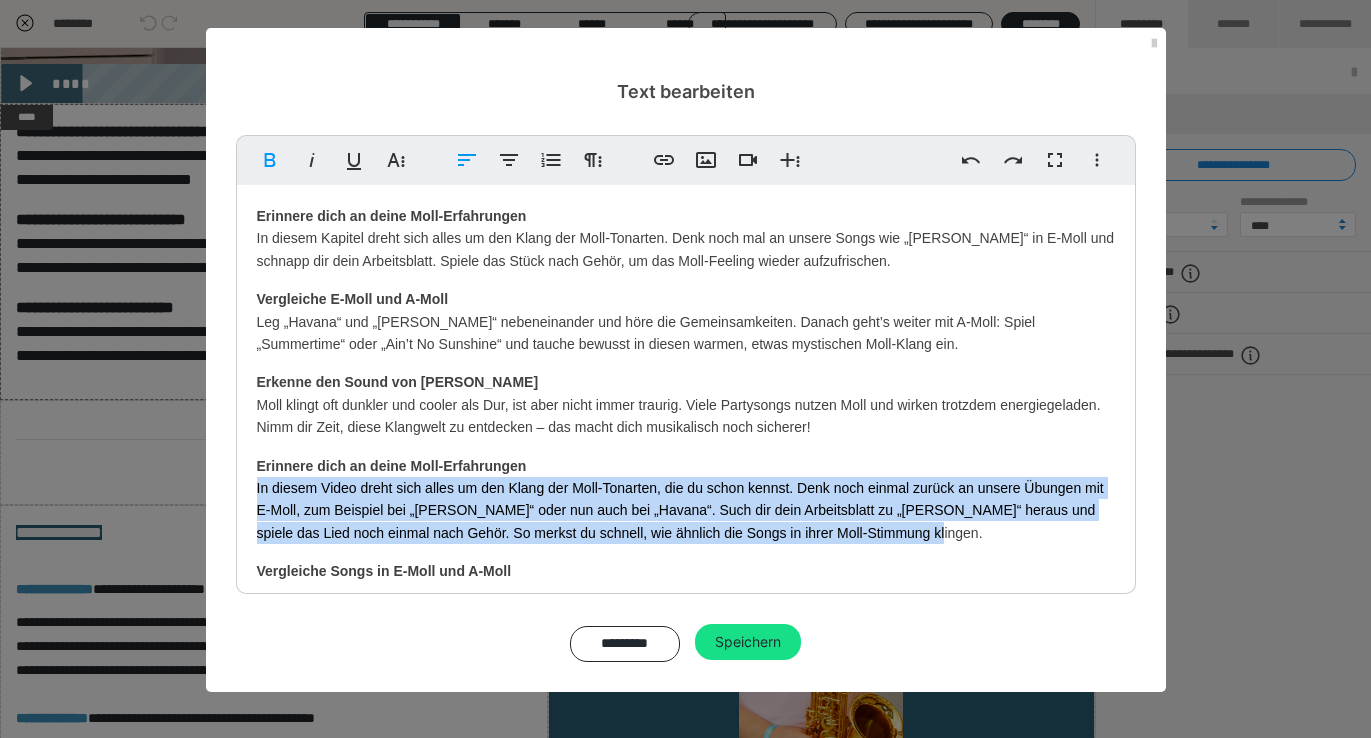 drag, startPoint x: 887, startPoint y: 528, endPoint x: 224, endPoint y: 489, distance: 664.14606 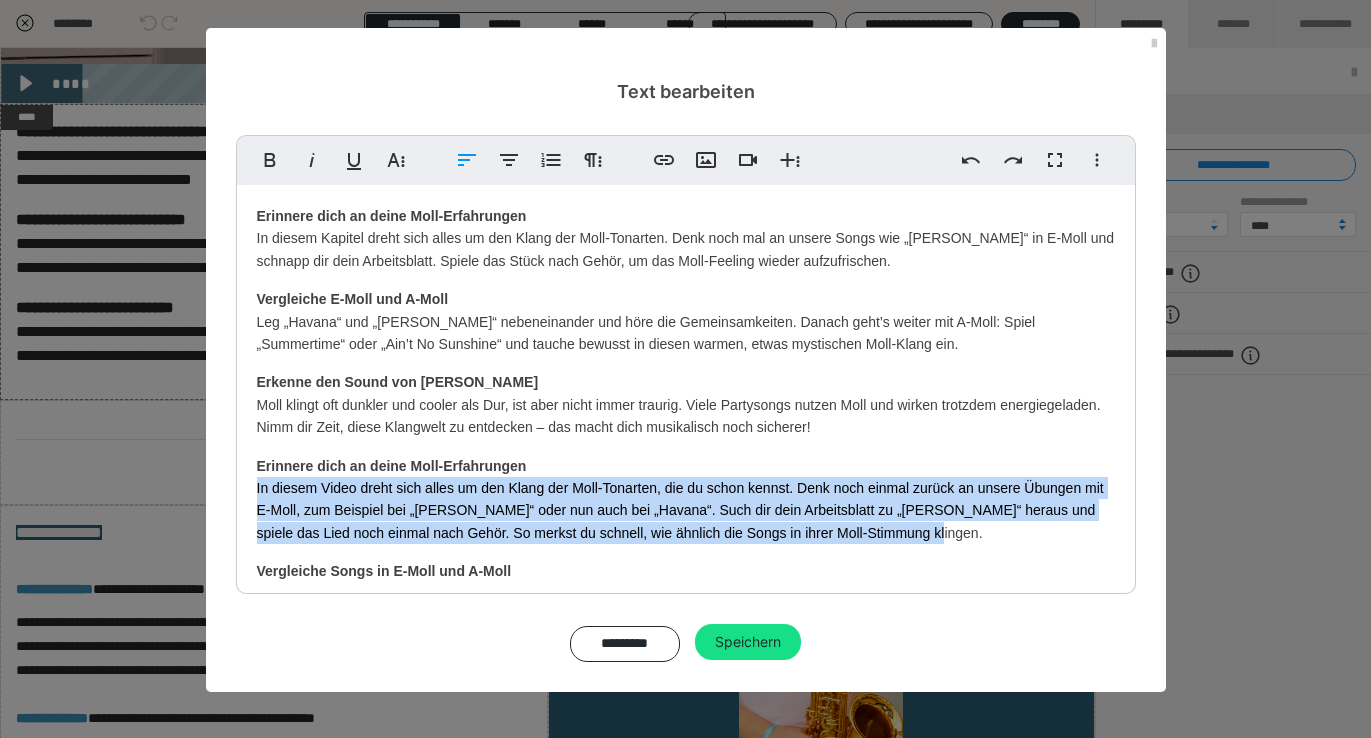 copy on "In diesem Video dreht sich alles um den Klang der Moll-Tonarten, die du schon kennst. Denk noch einmal zurück an unsere Übungen mit E-Moll, zum Beispiel bei „[PERSON_NAME]“ oder nun auch bei „Havana“. Such dir dein Arbeitsblatt zu „[PERSON_NAME]“ heraus und spiele das Lied noch einmal nach Gehör. So merkst du schnell, wie ähnlich die Songs in ihrer Moll-Stimmung klingen." 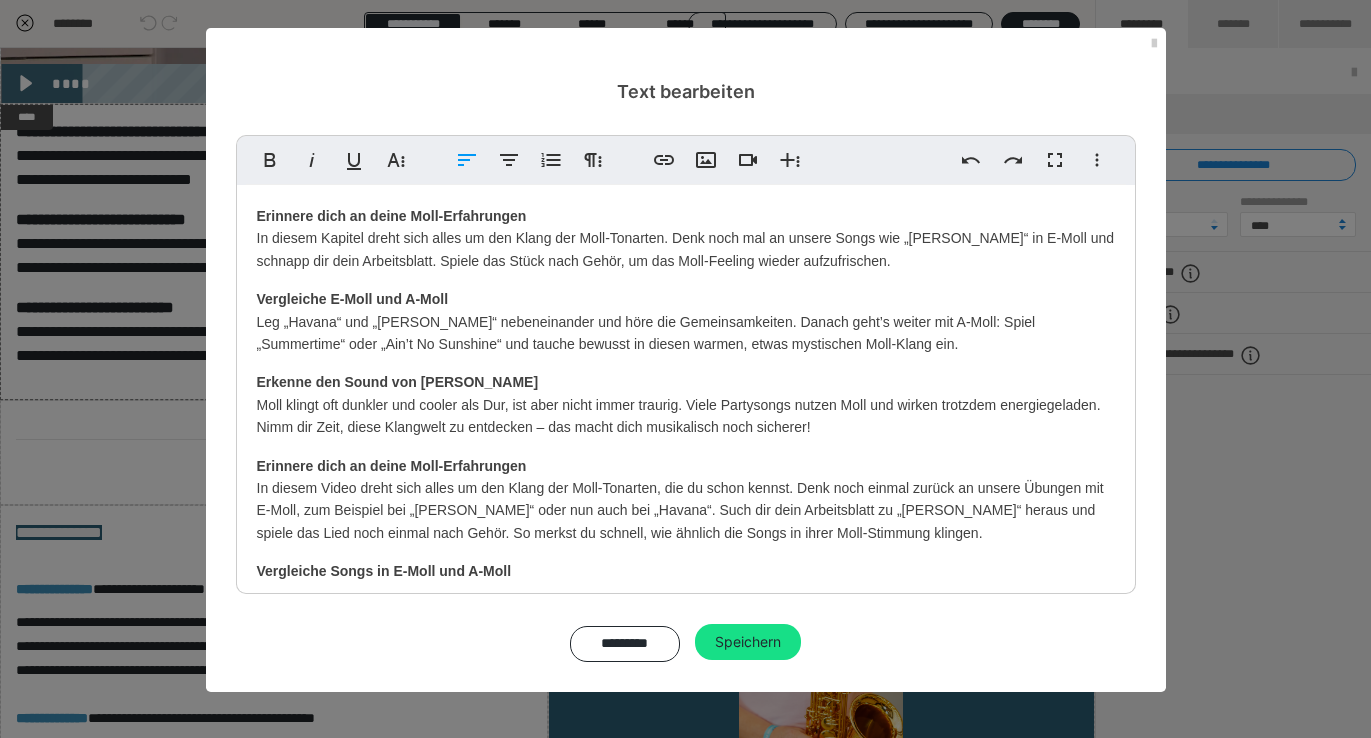 click on "Erinnere dich an deine Moll-Erfahrungen In diesem Kapitel dreht sich alles um den Klang der Moll-Tonarten. Denk noch mal an unsere Songs wie „[PERSON_NAME]“ in E-Moll und schnapp dir dein Arbeitsblatt. Spiele das Stück nach Gehör, um das Moll-Feeling wieder aufzufrischen." at bounding box center [686, 238] 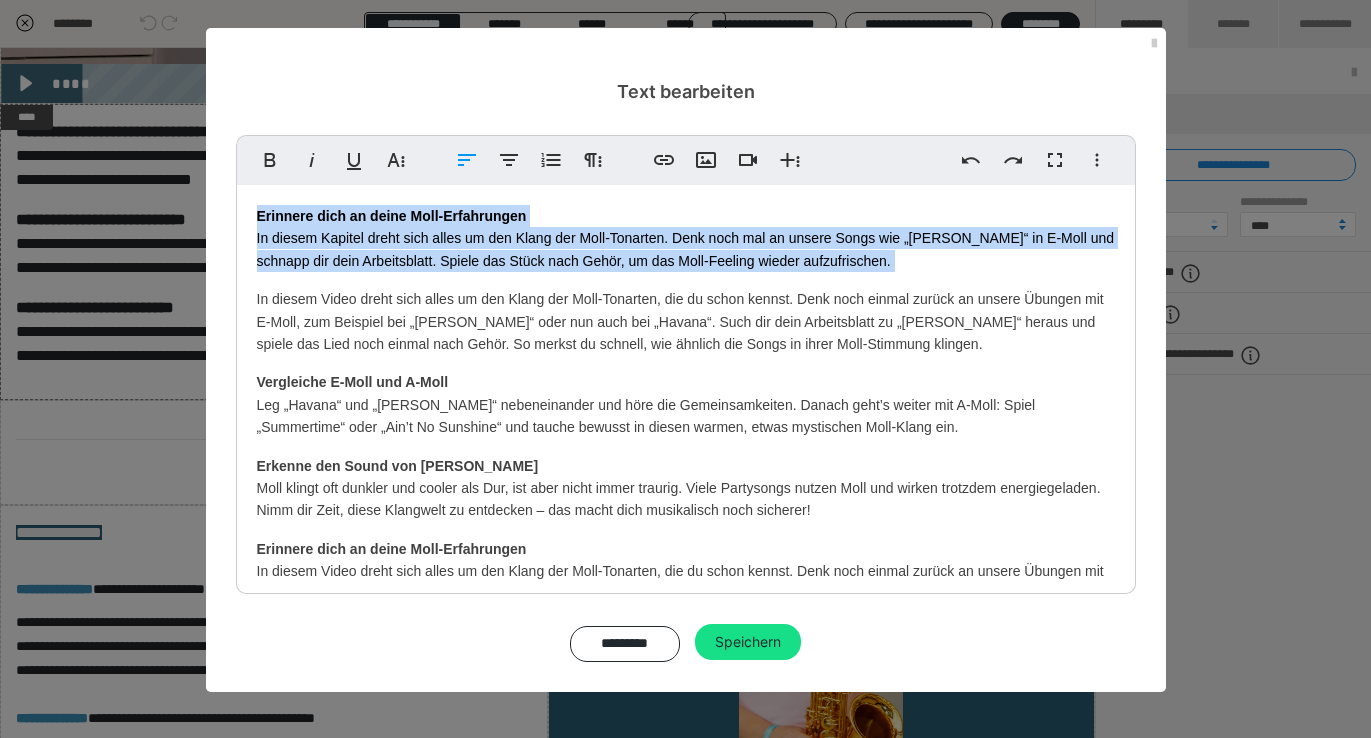 drag, startPoint x: 893, startPoint y: 279, endPoint x: 762, endPoint y: 222, distance: 142.86357 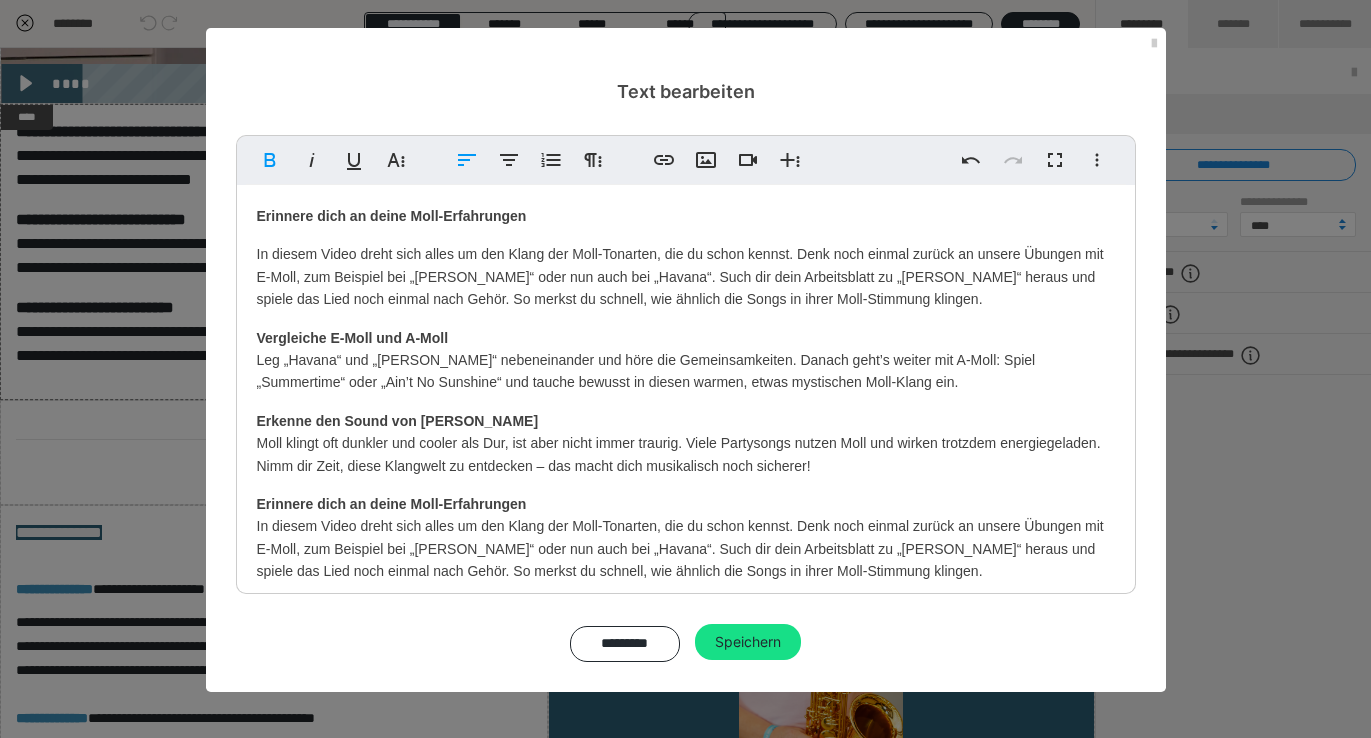click on "Erinnere dich an deine Moll-Erfahrungen In diesem Video dreht sich alles um den Klang der Moll-Tonarten, die du schon kennst. Denk noch einmal zurück an unsere Übungen mit E-Moll, zum Beispiel bei „[PERSON_NAME]“ oder nun auch bei „Havana“. Such dir dein Arbeitsblatt zu „[PERSON_NAME]“ heraus und spiele das Lied noch einmal nach Gehör. So merkst du schnell, wie ähnlich die Songs in ihrer Moll-Stimmung klingen. Vergleiche E-Moll und A-Moll Leg „Havana“ und „[PERSON_NAME]“ nebeneinander und höre die Gemeinsamkeiten. Danach geht’s weiter mit A-Moll: Spiel „Summertime“ oder „Ain’t No Sunshine“ und tauche bewusst in diesen warmen, etwas mystischen Moll-Klang ein. Erkenne den Sound von [PERSON_NAME] klingt oft dunkler und cooler als Dur, ist aber nicht immer traurig. Viele Partysongs nutzen Moll und wirken trotzdem energiegeladen. Nimm dir Zeit, diese Klangwelt zu entdecken – das macht dich musikalisch noch sicherer! Erinnere dich an deine Moll-Erfahrungen" at bounding box center [686, 613] 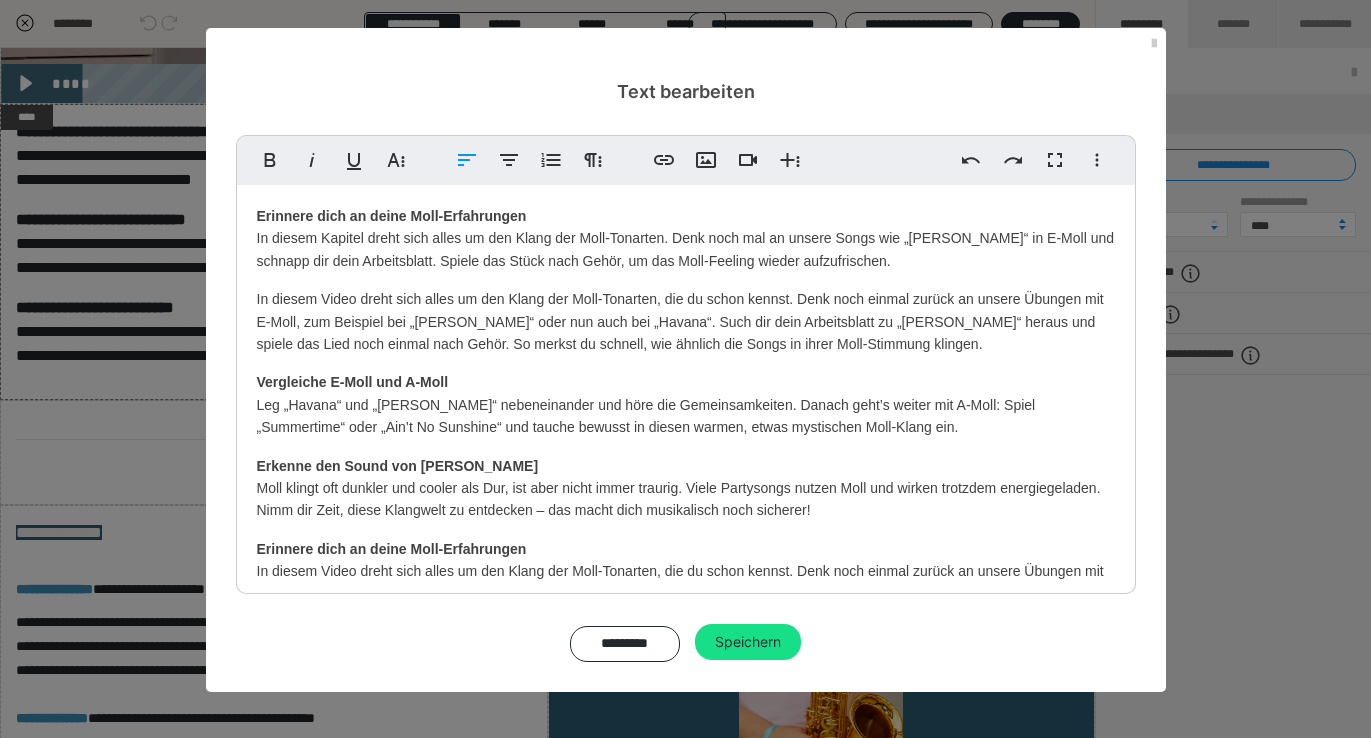 click on "Erinnere dich an deine Moll-Erfahrungen In diesem Kapitel dreht sich alles um den Klang der Moll-Tonarten. Denk noch mal an unsere Songs wie „[PERSON_NAME]“ in E-Moll und schnapp dir dein Arbeitsblatt. Spiele das Stück nach Gehör, um das Moll-Feeling wieder aufzufrischen." at bounding box center [686, 238] 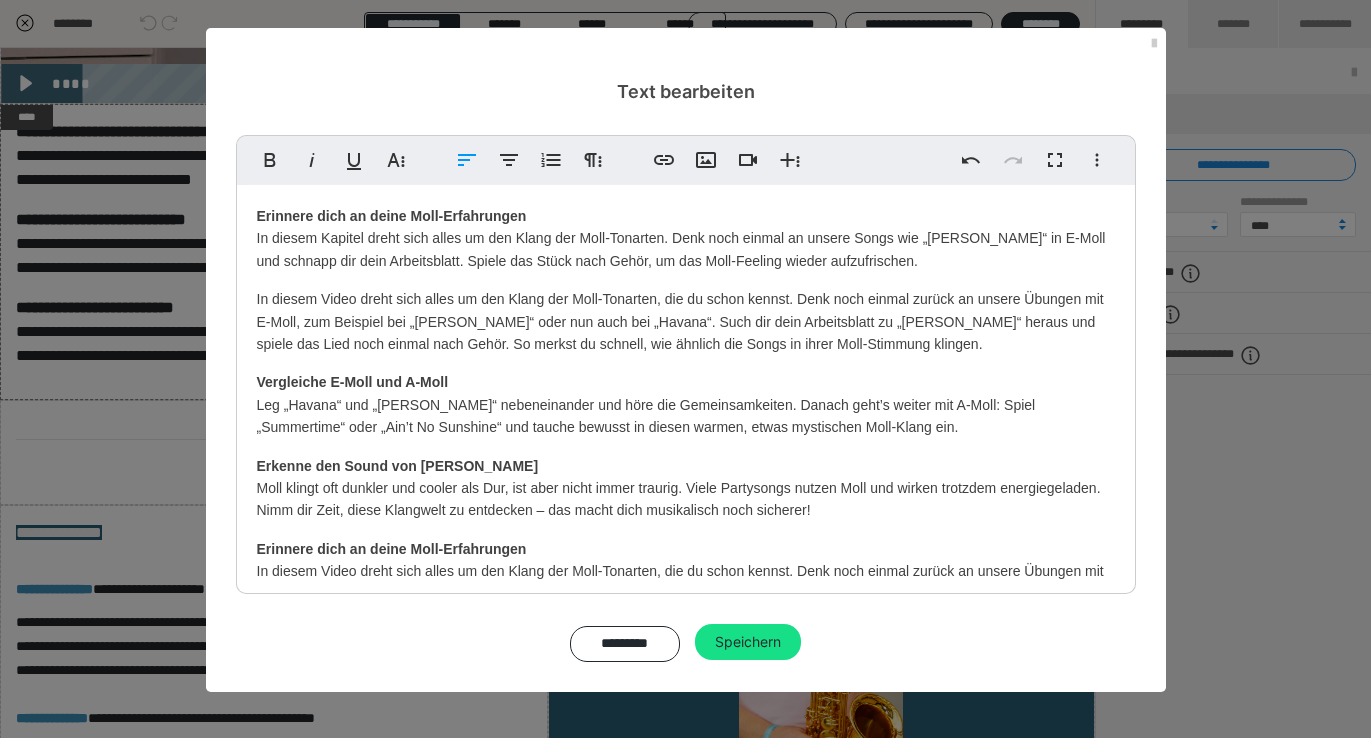 click on "Erinnere dich an deine Moll-Erfahrungen In diesem Kapitel dreht sich alles um den Klang der Moll-Tonarten. Denk noch einmal an unsere Songs wie „[PERSON_NAME]“ in E-Moll und schnapp dir dein Arbeitsblatt. Spiele das Stück nach Gehör, um das Moll-Feeling wieder aufzufrischen." at bounding box center [686, 238] 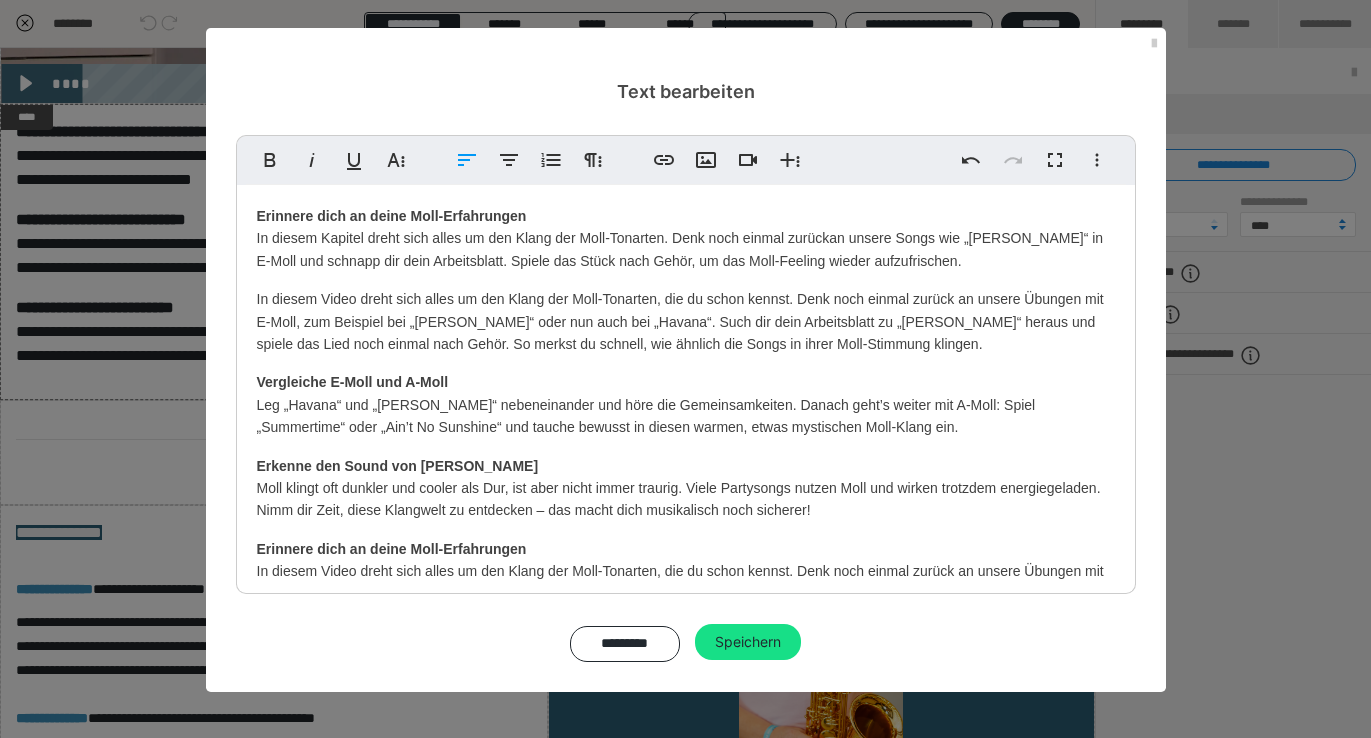 click on "Erinnere dich an deine Moll-Erfahrungen In diesem Kapitel dreht sich alles um den Klang der Moll-Tonarten. Denk noch einmal zurück  an unsere Songs wie „[PERSON_NAME]“ in E-Moll und schnapp dir dein Arbeitsblatt. Spiele das Stück nach Gehör, um das Moll-Feeling wieder aufzufrischen." at bounding box center (686, 238) 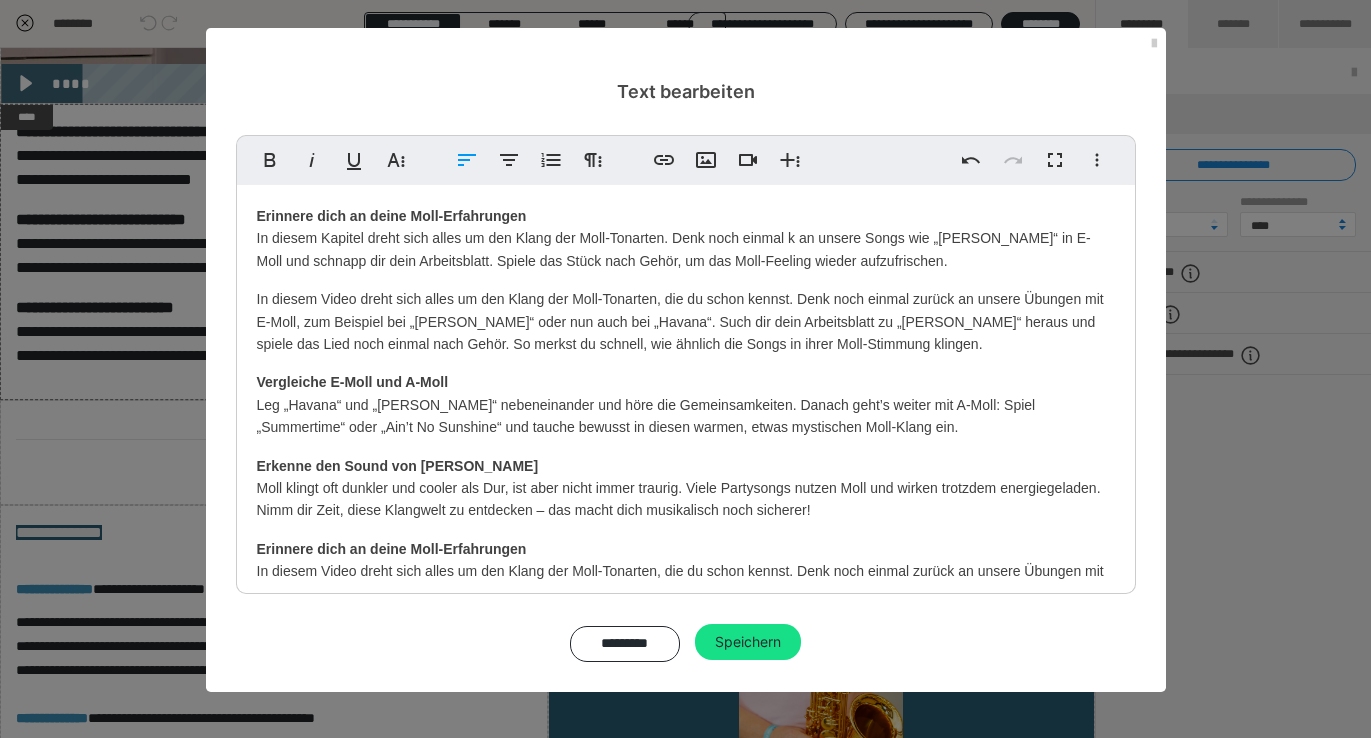 click on "Erinnere dich an deine Moll-Erfahrungen In diesem Kapitel dreht sich alles um den Klang der Moll-Tonarten. Denk noch einmal k an unsere Songs wie „[PERSON_NAME]“ in E-Moll und schnapp dir dein Arbeitsblatt. Spiele das Stück nach Gehör, um das Moll-Feeling wieder aufzufrischen." at bounding box center [686, 238] 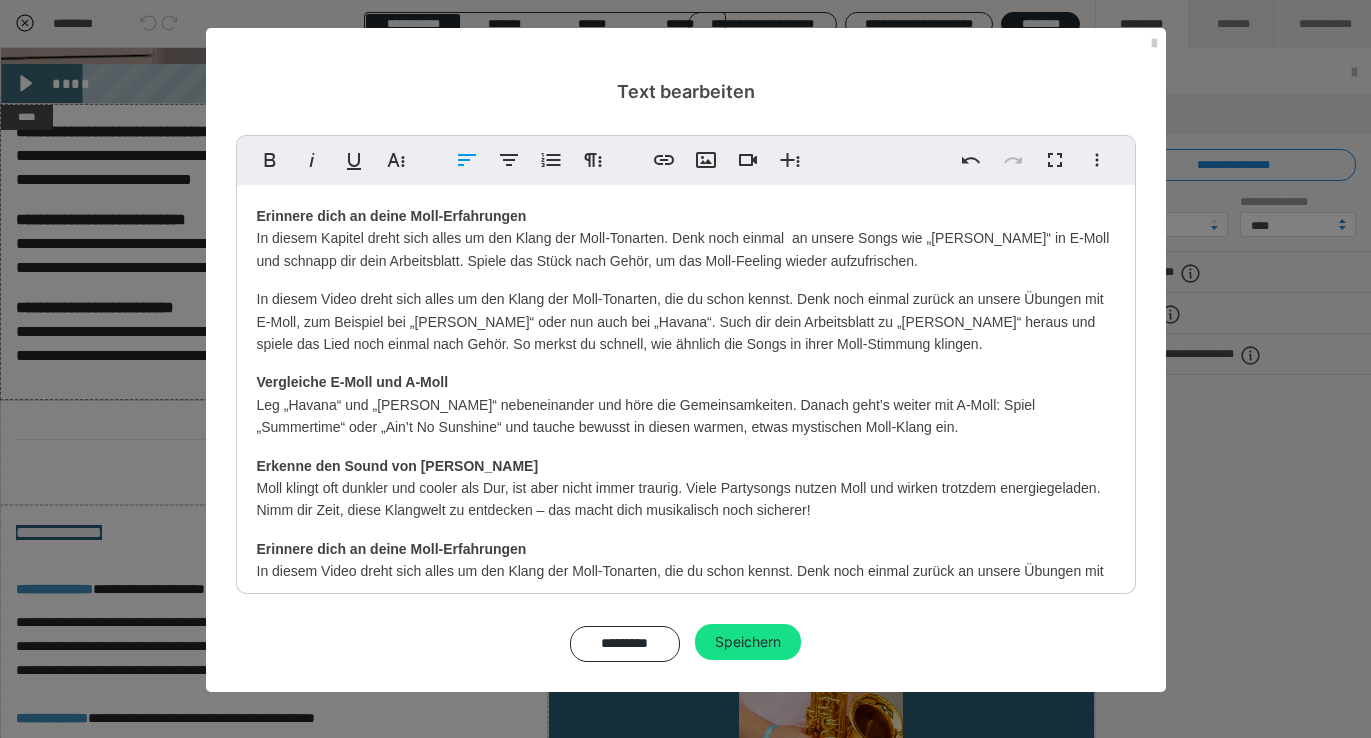 click on "Erinnere dich an deine Moll-Erfahrungen In diesem Kapitel dreht sich alles um den Klang der Moll-Tonarten. Denk noch einmal  an unsere Songs wie „[PERSON_NAME]“ in E-Moll und schnapp dir dein Arbeitsblatt. Spiele das Stück nach Gehör, um das Moll-Feeling wieder aufzufrischen." at bounding box center (686, 238) 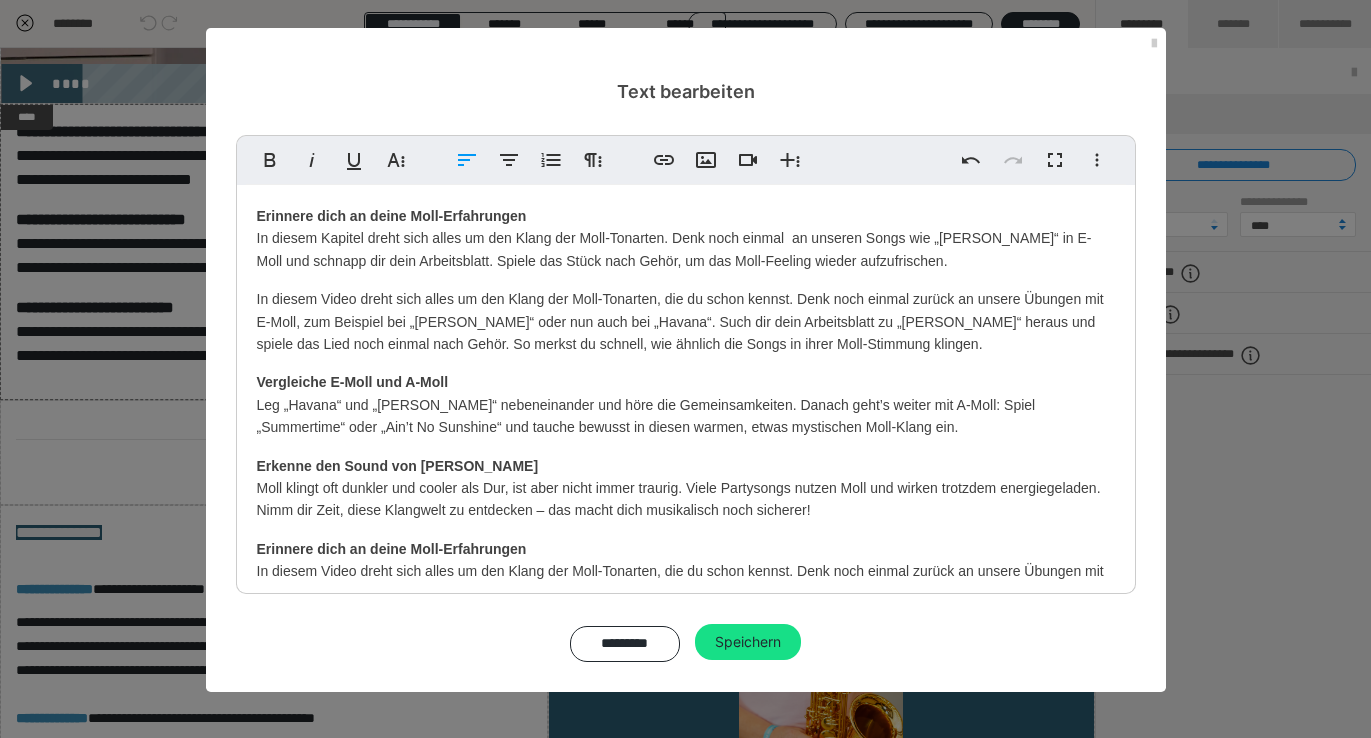 click on "Erinnere dich an deine Moll-Erfahrungen In diesem Kapitel dreht sich alles um den Klang der Moll-Tonarten. Denk noch einmal  an unseren Songs wie „[PERSON_NAME]“ in E-Moll und schnapp dir dein Arbeitsblatt. Spiele das Stück nach Gehör, um das Moll-Feeling wieder aufzufrischen." at bounding box center [686, 238] 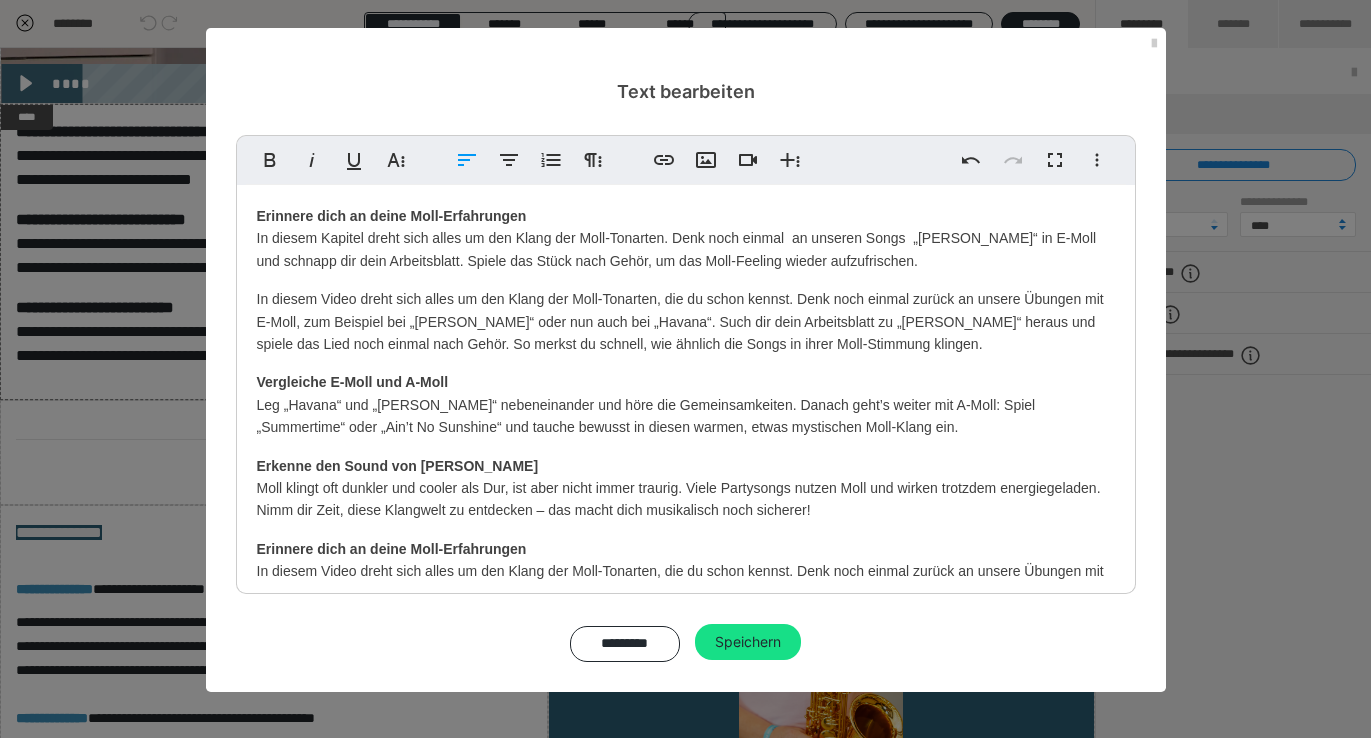 click on "Erinnere dich an deine Moll-Erfahrungen In diesem Kapitel dreht sich alles um den Klang der Moll-Tonarten. Denk noch einmal  an unseren Songs  „[PERSON_NAME]“ in E-Moll und schnapp dir dein Arbeitsblatt. Spiele das Stück nach Gehör, um das Moll-Feeling wieder aufzufrischen." at bounding box center [686, 238] 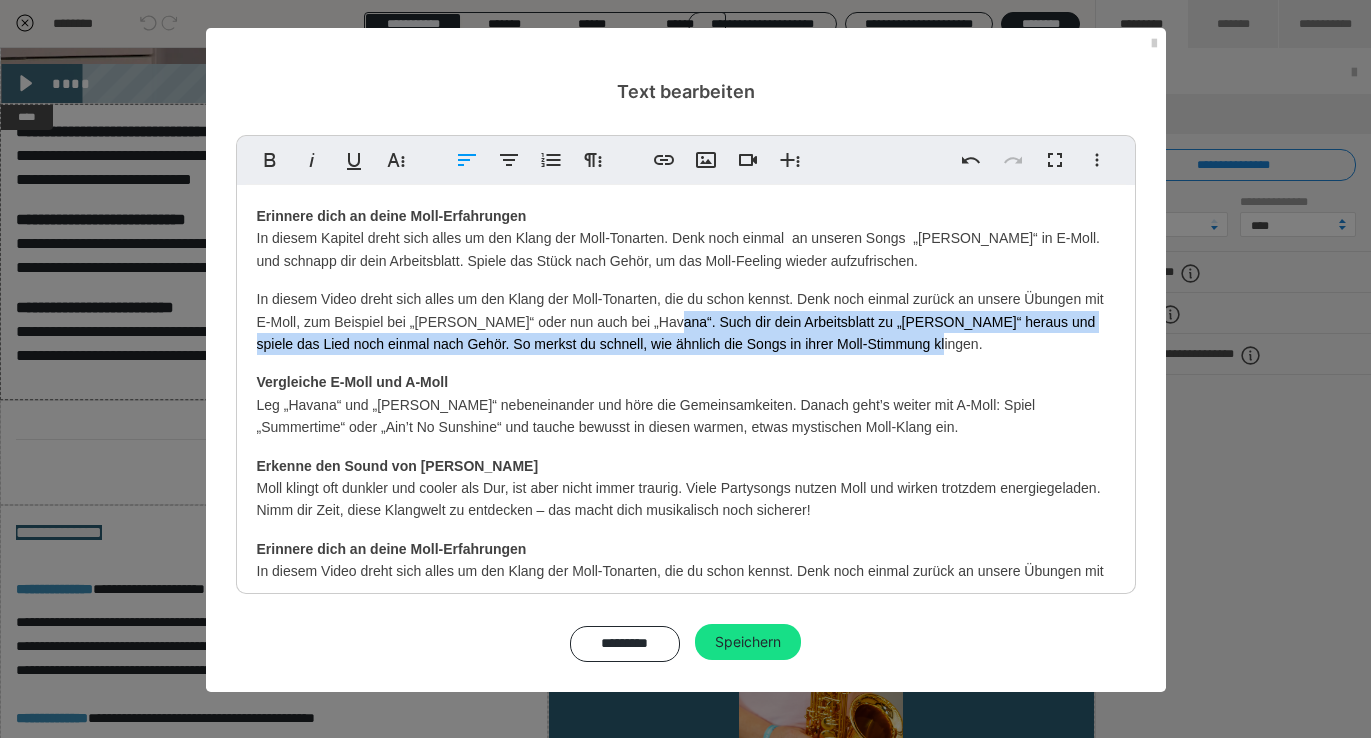 drag, startPoint x: 892, startPoint y: 346, endPoint x: 658, endPoint y: 319, distance: 235.55254 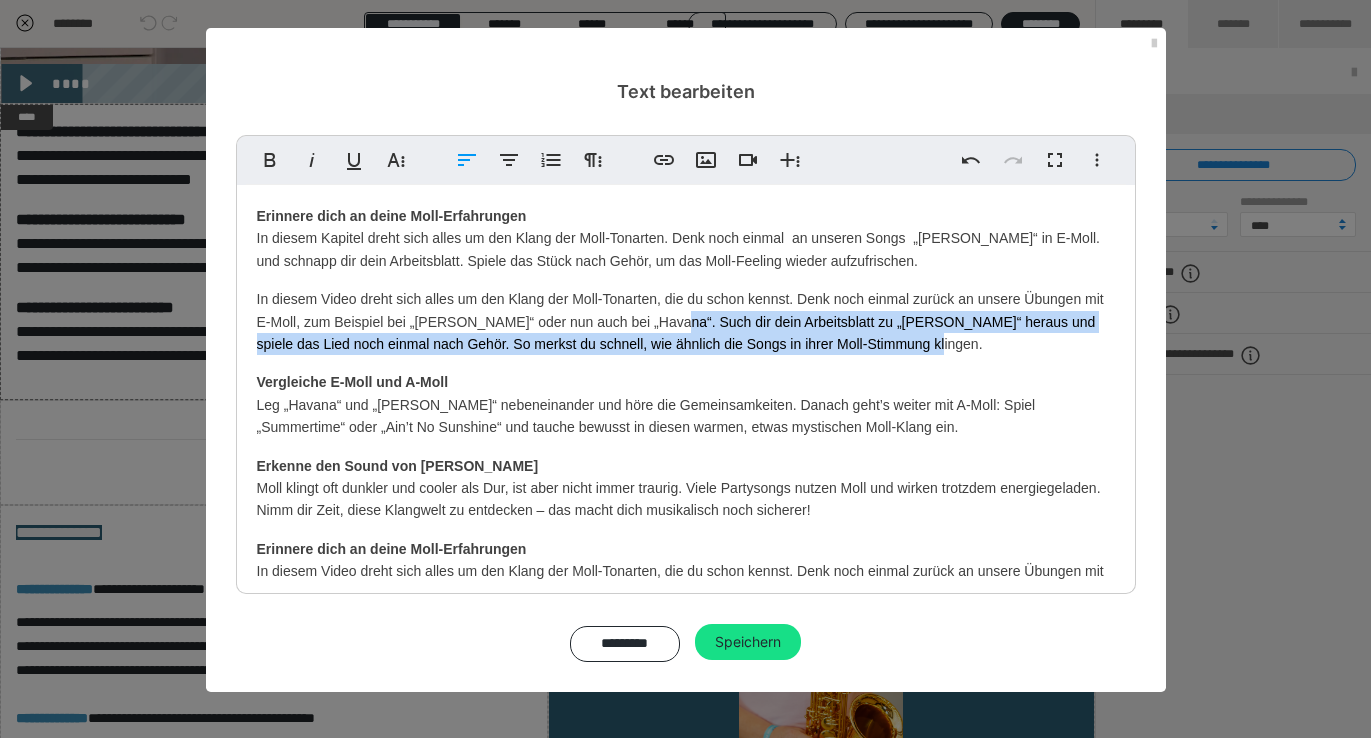 copy on ". Such dir dein Arbeitsblatt zu „[PERSON_NAME]“ heraus und spiele das Lied noch einmal nach Gehör. So merkst du schnell, wie ähnlich die Songs in ihrer Moll-Stimmung klingen." 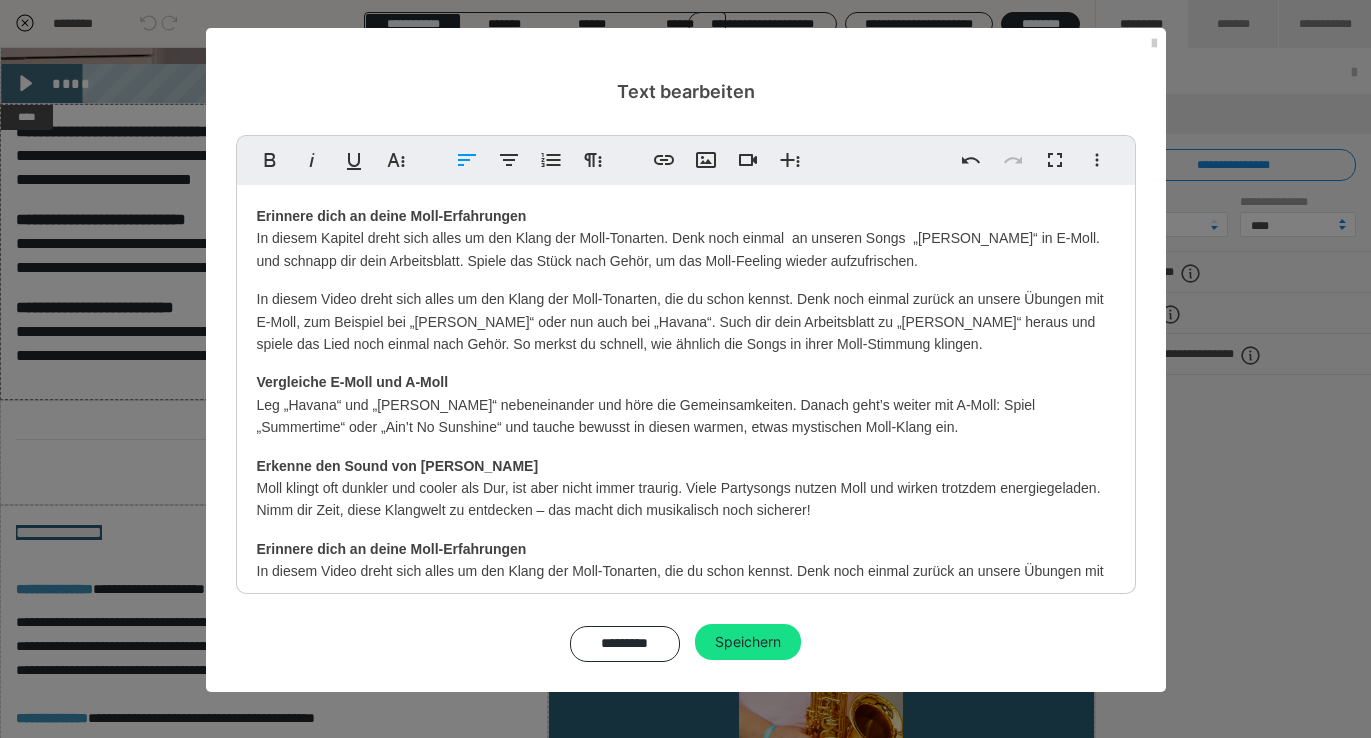 click on "Erinnere dich an deine Moll-Erfahrungen In diesem Kapitel dreht sich alles um den Klang der Moll-Tonarten. Denk noch einmal  an unseren Songs  „[PERSON_NAME]“ in E-Moll.  ​  und schnapp dir dein Arbeitsblatt. Spiele das Stück nach Gehör, um das Moll-Feeling wieder aufzufrischen." at bounding box center [686, 238] 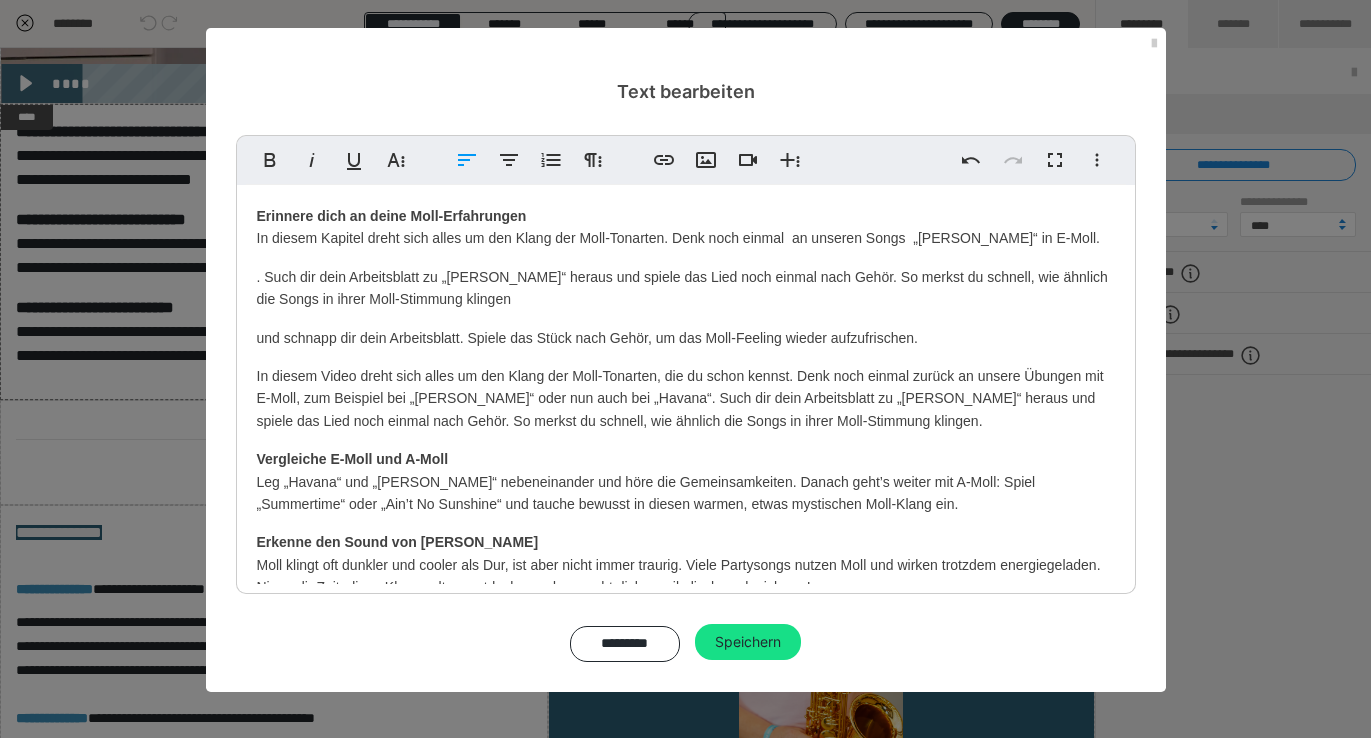 click on ". Such dir dein Arbeitsblatt zu „[PERSON_NAME]“ heraus und spiele das Lied noch einmal nach Gehör. So merkst du schnell, wie ähnlich die Songs in ihrer Moll-Stimmung klingen" at bounding box center (686, 288) 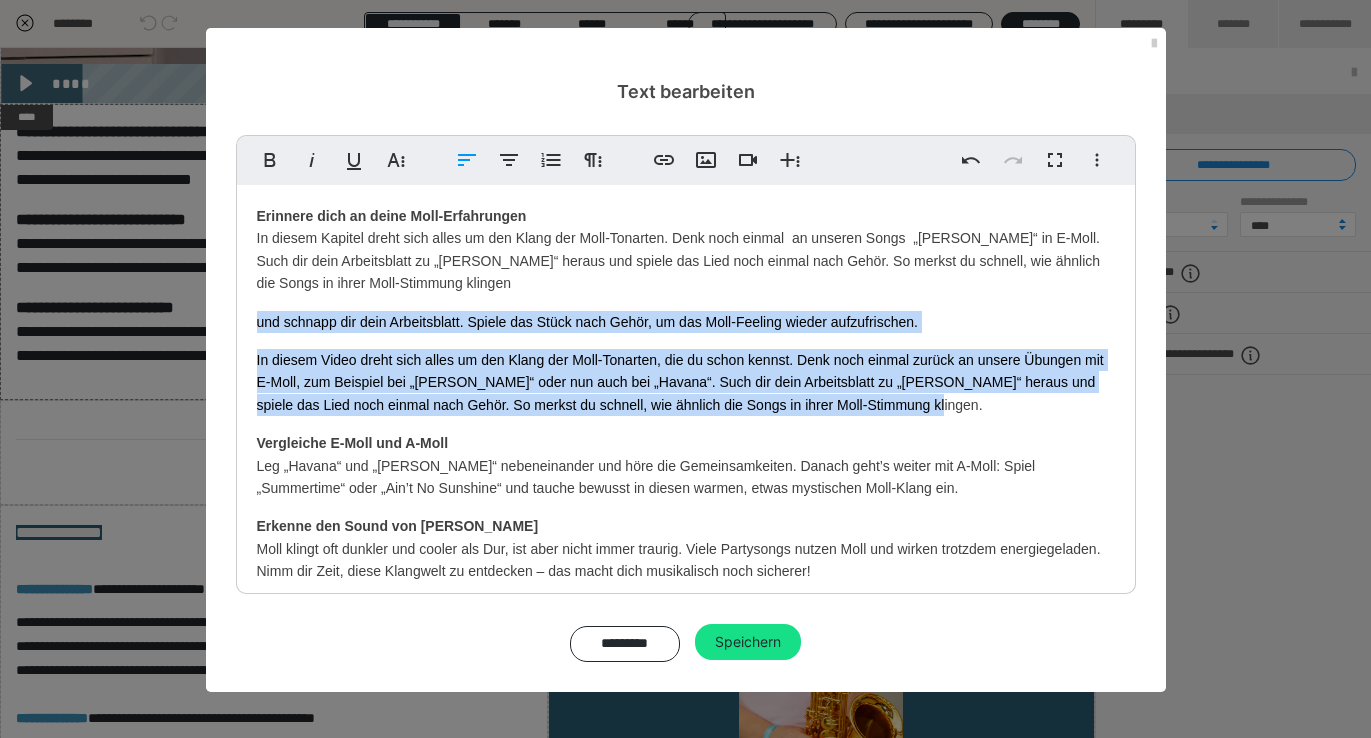 drag, startPoint x: 893, startPoint y: 409, endPoint x: 200, endPoint y: 312, distance: 699.7557 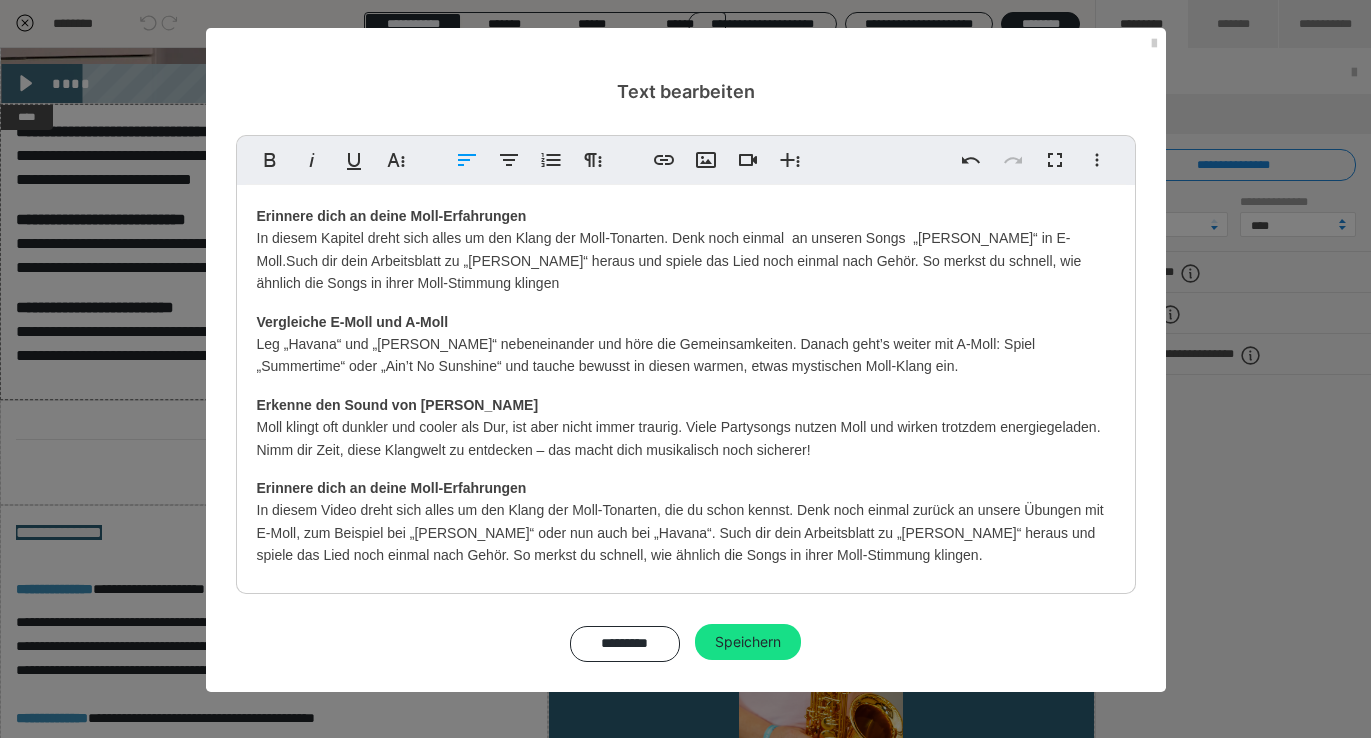 click on "Vergleiche E-Moll und A-Moll Leg „Havana“ und „[PERSON_NAME]“ nebeneinander und höre die Gemeinsamkeiten. Danach geht’s weiter mit A-Moll: Spiel „Summertime“ oder „Ain’t No Sunshine“ und tauche bewusst in diesen warmen, etwas mystischen Moll-Klang ein." at bounding box center (686, 344) 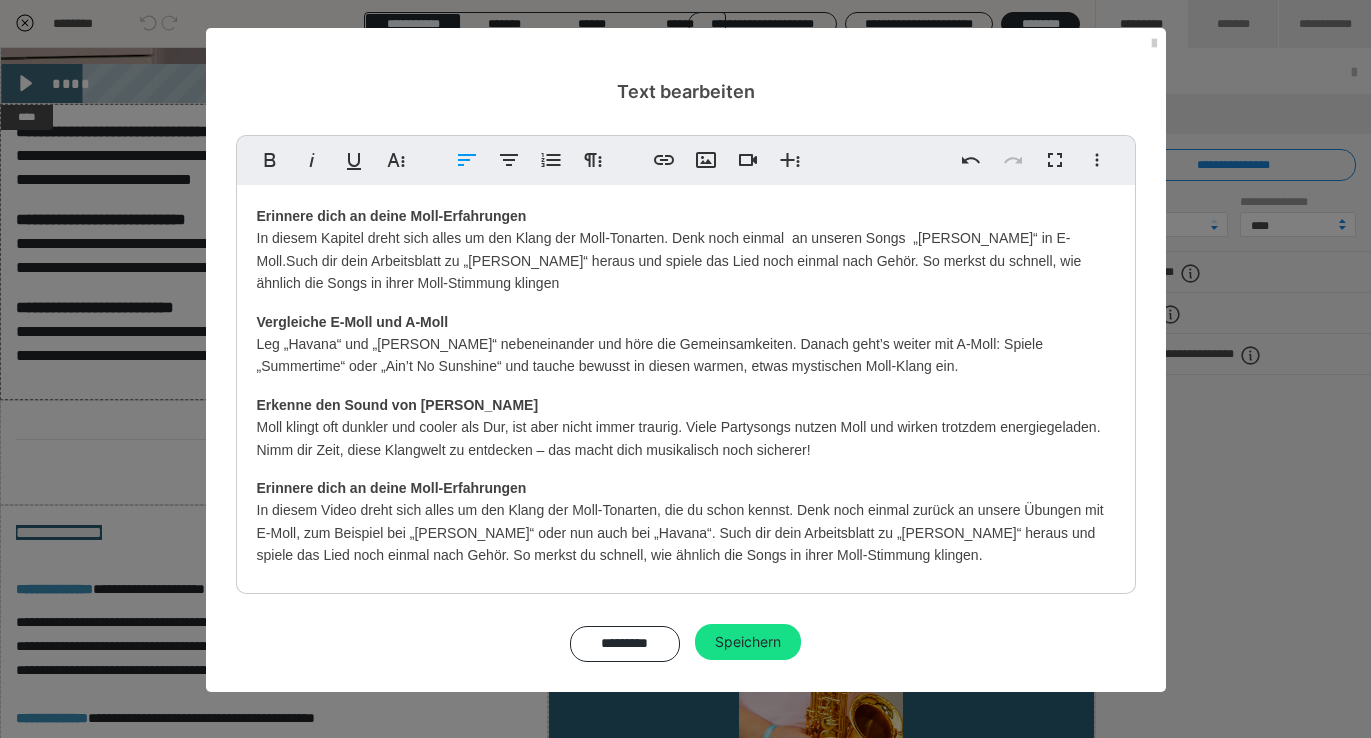 click on "Vergleiche E-Moll und A-Moll Leg „Havana“ und „[PERSON_NAME]“ nebeneinander und höre die Gemeinsamkeiten. Danach geht’s weiter mit A-Moll: Spiele „Summertime“ oder „Ain’t No Sunshine“ und tauche bewusst in diesen warmen, etwas mystischen Moll-Klang ein." at bounding box center (686, 344) 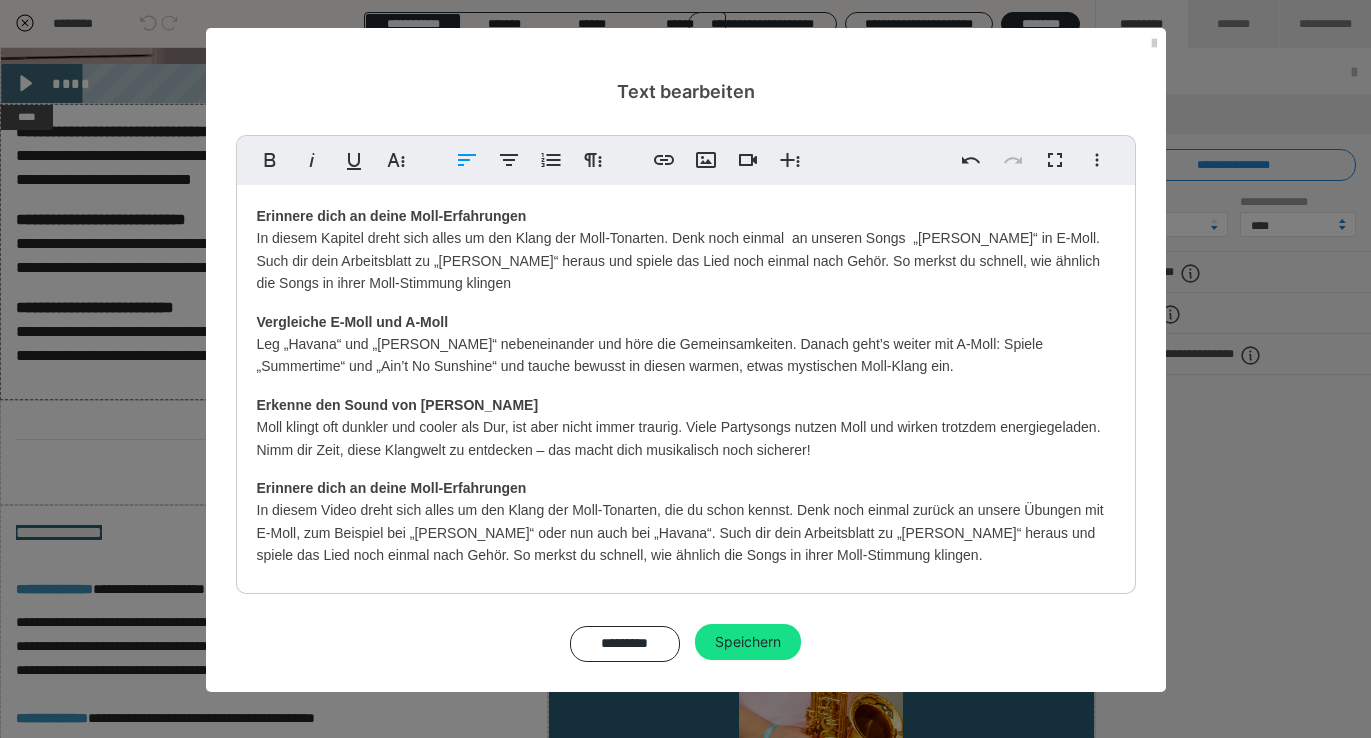click on "Erkenne den Sound von [PERSON_NAME] klingt oft dunkler und cooler als Dur, ist aber nicht immer traurig. Viele Partysongs nutzen Moll und wirken trotzdem energiegeladen. Nimm dir Zeit, diese Klangwelt zu entdecken – das macht dich musikalisch noch sicherer!" at bounding box center (686, 427) 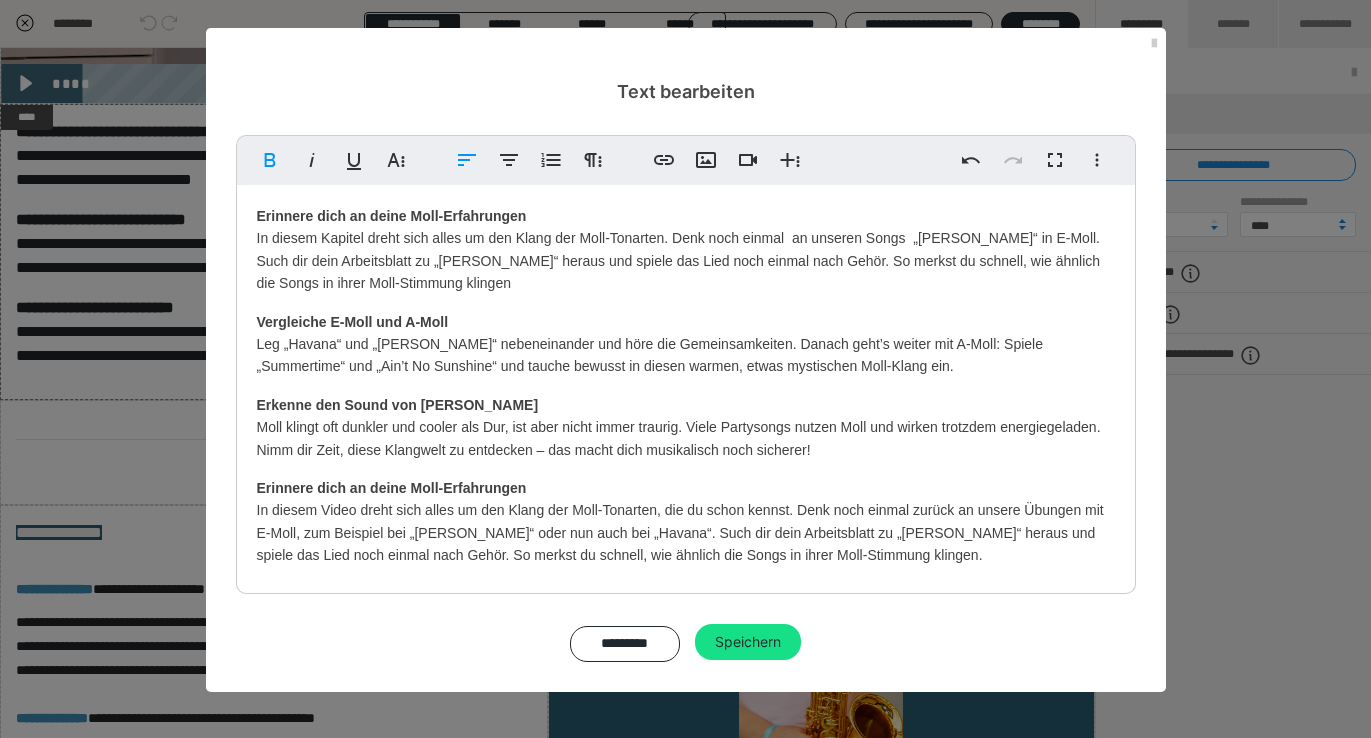 click on "Erinnere dich an deine Moll-Erfahrungen In diesem Kapitel dreht sich alles um den Klang der Moll-Tonarten. Denk noch einmal  an unseren Songs  „[PERSON_NAME]“ in E-Moll. Such dir dein Arbeitsblatt zu „[PERSON_NAME]“ heraus und spiele das Lied noch einmal nach Gehör. So merkst du schnell, wie ähnlich die Songs in ihrer Moll-Stimmung klingen Vergleiche E-Moll und A-Moll Leg „Havana“ und „Bella Ciao“ nebeneinander und höre die Gemeinsamkeiten. Danach geht’s weiter mit A-Moll: Spiele „Summertime“ und „Ain’t No Sunshine“ und tauche bewusst in diesen warmen, etwas mystischen Moll-Klang ein. Erkenne den Sound von [PERSON_NAME] klingt oft dunkler und cooler als Dur, ist aber nicht immer traurig. Viele Partysongs nutzen Moll und wirken trotzdem energiegeladen. Nimm dir Zeit, diese Klangwelt zu entdecken – das macht dich musikalisch noch sicherer! Erinnere dich an deine Moll-Erfahrungen Vergleiche Songs in E-Moll und A-Moll Tauche tiefer ein in den Klang von Moll" at bounding box center [686, 605] 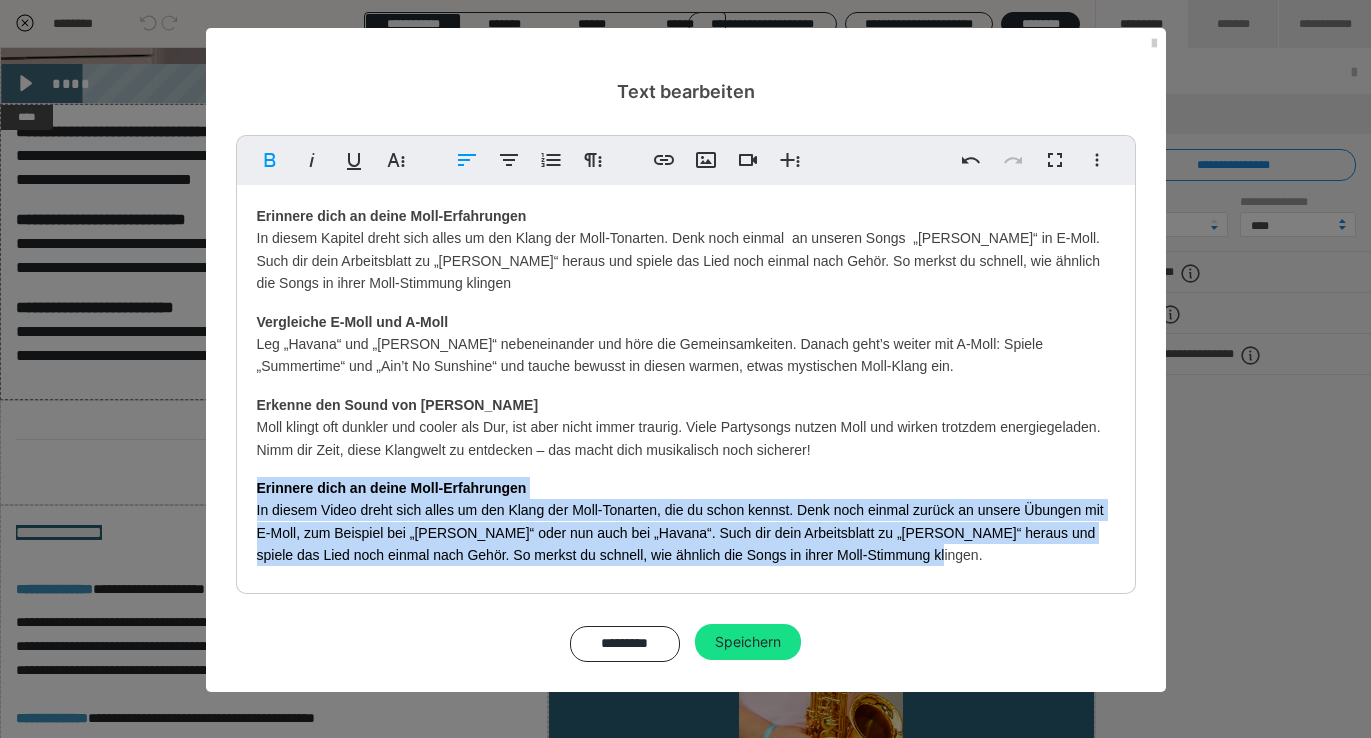 drag, startPoint x: 893, startPoint y: 558, endPoint x: 246, endPoint y: 492, distance: 650.3576 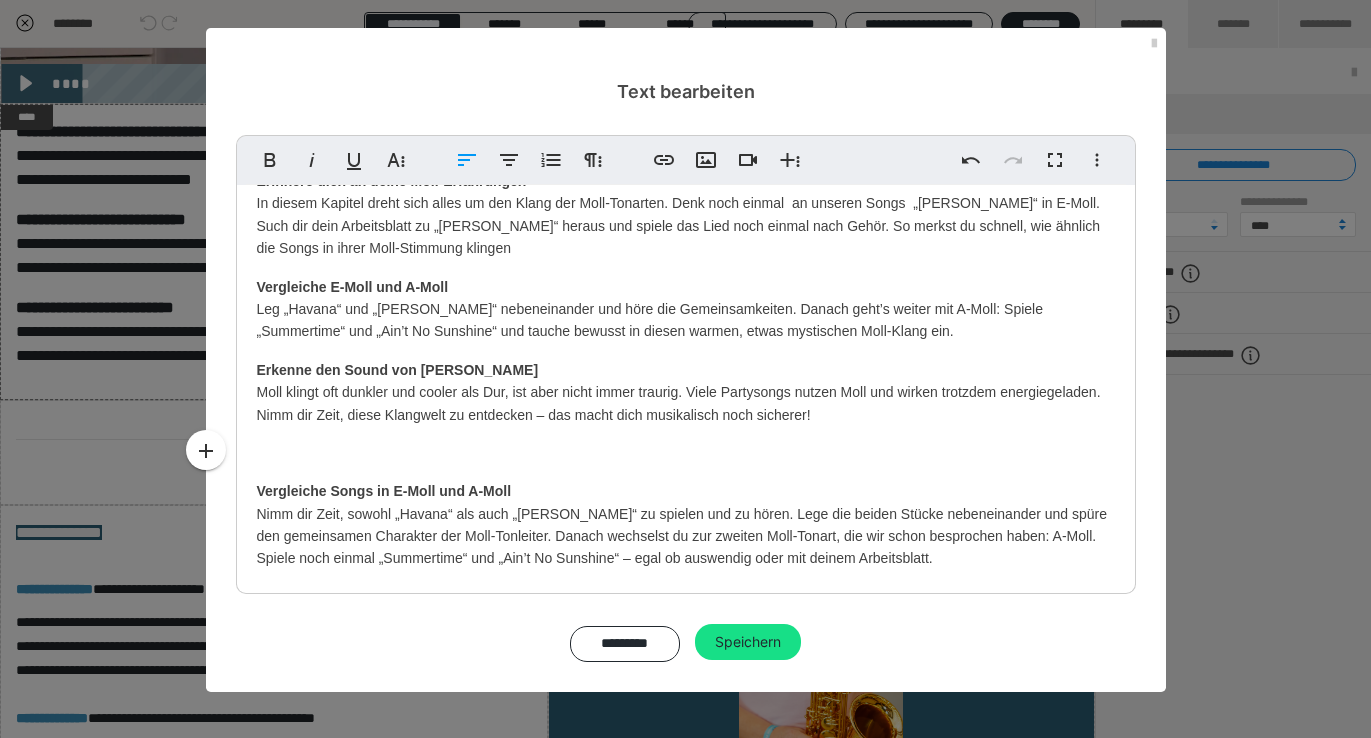 scroll, scrollTop: 37, scrollLeft: 0, axis: vertical 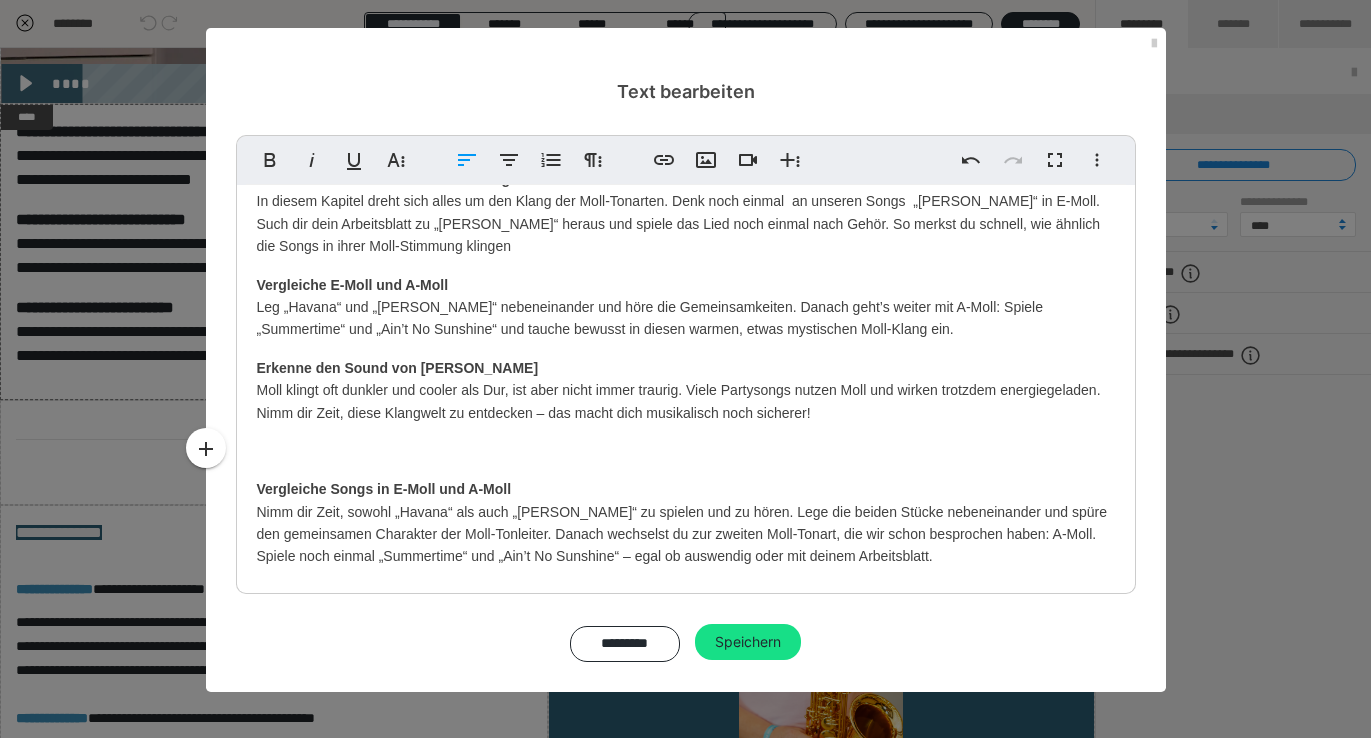 click on "Vergleiche E-Moll und A-Moll" at bounding box center [353, 285] 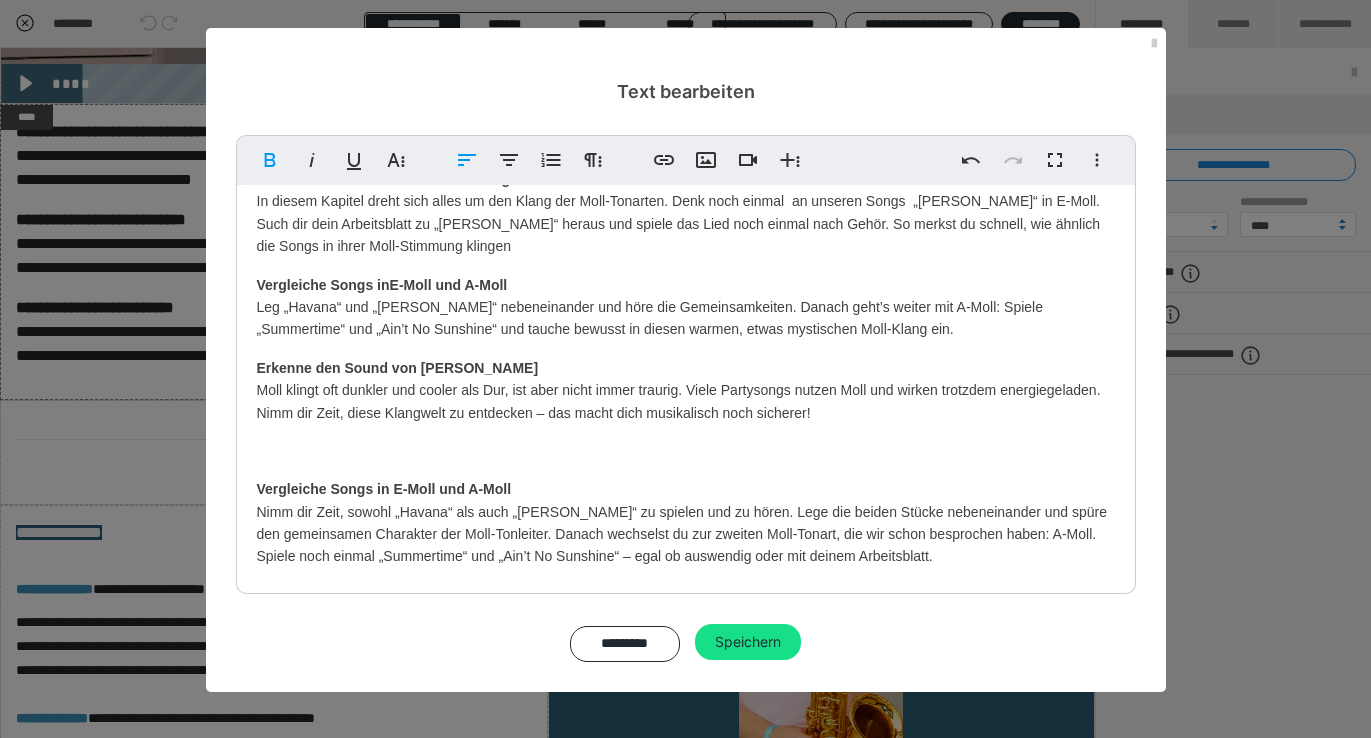 click on "Vergleiche Songs in  E-Moll und A-Moll" at bounding box center [382, 285] 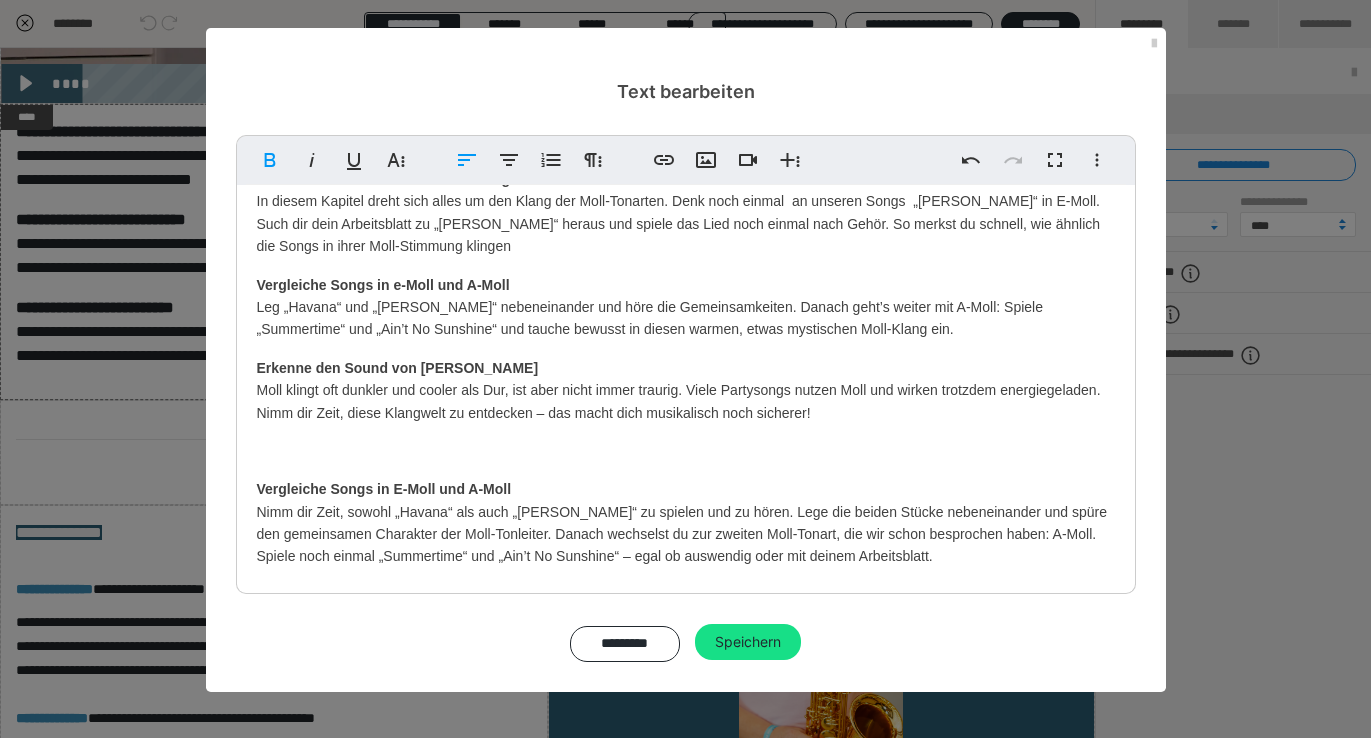 click on "Vergleiche Songs in e-Moll und A-Moll" at bounding box center [383, 285] 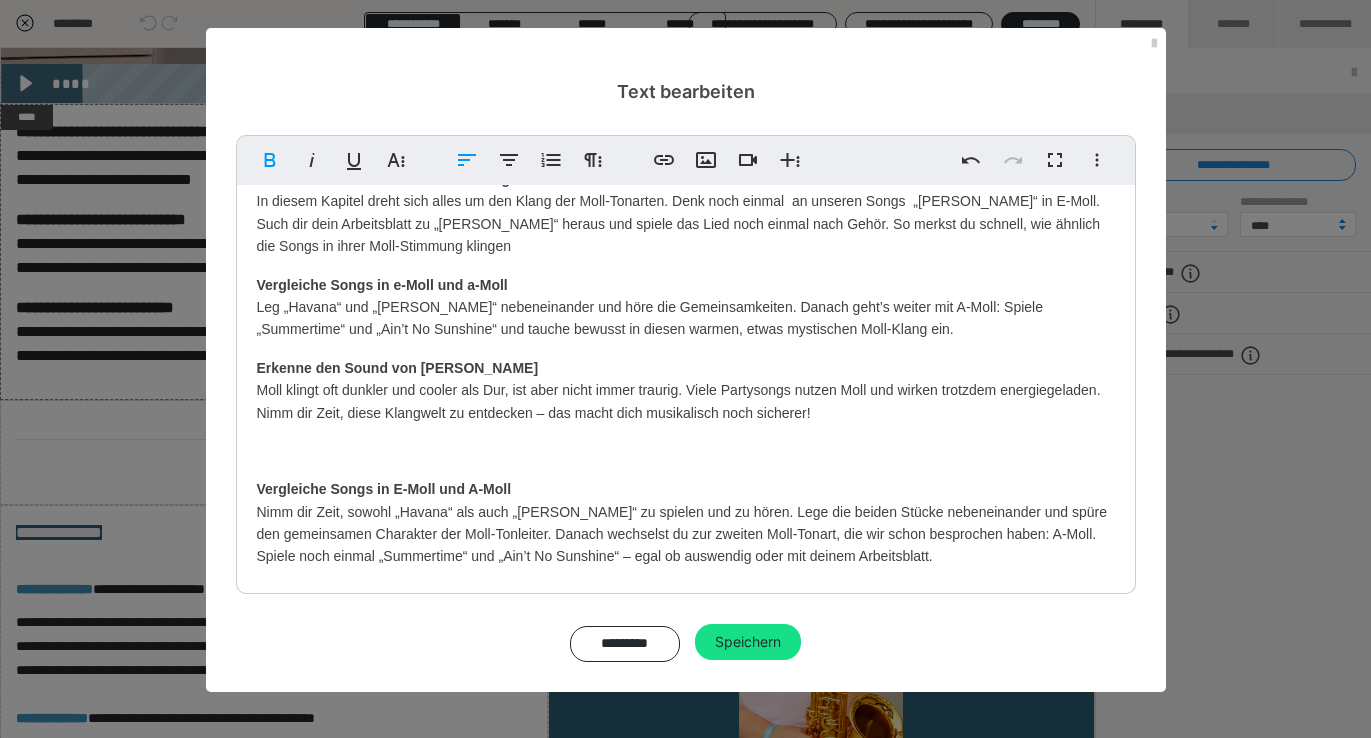 click on "Erinnere dich an deine Moll-Erfahrungen In diesem Kapitel dreht sich alles um den Klang der Moll-Tonarten. Denk noch einmal  an unseren Songs  „[PERSON_NAME]“ in E-Moll. Such dir dein Arbeitsblatt zu „[PERSON_NAME]“ heraus und spiele das Lied noch einmal nach Gehör. So merkst du schnell, wie ähnlich die Songs in ihrer Moll-Stimmung klingen" at bounding box center [686, 213] 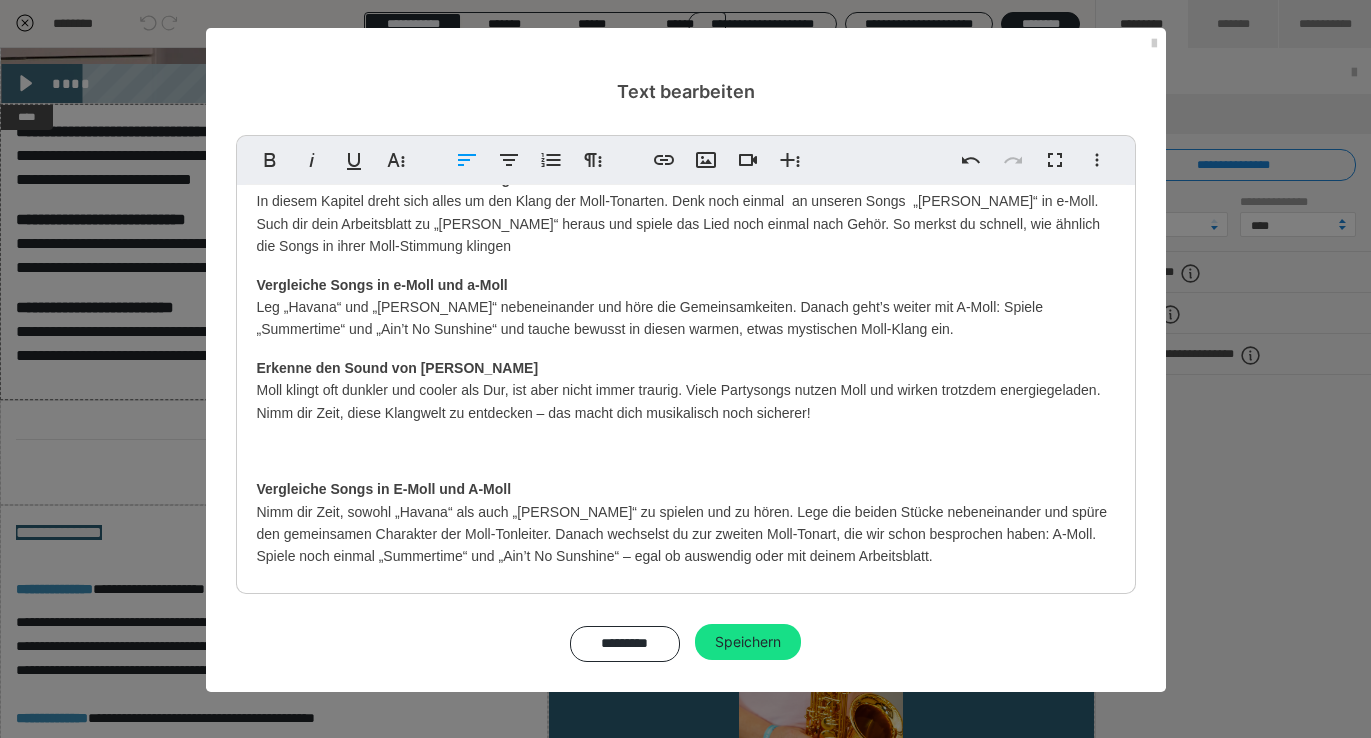 scroll, scrollTop: 0, scrollLeft: 0, axis: both 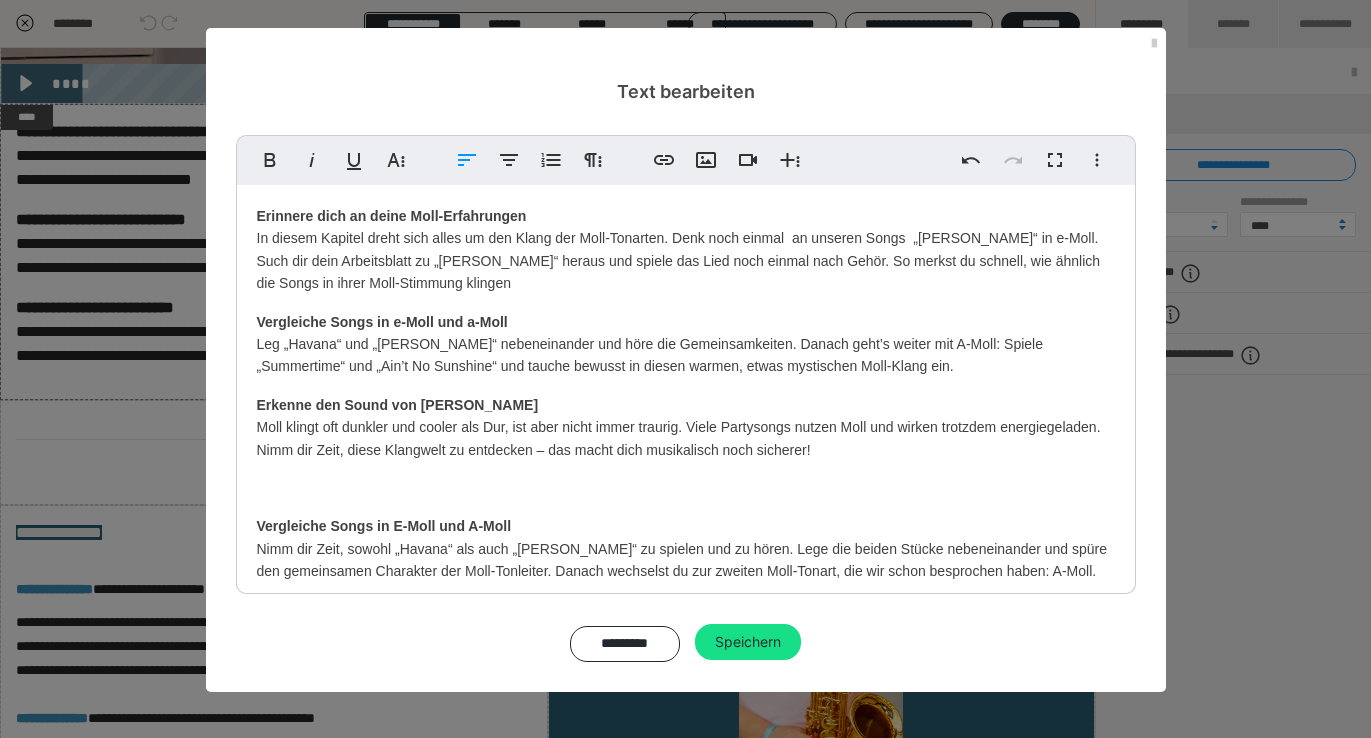 click on "Erinnere dich an deine Moll-Erfahrungen In diesem Kapitel dreht sich alles um den Klang der Moll-Tonarten. Denk noch einmal  an unseren Songs  „[PERSON_NAME]“ in e-Moll. Such dir dein Arbeitsblatt zu „[PERSON_NAME]“ heraus und spiele das Lied noch einmal nach Gehör. So merkst du schnell, wie ähnlich die Songs in ihrer Moll-Stimmung klingen" at bounding box center [686, 250] 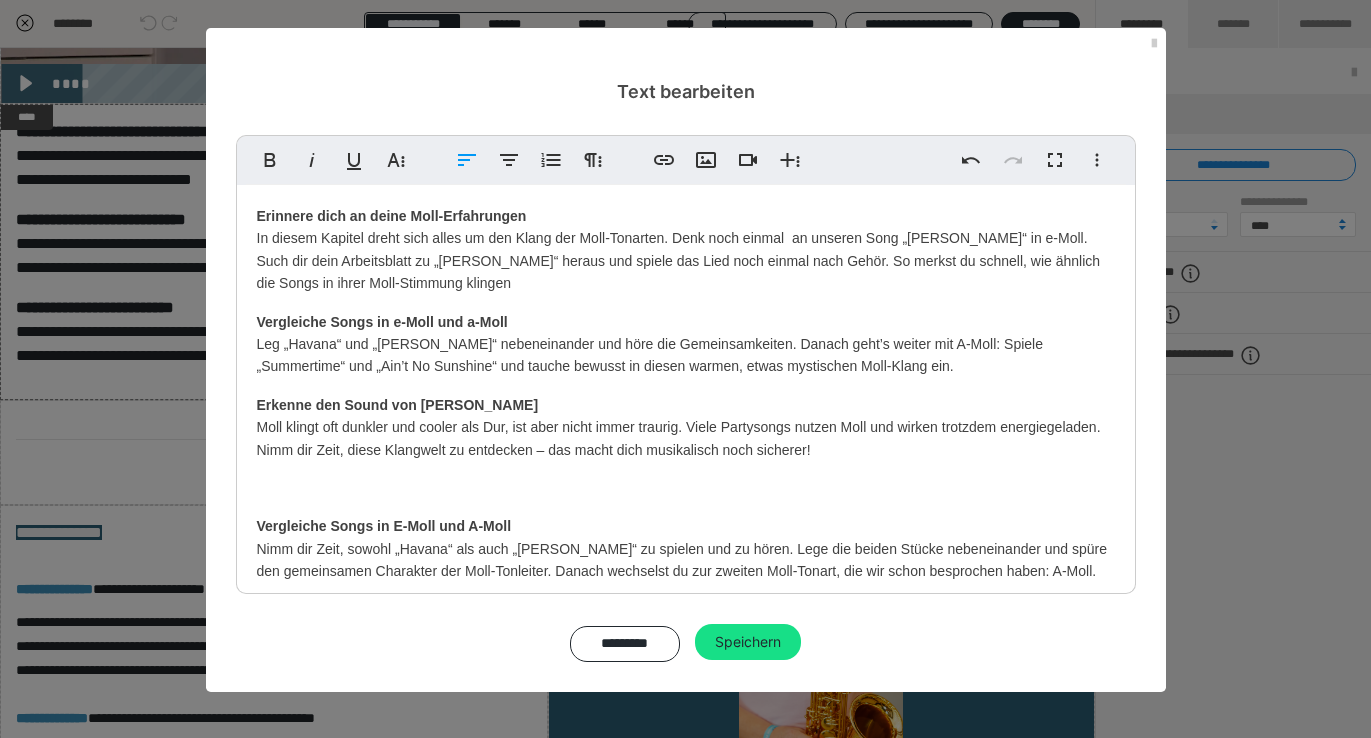 click on "Erinnere dich an deine Moll-Erfahrungen In diesem Kapitel dreht sich alles um den Klang der Moll-Tonarten. Denk noch einmal  an unseren Song „[PERSON_NAME]“ in e-Moll. Such dir dein Arbeitsblatt zu „[PERSON_NAME]“ heraus und spiele das Lied noch einmal nach Gehör. So merkst du schnell, wie ähnlich die Songs in ihrer Moll-Stimmung klingen" at bounding box center [686, 250] 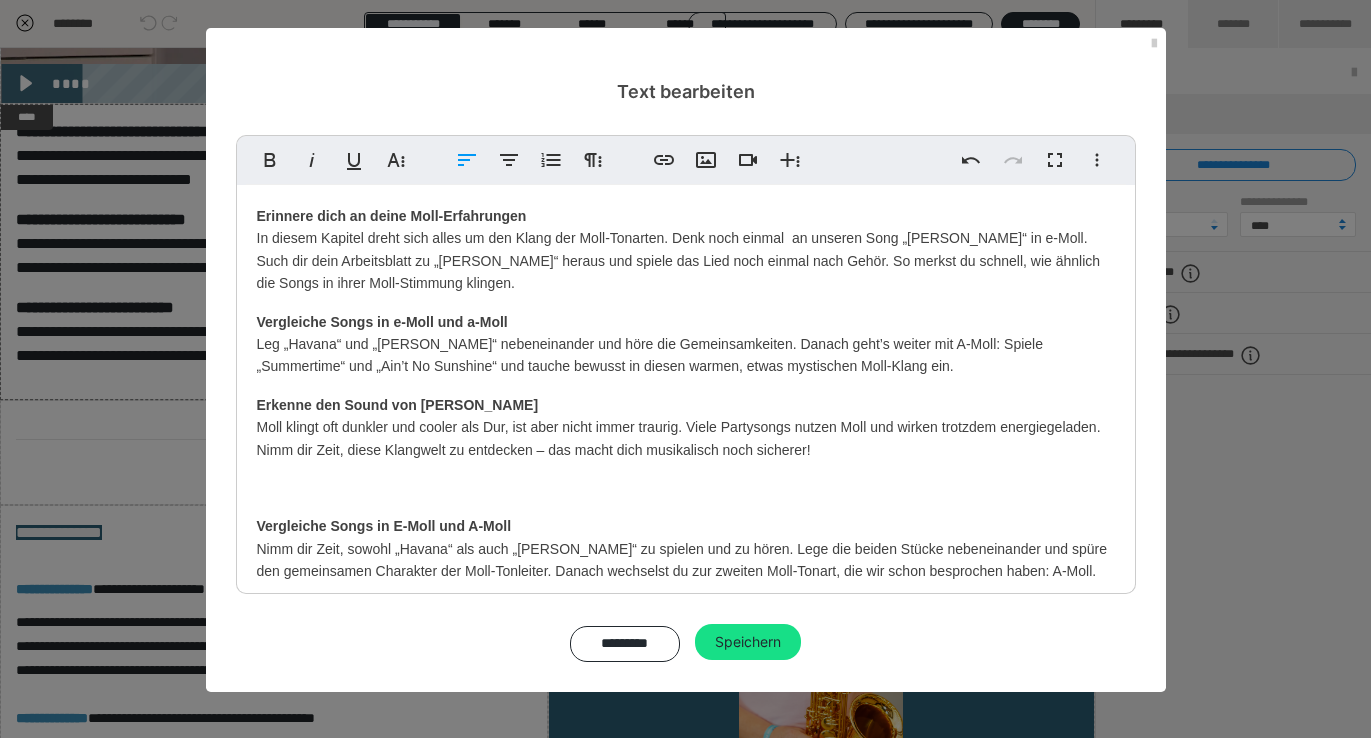click on "Erinnere dich an deine Moll-Erfahrungen In diesem Kapitel dreht sich alles um den Klang der Moll-Tonarten. Denk noch einmal  an unseren Song „[PERSON_NAME]“ in e-Moll. Such dir dein Arbeitsblatt zu „[PERSON_NAME]“ heraus und spiele das Lied noch einmal nach Gehör. So merkst du schnell, wie ähnlich die Songs in ihrer Moll-Stimmung klingen." at bounding box center (686, 250) 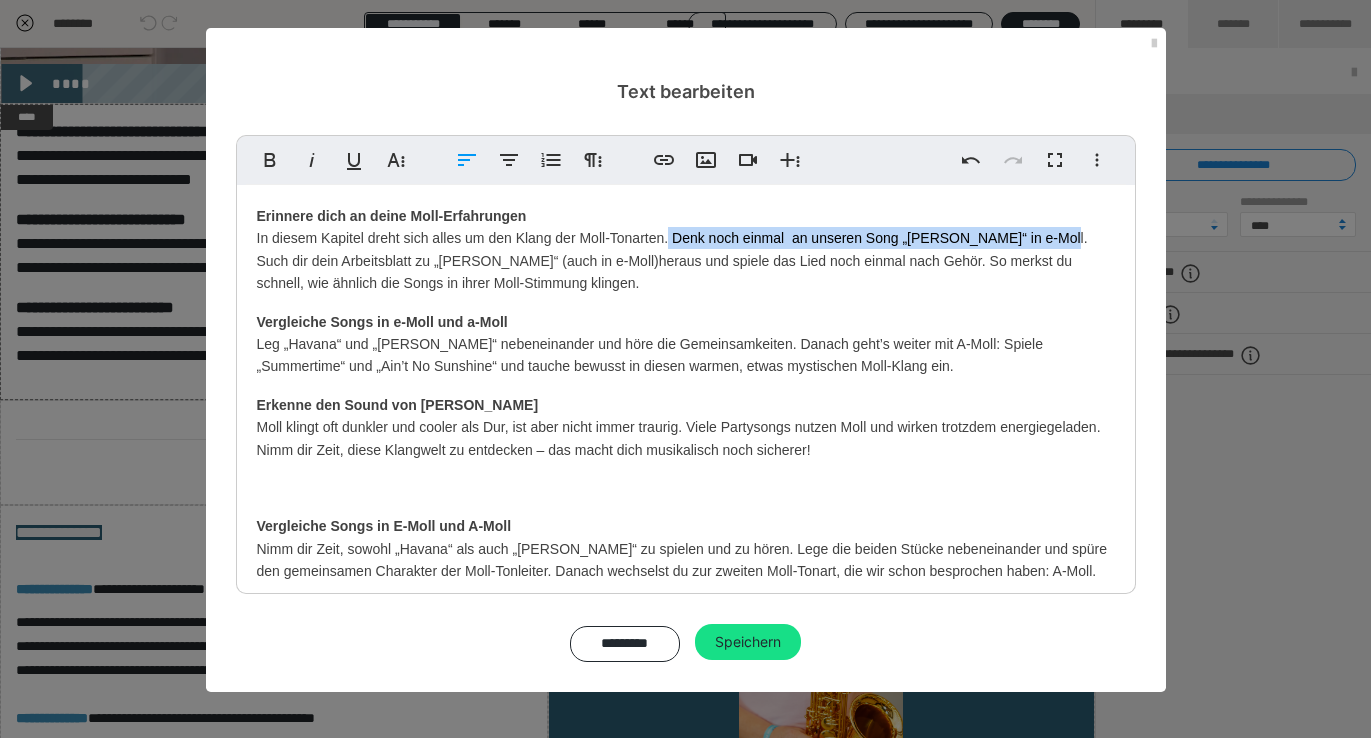 drag, startPoint x: 1040, startPoint y: 240, endPoint x: 669, endPoint y: 236, distance: 371.02158 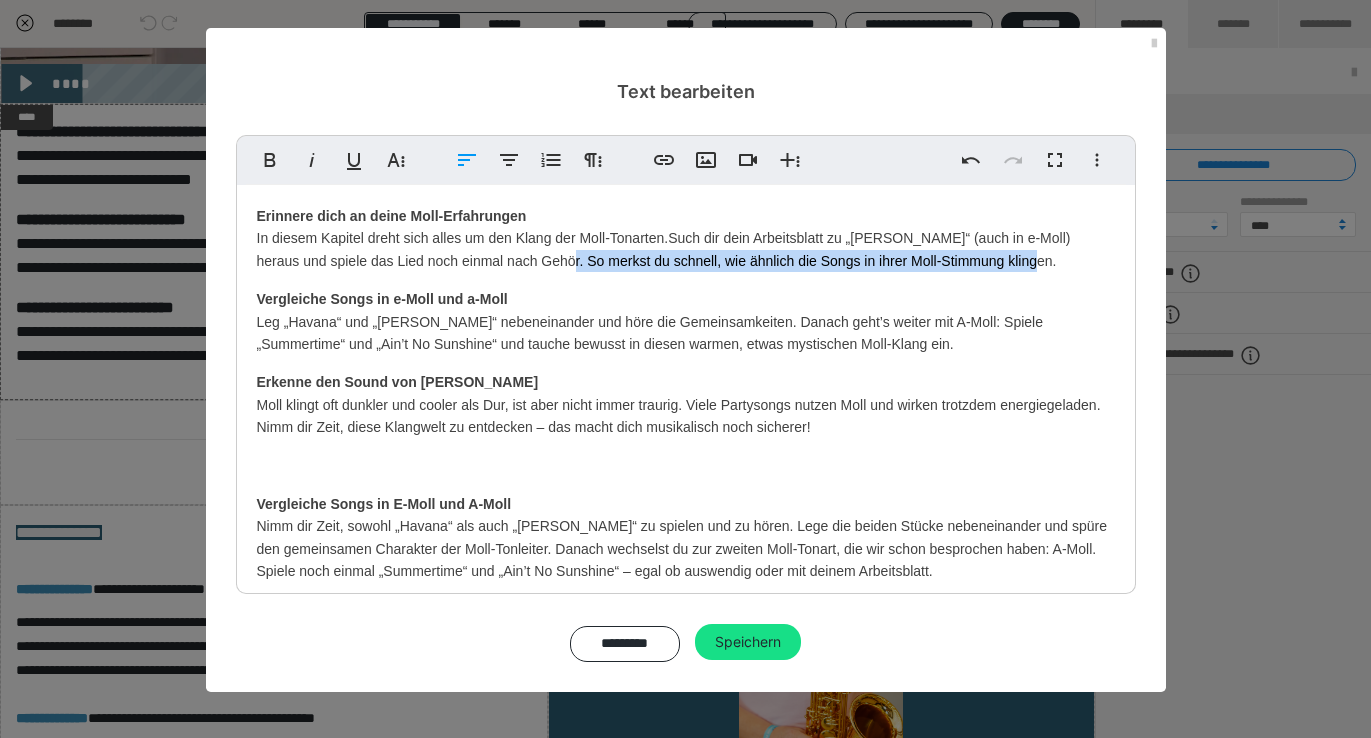 drag, startPoint x: 992, startPoint y: 264, endPoint x: 519, endPoint y: 265, distance: 473.00107 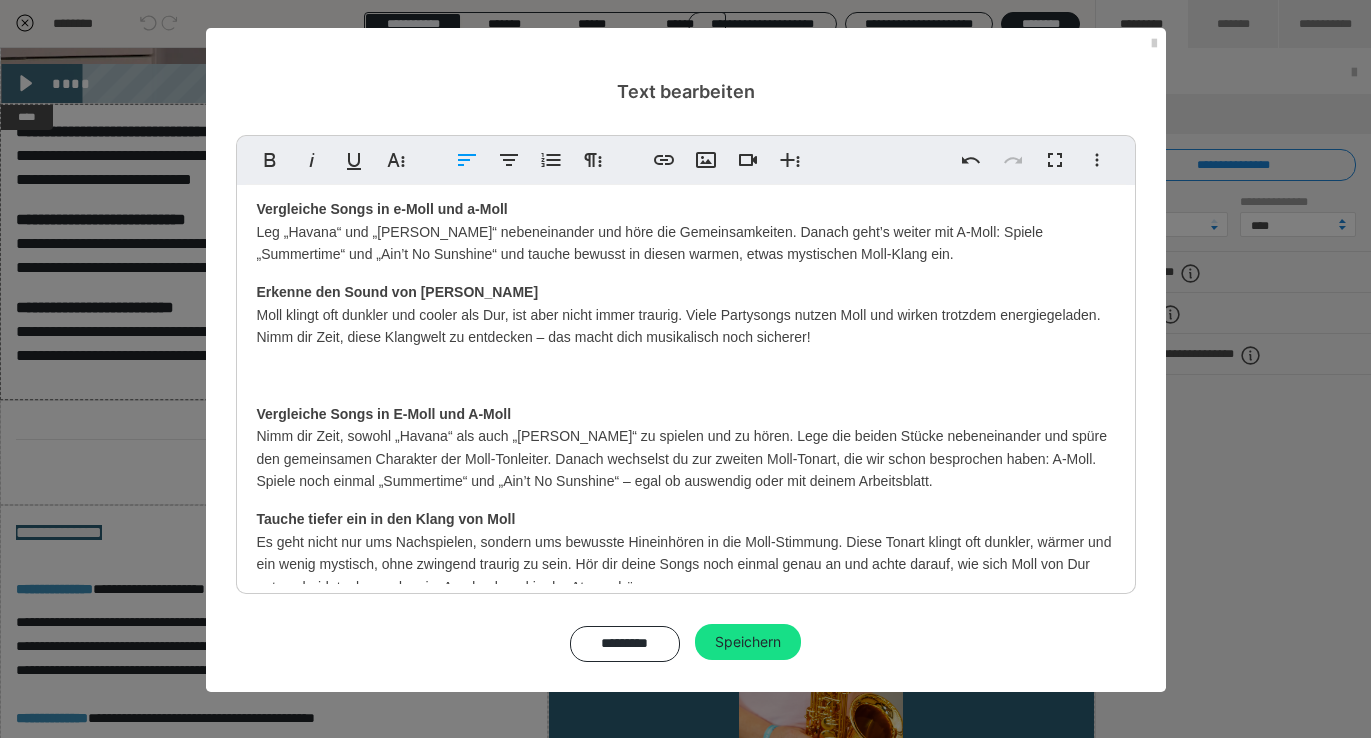 scroll, scrollTop: 61, scrollLeft: 0, axis: vertical 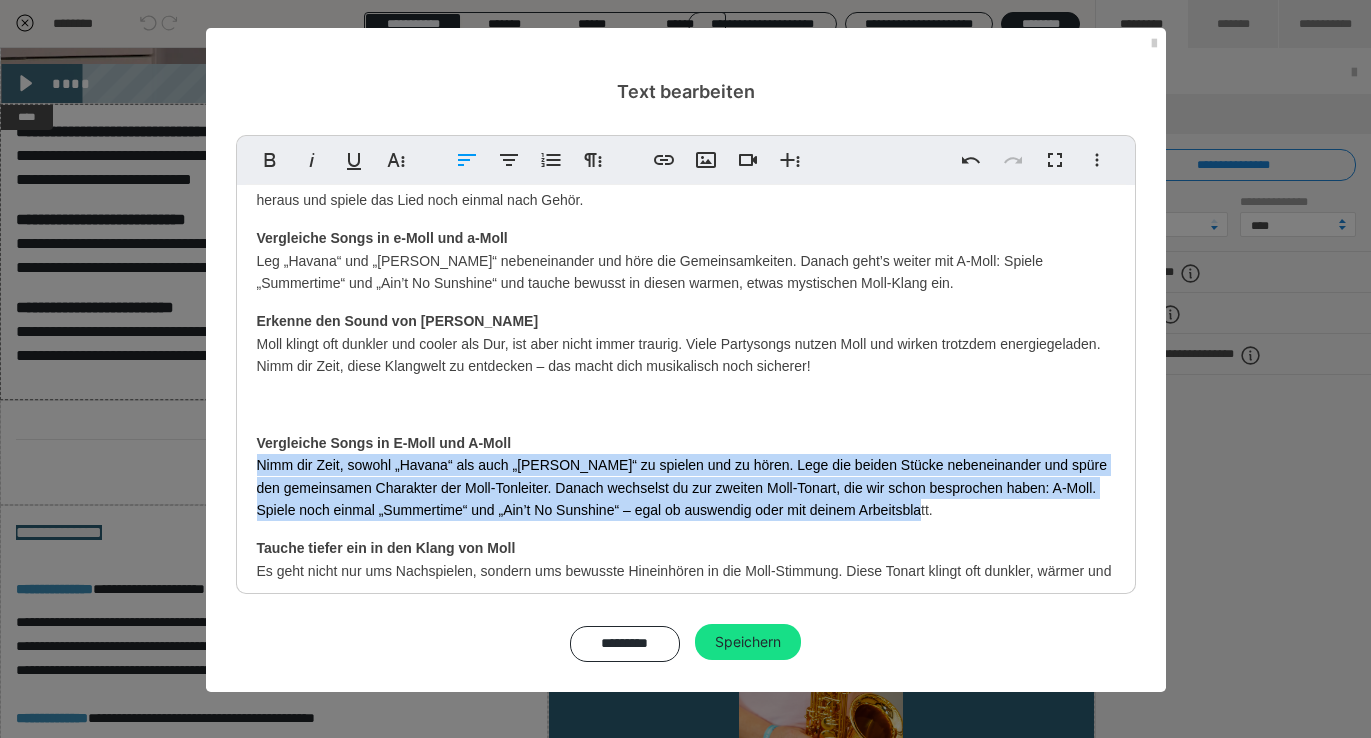 drag, startPoint x: 901, startPoint y: 511, endPoint x: 243, endPoint y: 469, distance: 659.33905 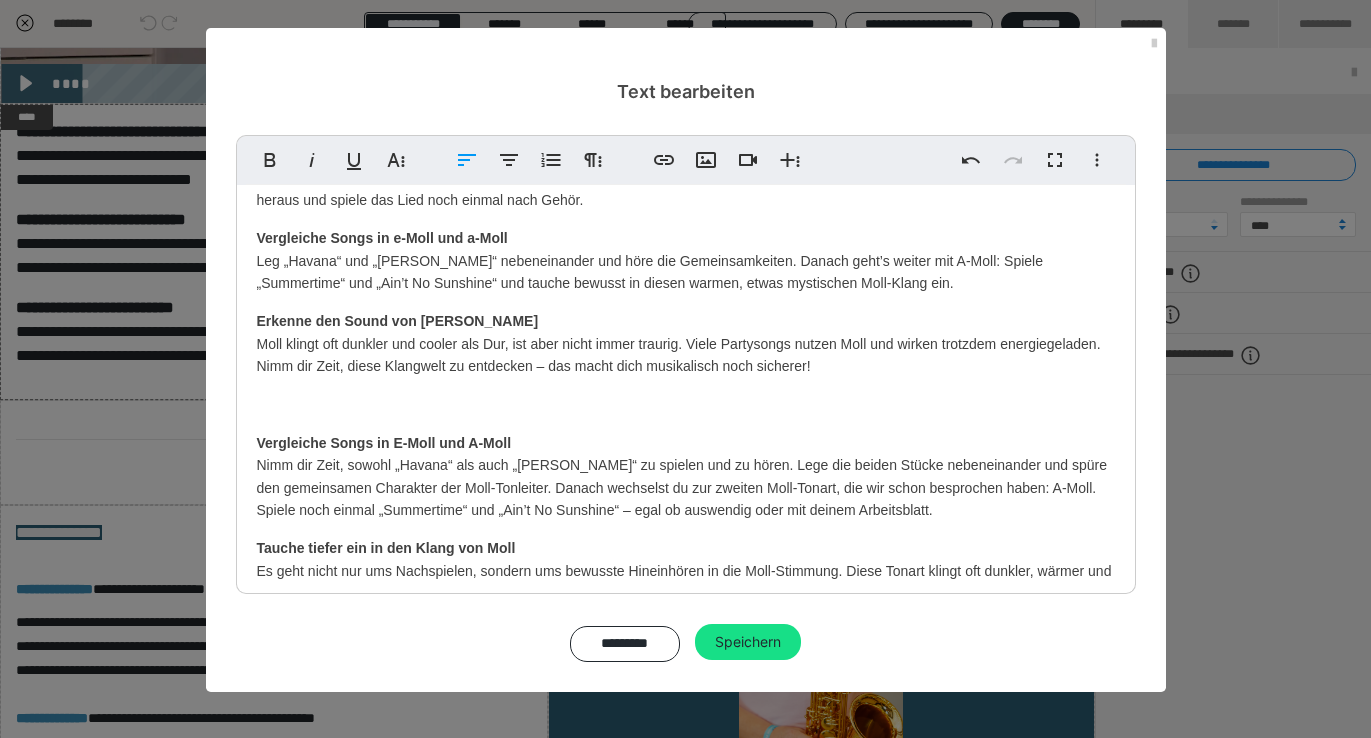 click on "Vergleiche Songs in e-Moll und a-Moll Leg „Havana“ und „[PERSON_NAME]“ nebeneinander und höre die Gemeinsamkeiten. Danach geht’s weiter mit A-Moll: Spiele „Summertime“ und „Ain’t No Sunshine“ und tauche bewusst in diesen warmen, etwas mystischen Moll-Klang ein." at bounding box center [686, 260] 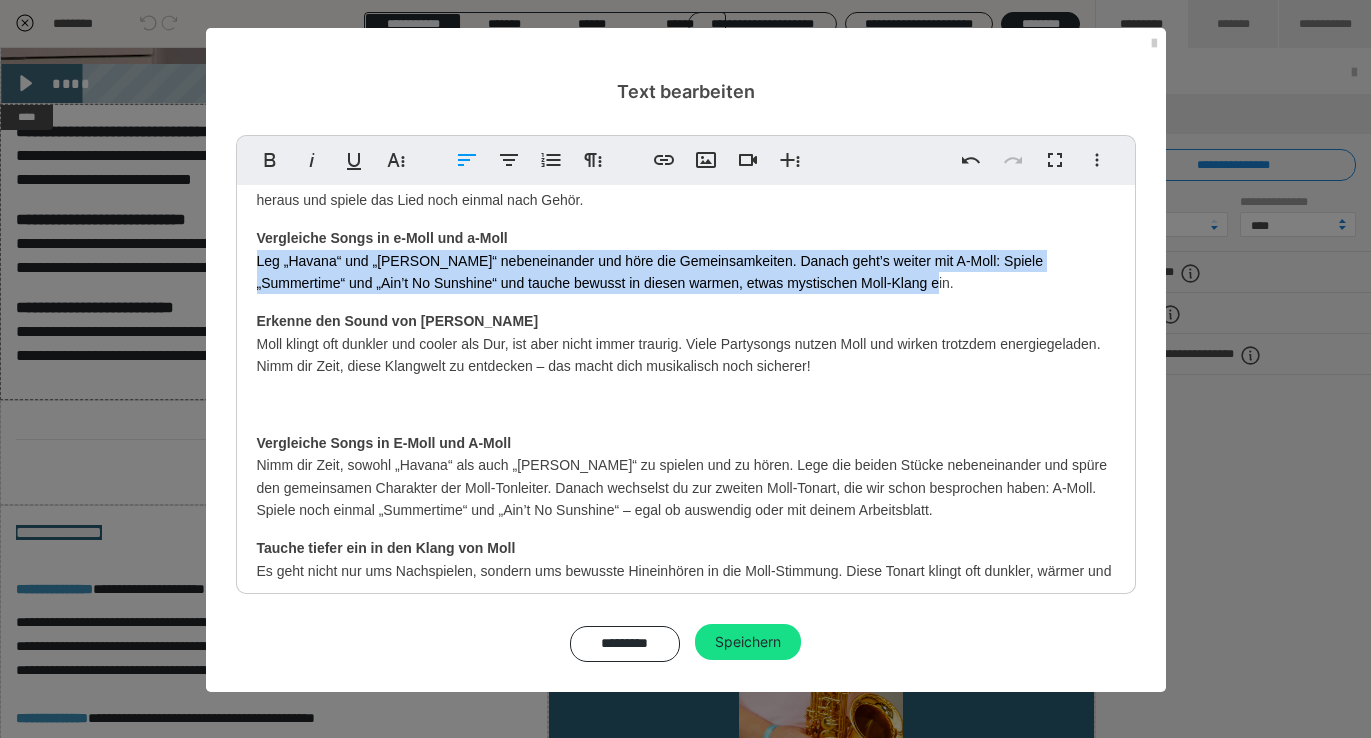 drag, startPoint x: 838, startPoint y: 283, endPoint x: 253, endPoint y: 267, distance: 585.21875 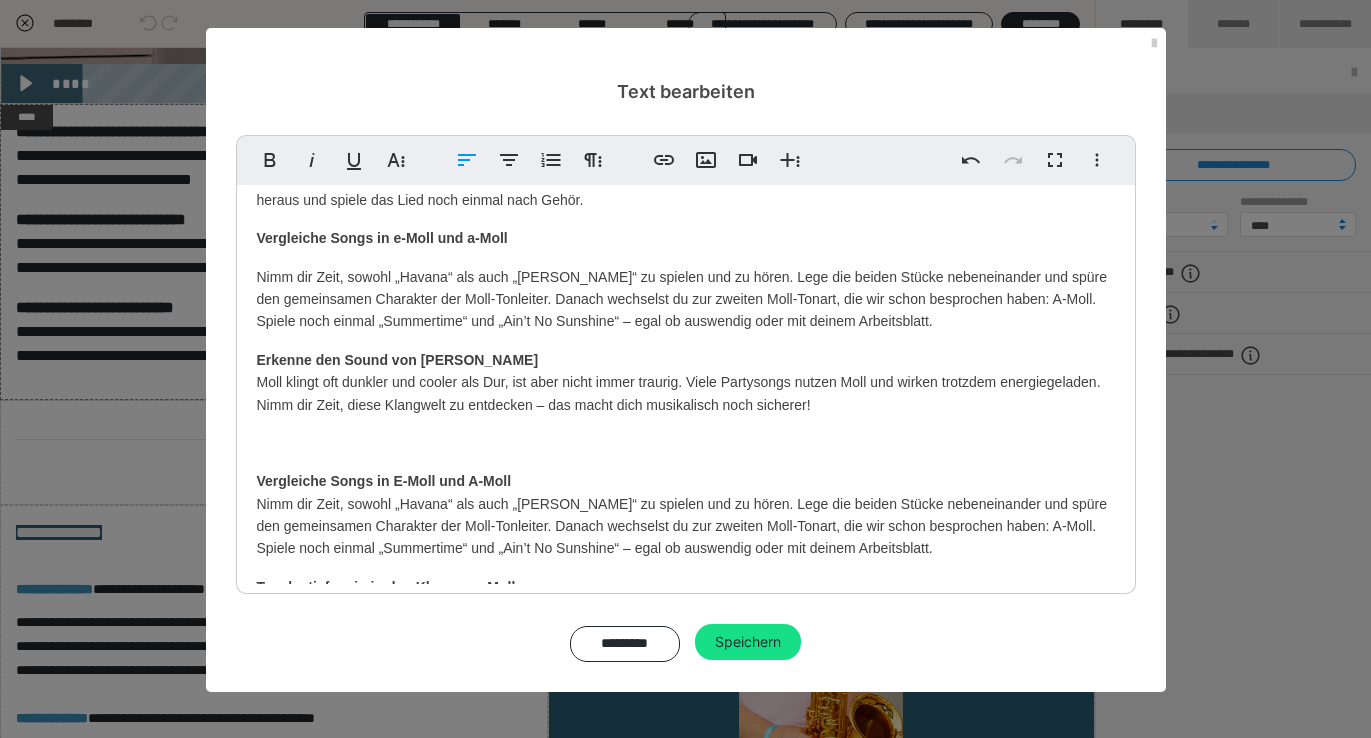 click on "Erinnere dich an deine Moll-Erfahrungen In diesem Kapitel dreht sich alles um den Klang der Moll-Tonarten. Such dir dein Arbeitsblatt zu „[PERSON_NAME]“ (auch in e-Moll) heraus und spiele das Lied noch einmal nach Gehör.  Vergleiche Songs in e-Moll und a-Moll Nimm dir Zeit, sowohl „Havana“ als auch „[PERSON_NAME]“ zu spielen und zu hören. Lege die beiden Stücke nebeneinander und spüre den gemeinsamen Charakter der Moll-Tonleiter. Danach wechselst du zur zweiten Moll-Tonart, die wir schon besprochen haben: A-Moll. Spiele noch einmal „Summertime“ und „Ain’t No Sunshine“ – egal ob auswendig oder mit deinem Arbeitsblatt. Erkenne den Sound von [PERSON_NAME] klingt oft dunkler und cooler als Dur, ist aber nicht immer traurig. Viele Partysongs nutzen Moll und wirken trotzdem energiegeladen. Nimm dir Zeit, diese Klangwelt zu entdecken – das macht dich musikalisch noch sicherer! Vergleiche Songs in E-Moll und A-Moll Tauche tiefer ein in den Klang von [PERSON_NAME] dir Zeit für diese wichtige Übung" at bounding box center (686, 518) 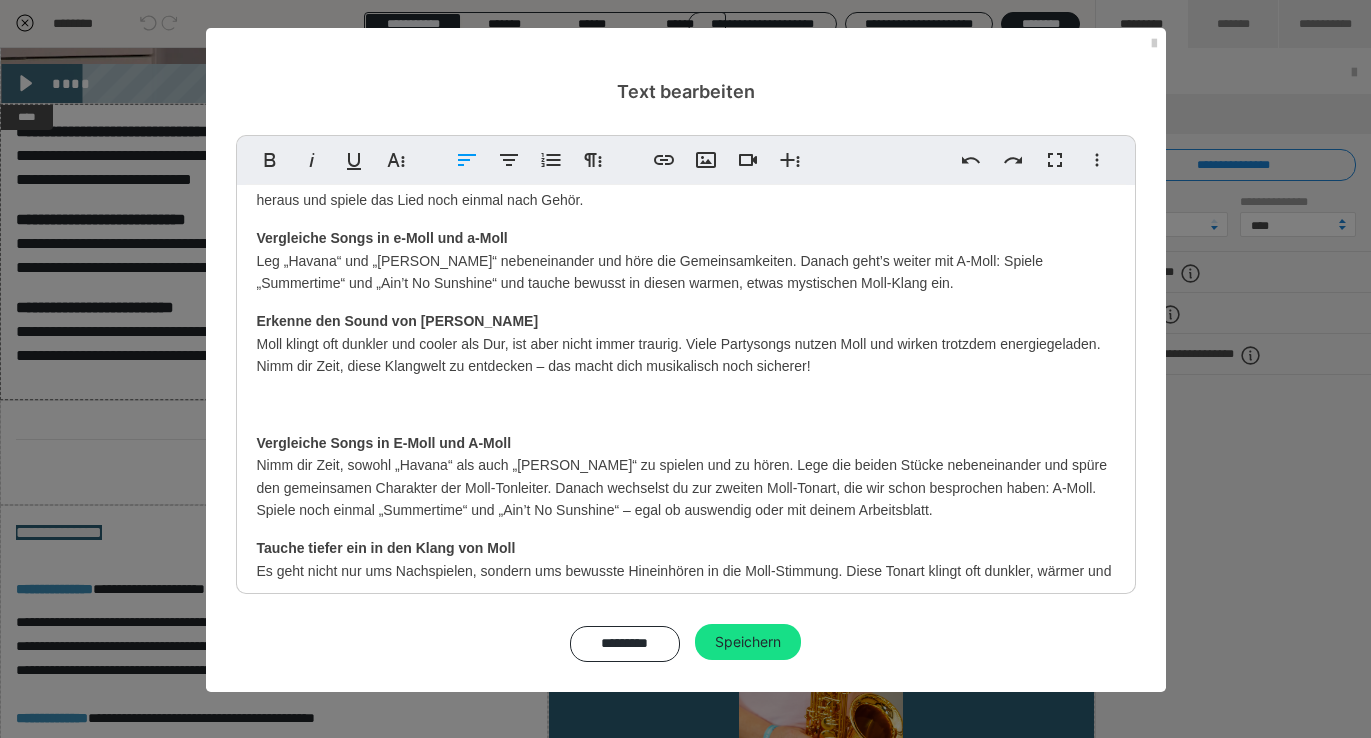 click on "Erinnere dich an deine Moll-Erfahrungen In diesem Kapitel dreht sich alles um den Klang der Moll-Tonarten. Such dir dein Arbeitsblatt zu „[PERSON_NAME]“ (auch in e-Moll) heraus und spiele das Lied noch einmal nach Gehör.  Vergleiche Songs in e-Moll und a-Moll Leg „Havana“ und „[PERSON_NAME]“ nebeneinander und höre die Gemeinsamkeiten. Danach geht’s weiter mit A-Moll: Spiele „Summertime“ und „Ain’t No Sunshine“ und tauche bewusst in diesen warmen, etwas mystischen Moll-Klang ein. Erkenne den Sound von [PERSON_NAME] klingt oft dunkler und cooler als Dur, ist aber nicht immer traurig. Viele Partysongs nutzen Moll und wirken trotzdem energiegeladen. Nimm dir Zeit, diese Klangwelt zu entdecken – das macht dich musikalisch noch sicherer! Vergleiche Songs in E-Moll und A-Moll Tauche tiefer ein in den Klang von [PERSON_NAME] dir den Unterschied zwischen Moll und Dur klar Nimm dir Zeit für diese wichtige Übung" at bounding box center (686, 499) 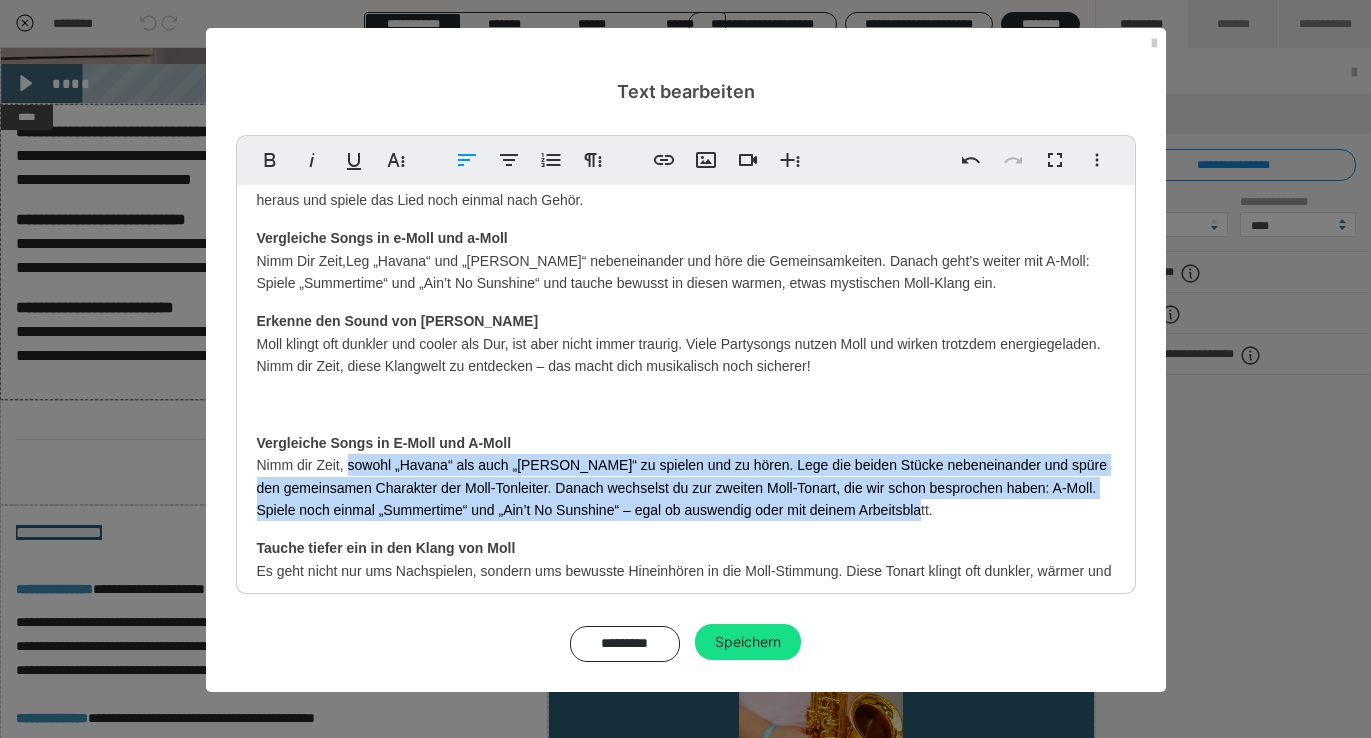drag, startPoint x: 898, startPoint y: 512, endPoint x: 346, endPoint y: 470, distance: 553.5955 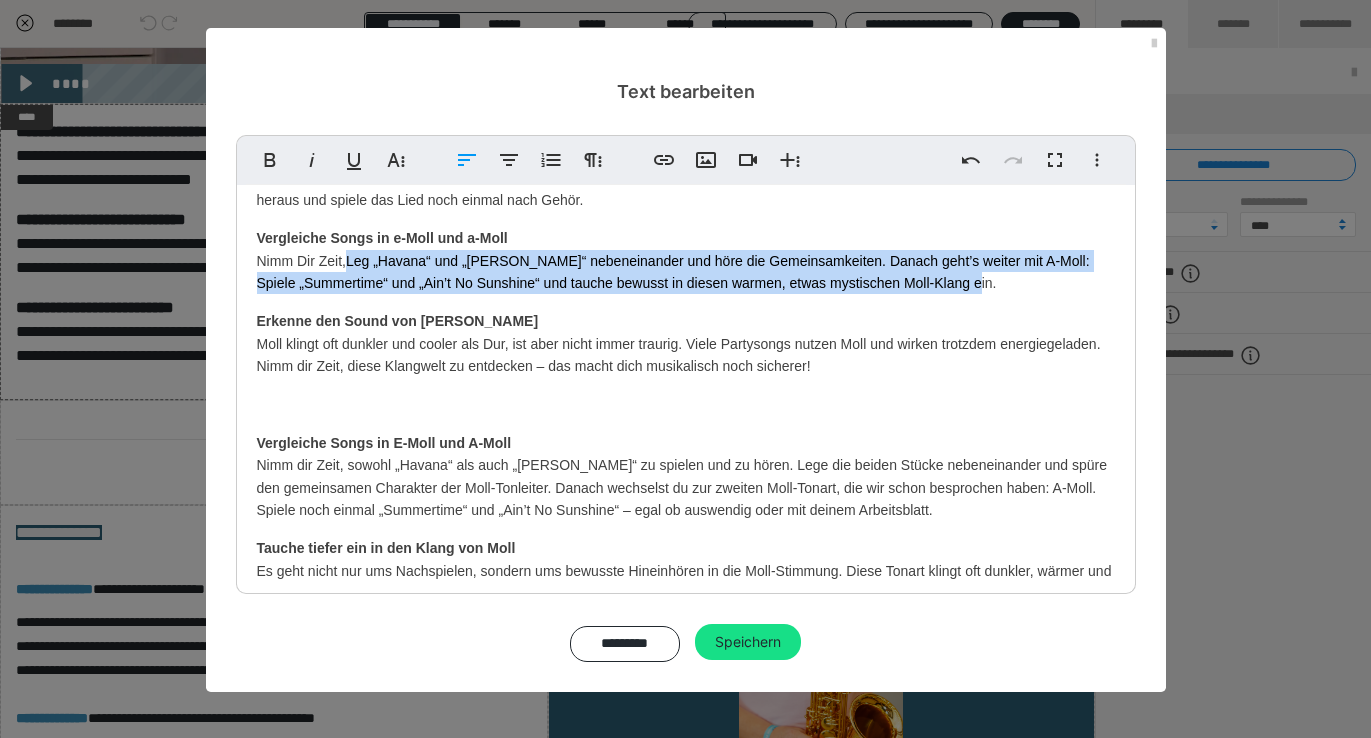 drag, startPoint x: 962, startPoint y: 285, endPoint x: 347, endPoint y: 266, distance: 615.2934 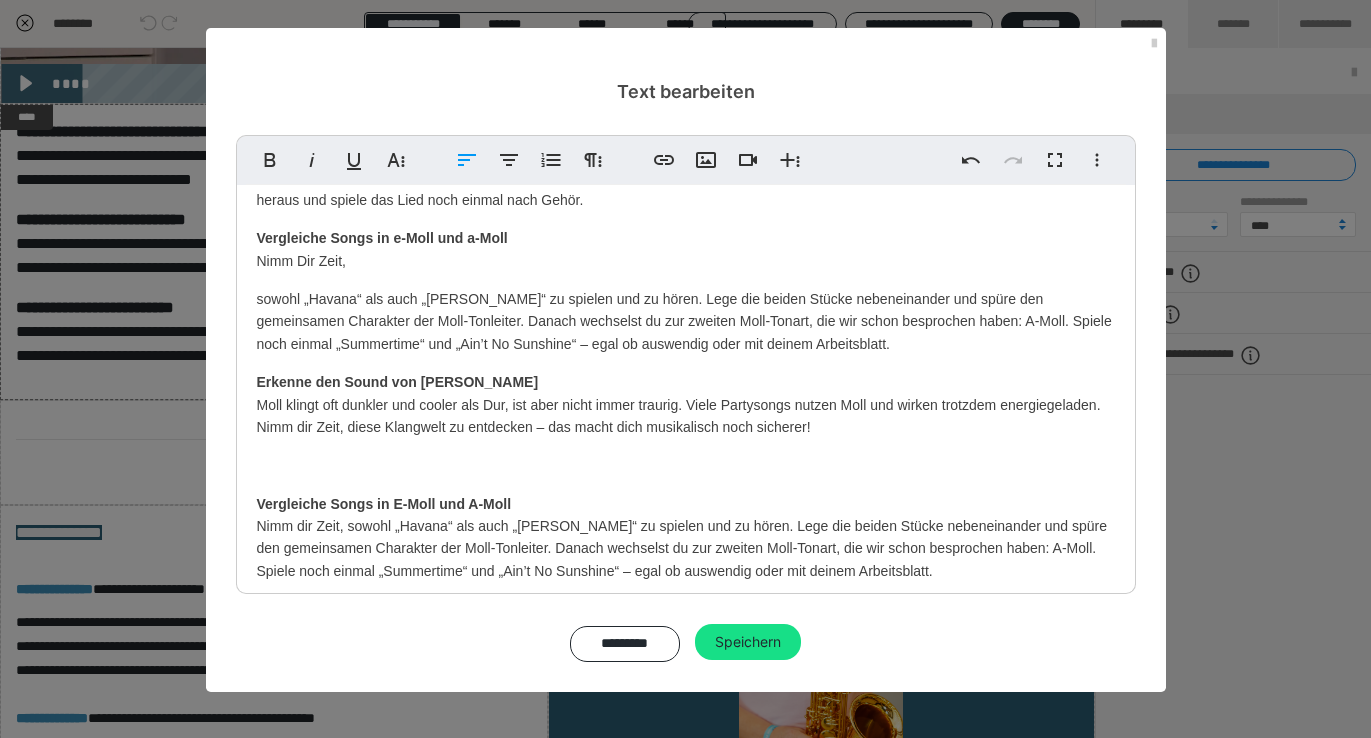 click on "sowohl „Havana“ als auch „[PERSON_NAME]“ zu spielen und zu hören. Lege die beiden Stücke nebeneinander und spüre den gemeinsamen Charakter der Moll-Tonleiter. Danach wechselst du zur zweiten Moll-Tonart, die wir schon besprochen haben: A-Moll. Spiele noch einmal „Summertime“ und „Ain’t No Sunshine“ – egal ob auswendig oder mit deinem Arbeitsblatt." at bounding box center (686, 321) 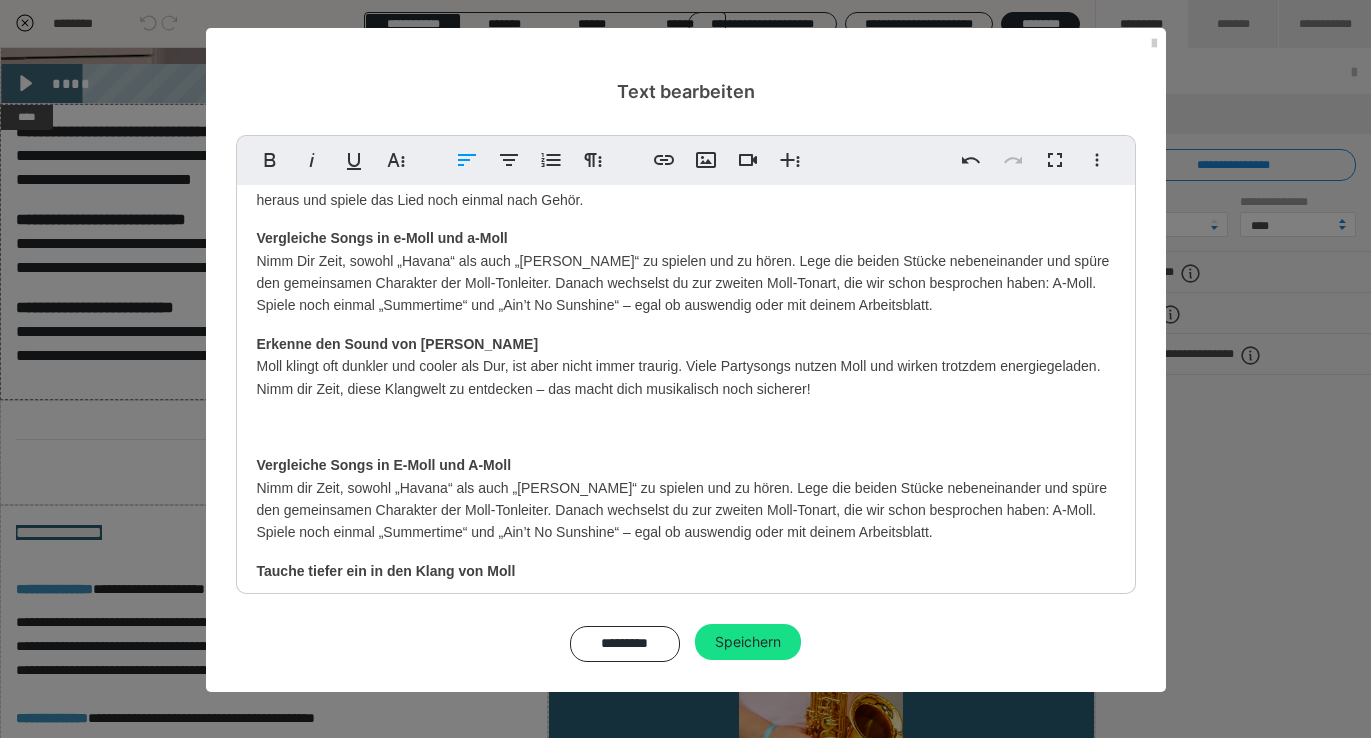 scroll, scrollTop: 0, scrollLeft: 0, axis: both 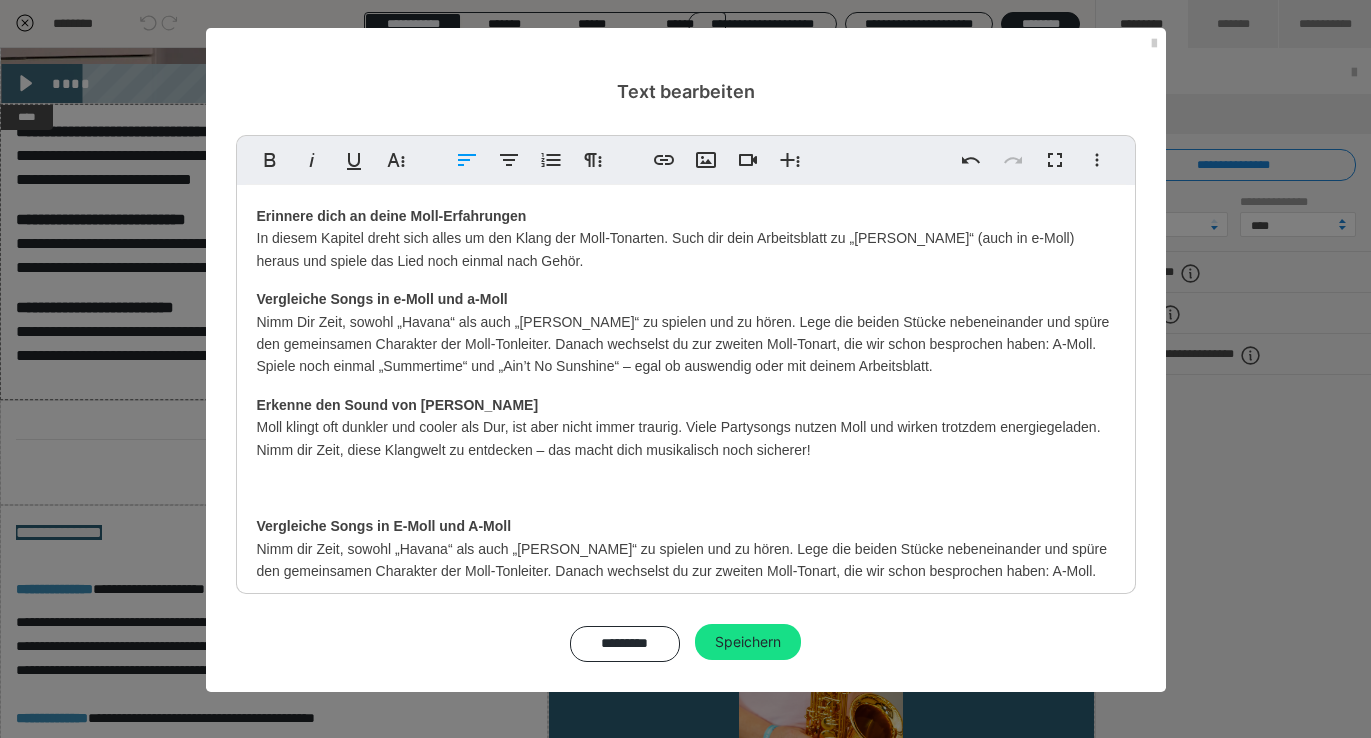 click on "Vergleiche Songs in e-Moll und a-Moll Nimm Dir Zeit, sowohl „[GEOGRAPHIC_DATA]“ als auch „[PERSON_NAME]“ zu spielen und zu hören. Lege die beiden Stücke nebeneinander und spüre den gemeinsamen Charakter der Moll-Tonleiter. Danach wechselst du zur zweiten Moll-Tonart, die wir schon besprochen haben: A-Moll. Spiele noch einmal „Summertime“ und „Ain’t No Sunshine“ – egal ob auswendig oder mit deinem Arbeitsblatt." at bounding box center [686, 333] 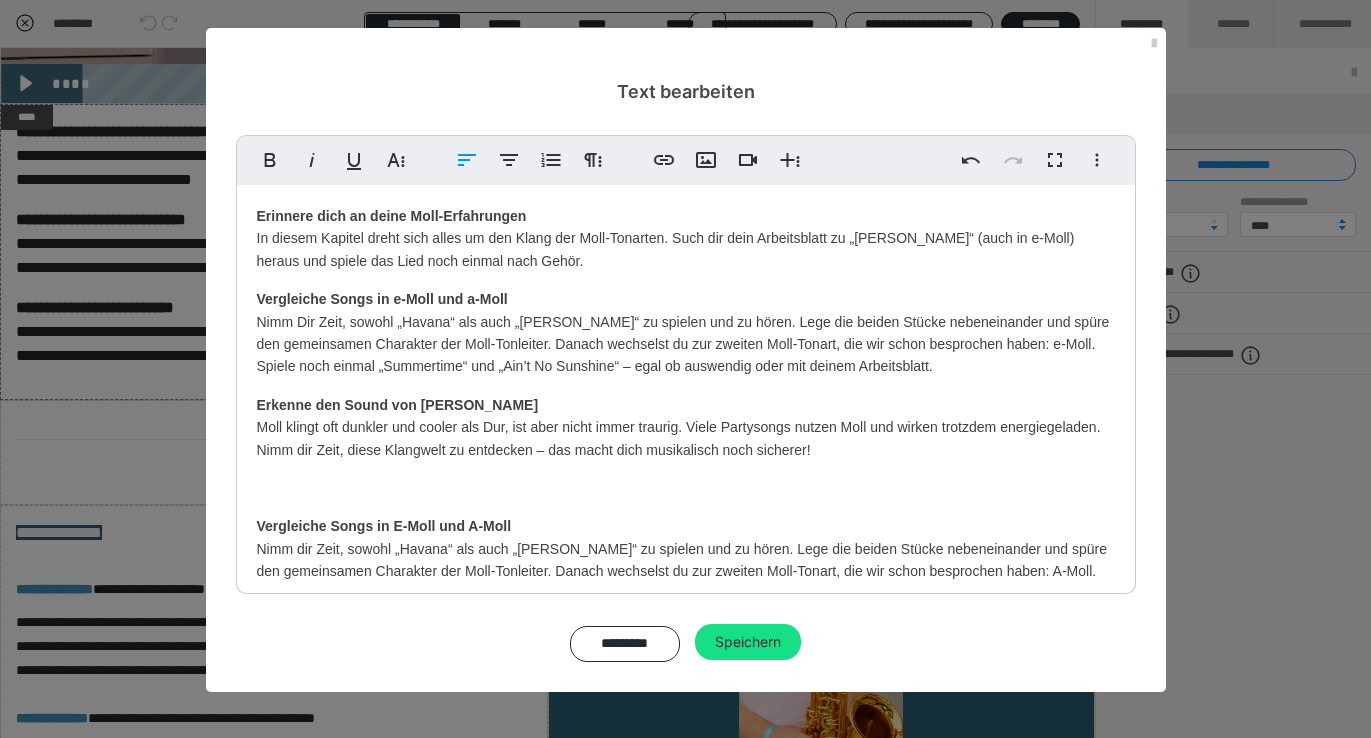 click on "Erkenne den Sound von [PERSON_NAME] klingt oft dunkler und cooler als Dur, ist aber nicht immer traurig. Viele Partysongs nutzen Moll und wirken trotzdem energiegeladen. Nimm dir Zeit, diese Klangwelt zu entdecken – das macht dich musikalisch noch sicherer!" at bounding box center [686, 427] 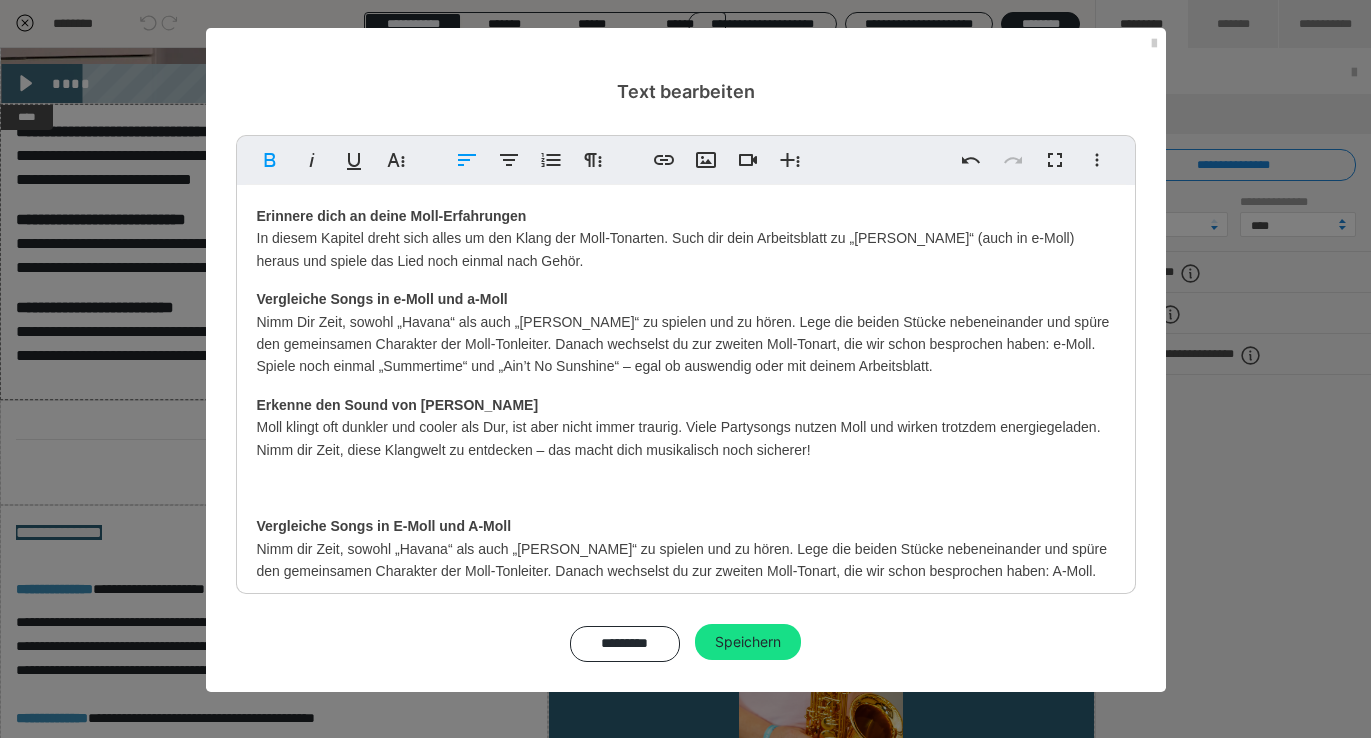 click on "Erinnere dich an deine Moll-Erfahrungen In diesem Kapitel dreht sich alles um den Klang der Moll-Tonarten. Such dir dein Arbeitsblatt zu „[PERSON_NAME]“ (auch in e-Moll) heraus und spiele das Lied noch einmal nach Gehör." at bounding box center (686, 238) 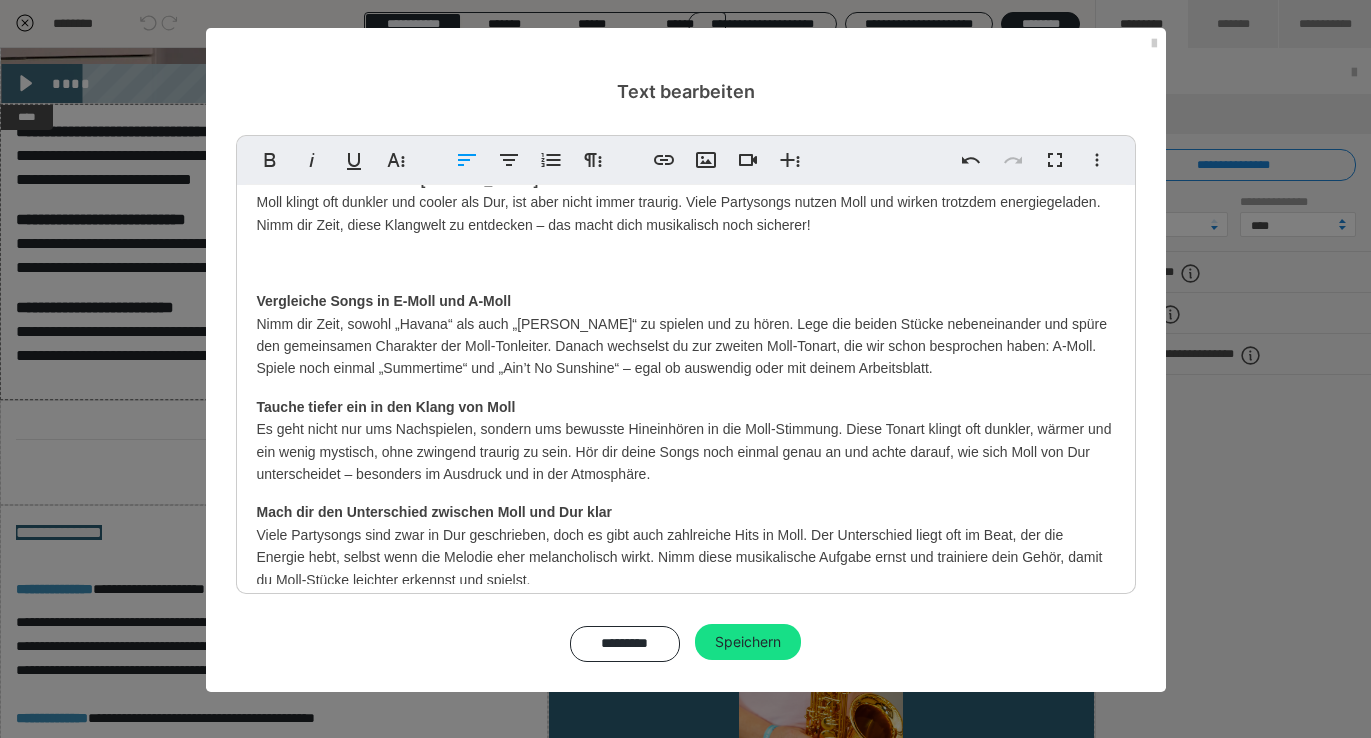 scroll, scrollTop: 222, scrollLeft: 0, axis: vertical 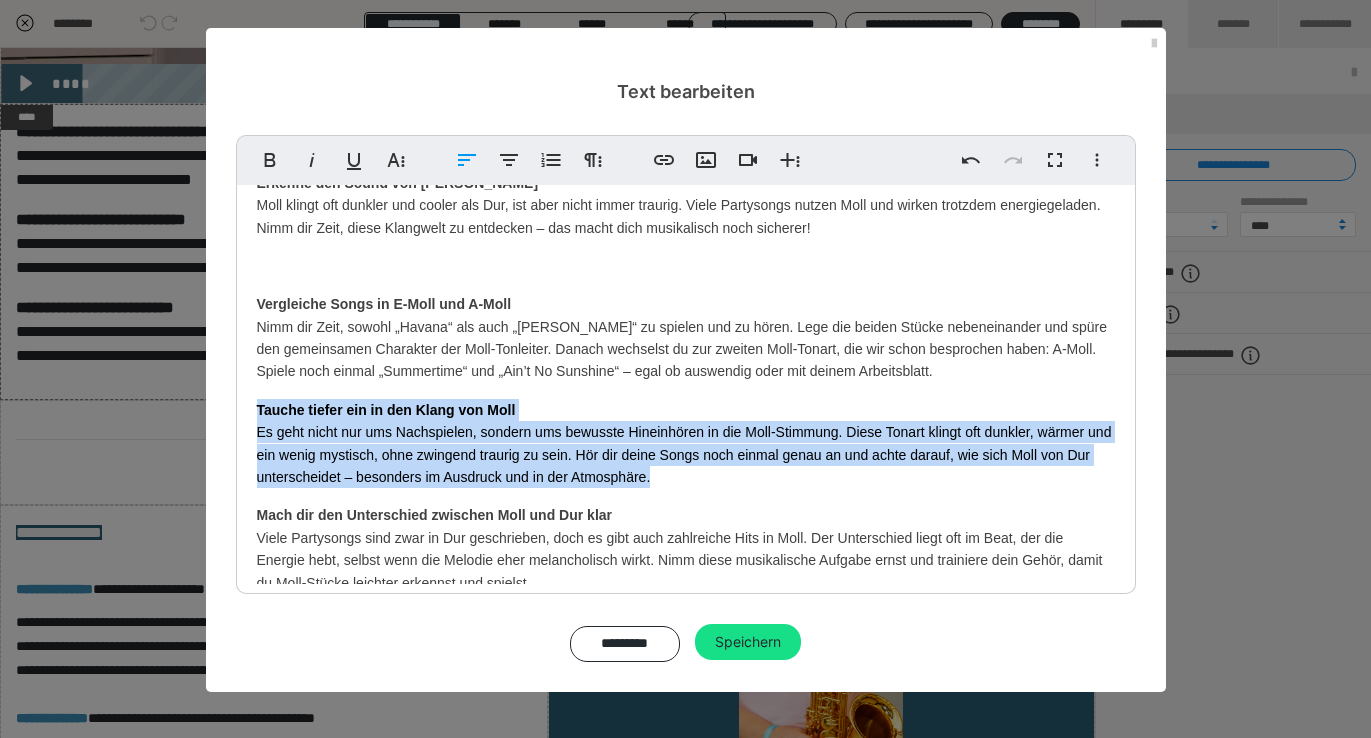 drag, startPoint x: 662, startPoint y: 480, endPoint x: 216, endPoint y: 413, distance: 451.00443 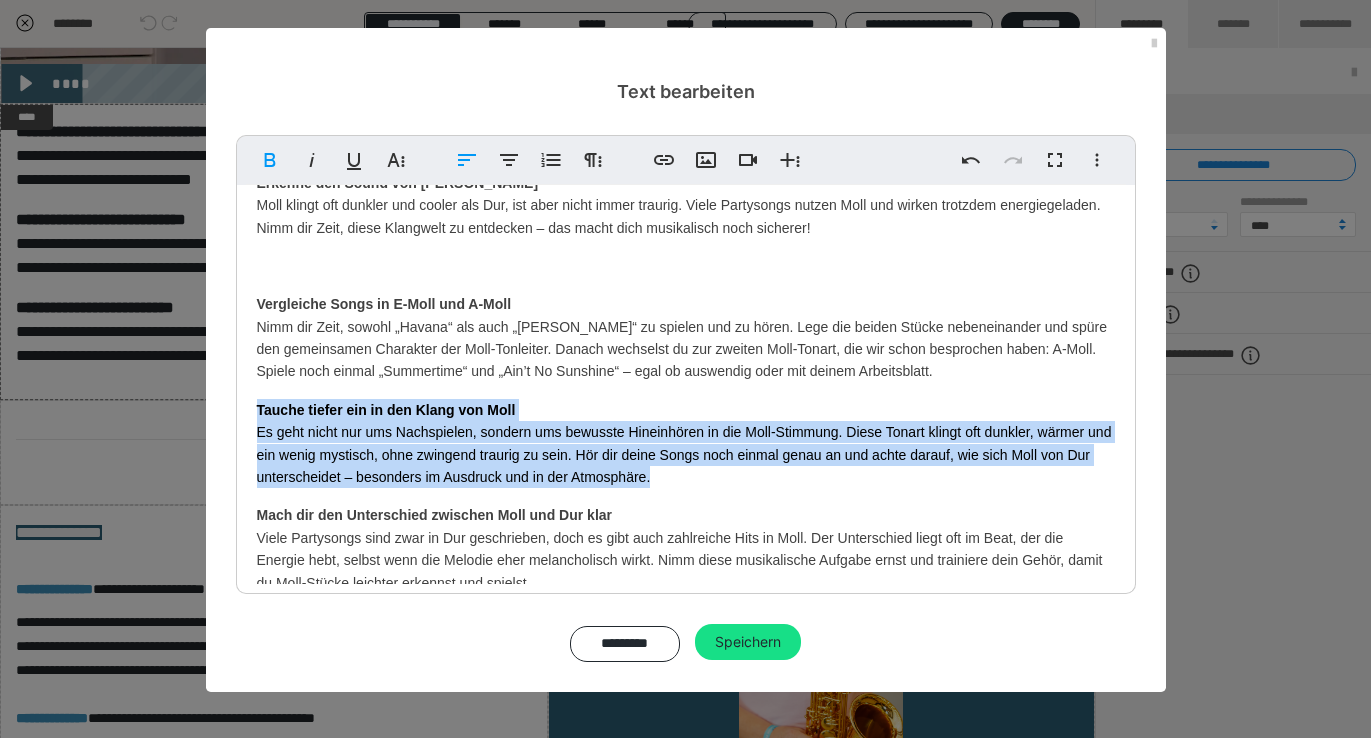 copy on "Tauche tiefer ein in den Klang von Moll Es geht nicht nur ums Nachspielen, sondern ums bewusste Hineinhören in die Moll-Stimmung. Diese Tonart klingt oft dunkler, wärmer und ein wenig mystisch, ohne zwingend traurig zu sein. Hör dir deine Songs noch einmal genau an und achte darauf, wie sich Moll von Dur unterscheidet – besonders im Ausdruck und in der Atmosphäre." 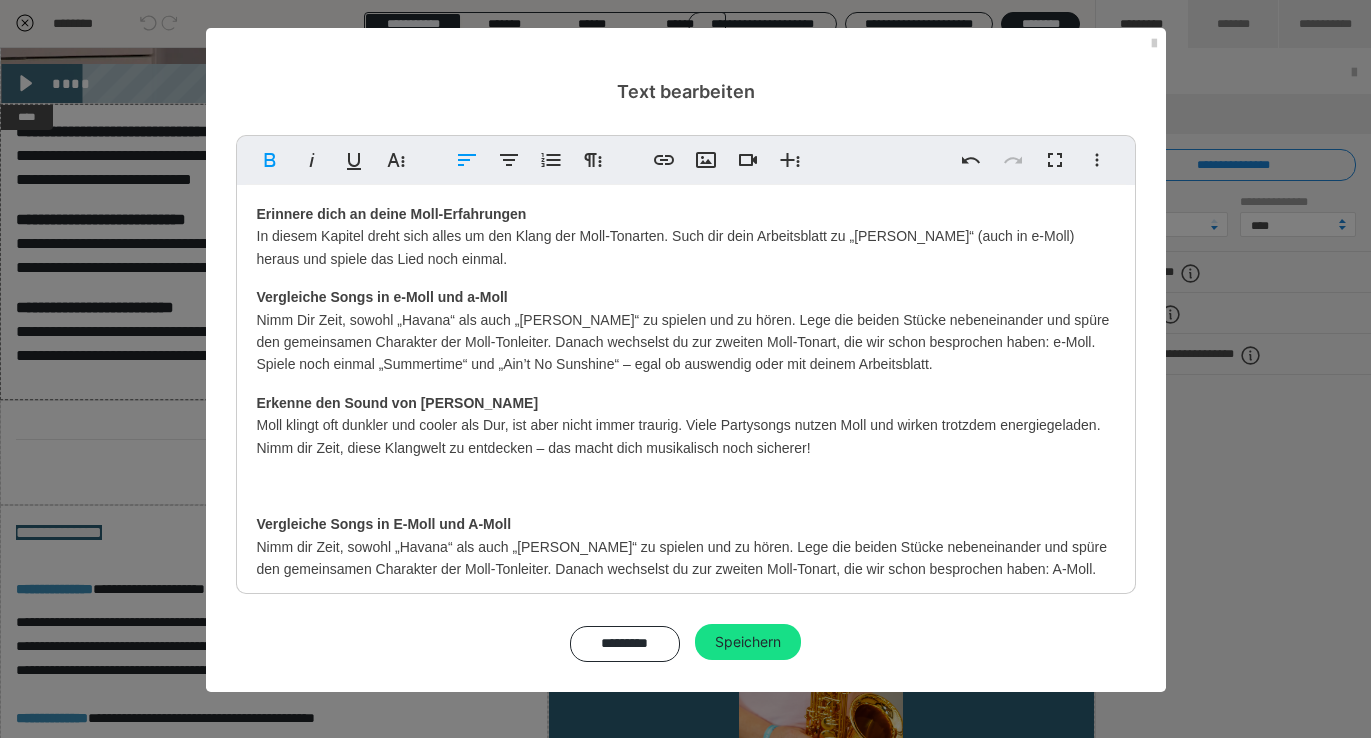 scroll, scrollTop: 0, scrollLeft: 0, axis: both 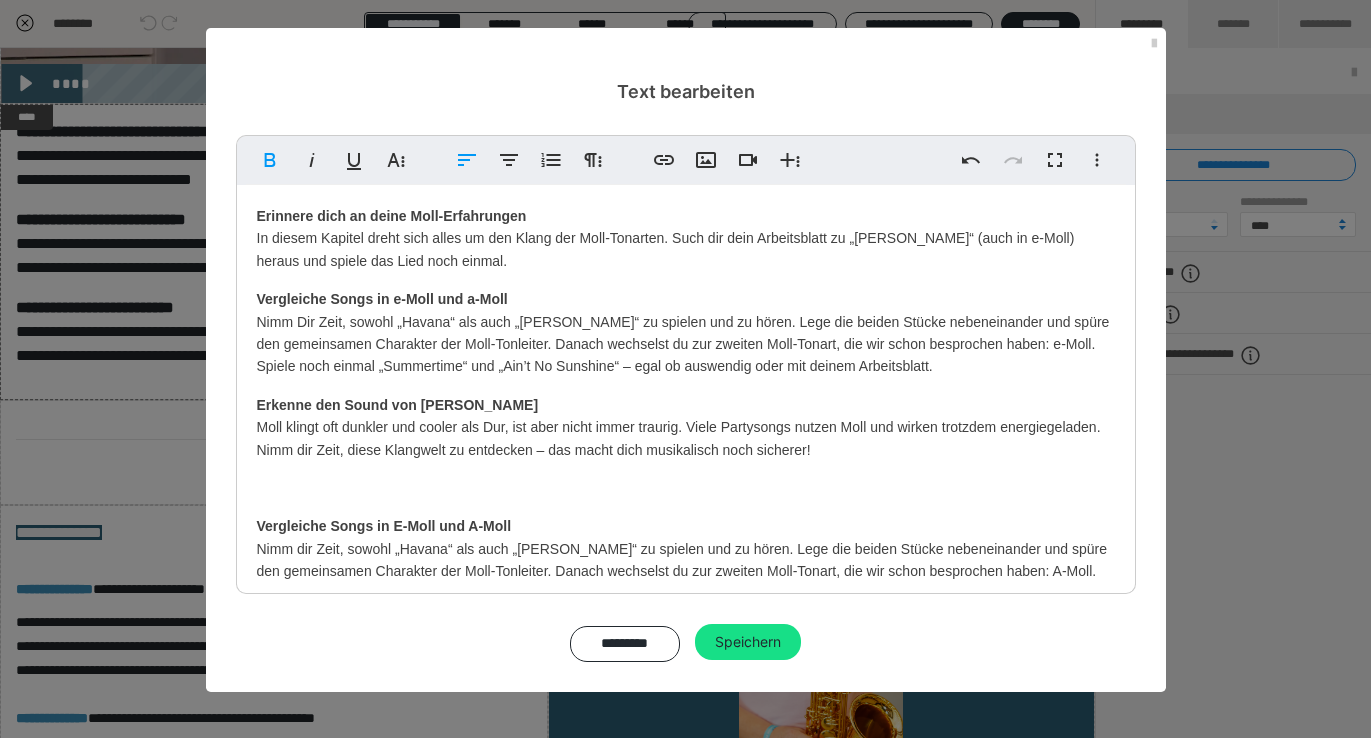 click on "Erkenne den Sound von [PERSON_NAME] klingt oft dunkler und cooler als Dur, ist aber nicht immer traurig. Viele Partysongs nutzen Moll und wirken trotzdem energiegeladen. Nimm dir Zeit, diese Klangwelt zu entdecken – das macht dich musikalisch noch sicherer!" at bounding box center [686, 427] 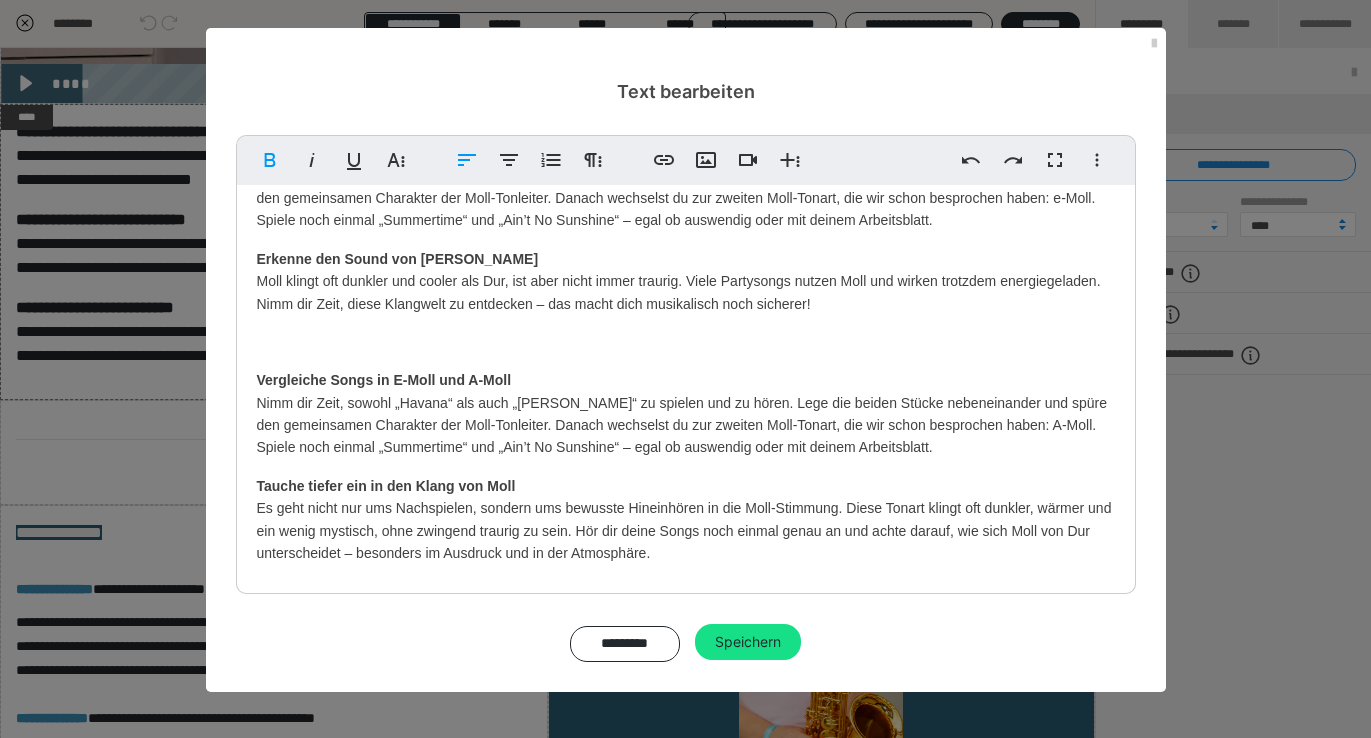 scroll, scrollTop: 168, scrollLeft: 0, axis: vertical 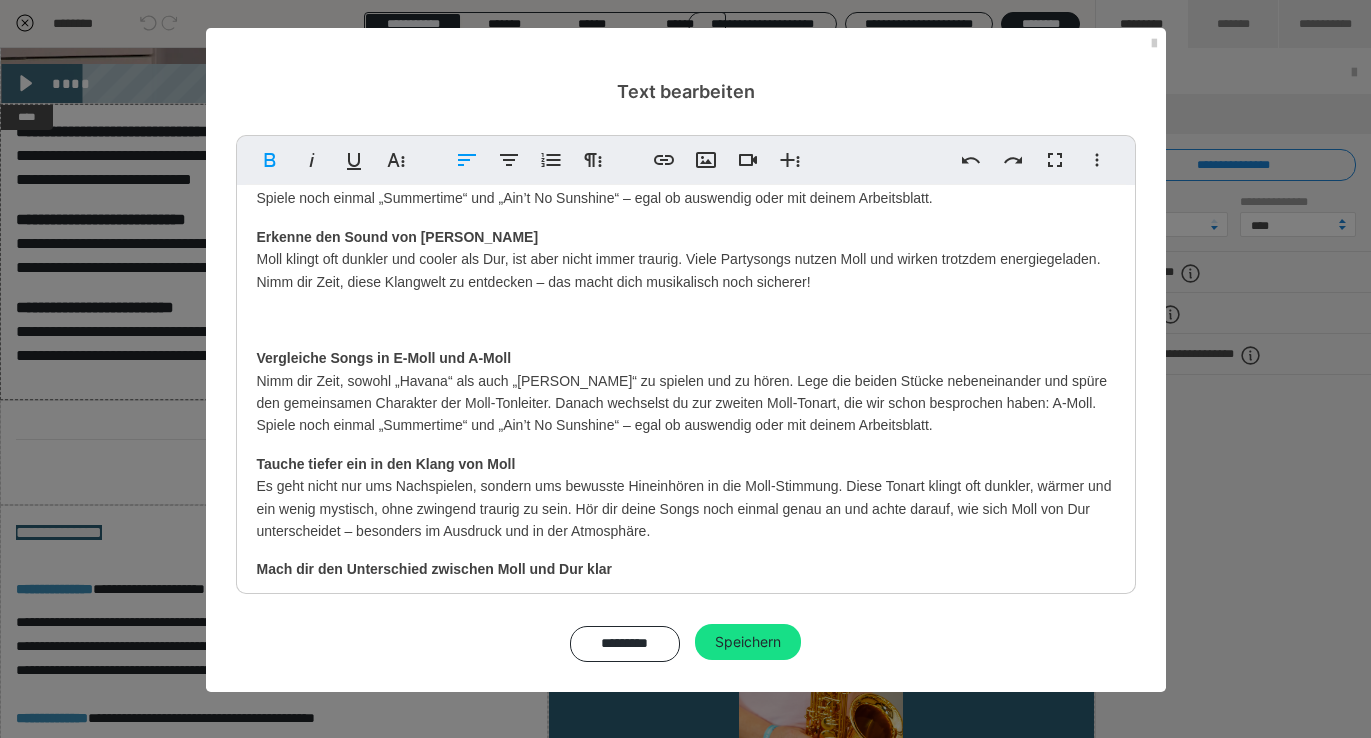 click on "Erkenne den Sound von [PERSON_NAME] klingt oft dunkler und cooler als Dur, ist aber nicht immer traurig. Viele Partysongs nutzen Moll und wirken trotzdem energiegeladen. Nimm dir Zeit, diese Klangwelt zu entdecken – das macht dich musikalisch noch sicherer!" at bounding box center (686, 259) 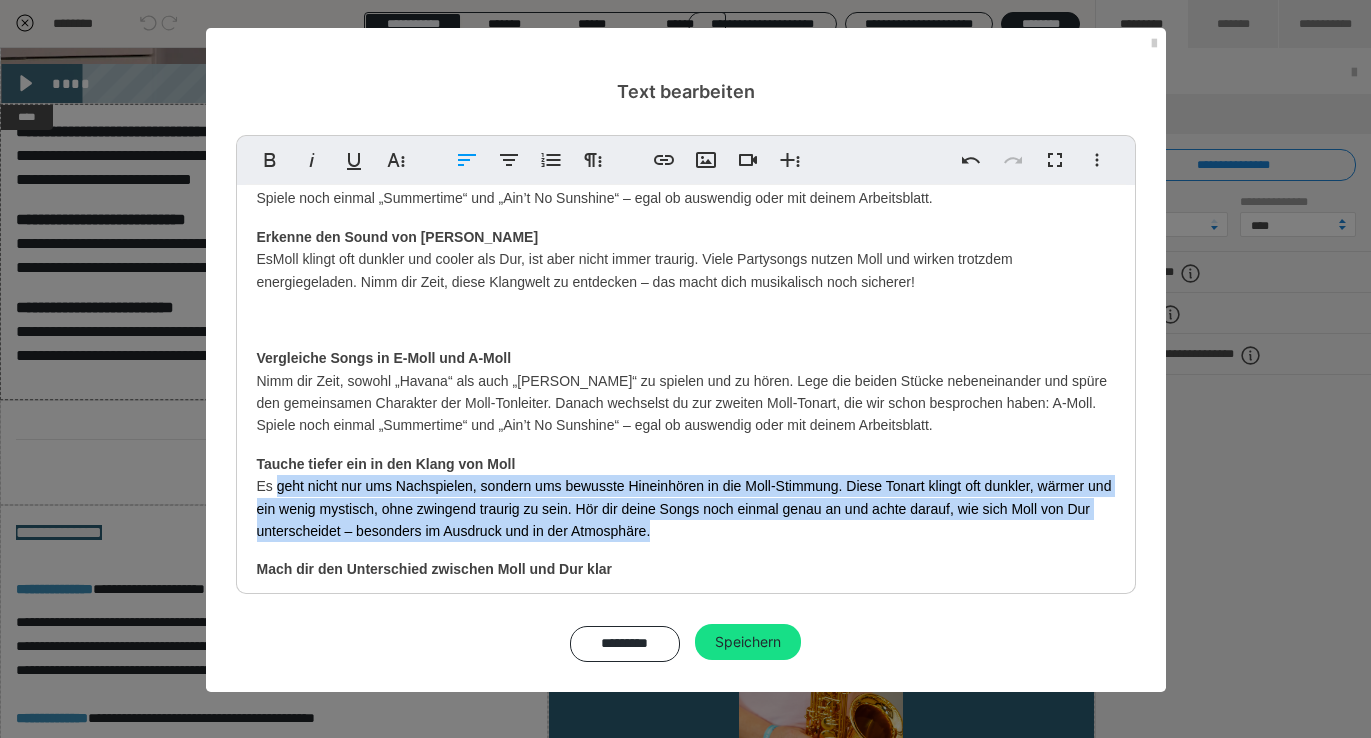drag, startPoint x: 665, startPoint y: 531, endPoint x: 279, endPoint y: 487, distance: 388.49966 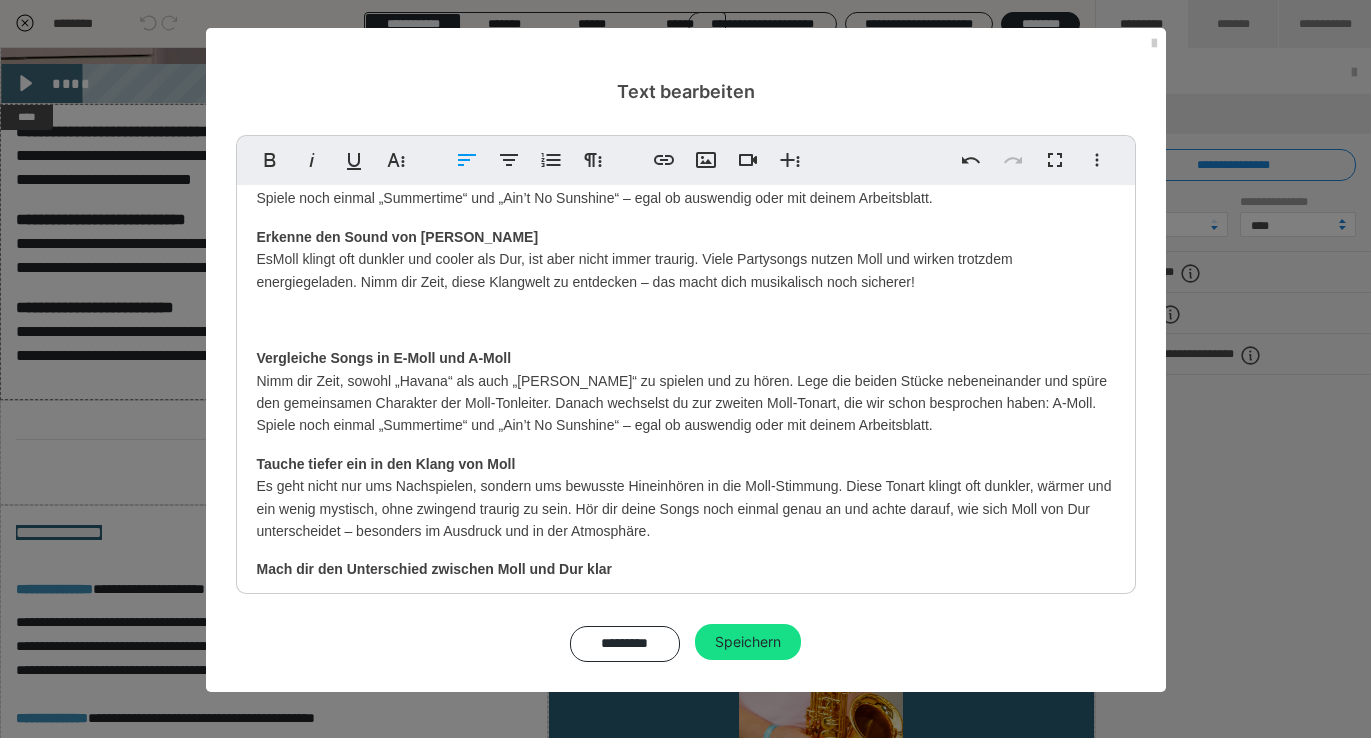 click on "Erkenne den Sound von Moll Es  Moll klingt oft dunkler und cooler als Dur, ist aber nicht immer traurig. Viele Partysongs nutzen Moll und wirken trotzdem energiegeladen. Nimm dir Zeit, diese Klangwelt zu entdecken – das macht dich musikalisch noch sicherer!" at bounding box center (686, 259) 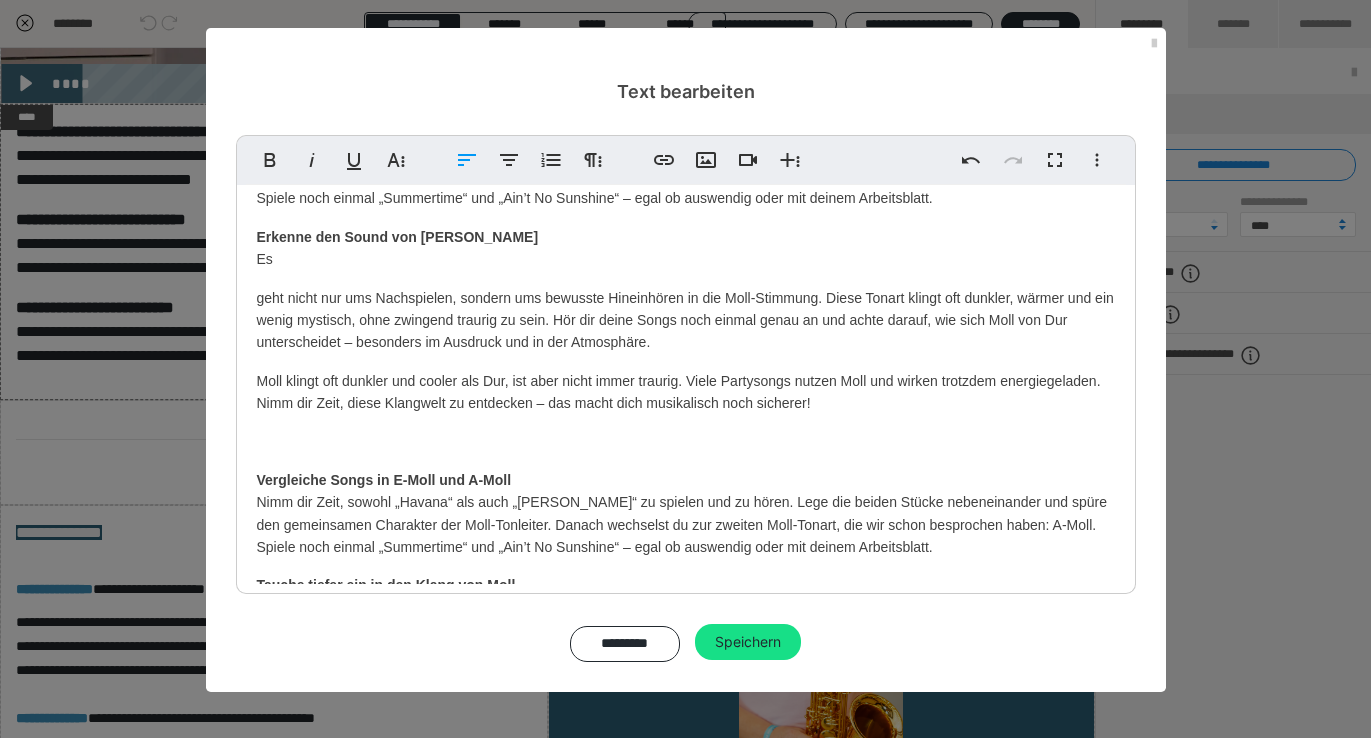 click on "geht nicht nur ums Nachspielen, sondern ums bewusste Hineinhören in die Moll-Stimmung. Diese Tonart klingt oft dunkler, wärmer und ein wenig mystisch, ohne zwingend traurig zu sein. Hör dir deine Songs noch einmal genau an und achte darauf, wie sich Moll von Dur unterscheidet – besonders im Ausdruck und in der Atmosphäre." at bounding box center (686, 320) 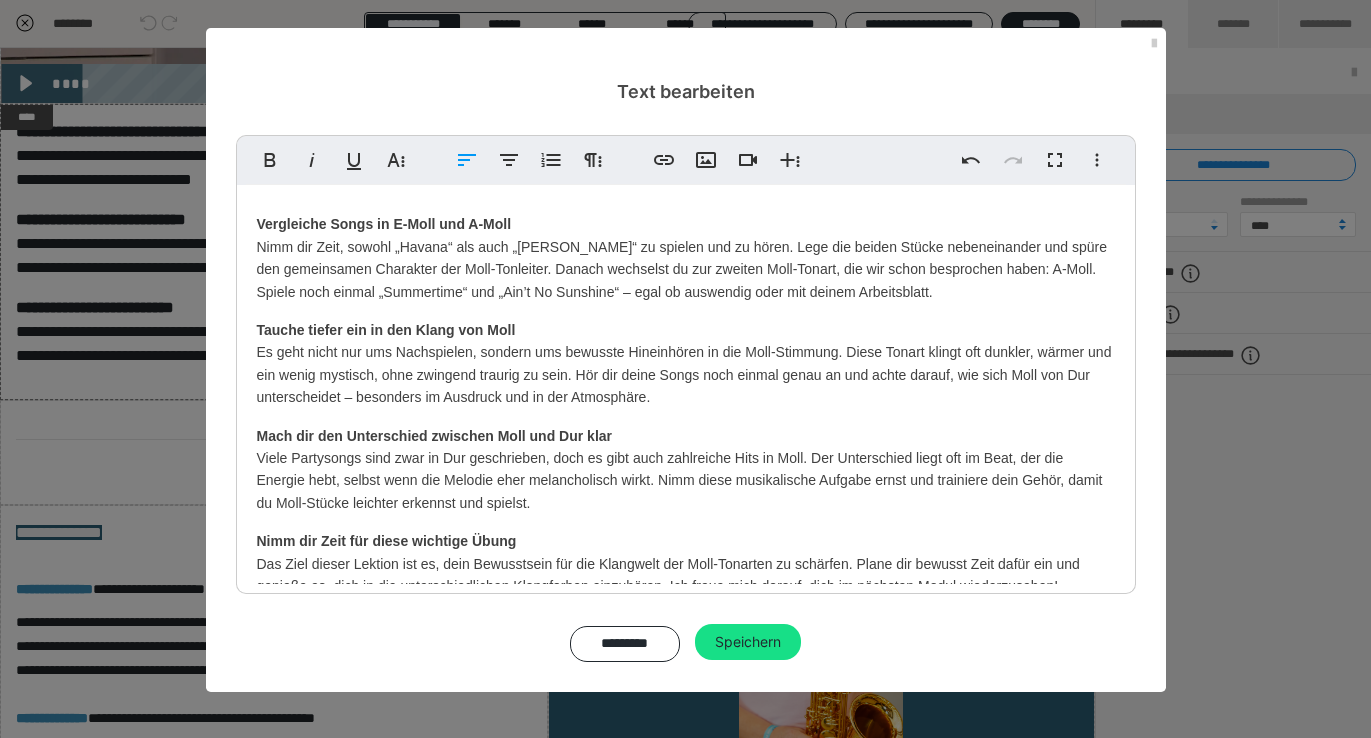 scroll, scrollTop: 386, scrollLeft: 0, axis: vertical 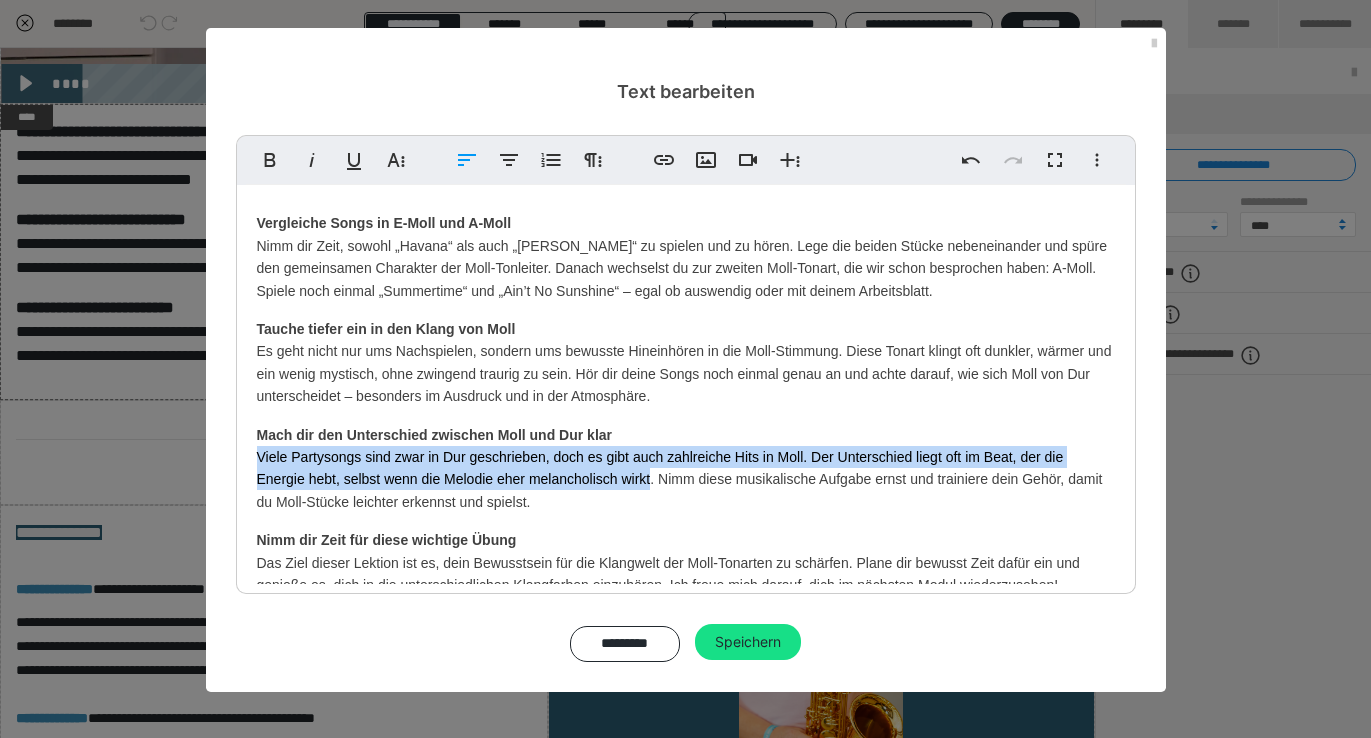drag, startPoint x: 651, startPoint y: 479, endPoint x: 223, endPoint y: 465, distance: 428.2289 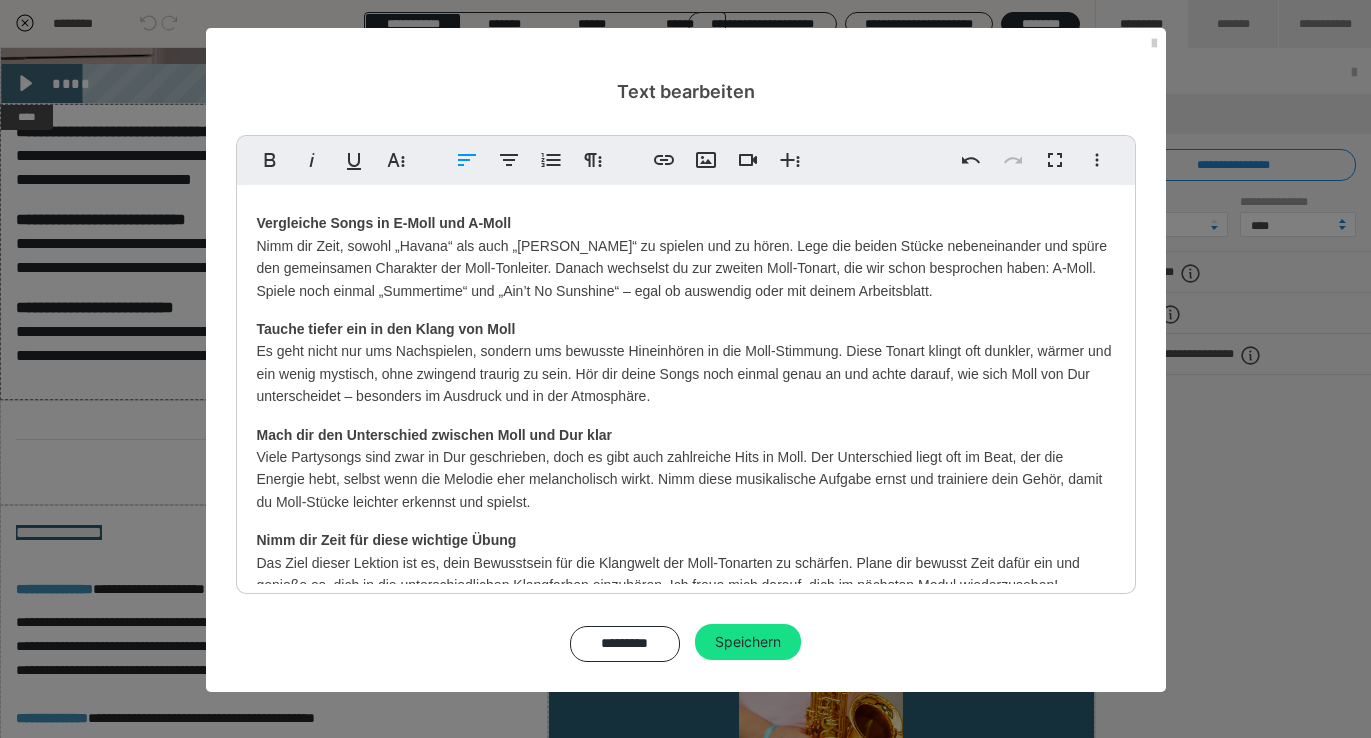 click on "Tauche tiefer ein in den Klang von Moll Es geht nicht nur ums Nachspielen, sondern ums bewusste Hineinhören in die Moll-Stimmung. Diese Tonart klingt oft dunkler, wärmer und ein wenig mystisch, ohne zwingend traurig zu sein. Hör dir deine Songs noch einmal genau an und achte darauf, wie sich Moll von Dur unterscheidet – besonders im Ausdruck und in der Atmosphäre." at bounding box center [686, 363] 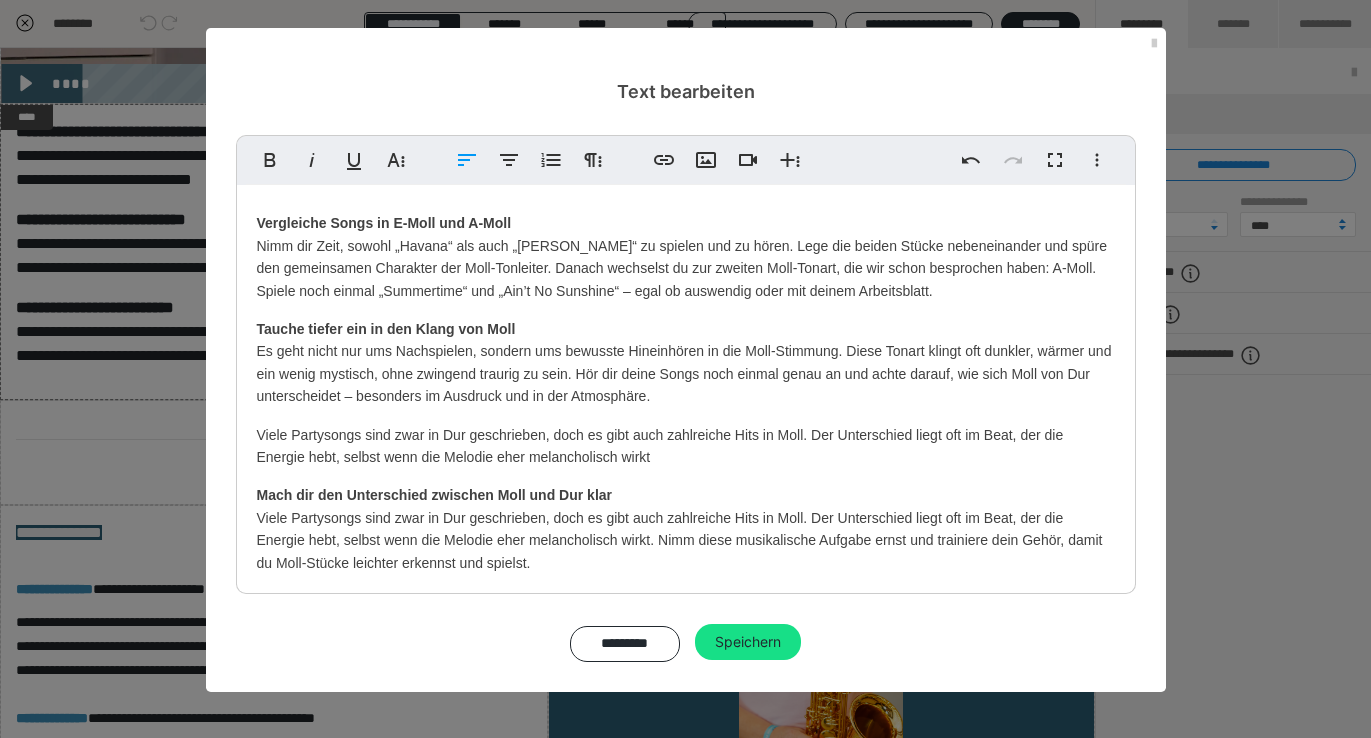 click on "Erinnere dich an deine Moll-Erfahrungen In diesem Kapitel dreht sich alles um den Klang der Moll-Tonarten. Such dir dein Arbeitsblatt zu „[PERSON_NAME]“ (auch in e-Moll) heraus und spiele das Lied noch einmal. Vergleiche Songs in e-Moll und a-Moll Nimm Dir Zeit, sowohl „Havana“ als auch „[PERSON_NAME]“ zu spielen und zu hören. Lege die beiden Stücke nebeneinander und spüre den gemeinsamen Charakter der Moll-Tonleiter. Danach wechselst du zur zweiten Moll-Tonart, die wir schon besprochen haben: e-Moll. Spiele noch einmal „Summertime“ und „Ain’t No Sunshine“ – egal ob auswendig oder mit deinem Arbeitsblatt. Erkenne den Sound von [PERSON_NAME]  geht nicht nur ums Nachspielen, sondern ums bewusste Hineinhören in die Moll-Stimmung. Diese Tonart klingt oft dunkler, wärmer und ein wenig mystisch, ohne zwingend traurig zu sein. Hör dir deine Songs noch einmal genau an und achte darauf, wie sich Moll von Dur unterscheidet – besonders im Ausdruck und in der Atmosphäre." at bounding box center [686, 257] 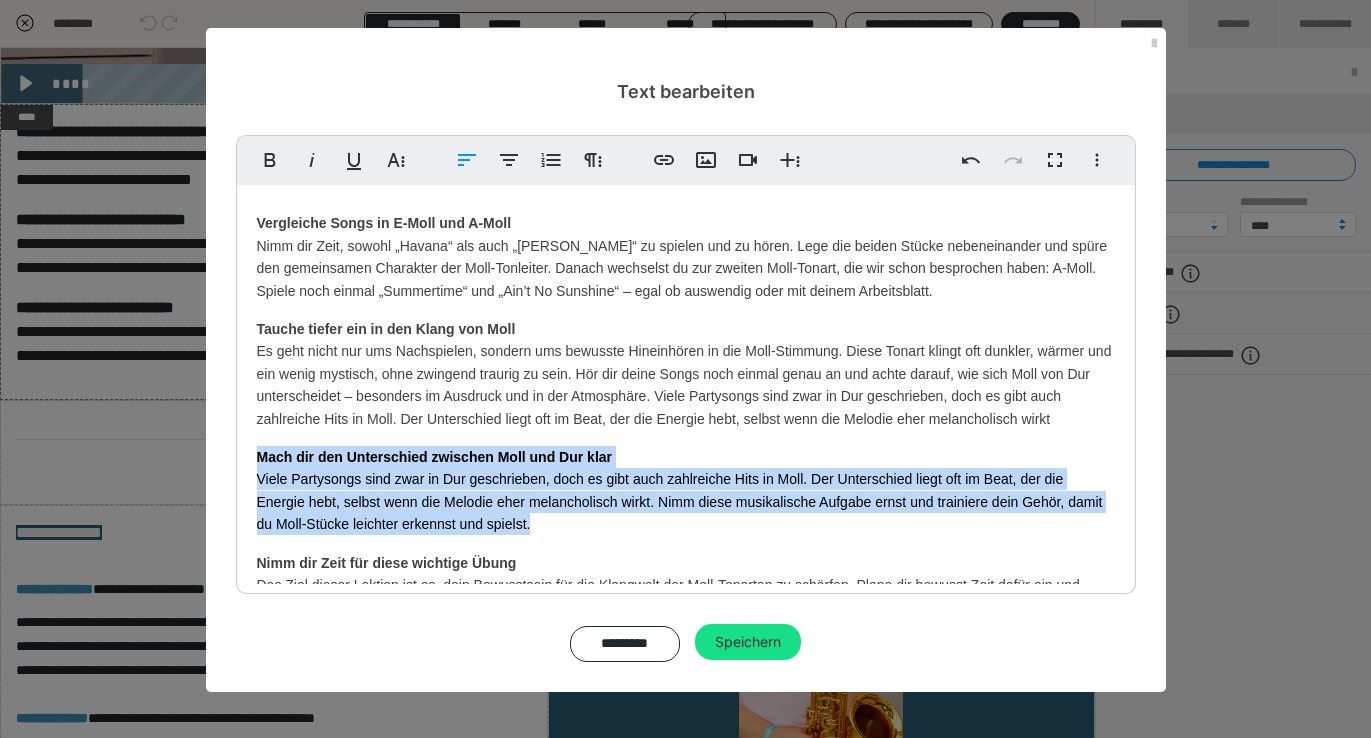 drag, startPoint x: 544, startPoint y: 527, endPoint x: 226, endPoint y: 452, distance: 326.72464 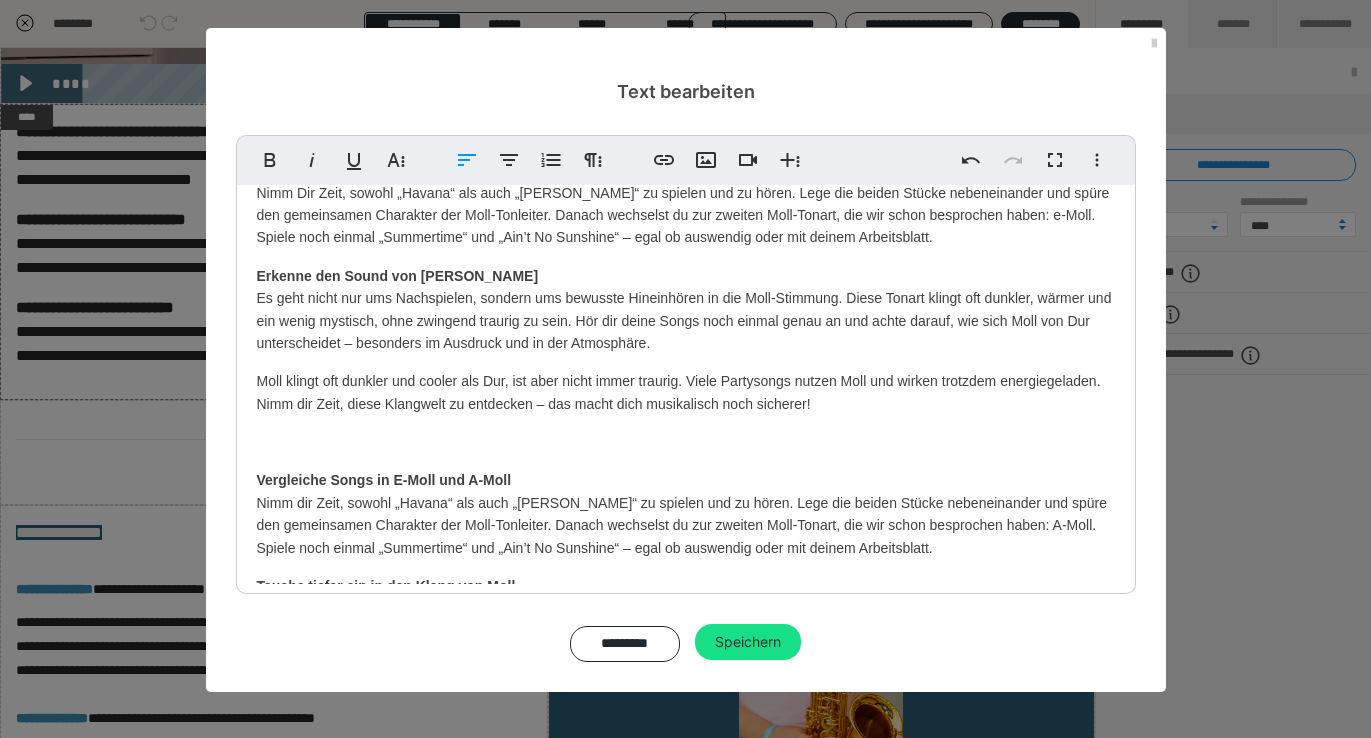 scroll, scrollTop: 114, scrollLeft: 0, axis: vertical 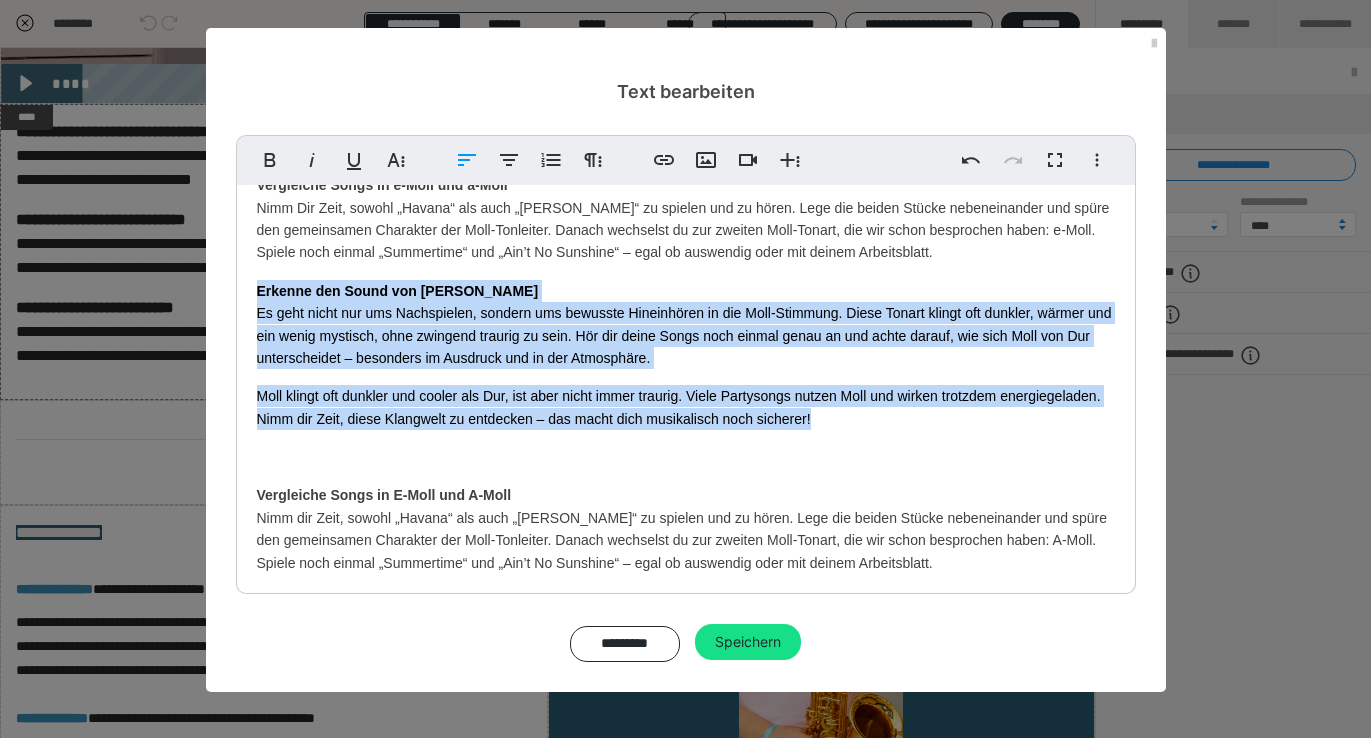 drag, startPoint x: 829, startPoint y: 422, endPoint x: 230, endPoint y: 296, distance: 612.10864 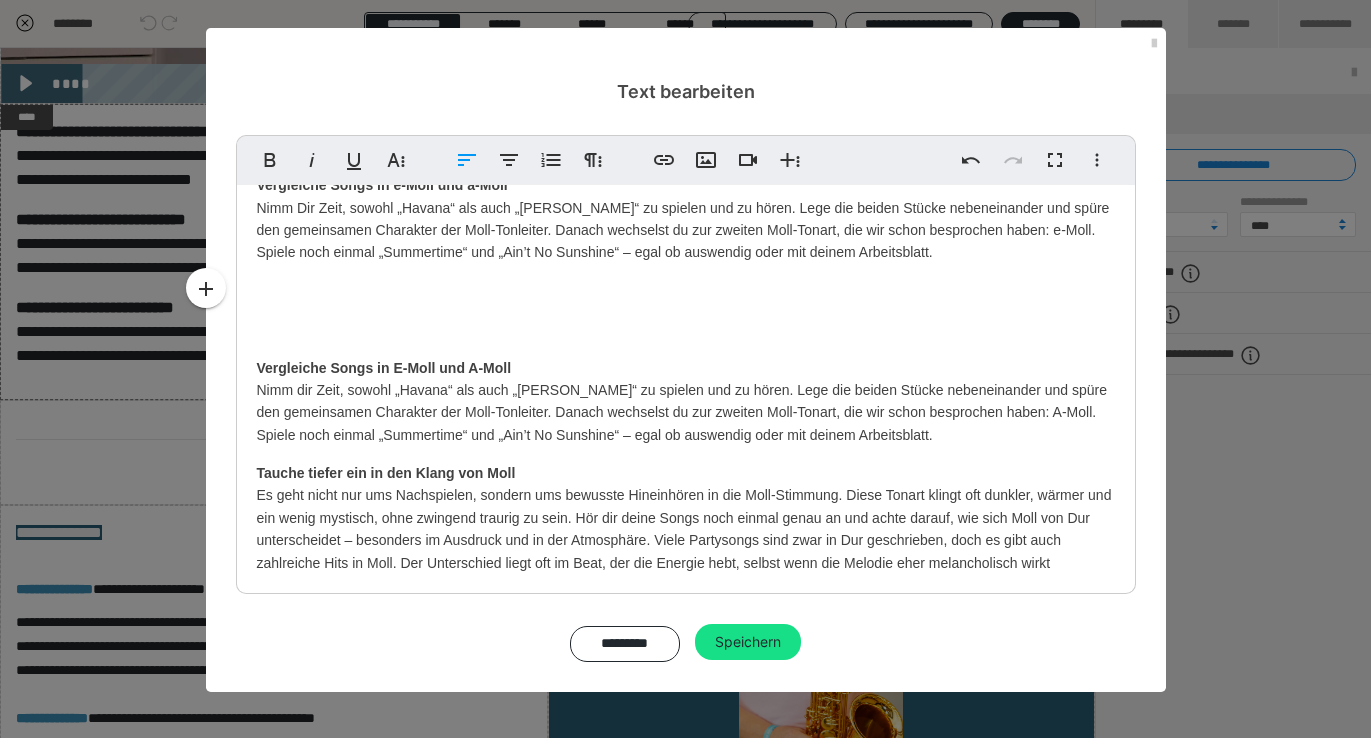 click on "Erinnere dich an deine Moll-Erfahrungen In diesem Kapitel dreht sich alles um den Klang der Moll-Tonarten. Such dir dein Arbeitsblatt zu „[PERSON_NAME]“ (auch in e-Moll) heraus und spiele das Lied noch einmal. Vergleiche Songs in e-Moll und a-Moll Nimm Dir Zeit, sowohl „Havana“ als auch „[PERSON_NAME]“ zu spielen und zu hören. Lege die beiden Stücke nebeneinander und spüre den gemeinsamen Charakter der Moll-Tonleiter. Danach wechselst du zur zweiten Moll-Tonart, die wir schon besprochen haben: e-Moll. Spiele noch einmal „Summertime“ und „Ain’t No Sunshine“ – egal ob auswendig oder mit deinem Arbeitsblatt. Vergleiche Songs in E-Moll und A-Moll Tauche tiefer ein in den Klang von [PERSON_NAME] dir Zeit für diese wichtige Übung Das Ziel dieser Lektion ist es, dein Bewusstsein für die Klangwelt der Moll-Tonarten zu schärfen. Plane dir bewusst Zeit dafür ein und genieße es, dich in die unterschiedlichen Klangfarben einzuhören. Ich freue mich darauf, dich im nächsten Modul wiederzusehen!" at bounding box center (686, 393) 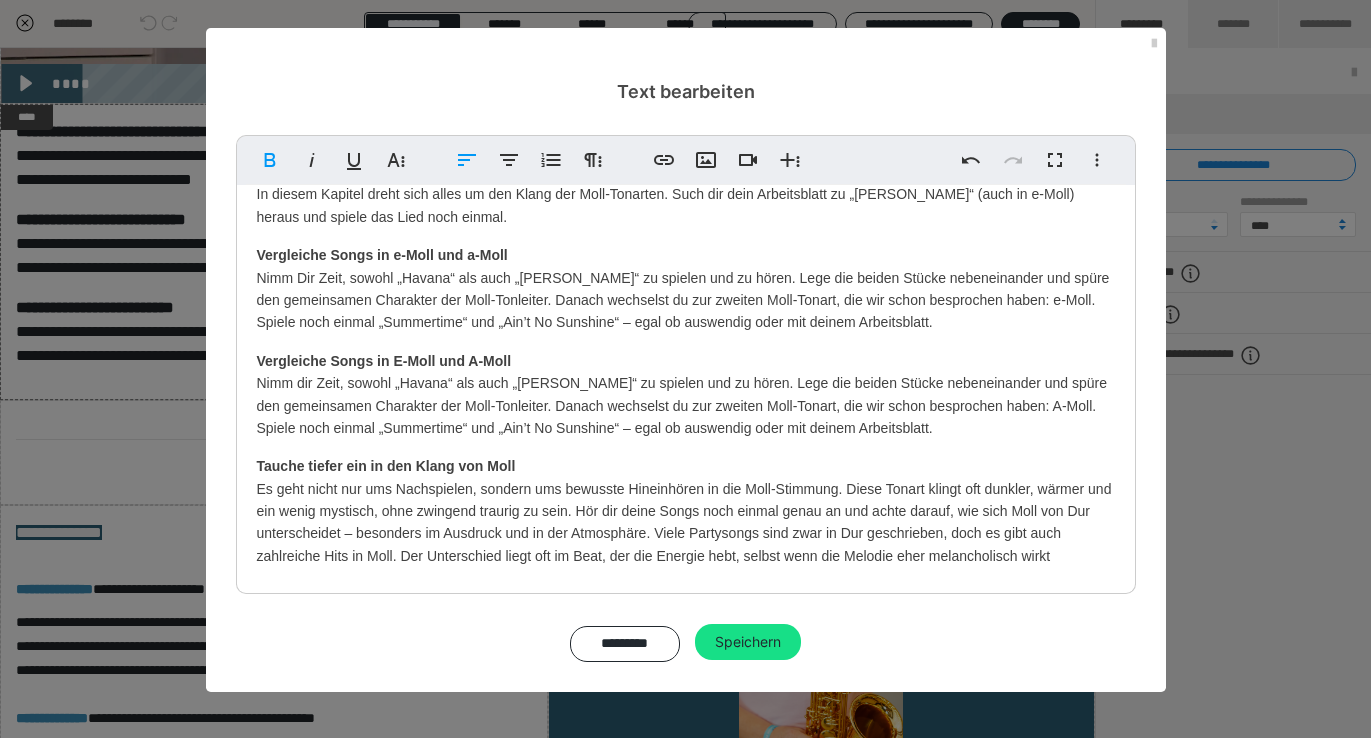 scroll, scrollTop: 27, scrollLeft: 0, axis: vertical 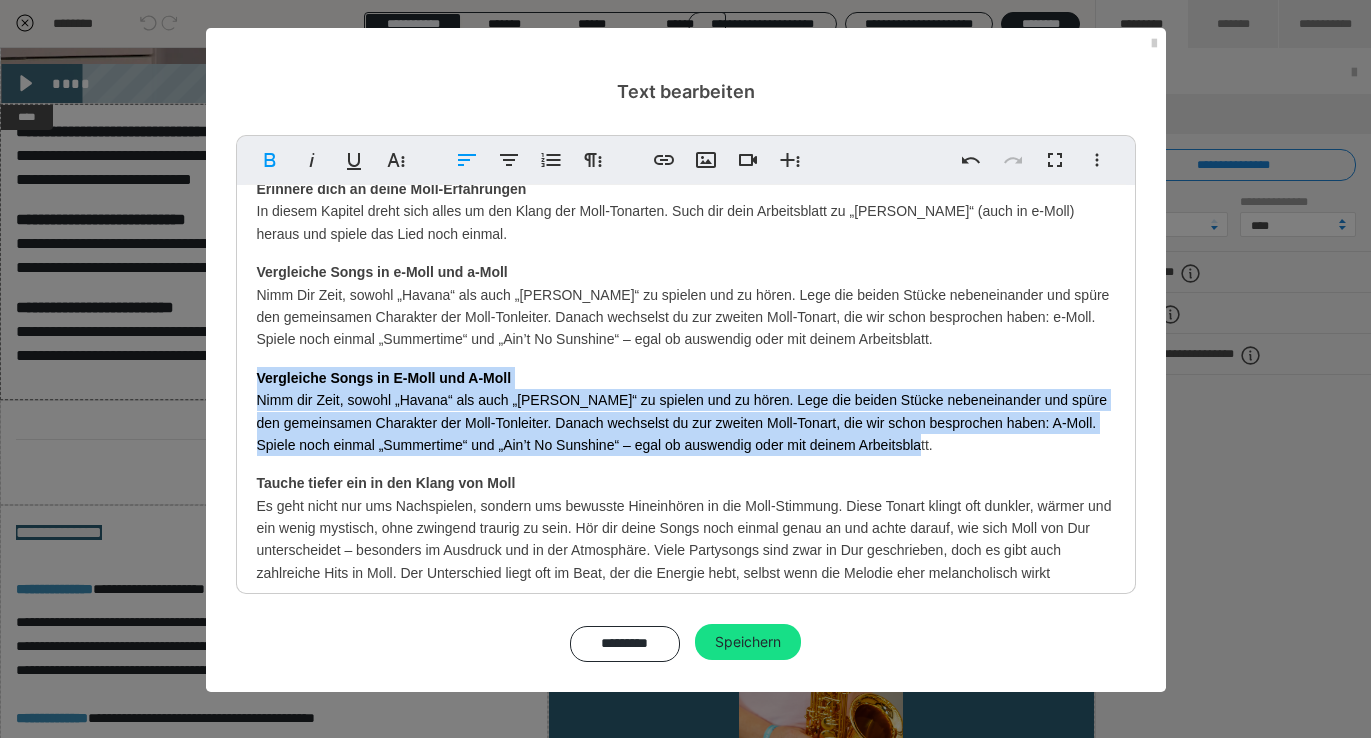 drag, startPoint x: 891, startPoint y: 448, endPoint x: 253, endPoint y: 377, distance: 641.9385 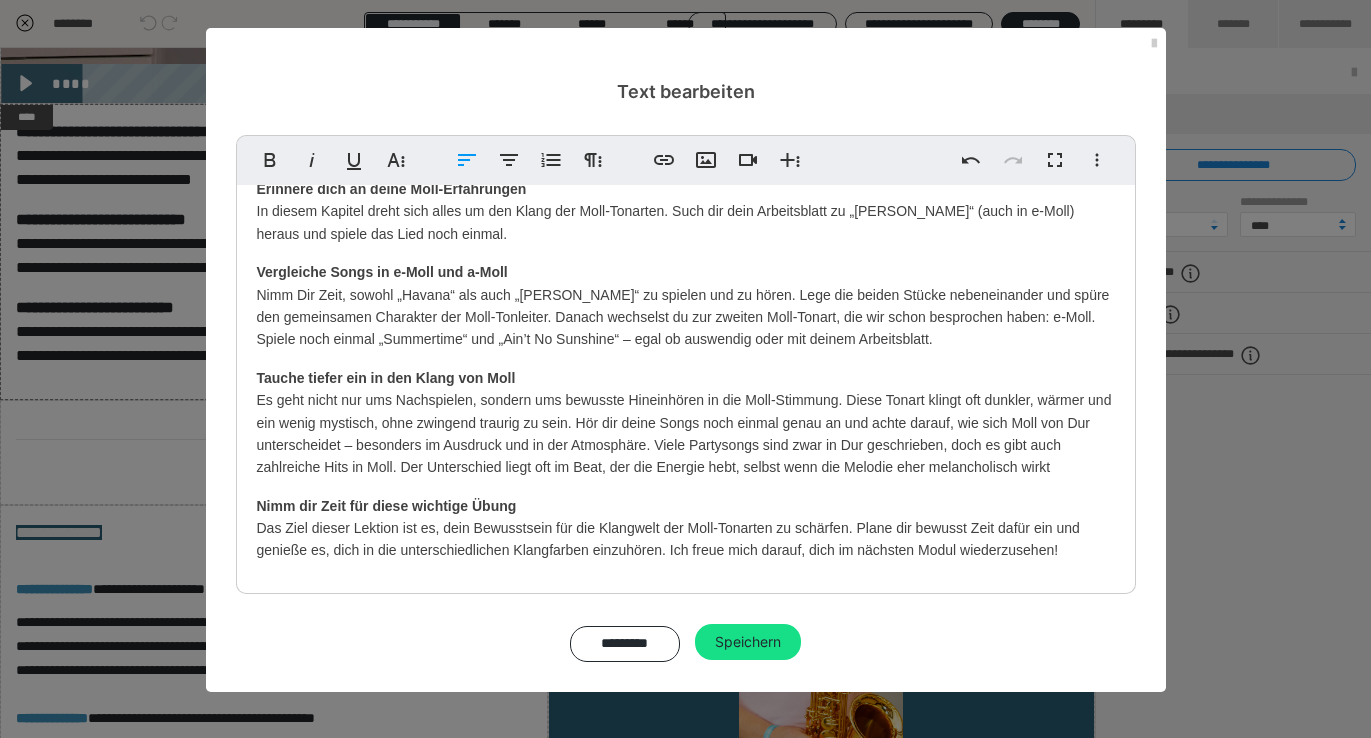 scroll, scrollTop: 0, scrollLeft: 0, axis: both 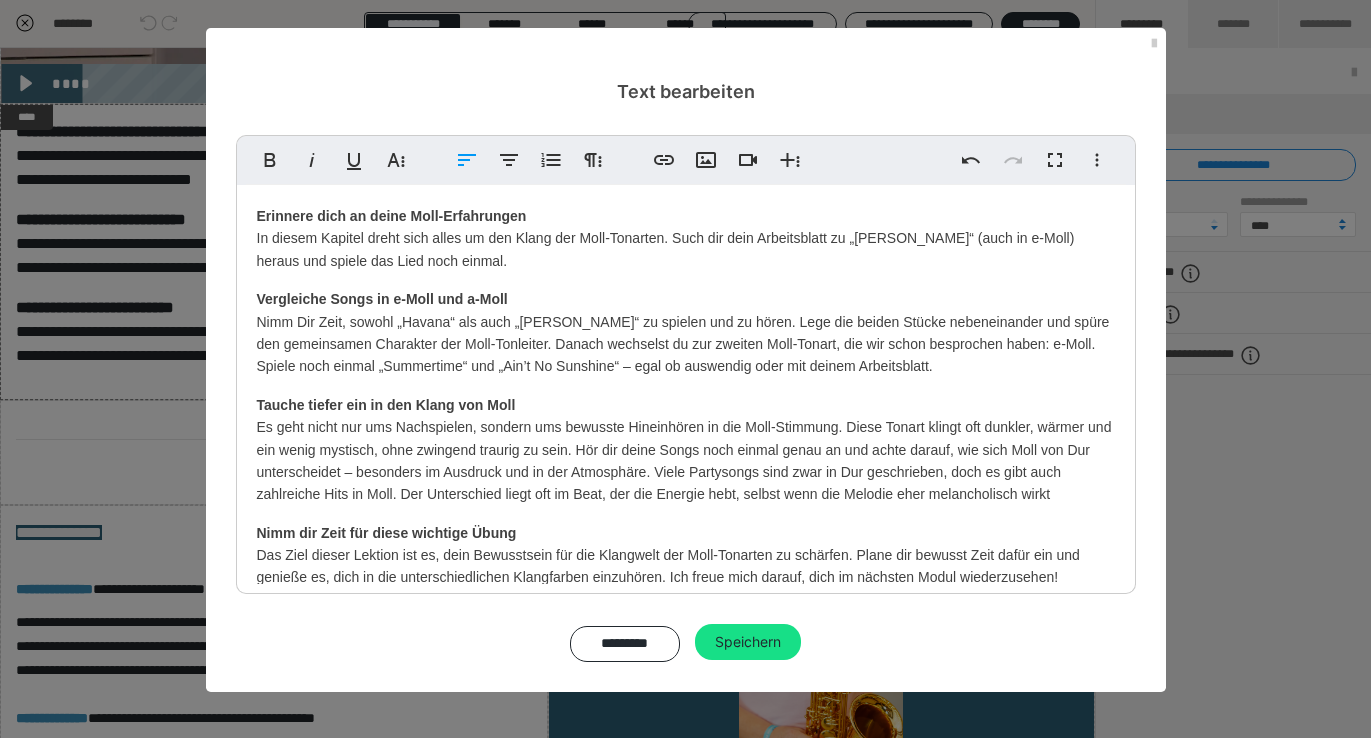 click on "Vergleiche Songs in e-Moll und a-Moll Nimm Dir Zeit, sowohl „[GEOGRAPHIC_DATA]“ als auch „[PERSON_NAME]“ zu spielen und zu hören. Lege die beiden Stücke nebeneinander und spüre den gemeinsamen Charakter der Moll-Tonleiter. Danach wechselst du zur zweiten Moll-Tonart, die wir schon besprochen haben: e-Moll. Spiele noch einmal „Summertime“ und „Ain’t No Sunshine“ – egal ob auswendig oder mit deinem Arbeitsblatt." at bounding box center (686, 333) 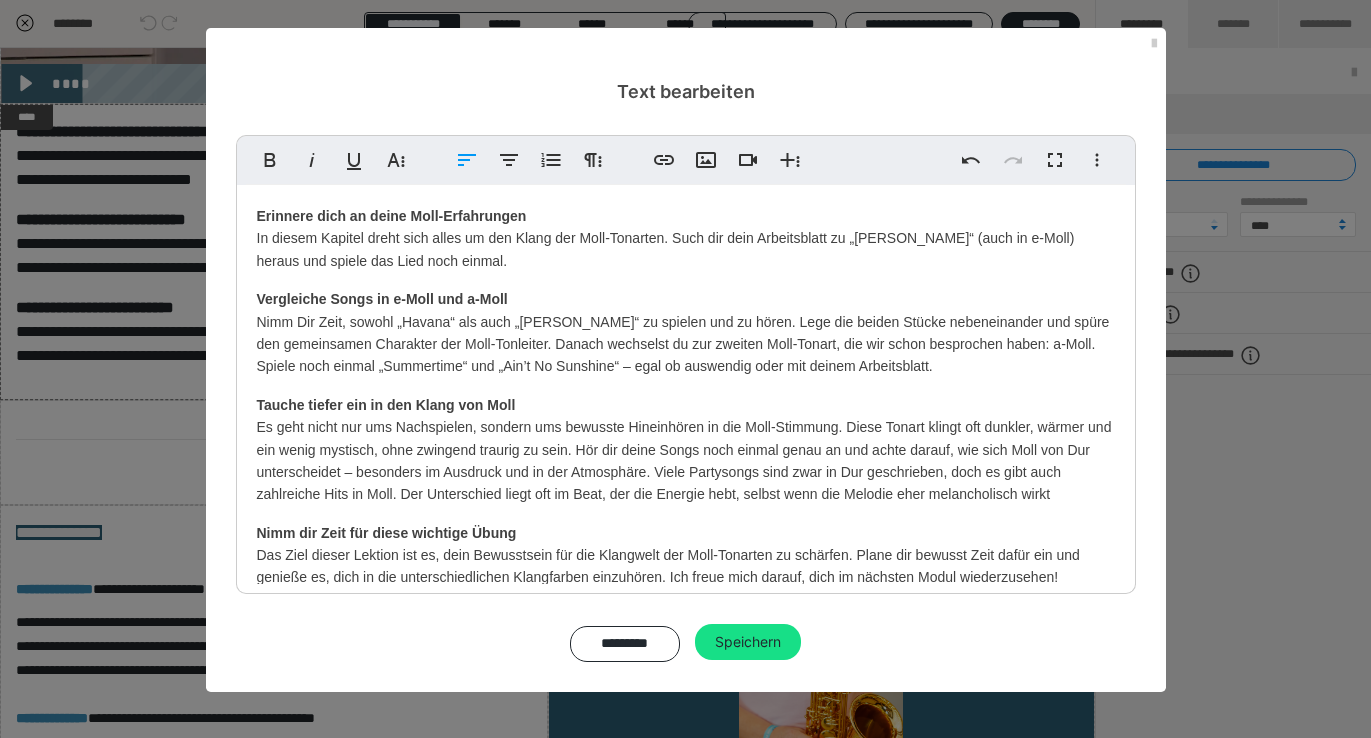 click on "Erinnere dich an deine Moll-Erfahrungen In diesem Kapitel dreht sich alles um den Klang der Moll-Tonarten. Such dir dein Arbeitsblatt zu „[PERSON_NAME]“ (auch in e-Moll) heraus und spiele das Lied noch einmal. Vergleiche Songs in e-Moll und a-Moll Nimm Dir Zeit, sowohl „Havana“ als auch „[PERSON_NAME]“ zu spielen und zu hören. Lege die beiden Stücke nebeneinander und spüre den gemeinsamen Charakter der Moll-Tonleiter. Danach wechselst du zur zweiten Moll-Tonart, die wir schon besprochen haben: a-Moll. Spiele noch einmal „Summertime“ und „Ain’t No Sunshine“ – egal ob auswendig oder mit deinem Arbeitsblatt. Tauche tiefer ein in den Klang von [PERSON_NAME] dir Zeit für diese wichtige Übung Das Ziel dieser Lektion ist es, dein Bewusstsein für die Klangwelt der Moll-Tonarten zu schärfen. Plane dir bewusst Zeit dafür ein und genieße es, dich in die unterschiedlichen Klangfarben einzuhören. Ich freue mich darauf, dich im nächsten Modul wiederzusehen!" at bounding box center (686, 416) 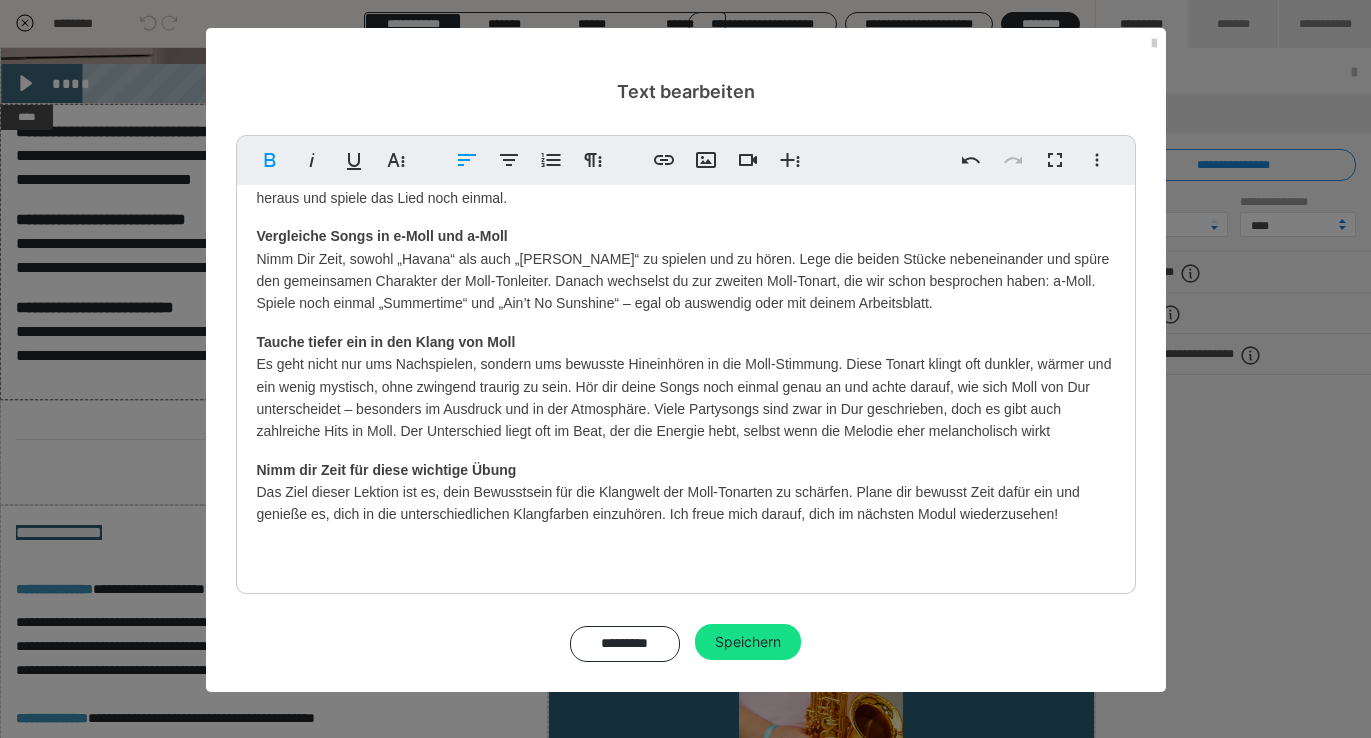scroll, scrollTop: 60, scrollLeft: 0, axis: vertical 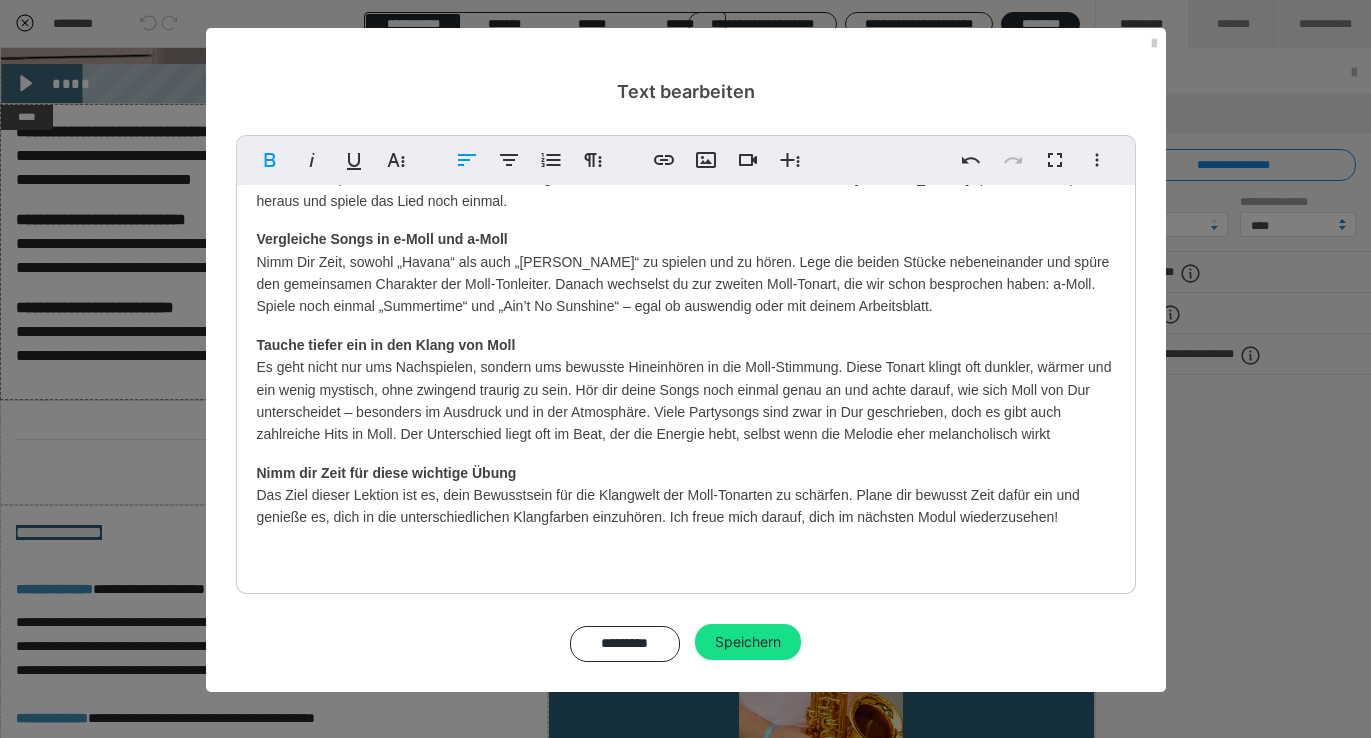 click on "Tauche tiefer ein in den Klang von Moll Es geht nicht nur ums Nachspielen, sondern ums bewusste Hineinhören in die Moll-Stimmung. Diese Tonart klingt oft dunkler, wärmer und ein wenig mystisch, ohne zwingend traurig zu sein. Hör dir deine Songs noch einmal genau an und achte darauf, wie sich Moll von Dur unterscheidet – besonders im Ausdruck und in der Atmosphäre. Viele Partysongs sind zwar in Dur geschrieben, doch es gibt auch zahlreiche Hits in Moll. Der Unterschied liegt oft im Beat, der die Energie hebt, selbst wenn die Melodie eher melancholisch wirkt" at bounding box center [686, 390] 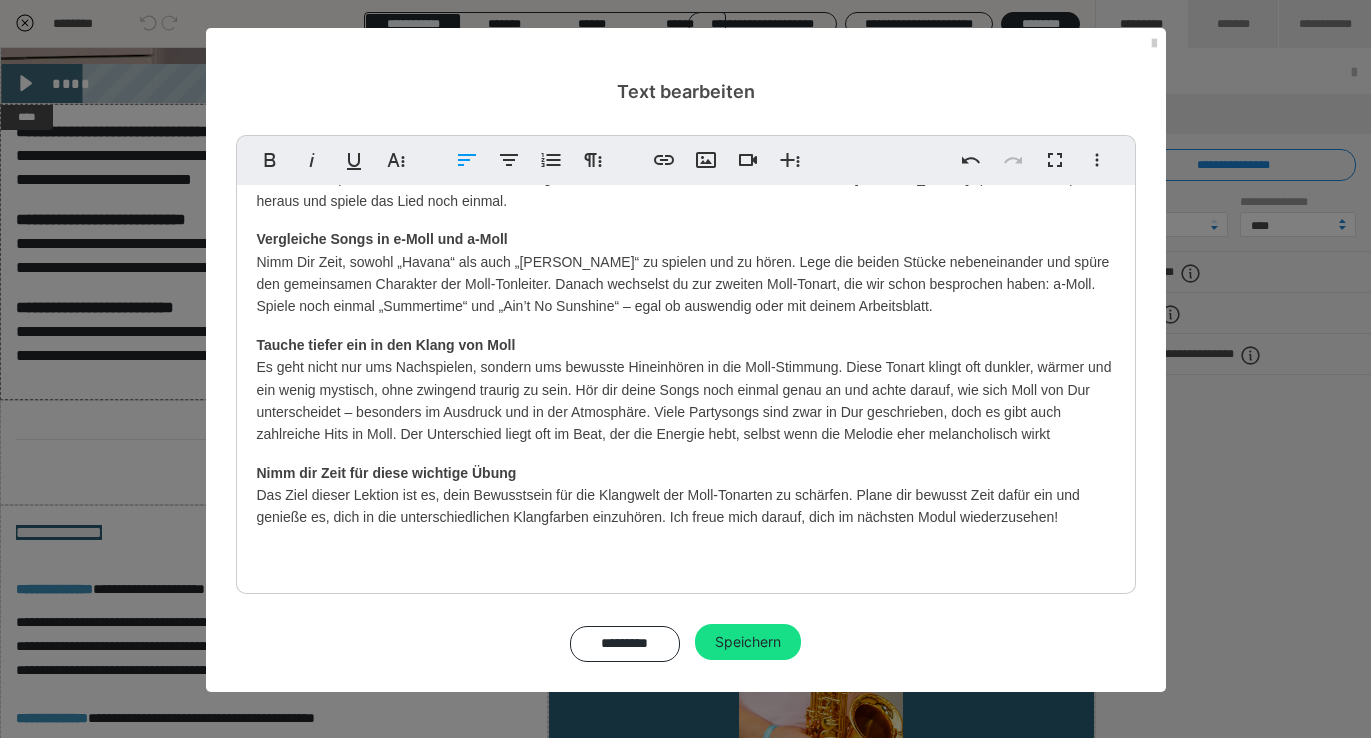 click on "Tauche tiefer ein in den Klang von Moll Es geht nicht nur ums Nachspielen, sondern ums bewusste Hineinhören in die Moll-Stimmung. Diese Tonart klingt oft dunkler, wärmer und ein wenig mystisch, ohne zwingend traurig zu sein. Hör dir deine Songs noch einmal genau an und achte darauf, wie sich Moll von Dur unterscheidet – besonders im Ausdruck und in der Atmosphäre. Viele Partysongs sind zwar in Dur geschrieben, doch es gibt auch zahlreiche Hits in Moll. Der Unterschied liegt oft im Beat, der die Energie hebt, selbst wenn die Melodie eher melancholisch wirkt" at bounding box center (686, 390) 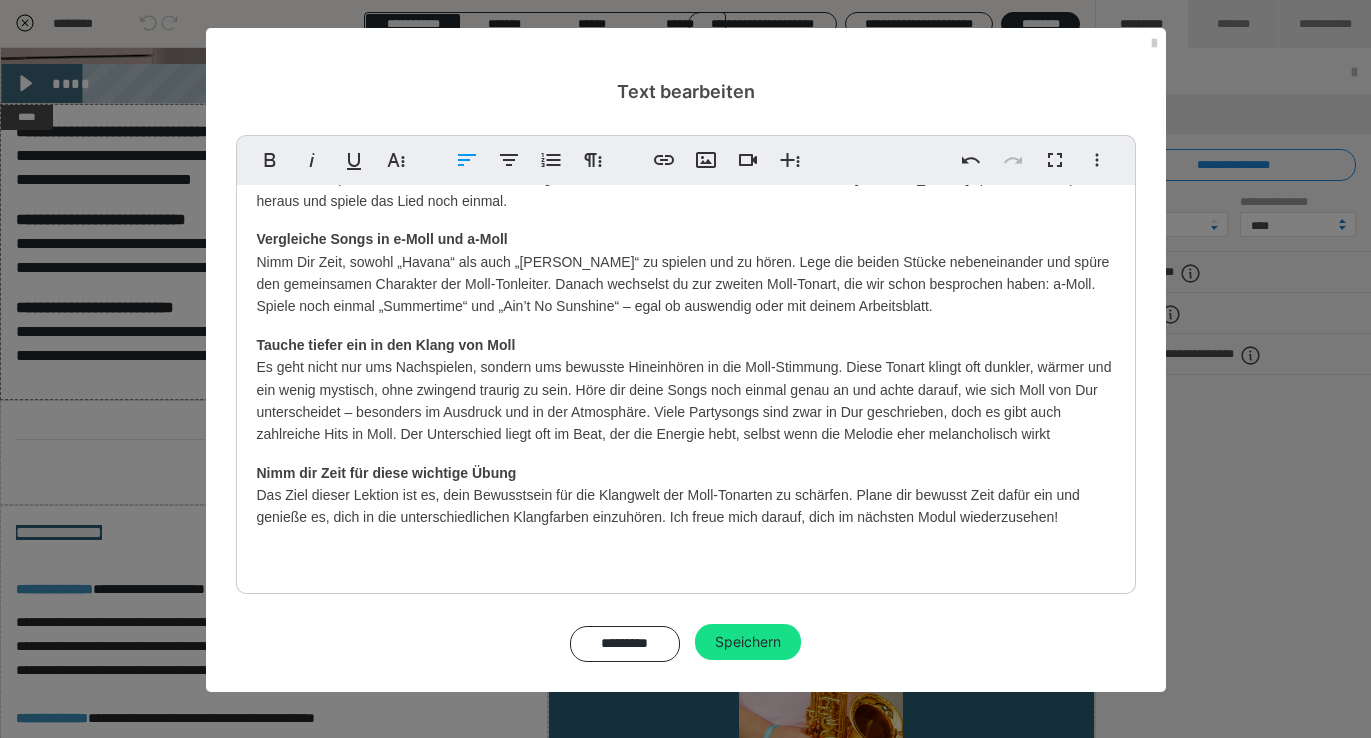 scroll, scrollTop: 63, scrollLeft: 0, axis: vertical 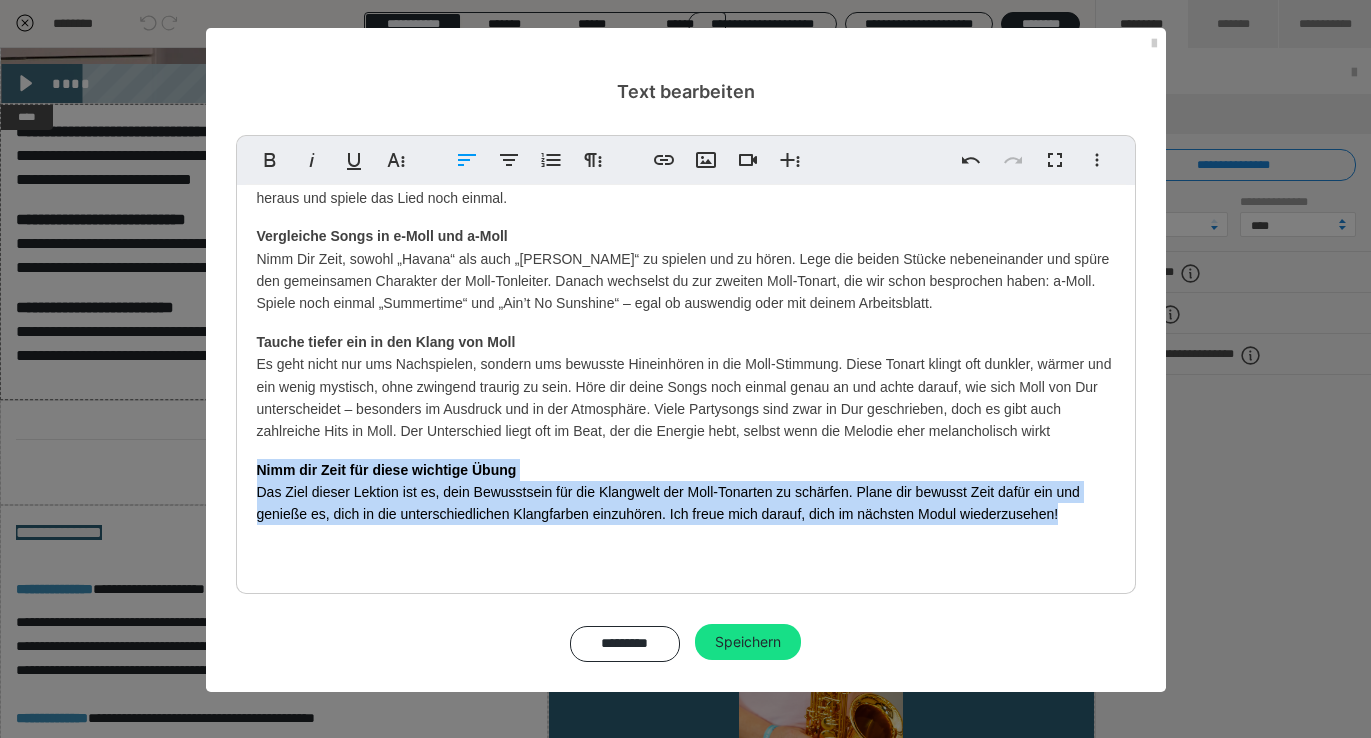 drag, startPoint x: 1068, startPoint y: 517, endPoint x: 278, endPoint y: 455, distance: 792.4292 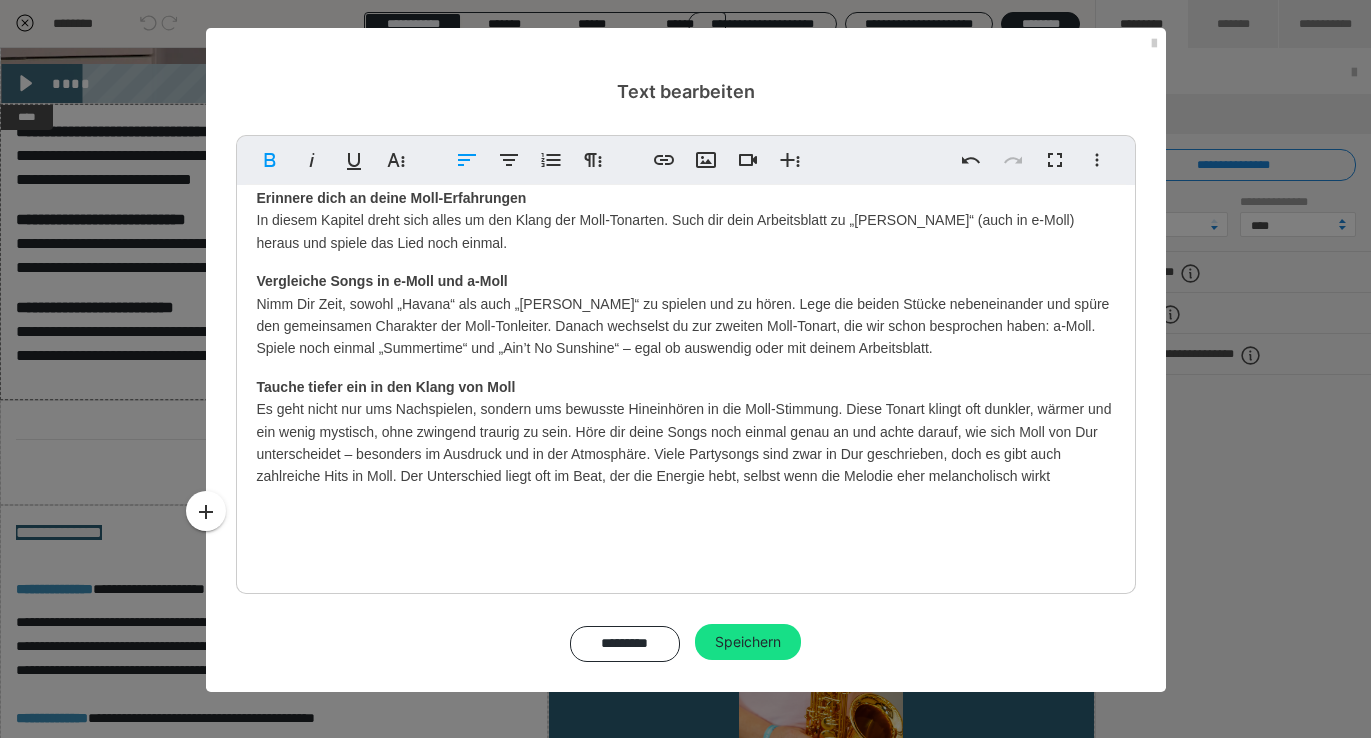 scroll, scrollTop: 18, scrollLeft: 0, axis: vertical 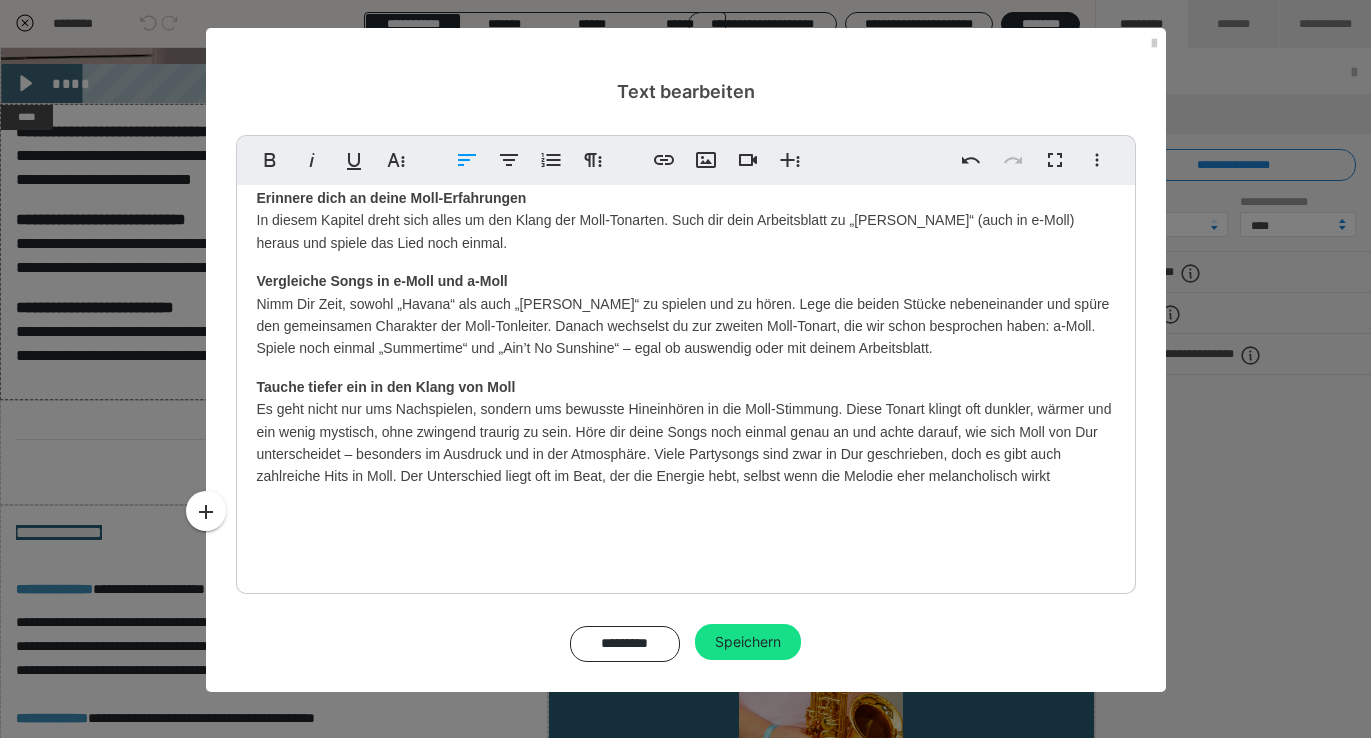 click on "Erinnere dich an deine Moll-Erfahrungen In diesem Kapitel dreht sich alles um den Klang der Moll-Tonarten. Such dir dein Arbeitsblatt zu „[PERSON_NAME]“ (auch in e-Moll) heraus und spiele das Lied noch einmal. Vergleiche Songs in e-Moll und a-Moll Nimm Dir Zeit, sowohl „Havana“ als auch „[PERSON_NAME]“ zu spielen und zu hören. Lege die beiden Stücke nebeneinander und spüre den gemeinsamen Charakter der Moll-Tonleiter. Danach wechselst du zur zweiten Moll-Tonart, die wir schon besprochen haben: a-Moll. Spiele noch einmal „Summertime“ und „Ain’t No Sunshine“ – egal ob auswendig oder mit deinem Arbeitsblatt. Tauche tiefer ein in den Klang von Moll" at bounding box center [686, 375] 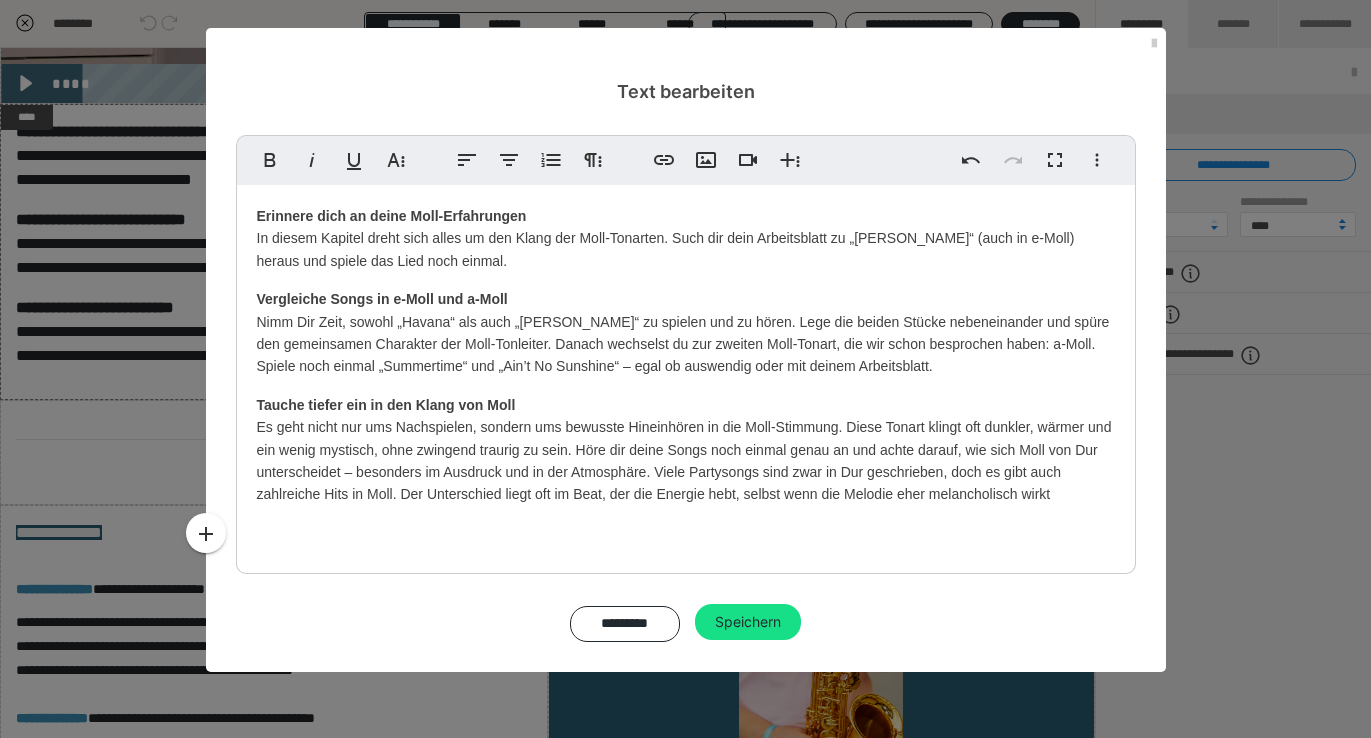 scroll, scrollTop: 0, scrollLeft: 0, axis: both 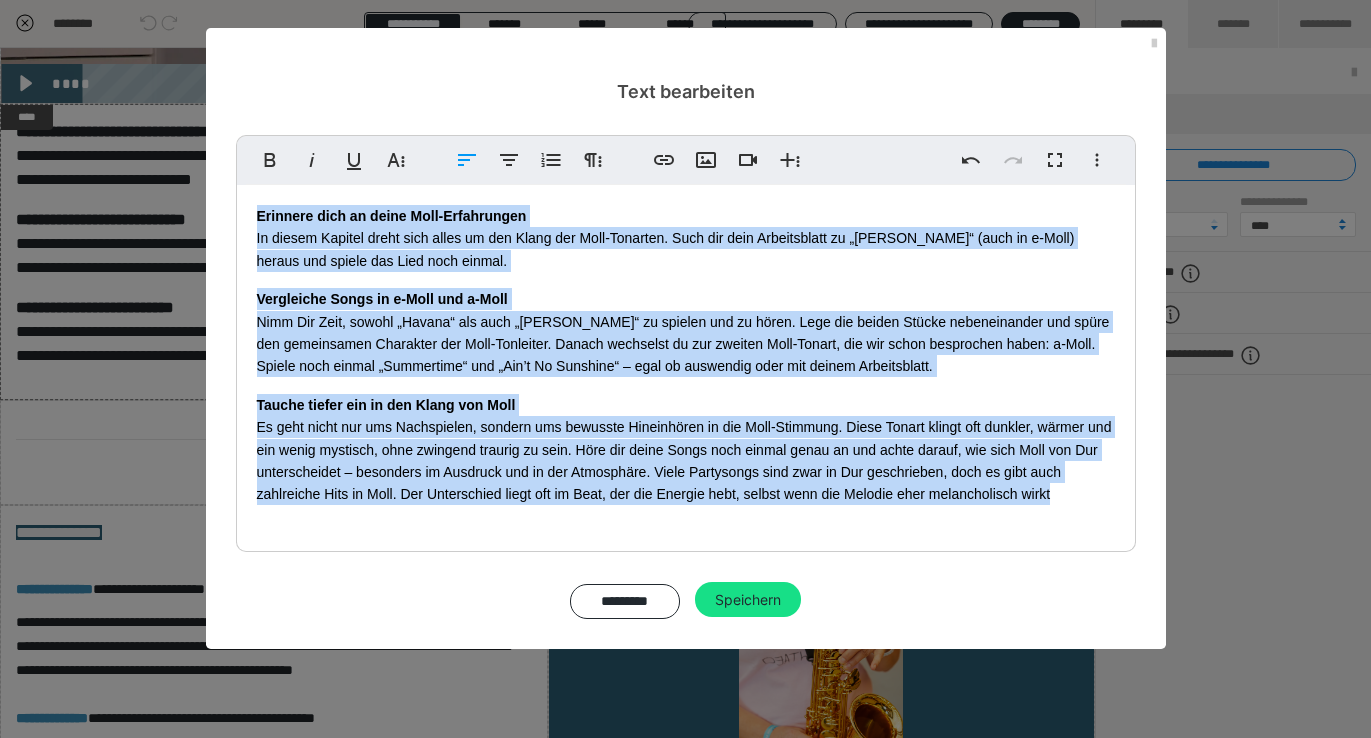 drag, startPoint x: 1061, startPoint y: 493, endPoint x: 239, endPoint y: 206, distance: 870.6624 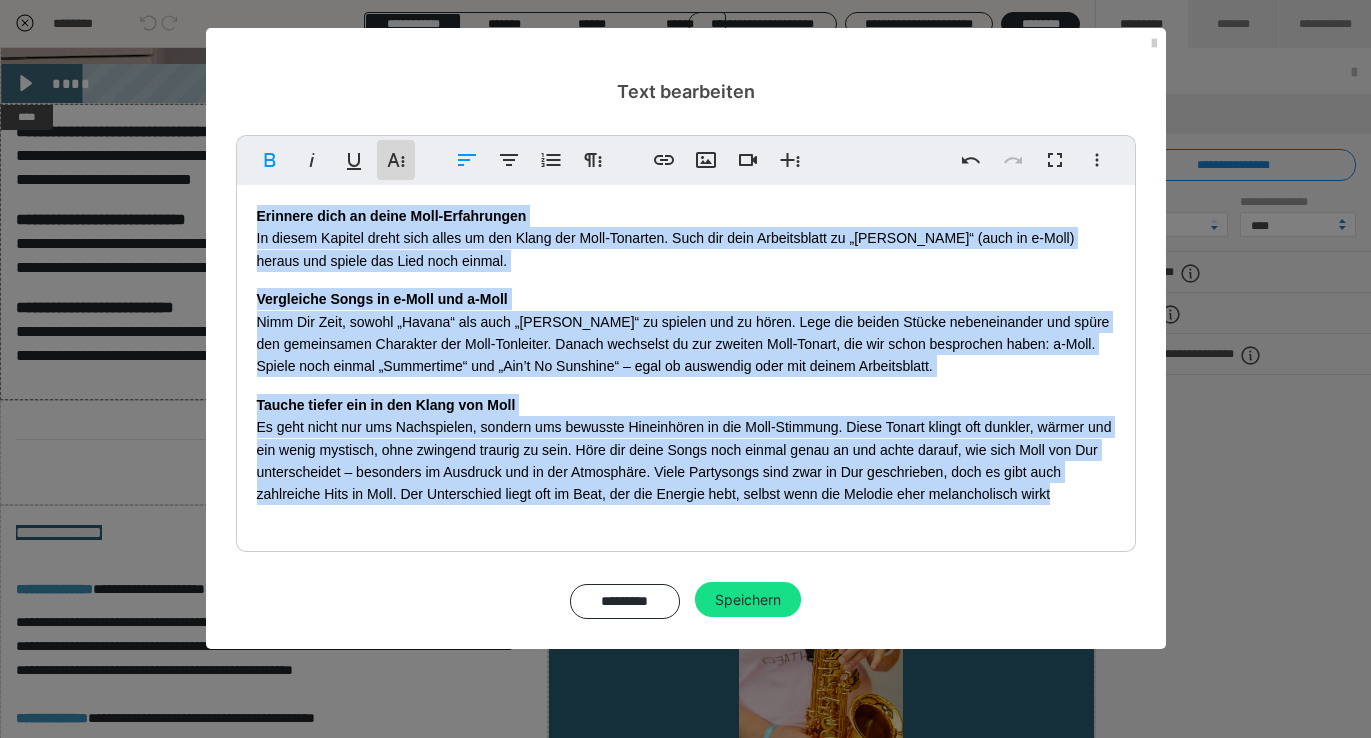 click 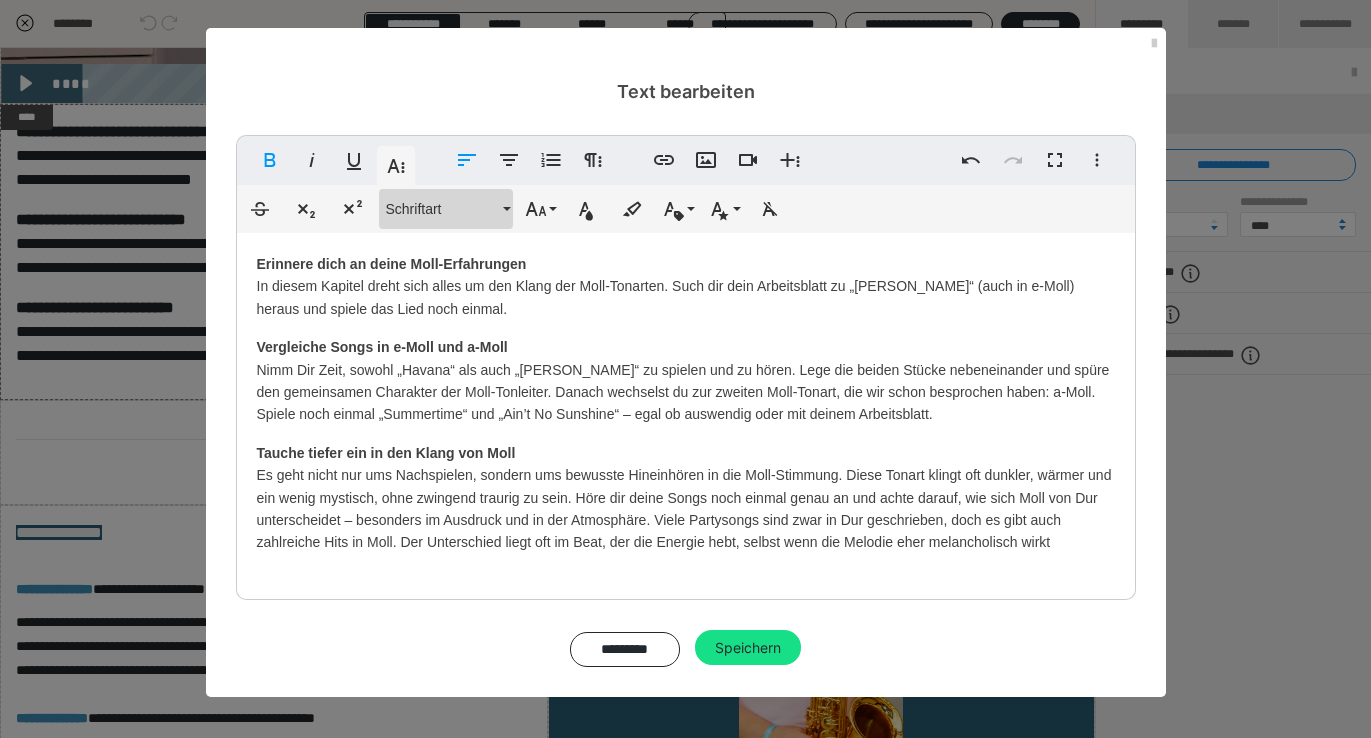 click on "Schriftart" at bounding box center [446, 209] 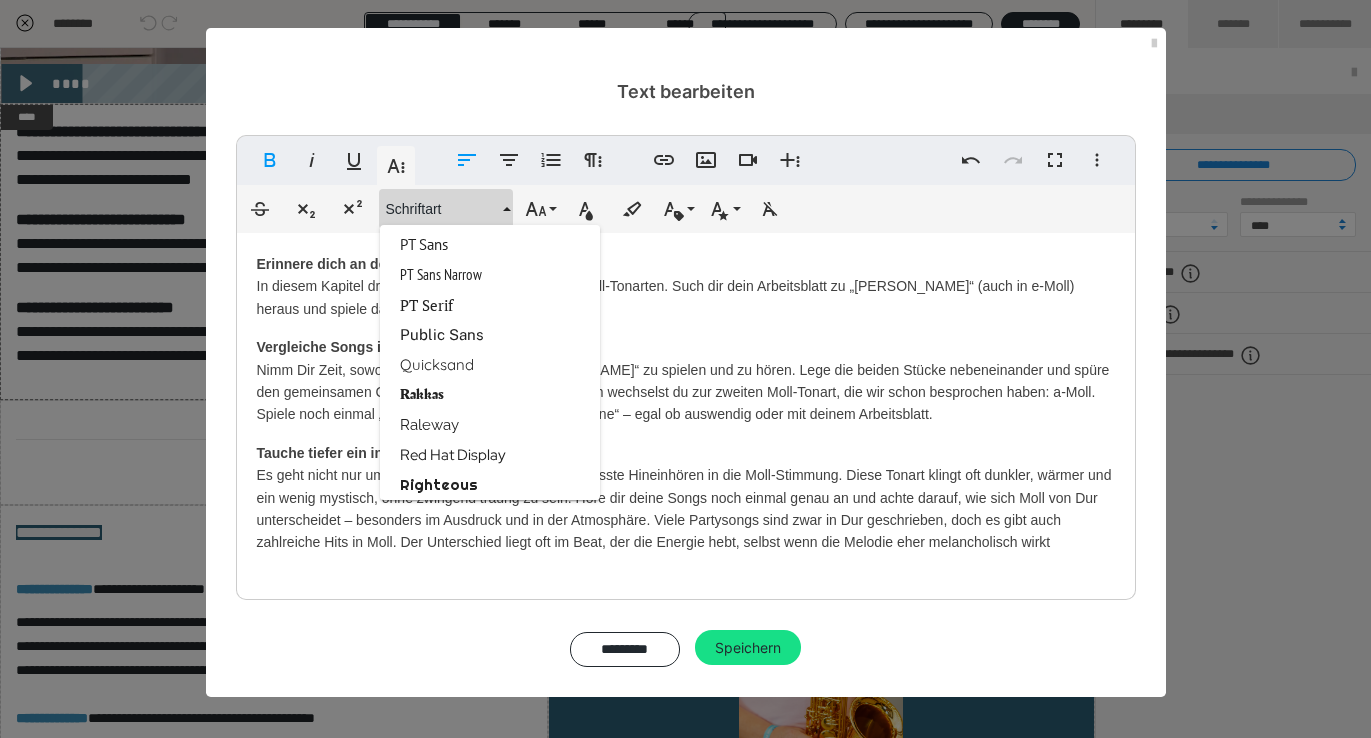 scroll, scrollTop: 2524, scrollLeft: 0, axis: vertical 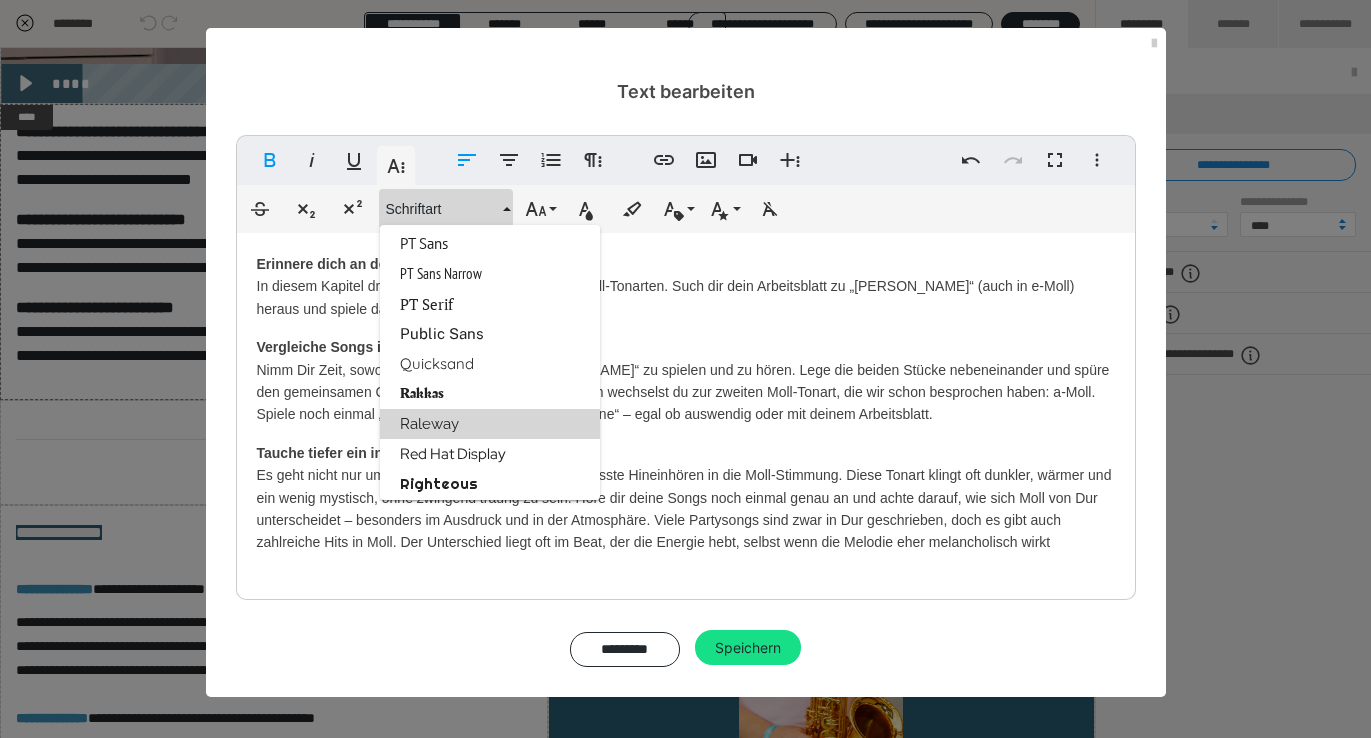 click on "Raleway" at bounding box center [490, 424] 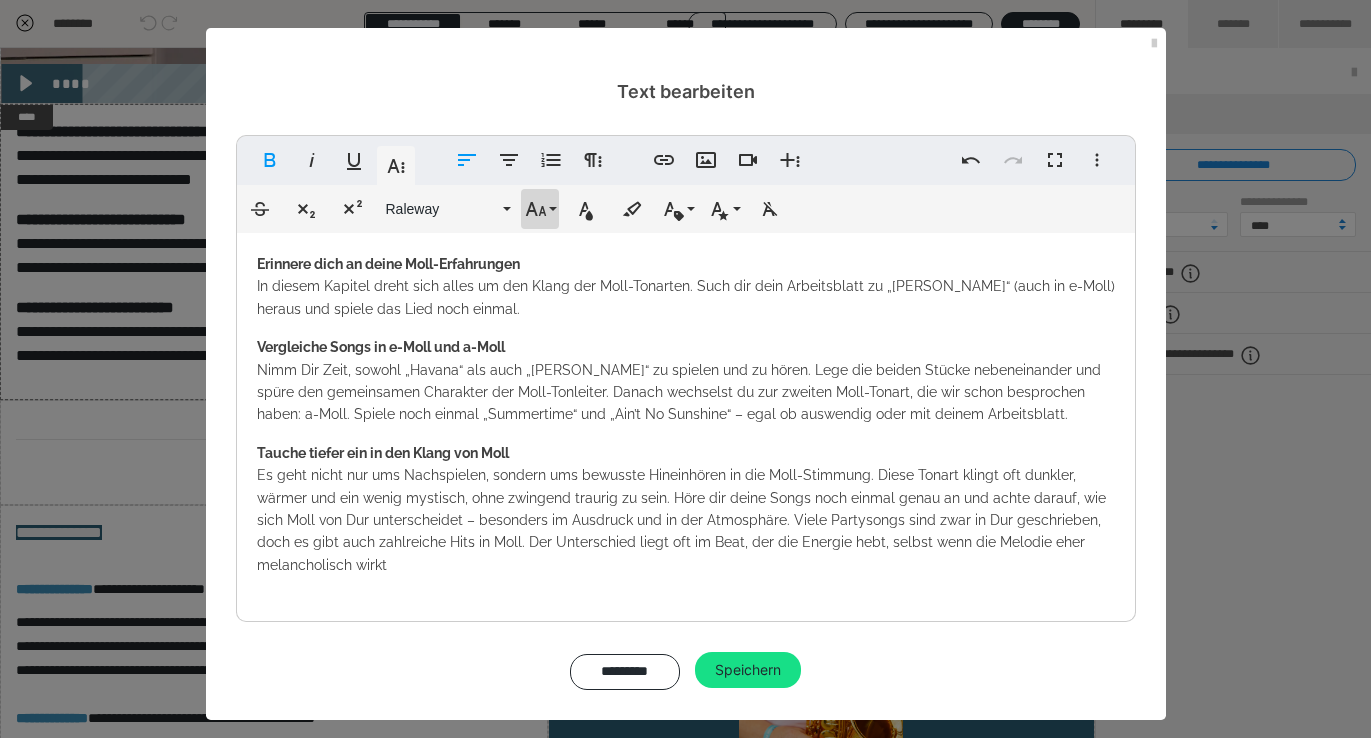 click on "Schriftgröße" at bounding box center (540, 209) 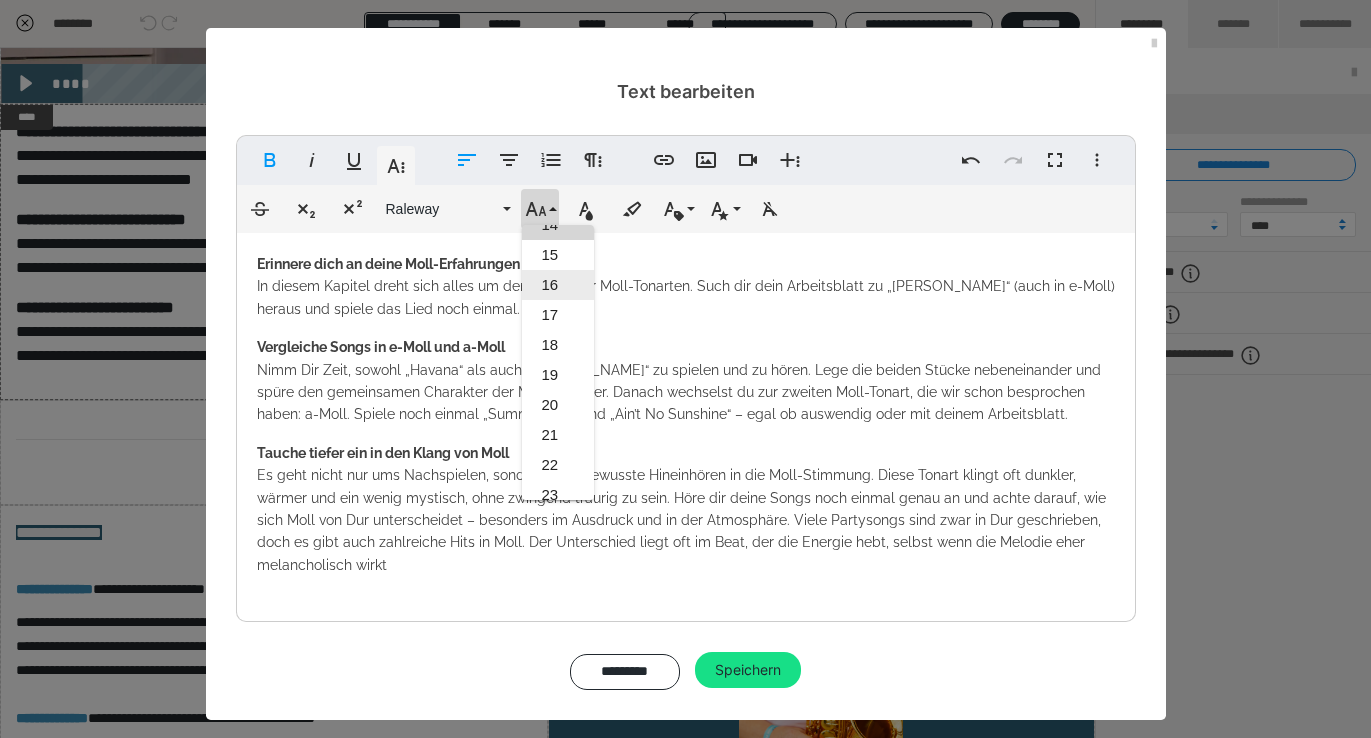 click on "16" at bounding box center (558, 285) 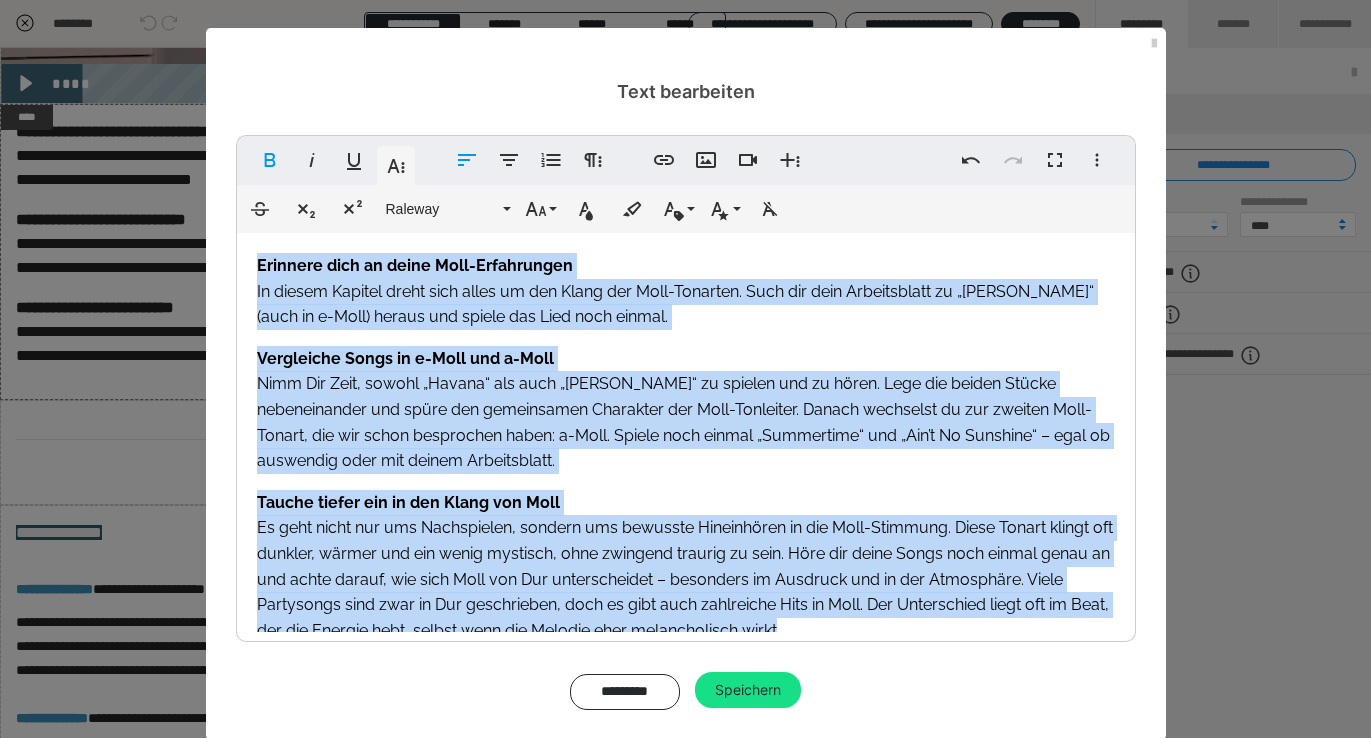 click on "Erinnere dich an deine Moll-Erfahrungen In diesem Kapitel dreht sich alles um den Klang der Moll-Tonarten. Such dir dein Arbeitsblatt zu „[PERSON_NAME]“ (auch in e-Moll) heraus und spiele das Lied noch einmal." at bounding box center (686, 291) 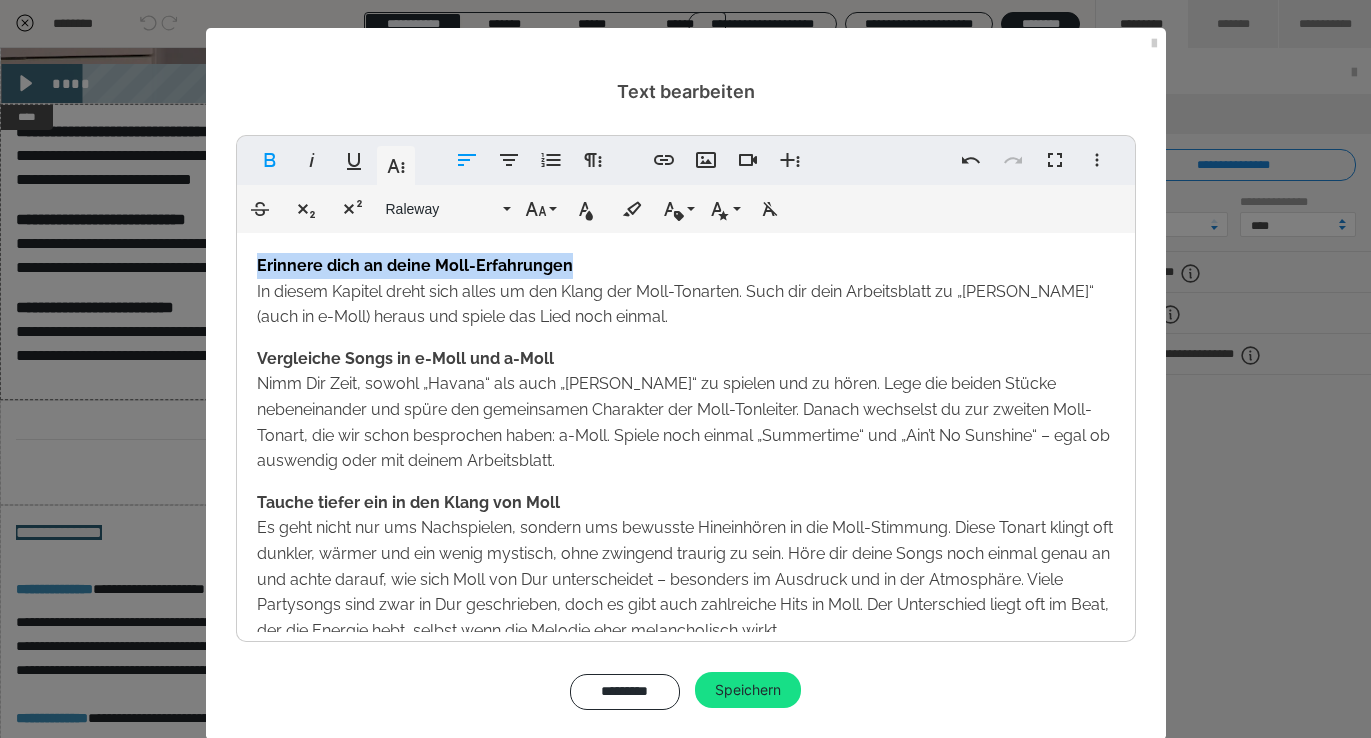 drag, startPoint x: 596, startPoint y: 258, endPoint x: 274, endPoint y: 245, distance: 322.26233 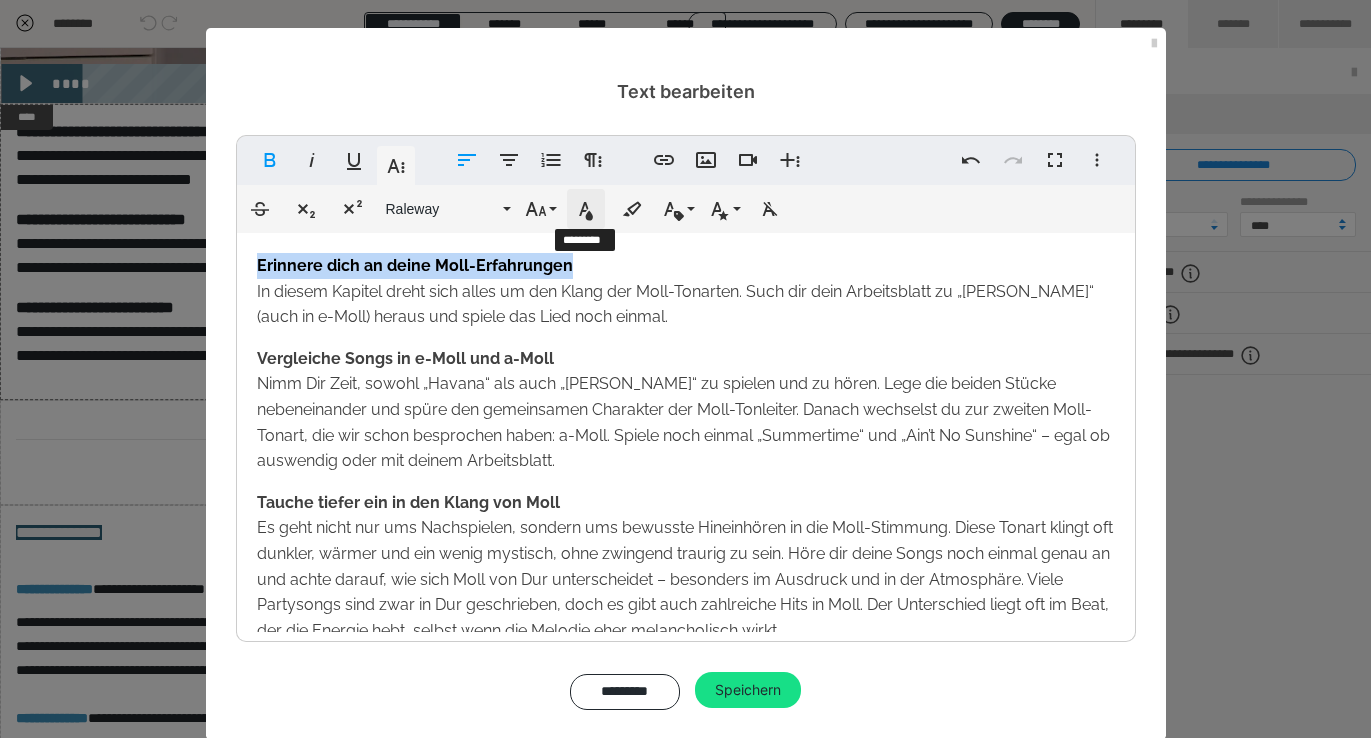 click 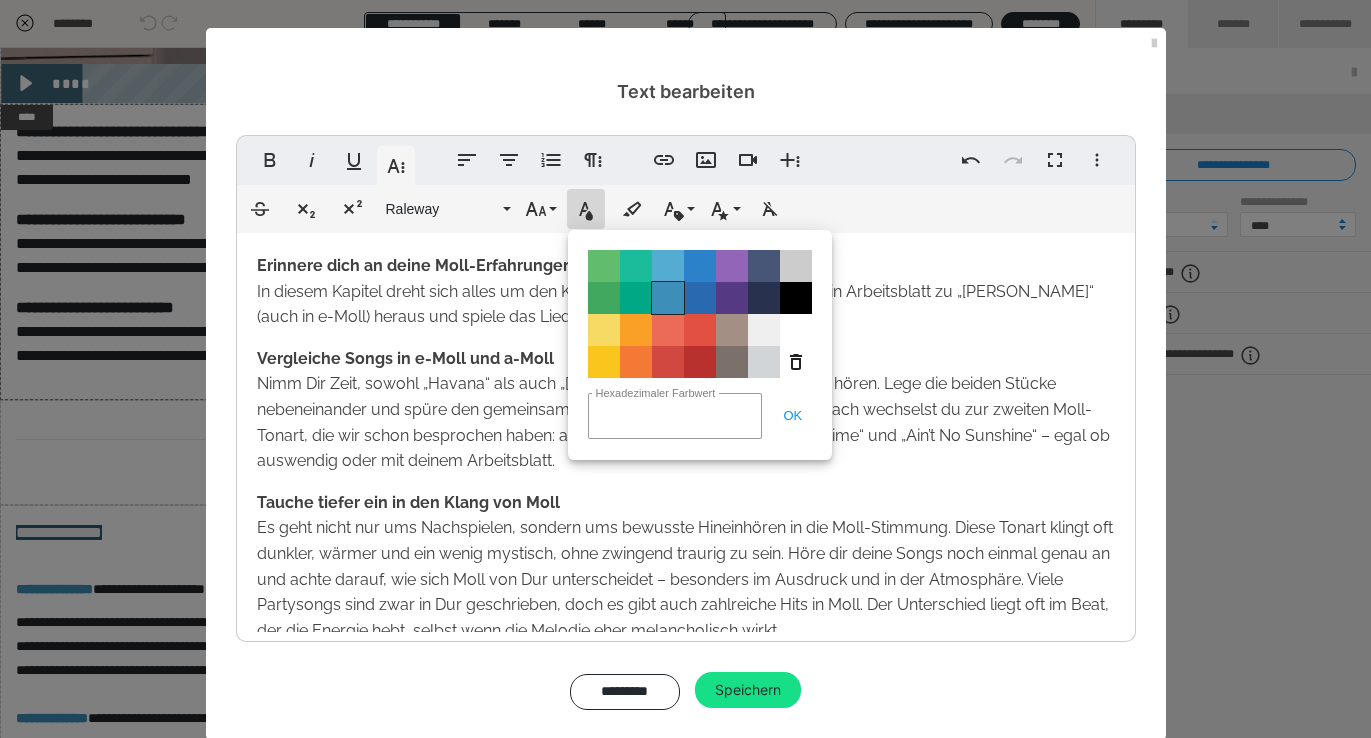 click on "Color#3D8EB9" at bounding box center [668, 298] 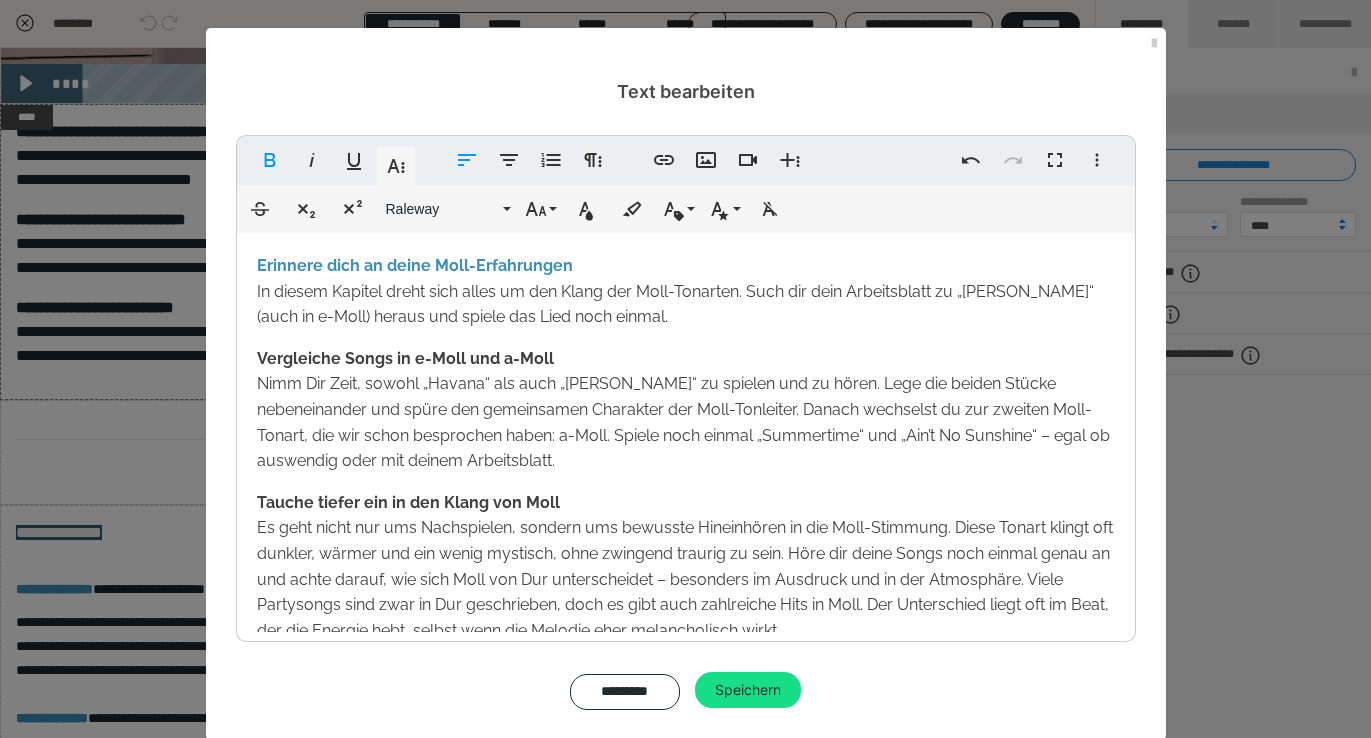 click on "Vergleiche Songs in e-Moll und a-Moll Nimm Dir Zeit, sowohl „[GEOGRAPHIC_DATA]“ als auch „[PERSON_NAME]“ zu spielen und zu hören. Lege die beiden Stücke nebeneinander und spüre den gemeinsamen Charakter der Moll-Tonleiter. Danach wechselst du zur zweiten Moll-Tonart, die wir schon besprochen haben: a-Moll. Spiele noch einmal „Summertime“ und „Ain’t No Sunshine“ – egal ob auswendig oder mit deinem Arbeitsblatt." at bounding box center (686, 410) 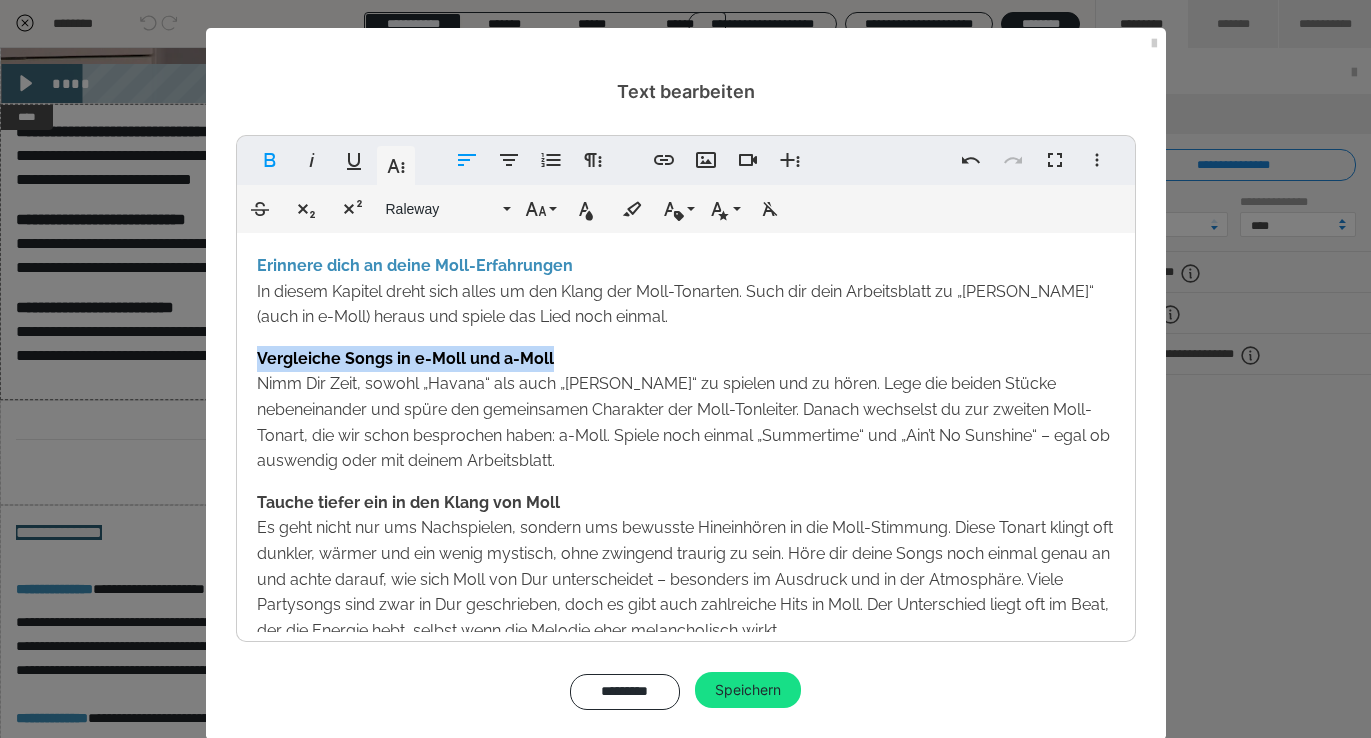 drag, startPoint x: 617, startPoint y: 352, endPoint x: 251, endPoint y: 344, distance: 366.08743 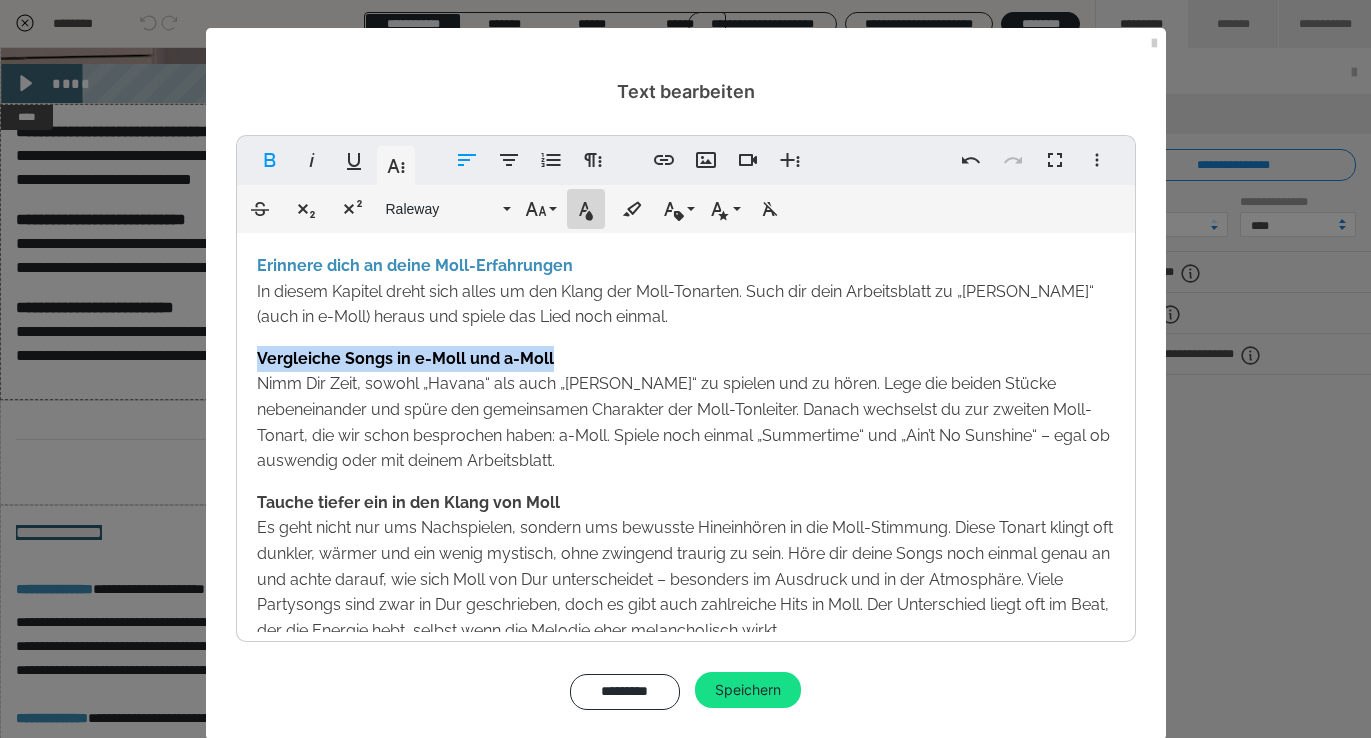 click 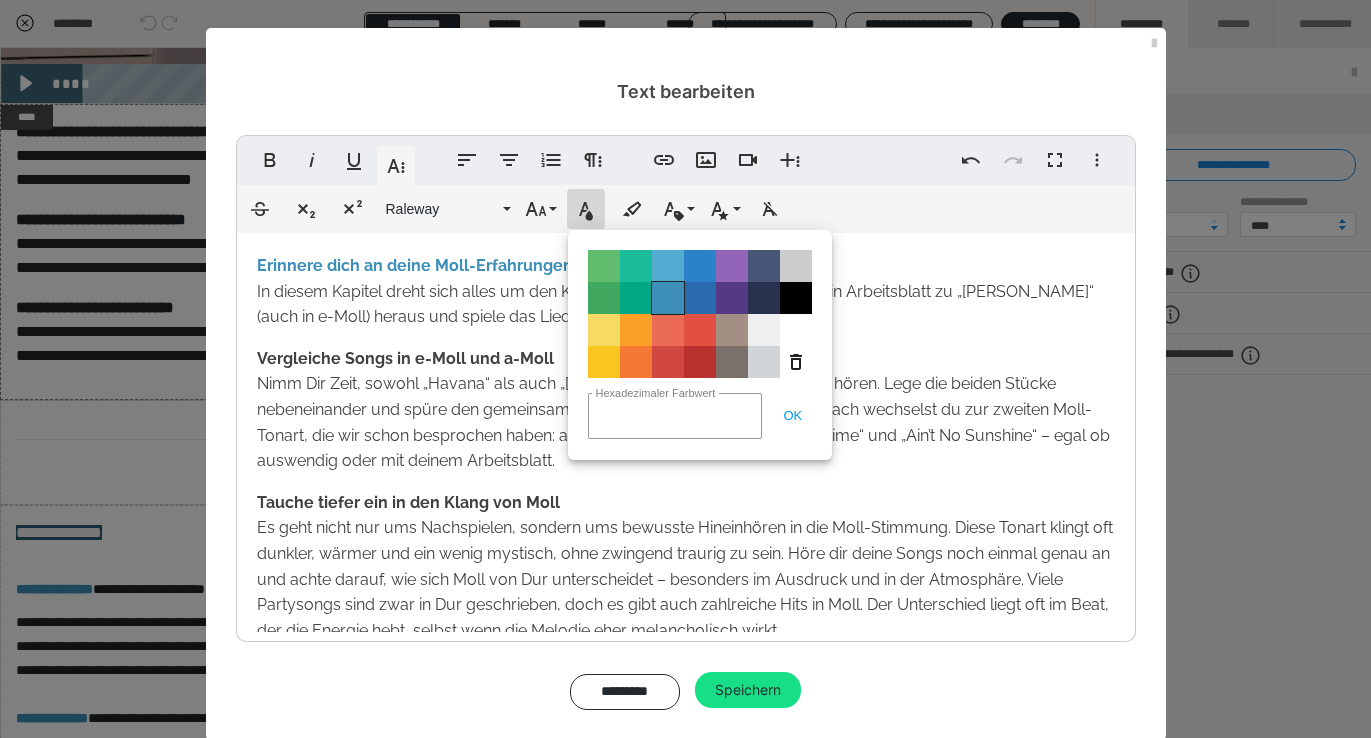 click on "Color#3D8EB9" at bounding box center (668, 298) 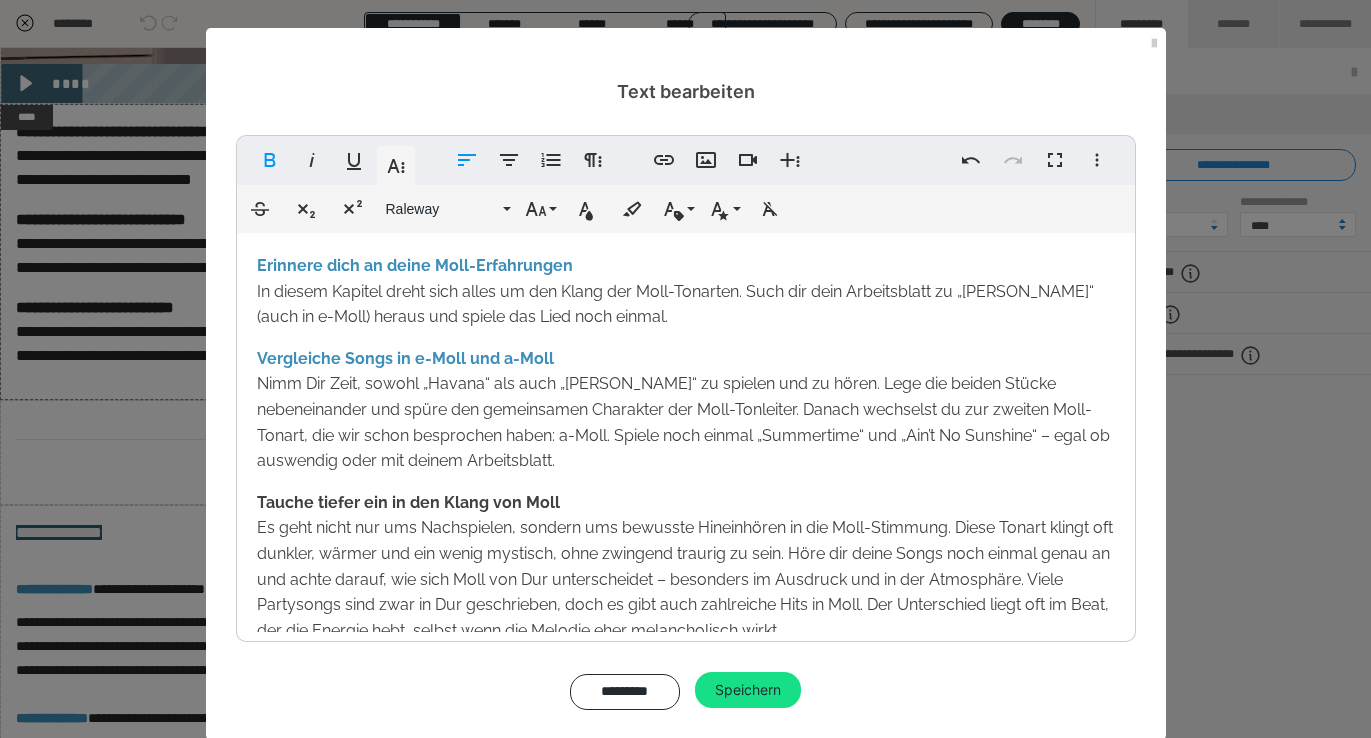 click on "Tauche tiefer ein in den Klang von Moll Es geht nicht nur ums Nachspielen, sondern ums bewusste Hineinhören in die Moll-Stimmung. Diese Tonart klingt oft dunkler, wärmer und ein wenig mystisch, ohne zwingend traurig zu sein. Höre dir deine Songs noch einmal genau an und achte darauf, wie sich Moll von Dur unterscheidet – besonders im Ausdruck und in der Atmosphäre. Viele Partysongs sind zwar in Dur geschrieben, doch es gibt auch zahlreiche Hits in Moll. Der Unterschied liegt oft im Beat, der die Energie hebt, selbst wenn die Melodie eher melancholisch wirkt" at bounding box center [686, 567] 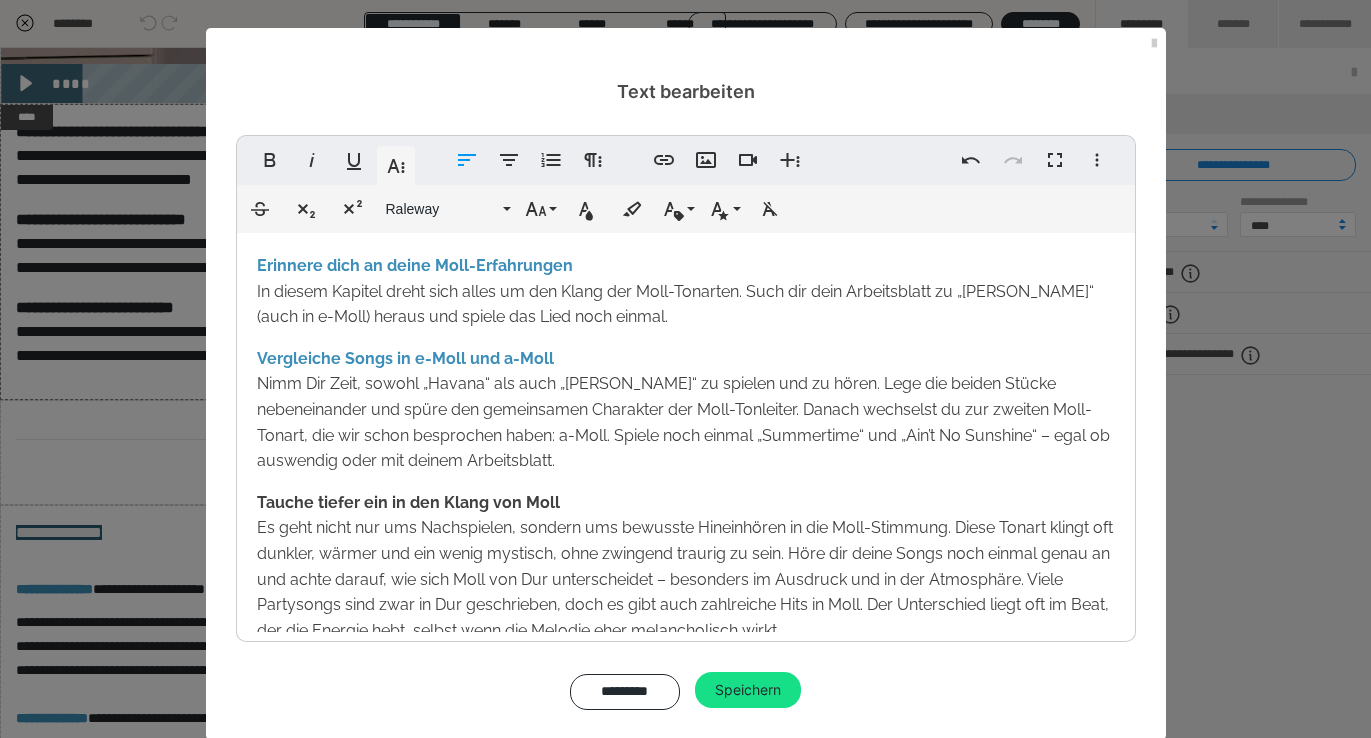 scroll, scrollTop: 47, scrollLeft: 0, axis: vertical 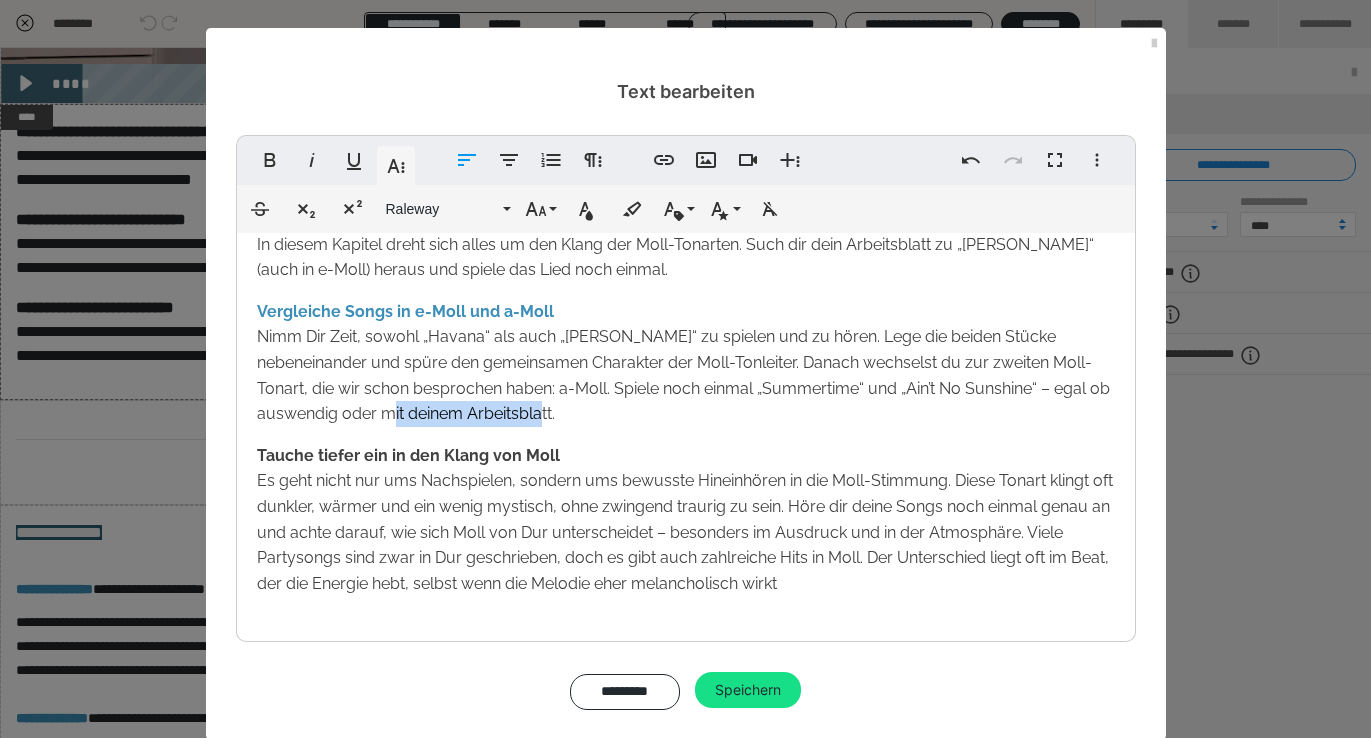 drag, startPoint x: 560, startPoint y: 413, endPoint x: 410, endPoint y: 413, distance: 150 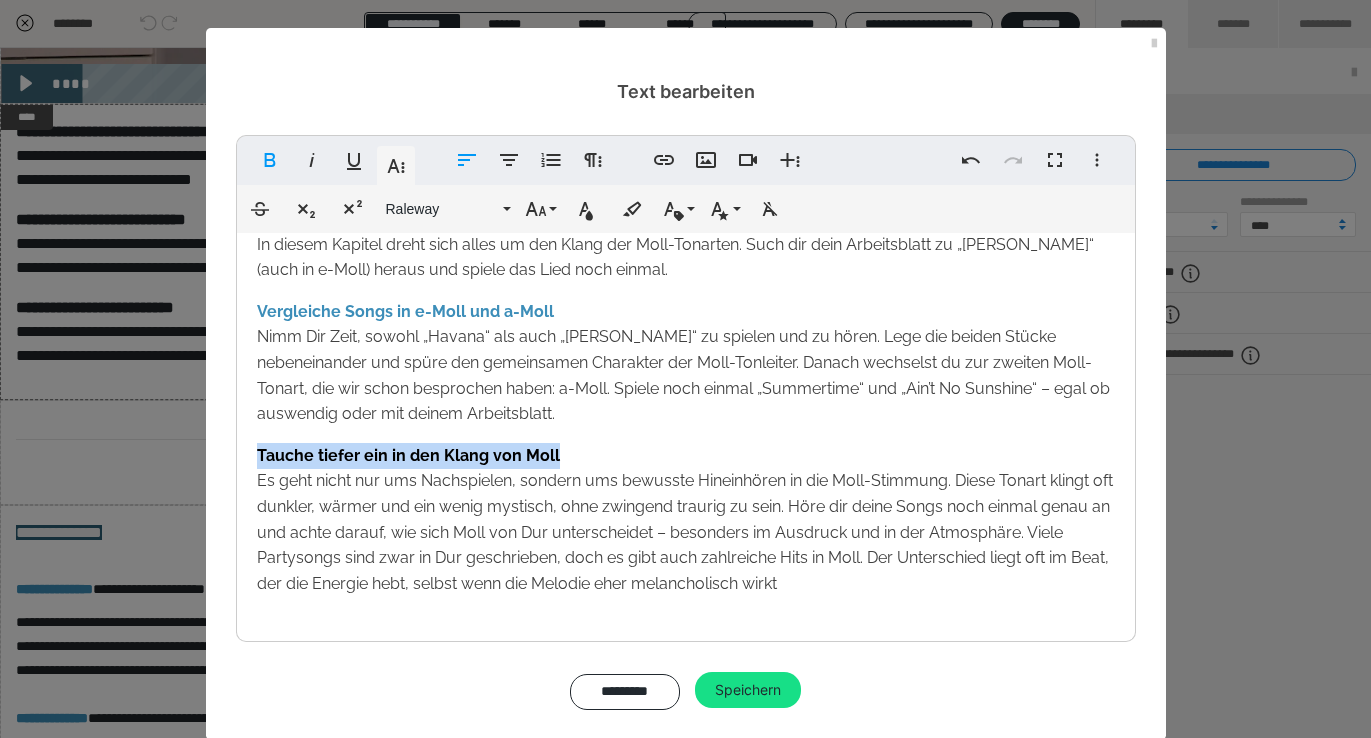 drag, startPoint x: 564, startPoint y: 455, endPoint x: 235, endPoint y: 448, distance: 329.07446 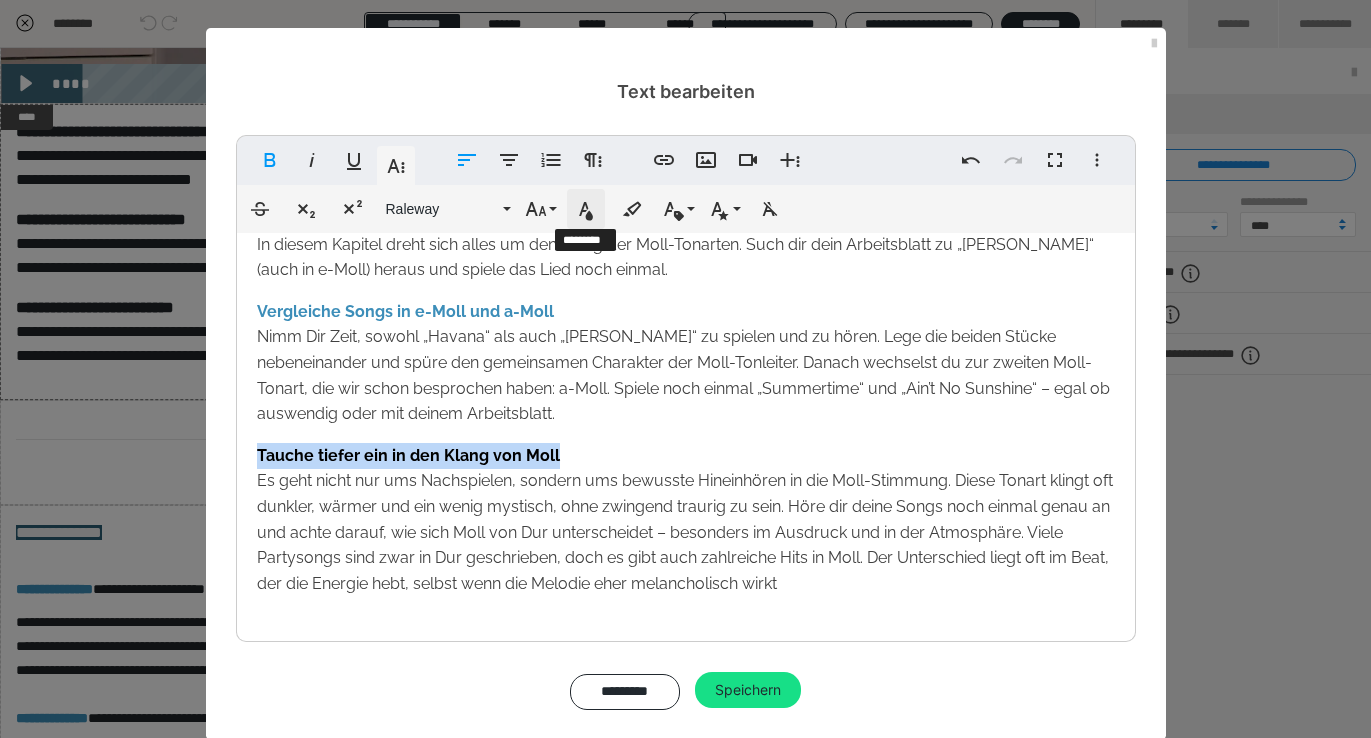 click 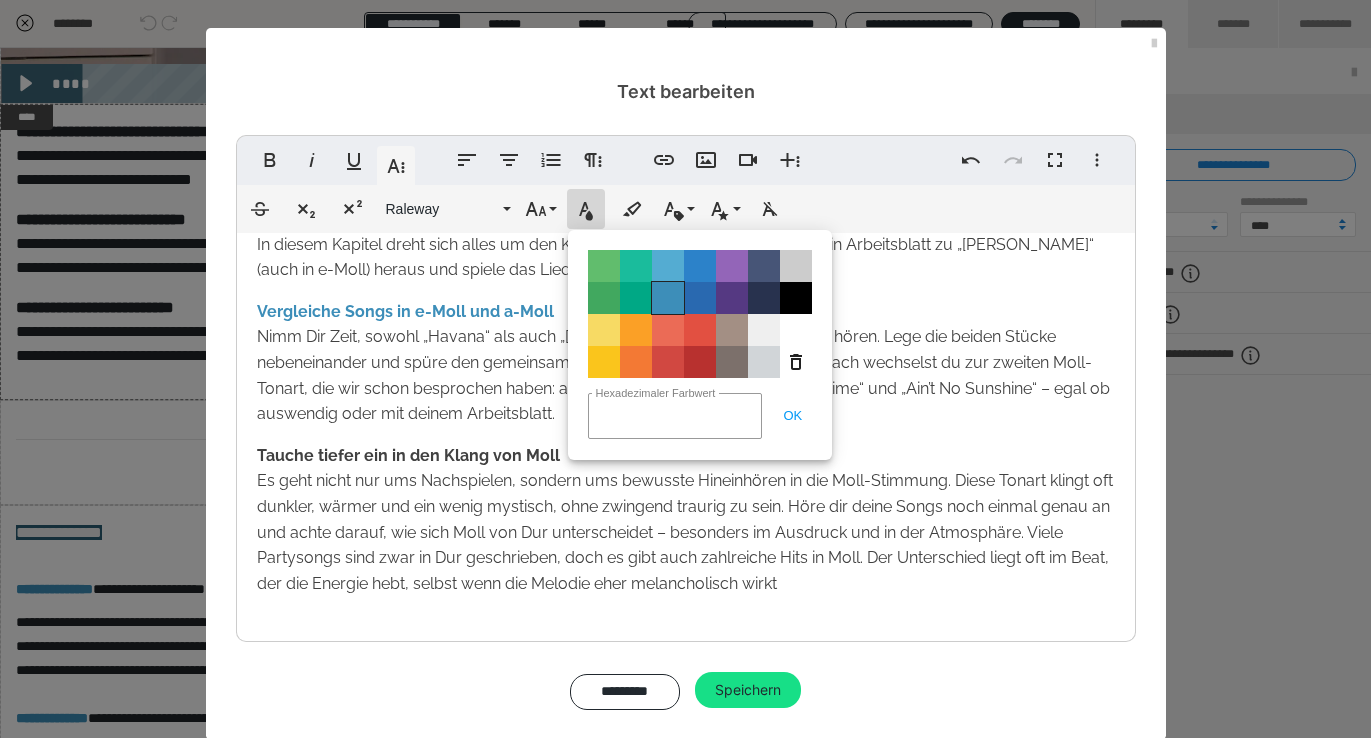 click on "Color#3D8EB9" at bounding box center (668, 298) 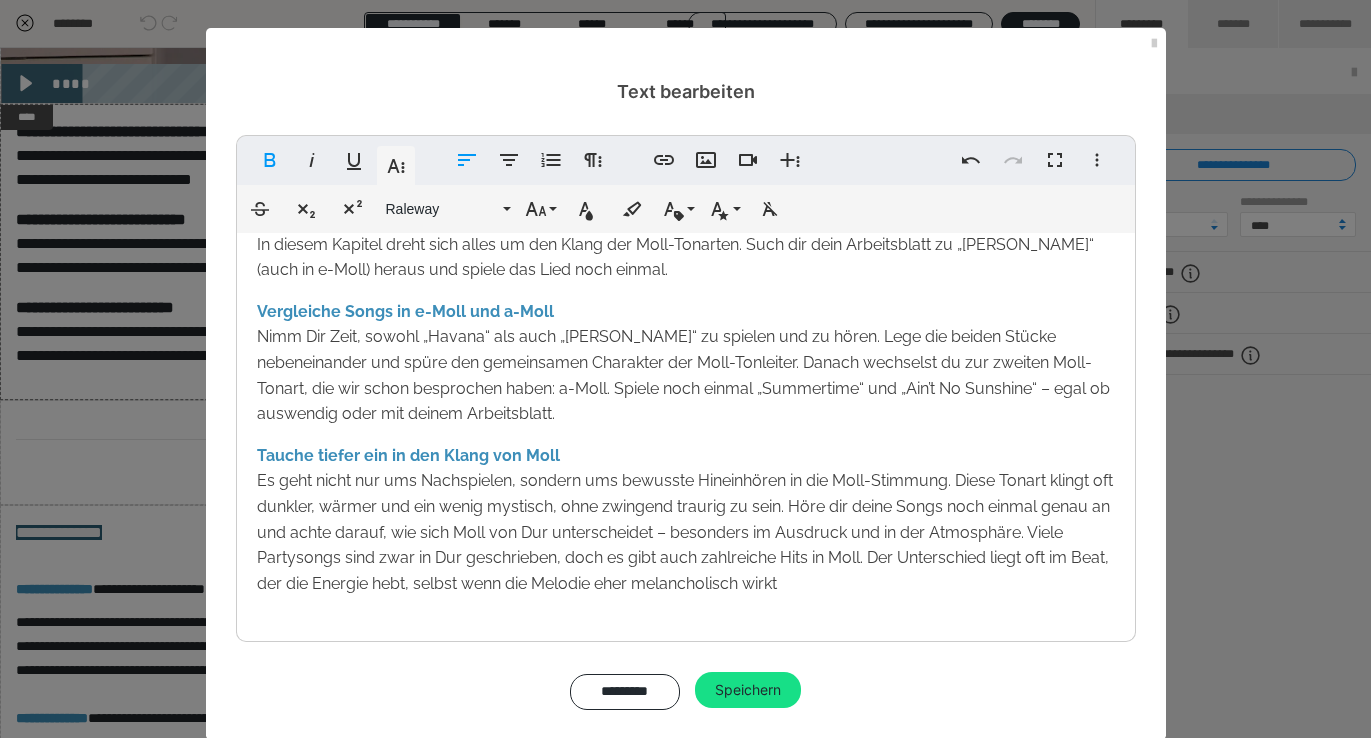 click on "Vergleiche Songs in e-Moll und a-Moll Nimm Dir Zeit, sowohl „[GEOGRAPHIC_DATA]“ als auch „[PERSON_NAME]“ zu spielen und zu hören. Lege die beiden Stücke nebeneinander und spüre den gemeinsamen Charakter der Moll-Tonleiter. Danach wechselst du zur zweiten Moll-Tonart, die wir schon besprochen haben: a-Moll. Spiele noch einmal „Summertime“ und „Ain’t No Sunshine“ – egal ob auswendig oder mit deinem Arbeitsblatt." at bounding box center (686, 363) 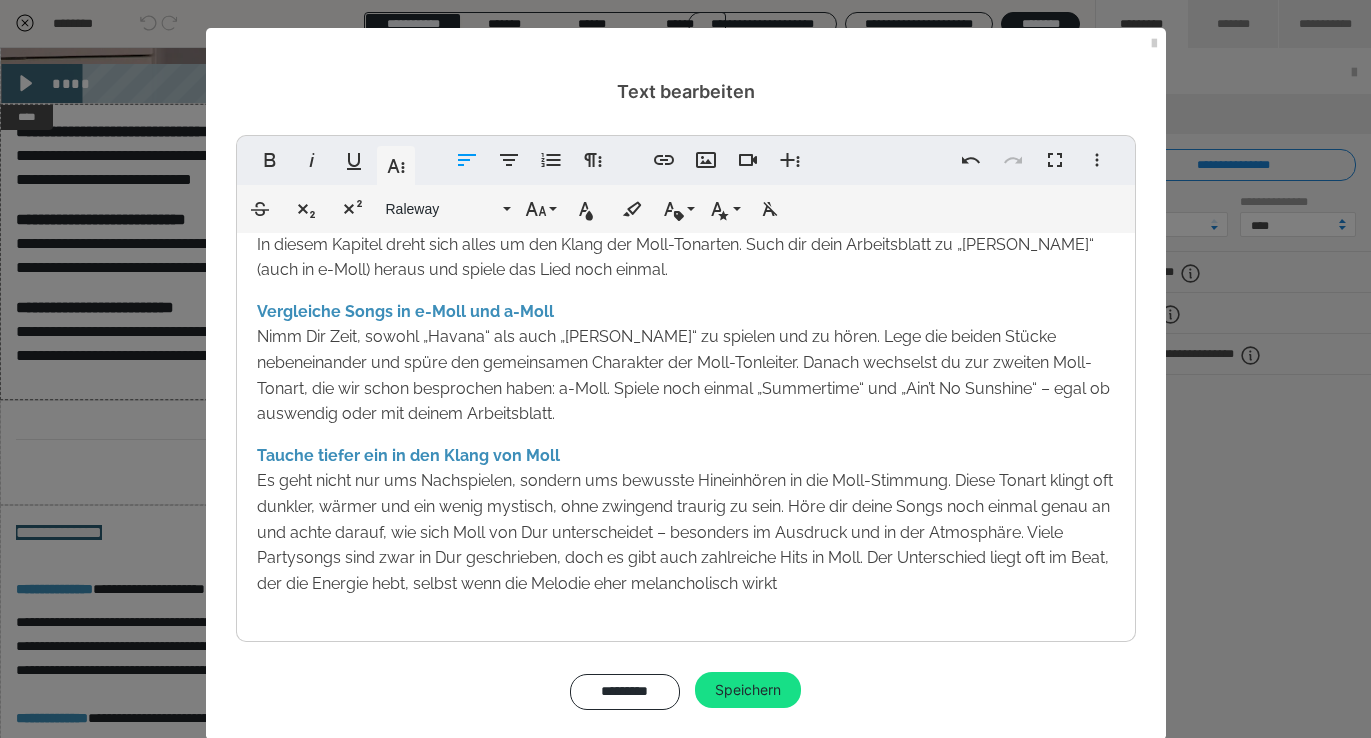 scroll, scrollTop: 27, scrollLeft: 0, axis: vertical 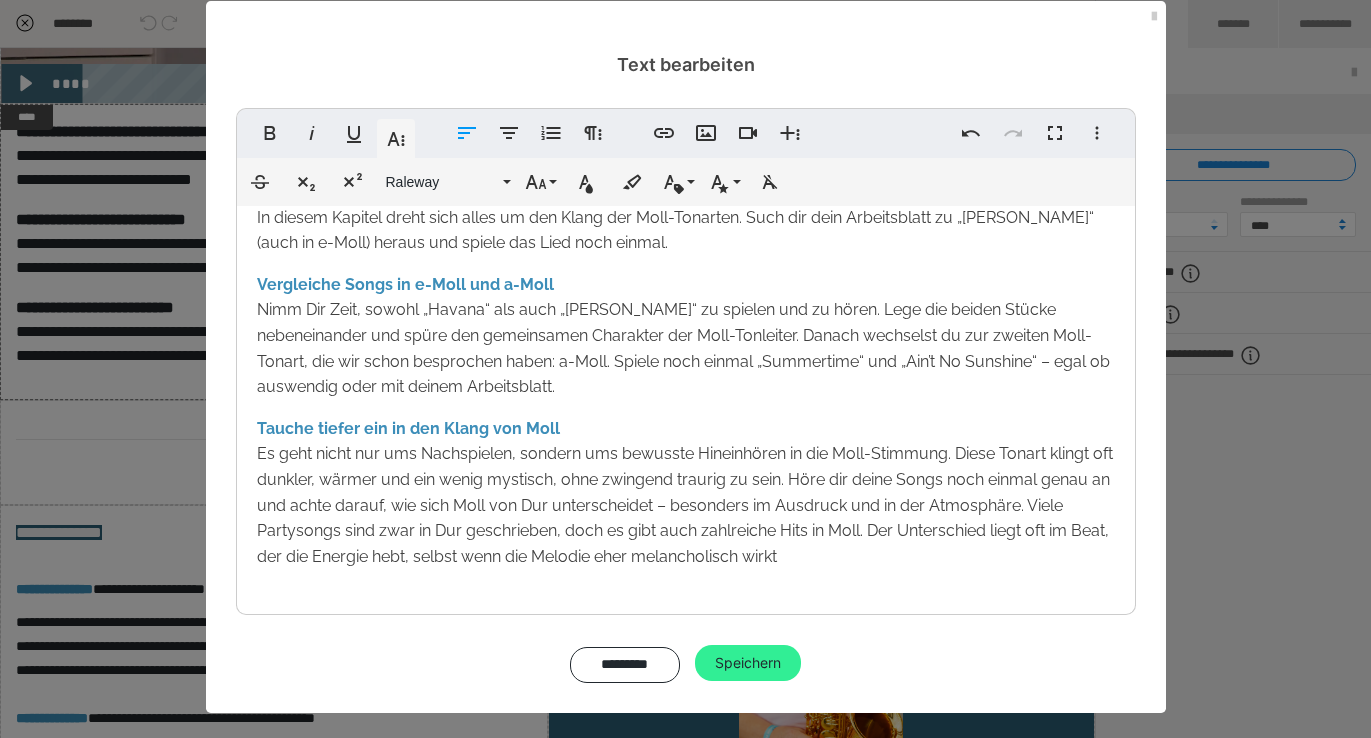 click on "Speichern" at bounding box center [748, 663] 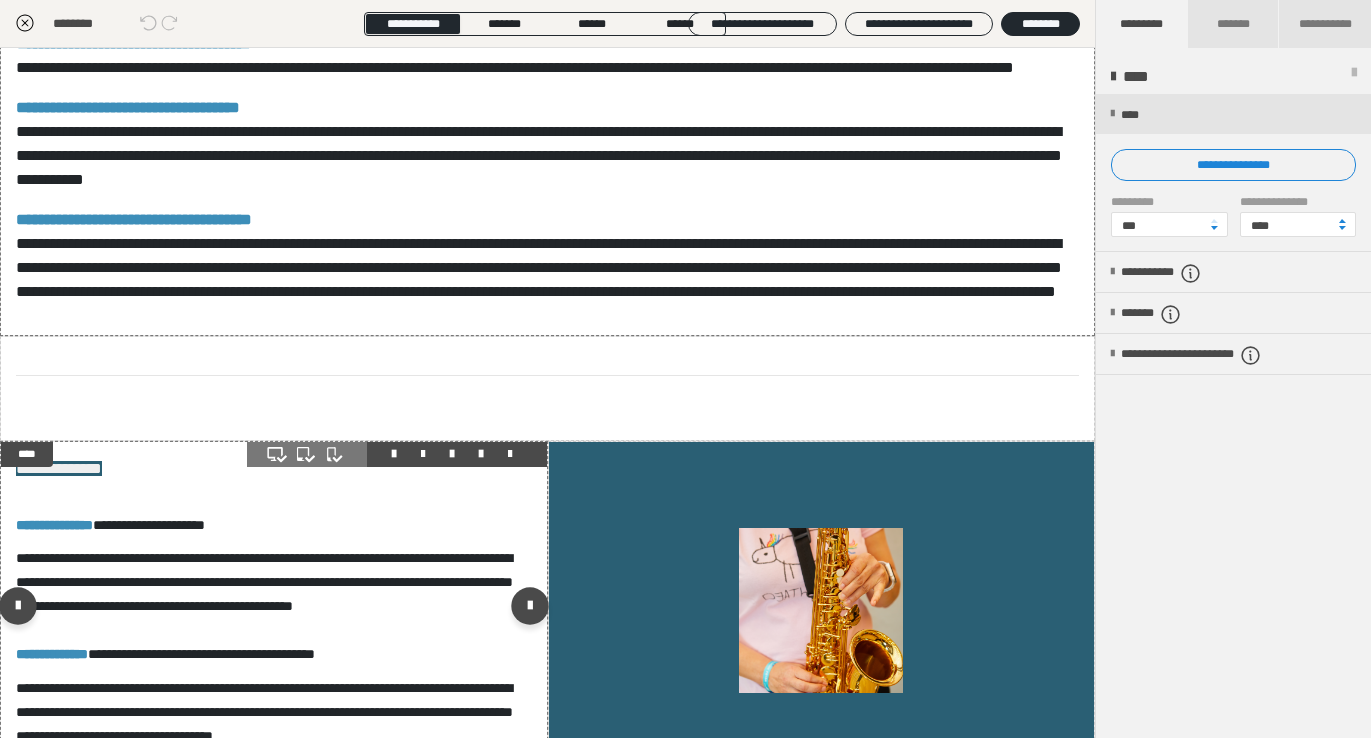 scroll, scrollTop: 861, scrollLeft: 0, axis: vertical 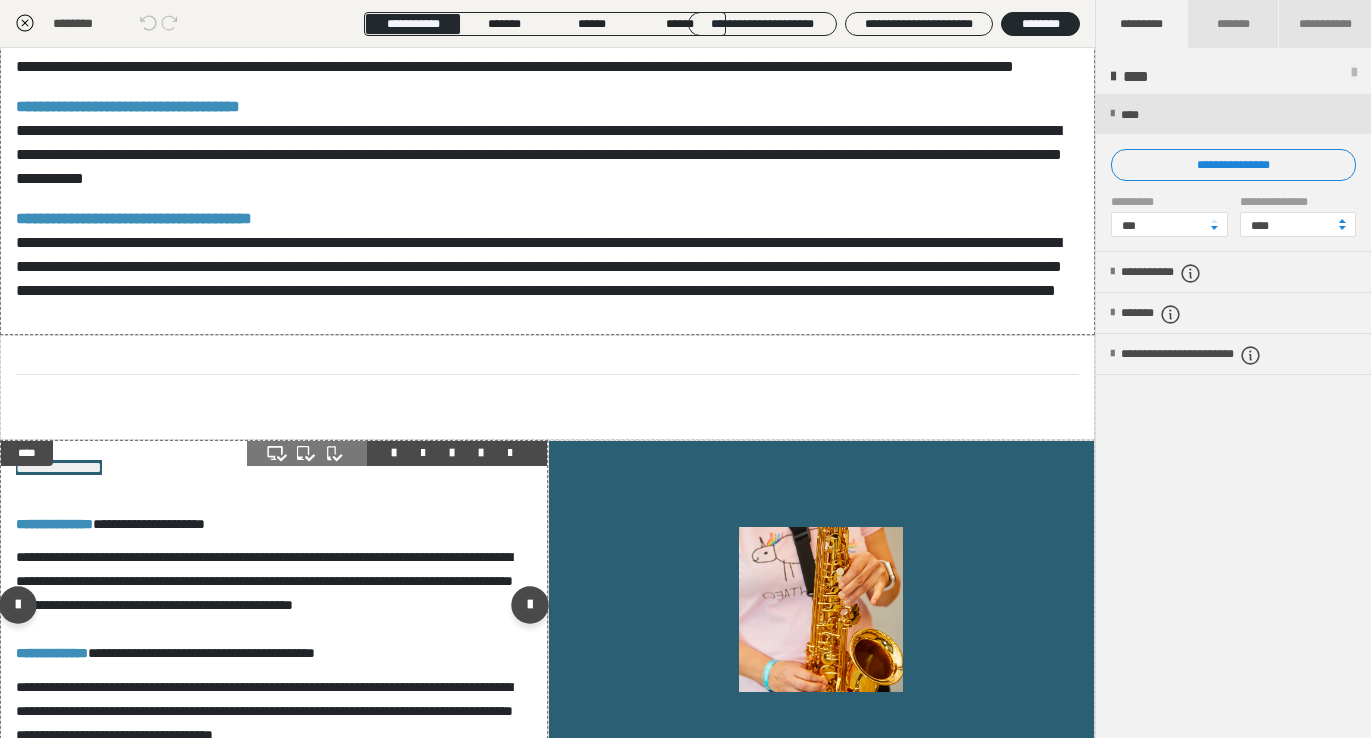 click at bounding box center [481, 453] 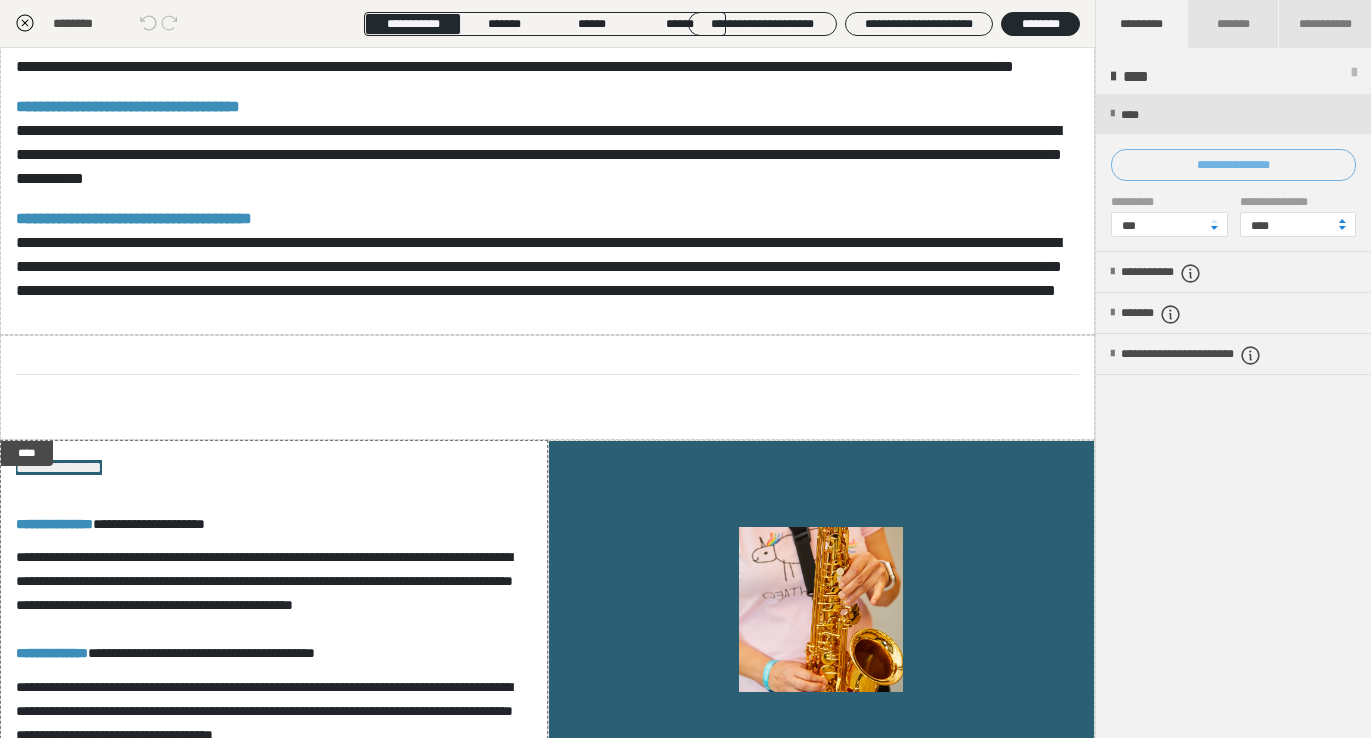 click on "**********" at bounding box center [1233, 165] 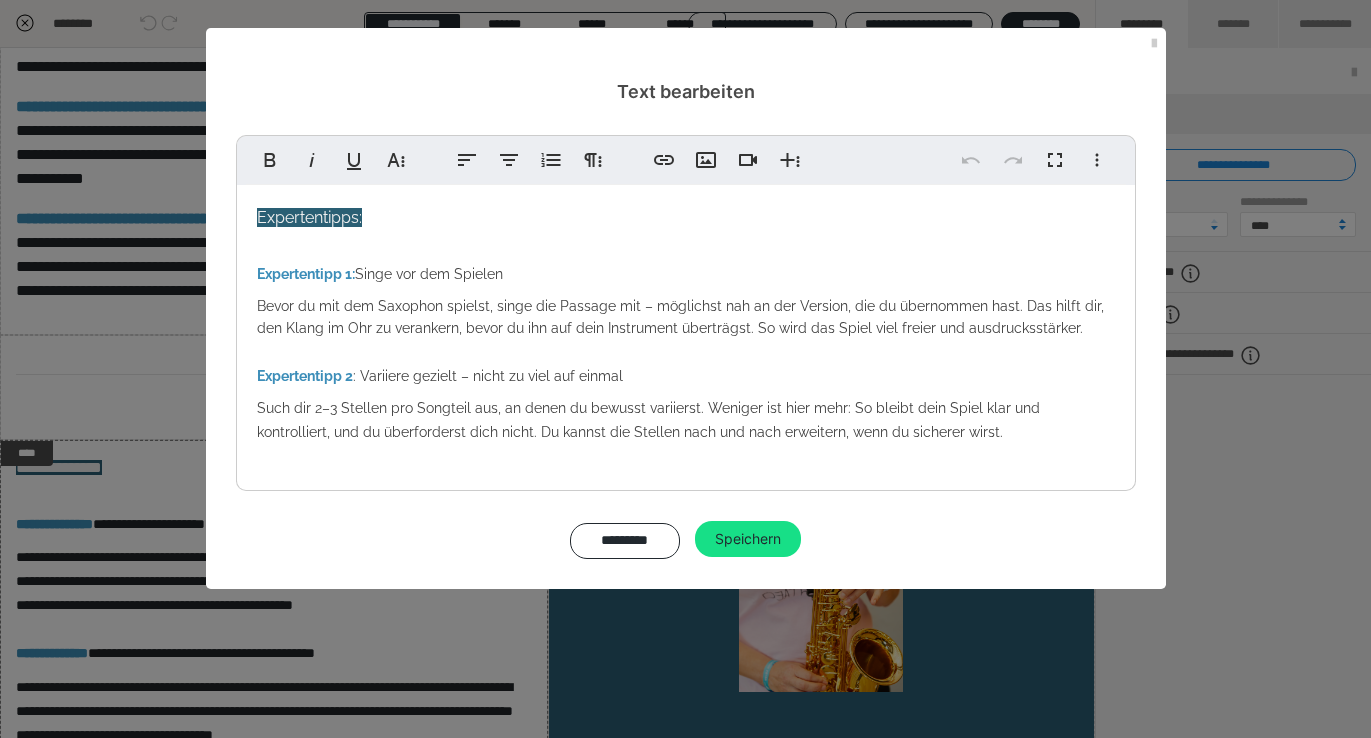drag, startPoint x: 935, startPoint y: 445, endPoint x: 684, endPoint y: 352, distance: 267.67517 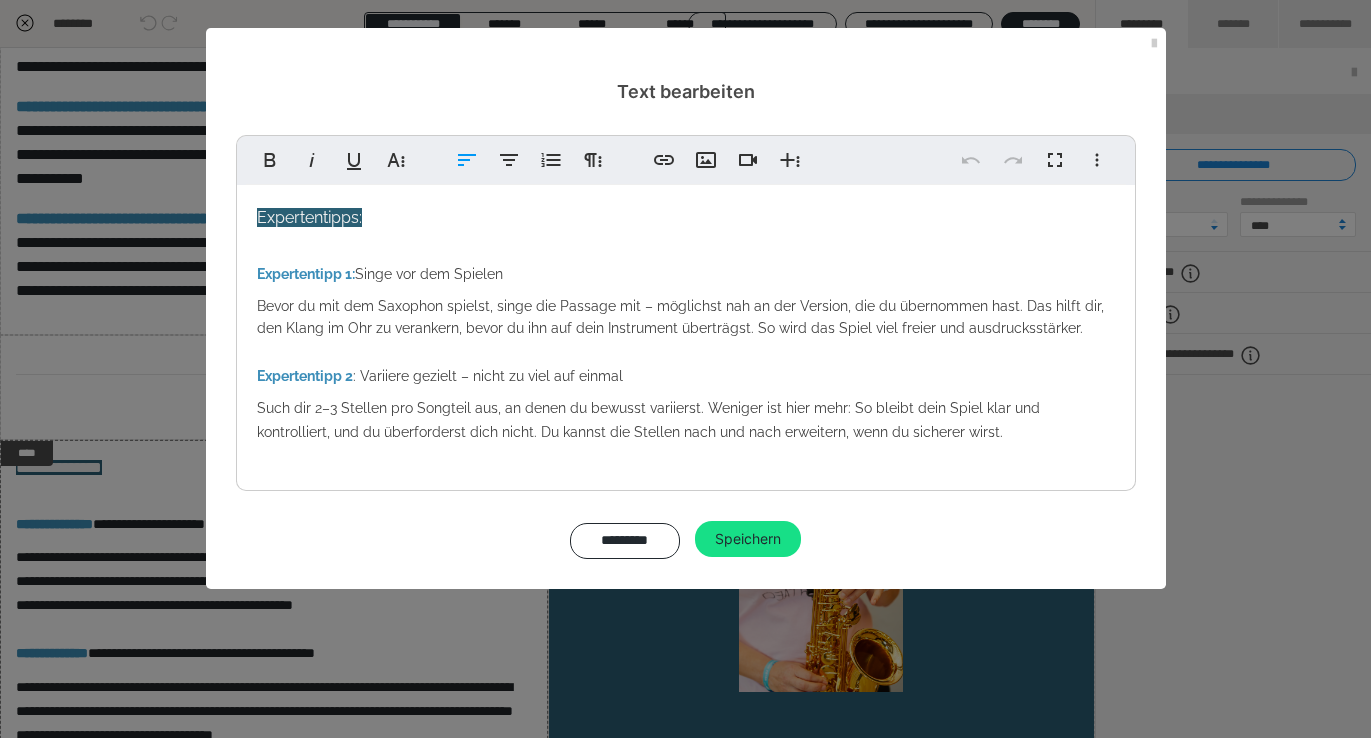 click on "Expertentipps:  Expertentipp 1:  Singe vor dem Spielen Bevor du mit dem Saxophon spielst, singe die Passage mit – möglichst nah an der Version, die du übernommen hast. Das hilft dir, den Klang im Ohr zu verankern, bevor du ihn auf dein Instrument überträgst. So wird das Spiel viel freier und ausdrucksstärker. Expertentipp 2 : Variiere gezielt – nicht zu viel auf einmal Such dir 2–3 Stellen pro Songteil aus, an denen du bewusst variierst. Weniger ist hier mehr: So bleibt dein Spiel klar und kontrolliert, und du überforderst dich nicht. Du kannst die Stellen nach und nach erweitern, wenn du sicherer wirst." at bounding box center (686, 333) 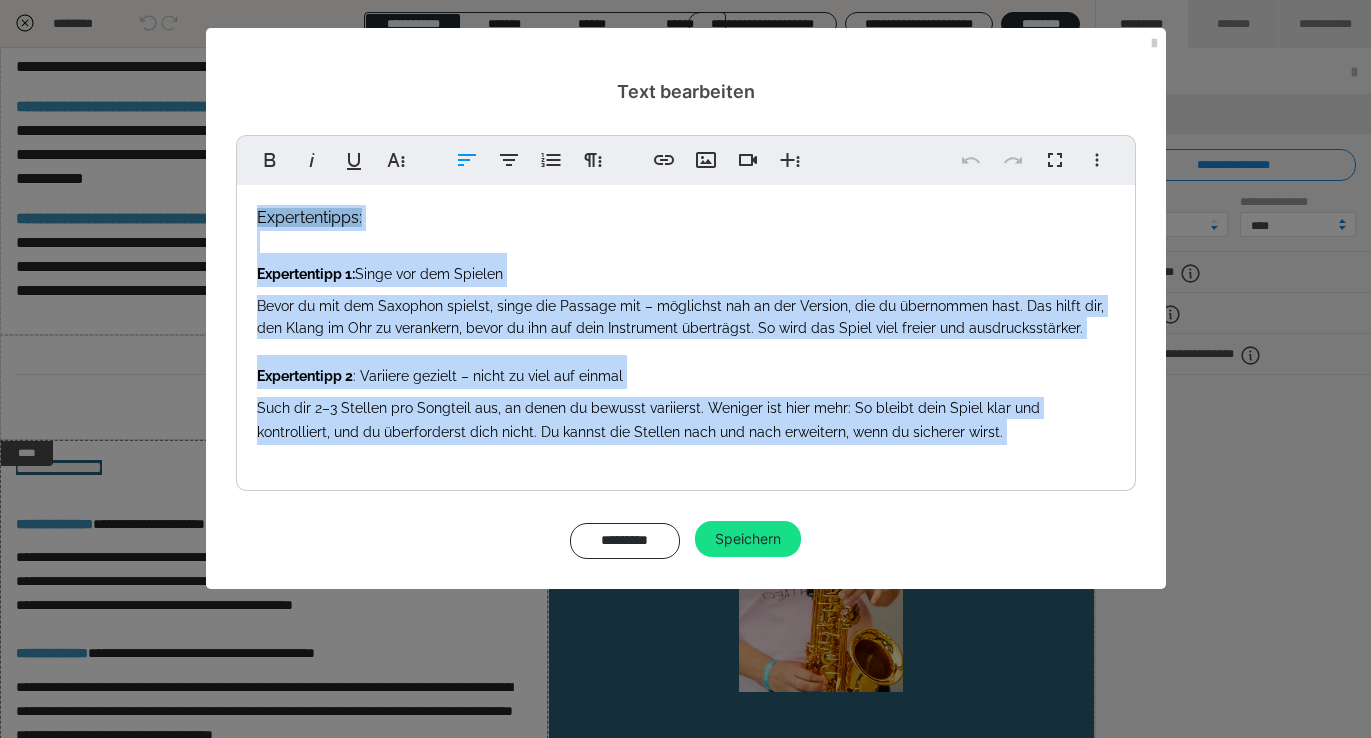 click on "Expertentipps:  Expertentipp 1:  Singe vor dem Spielen Bevor du mit dem Saxophon spielst, singe die Passage mit – möglichst nah an der Version, die du übernommen hast. Das hilft dir, den Klang im Ohr zu verankern, bevor du ihn auf dein Instrument überträgst. So wird das Spiel viel freier und ausdrucksstärker. Expertentipp 2 : Variiere gezielt – nicht zu viel auf einmal Such dir 2–3 Stellen pro Songteil aus, an denen du bewusst variierst. Weniger ist hier mehr: So bleibt dein Spiel klar und kontrolliert, und du überforderst dich nicht. Du kannst die Stellen nach und nach erweitern, wenn du sicherer wirst." at bounding box center [686, 333] 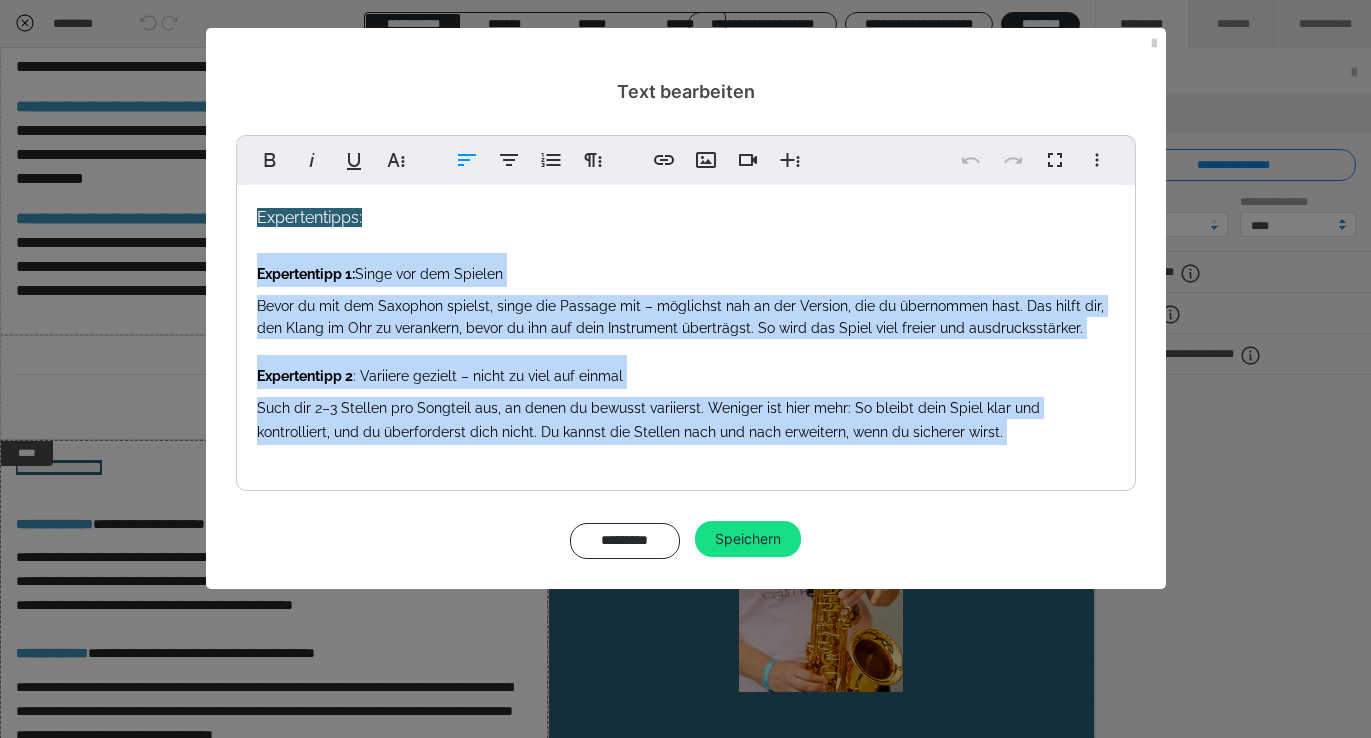 drag, startPoint x: 934, startPoint y: 442, endPoint x: 240, endPoint y: 278, distance: 713.1143 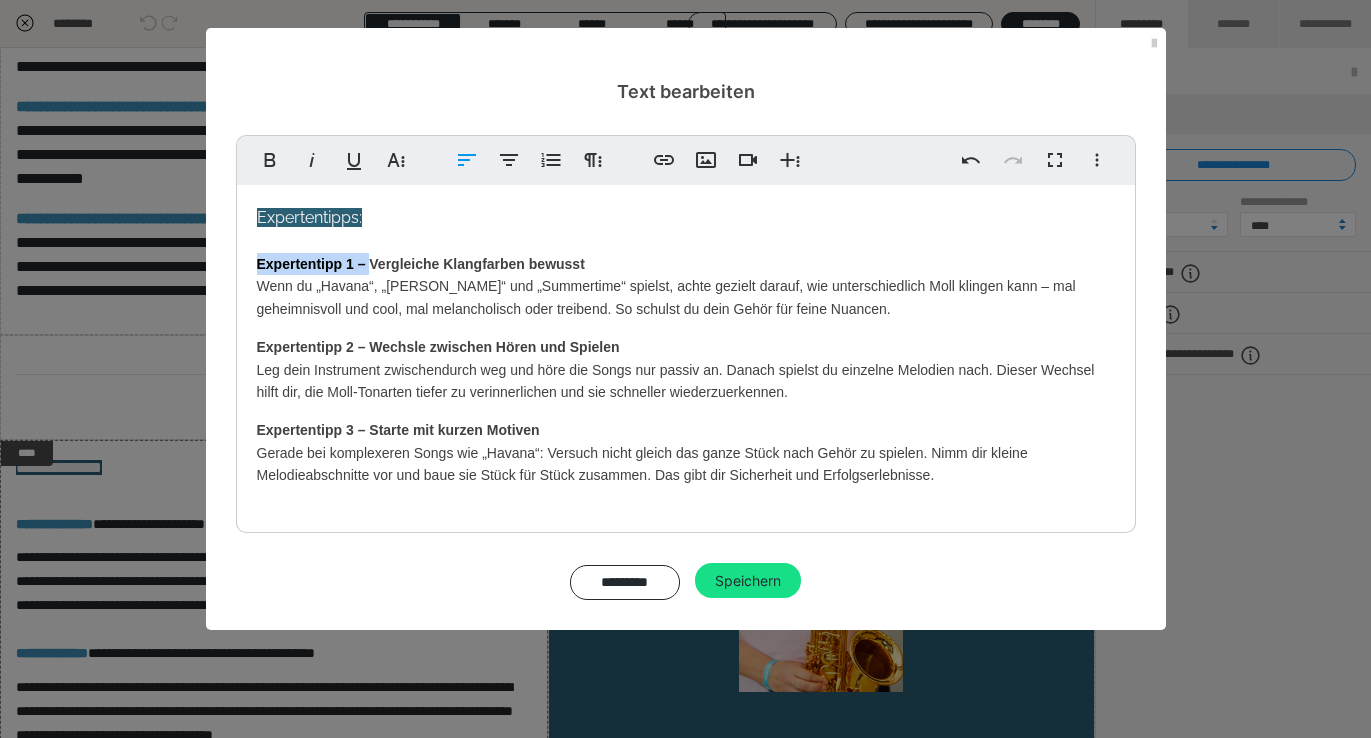 drag, startPoint x: 373, startPoint y: 265, endPoint x: 234, endPoint y: 254, distance: 139.43457 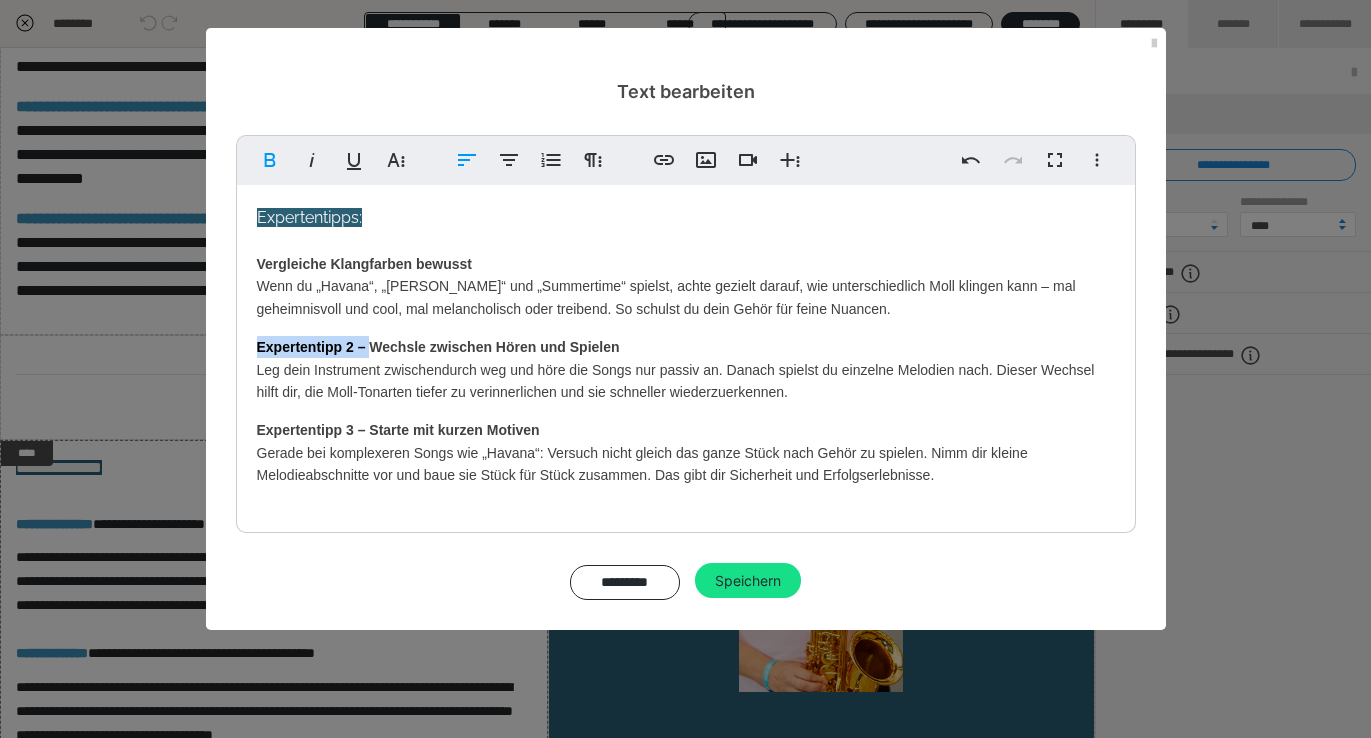 drag, startPoint x: 371, startPoint y: 349, endPoint x: 239, endPoint y: 339, distance: 132.37825 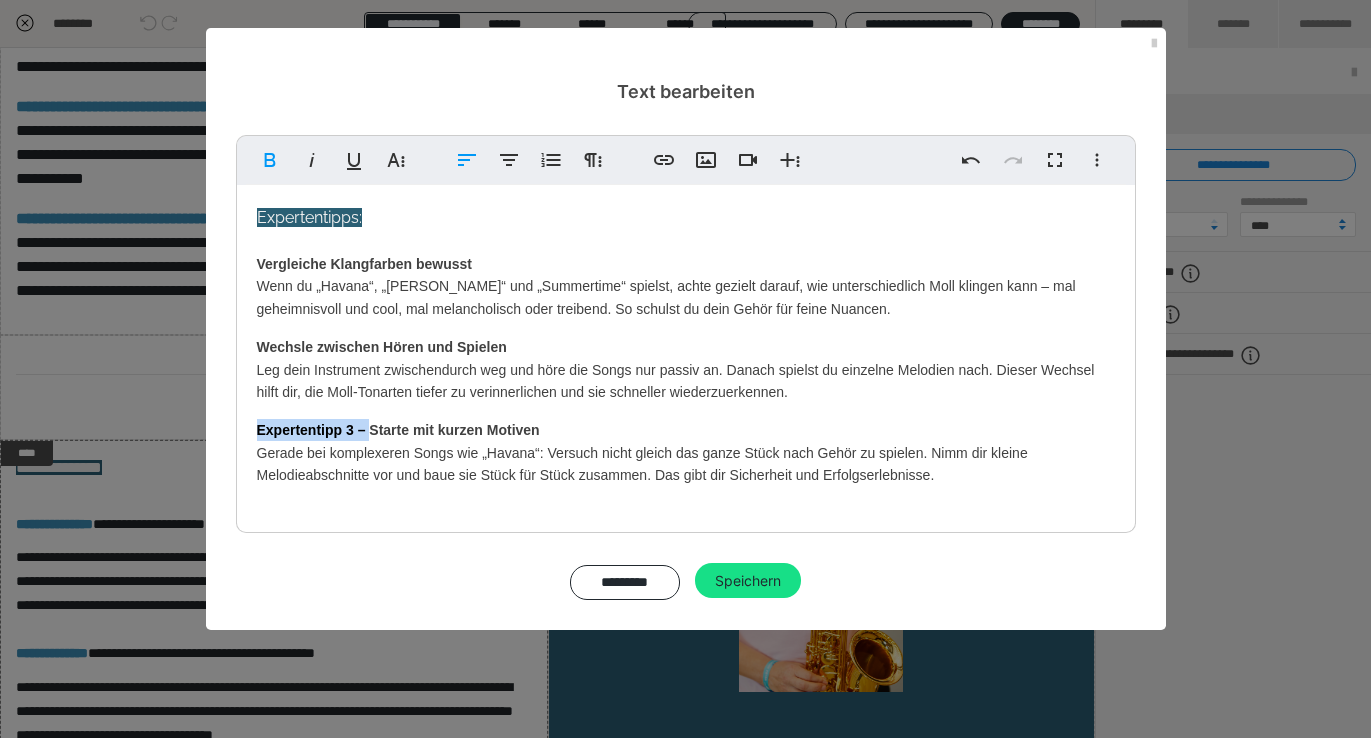 drag, startPoint x: 367, startPoint y: 427, endPoint x: 220, endPoint y: 421, distance: 147.12239 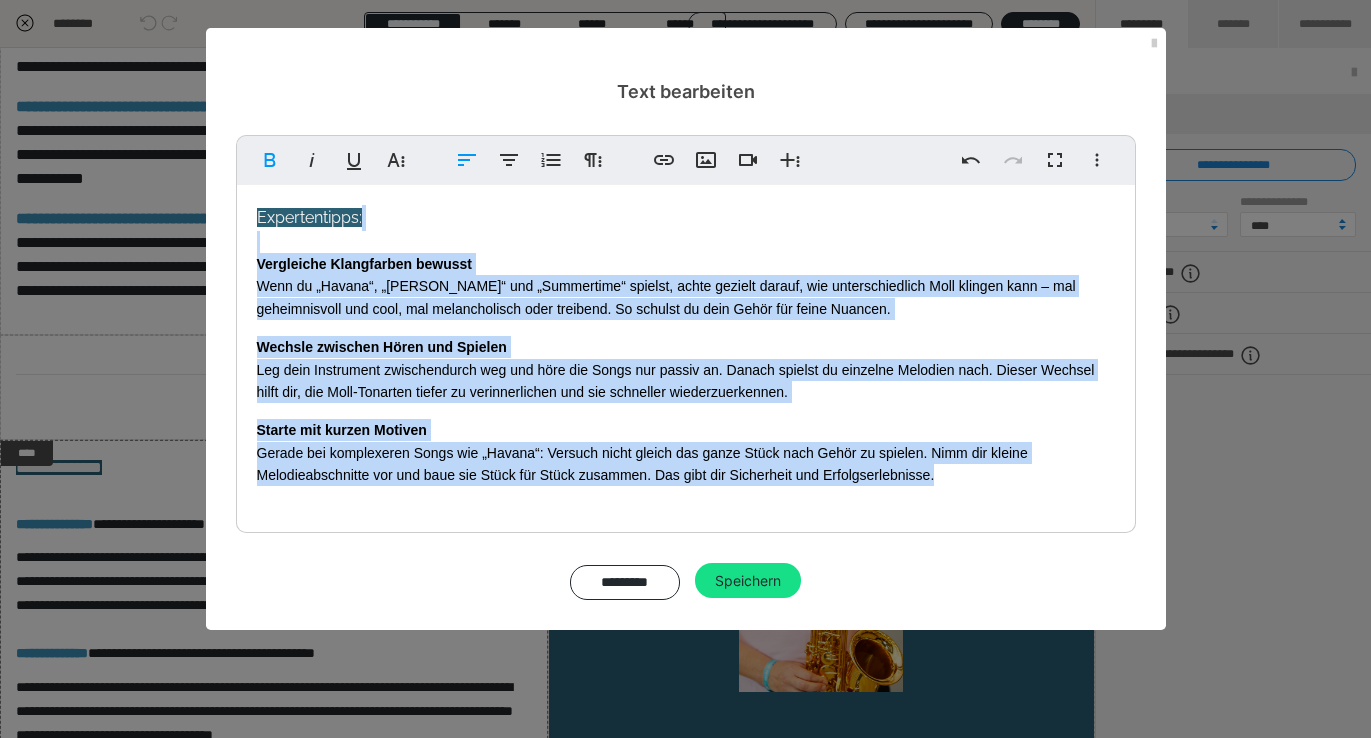drag, startPoint x: 955, startPoint y: 487, endPoint x: 253, endPoint y: 251, distance: 740.60785 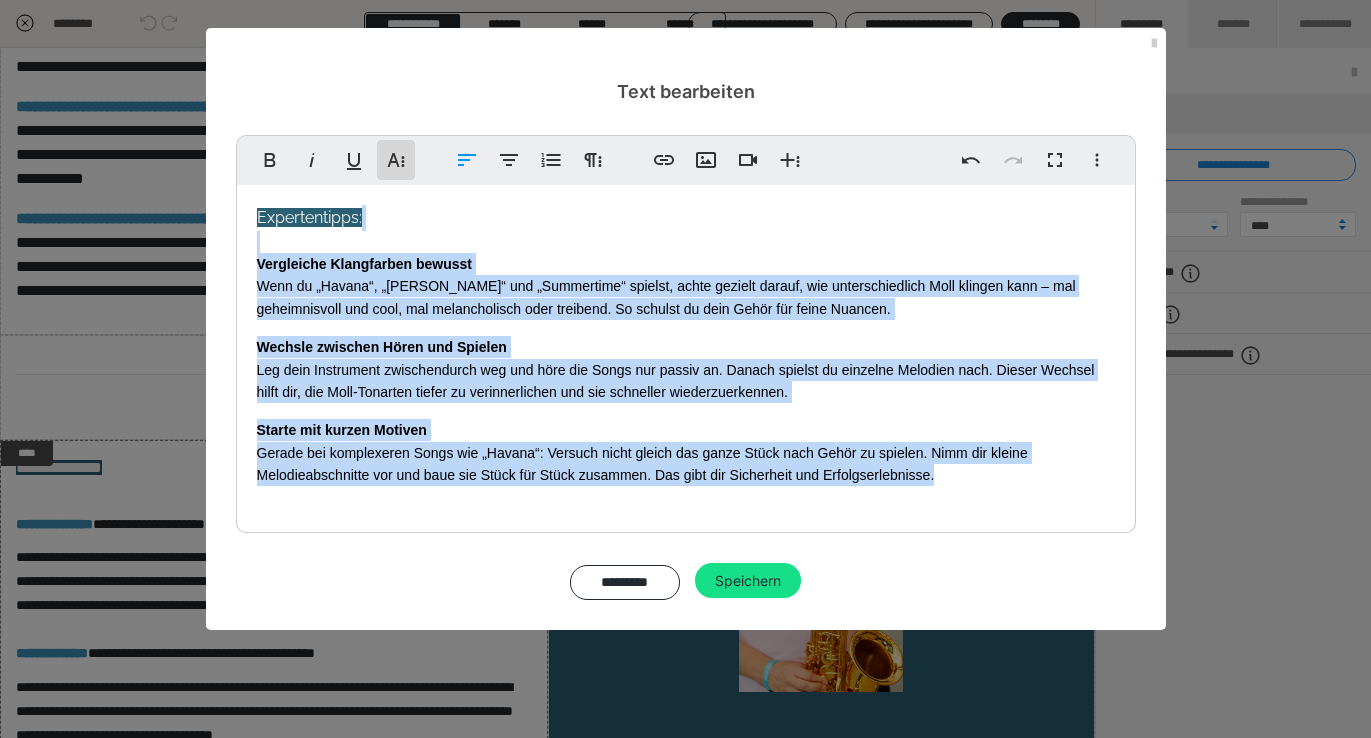 click 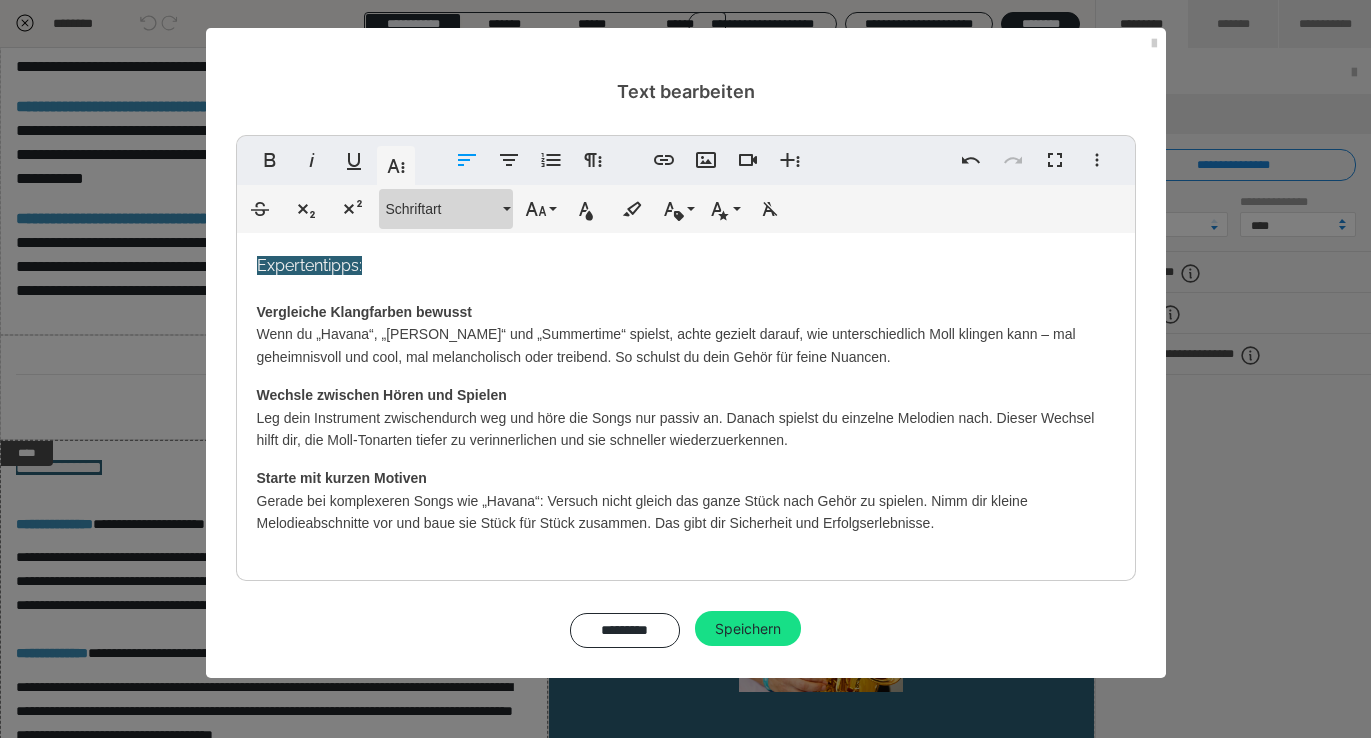 click on "Schriftart" at bounding box center [446, 209] 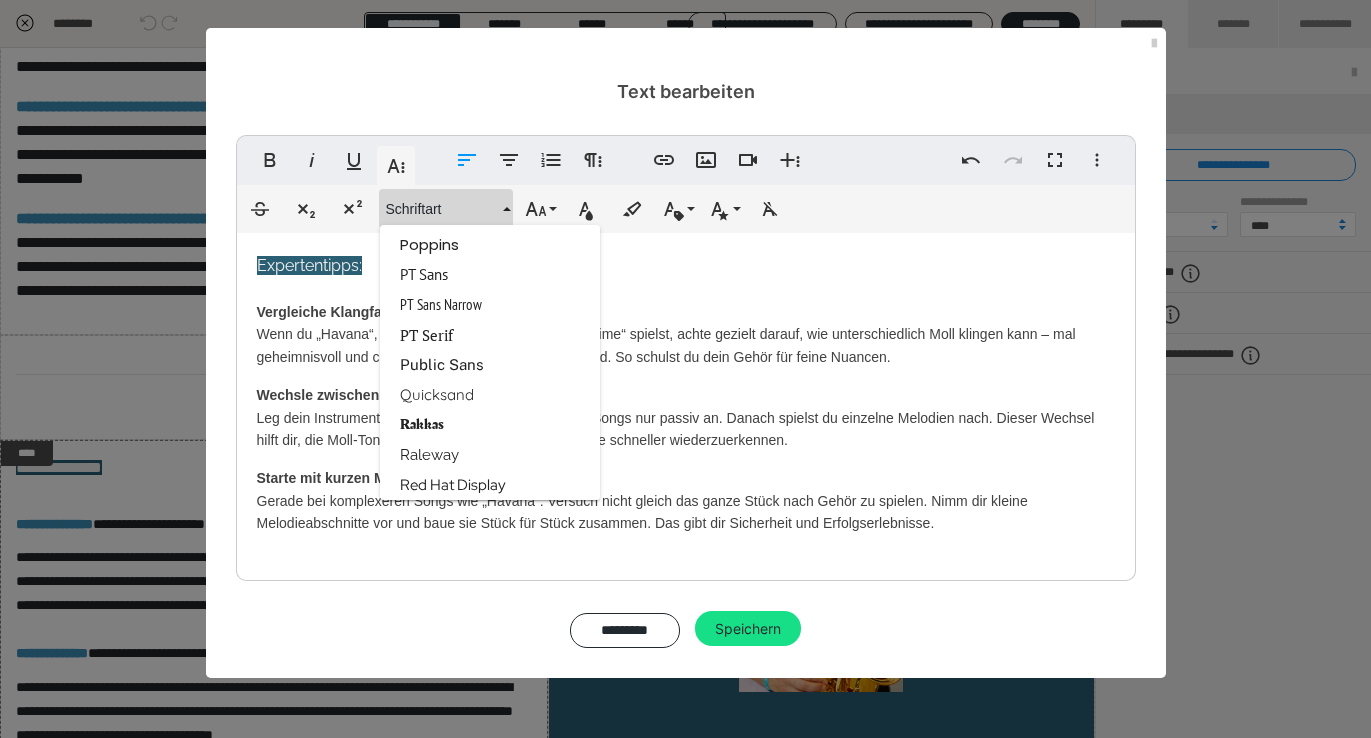 scroll, scrollTop: 2494, scrollLeft: 0, axis: vertical 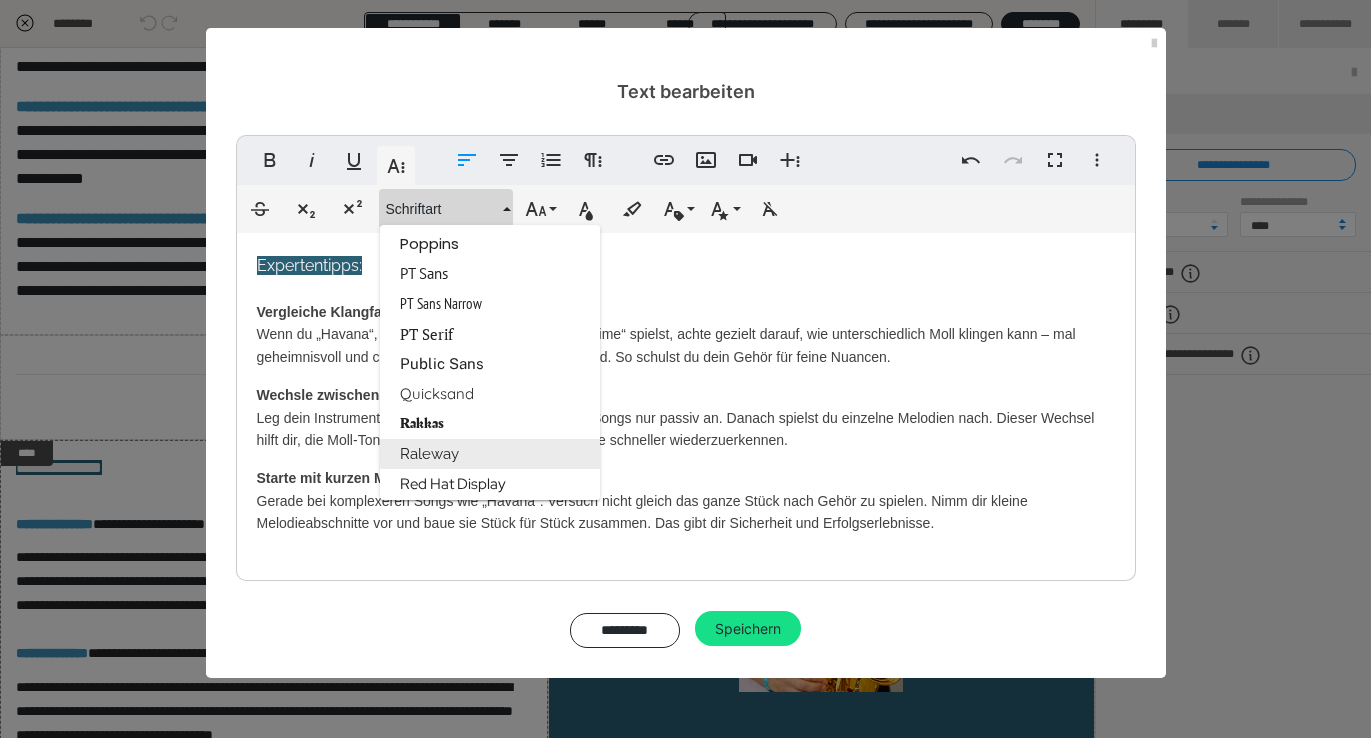 click on "Raleway" at bounding box center (490, 454) 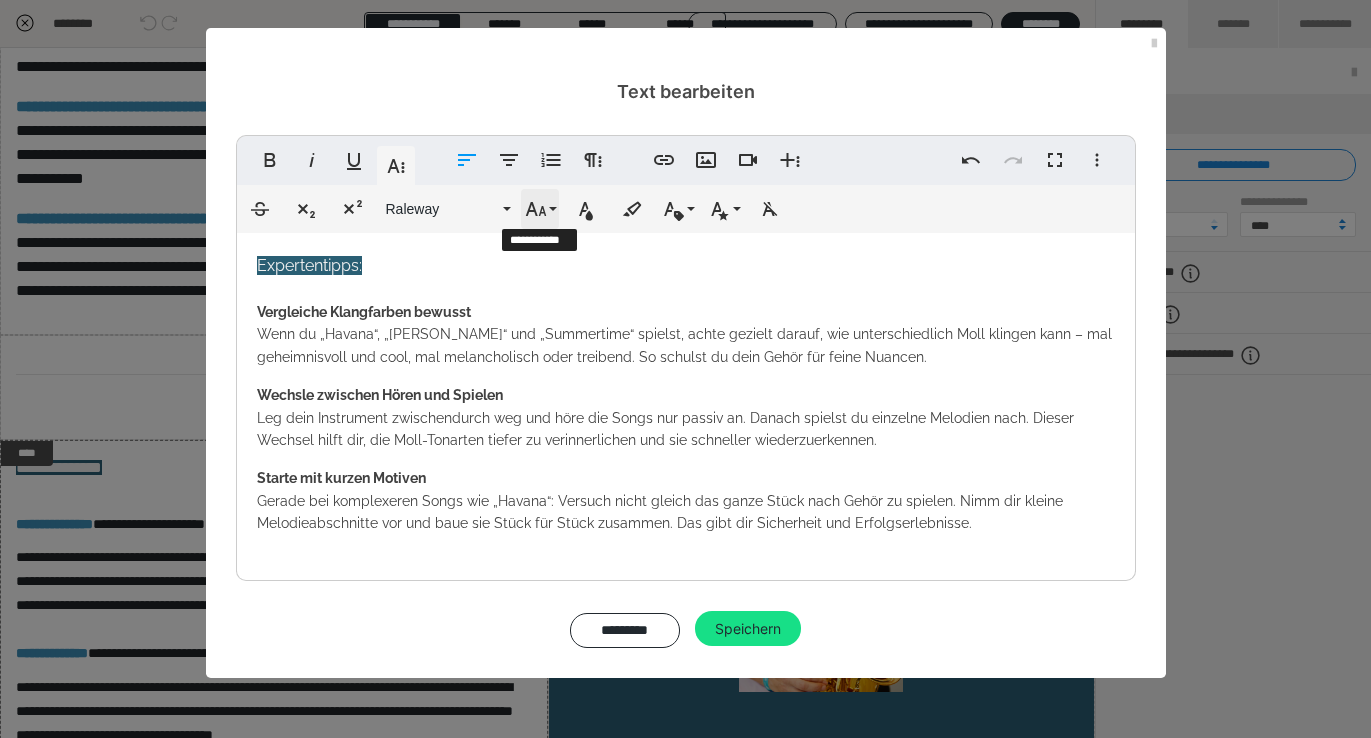 click on "Schriftgröße" at bounding box center (540, 209) 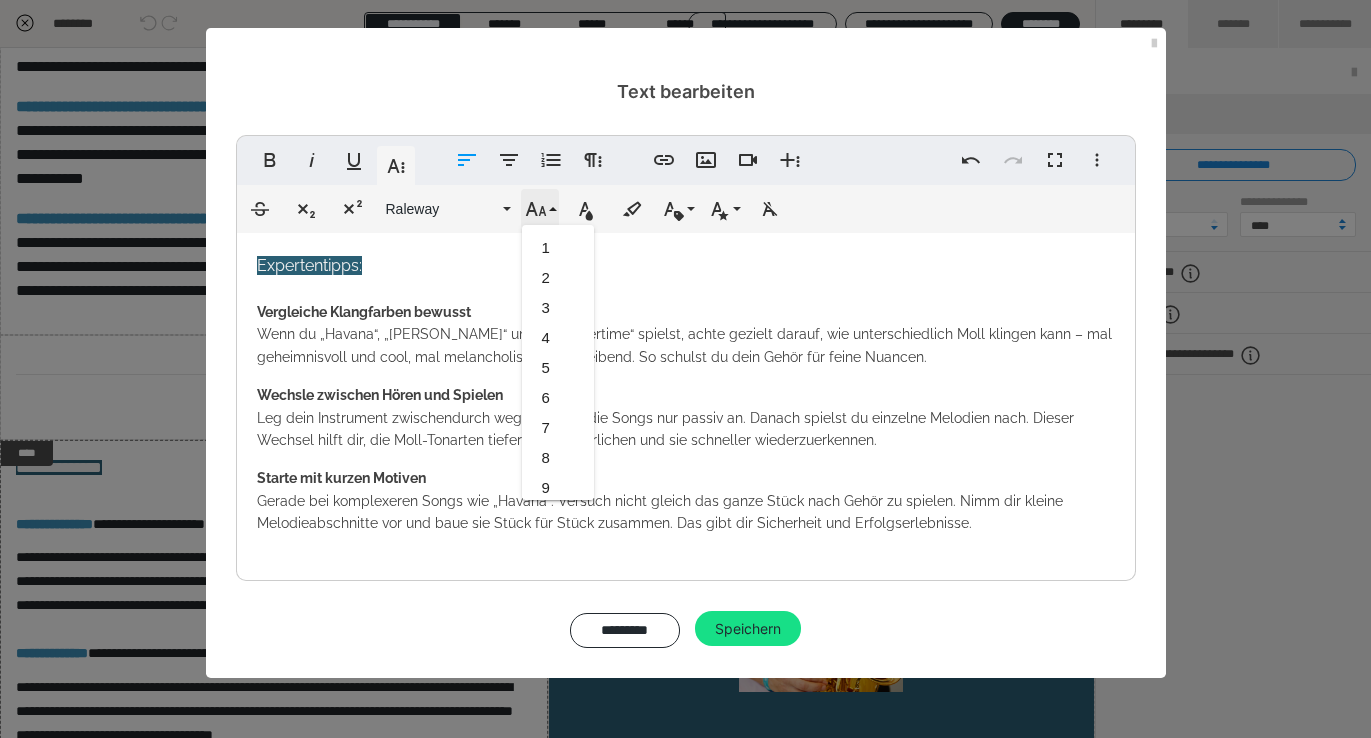 scroll, scrollTop: 413, scrollLeft: 0, axis: vertical 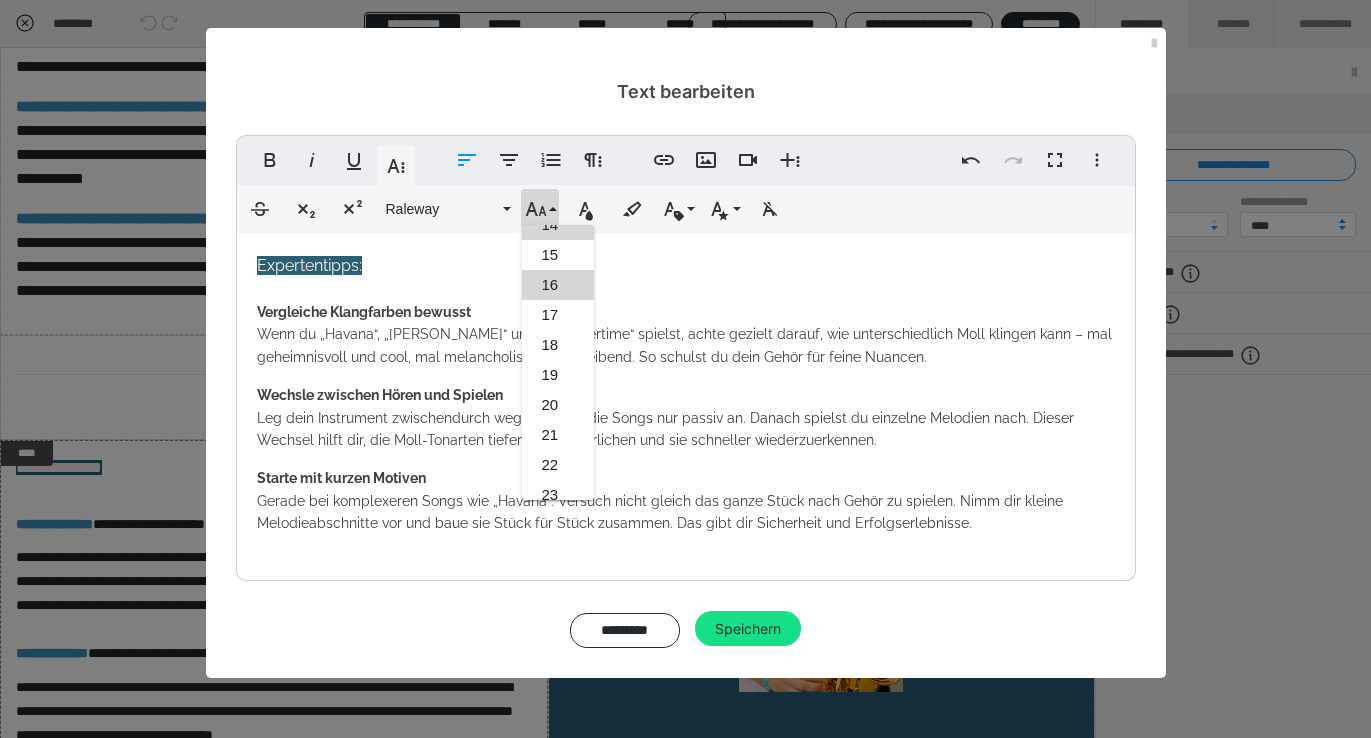 click on "16" at bounding box center (558, 285) 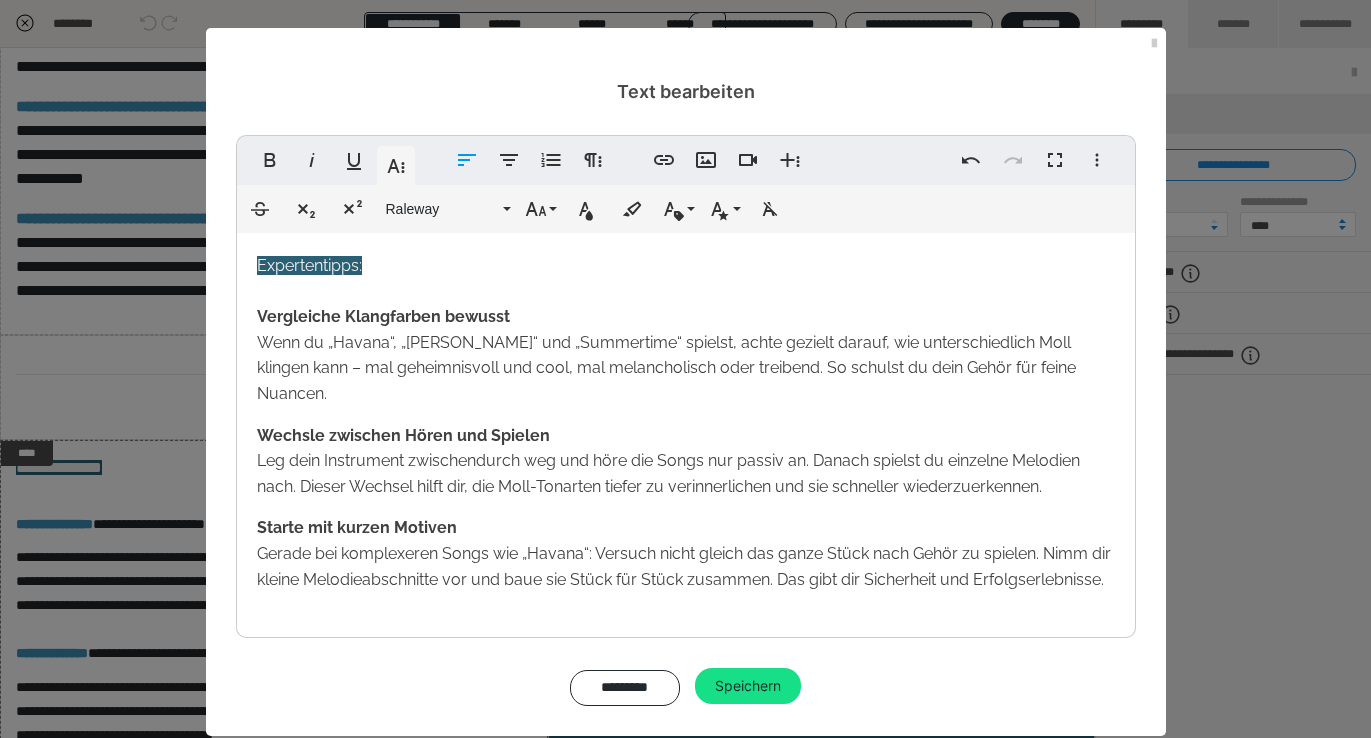 click on "Expertentipps:  Vergleiche Klangfarben bewusst Wenn du „Havana“, „[PERSON_NAME]“ und „Summertime“ spielst, achte gezielt darauf, wie unterschiedlich Moll klingen kann – mal geheimnisvoll und cool, mal melancholisch oder treibend. So schulst du dein Gehör für feine Nuancen. Wechsle zwischen Hören und Spielen Leg dein Instrument zwischendurch weg und höre die Songs nur passiv an. Danach spielst du einzelne Melodien nach. Dieser Wechsel hilft dir, die Moll-Tonarten tiefer zu verinnerlichen und sie schneller wiederzuerkennen. Starte mit kurzen Motiven Gerade bei komplexeren Songs wie „Havana“: Versuch nicht gleich das ganze Stück nach Gehör zu spielen. Nimm dir kleine Melodieabschnitte vor und baue sie Stück für Stück zusammen. Das gibt dir Sicherheit und Erfolgserlebnisse." at bounding box center (686, 430) 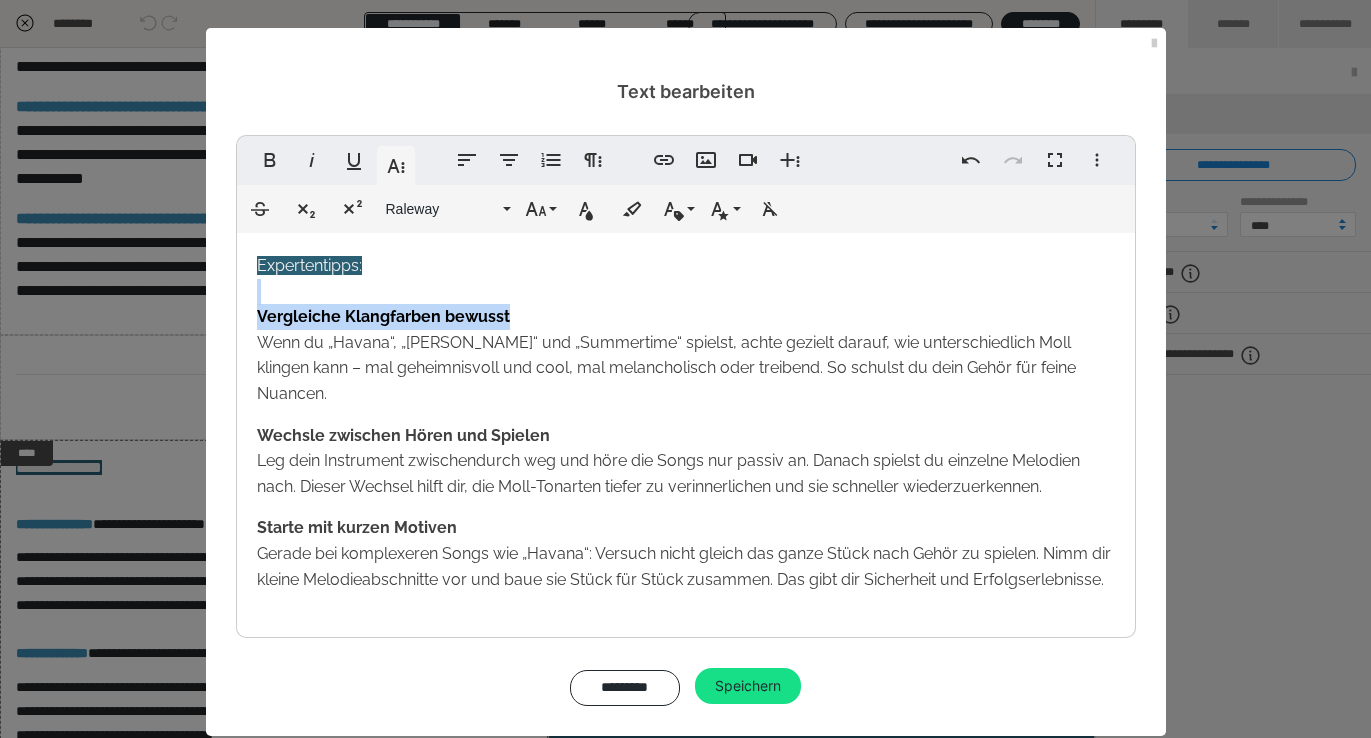 drag, startPoint x: 530, startPoint y: 310, endPoint x: 207, endPoint y: 303, distance: 323.07584 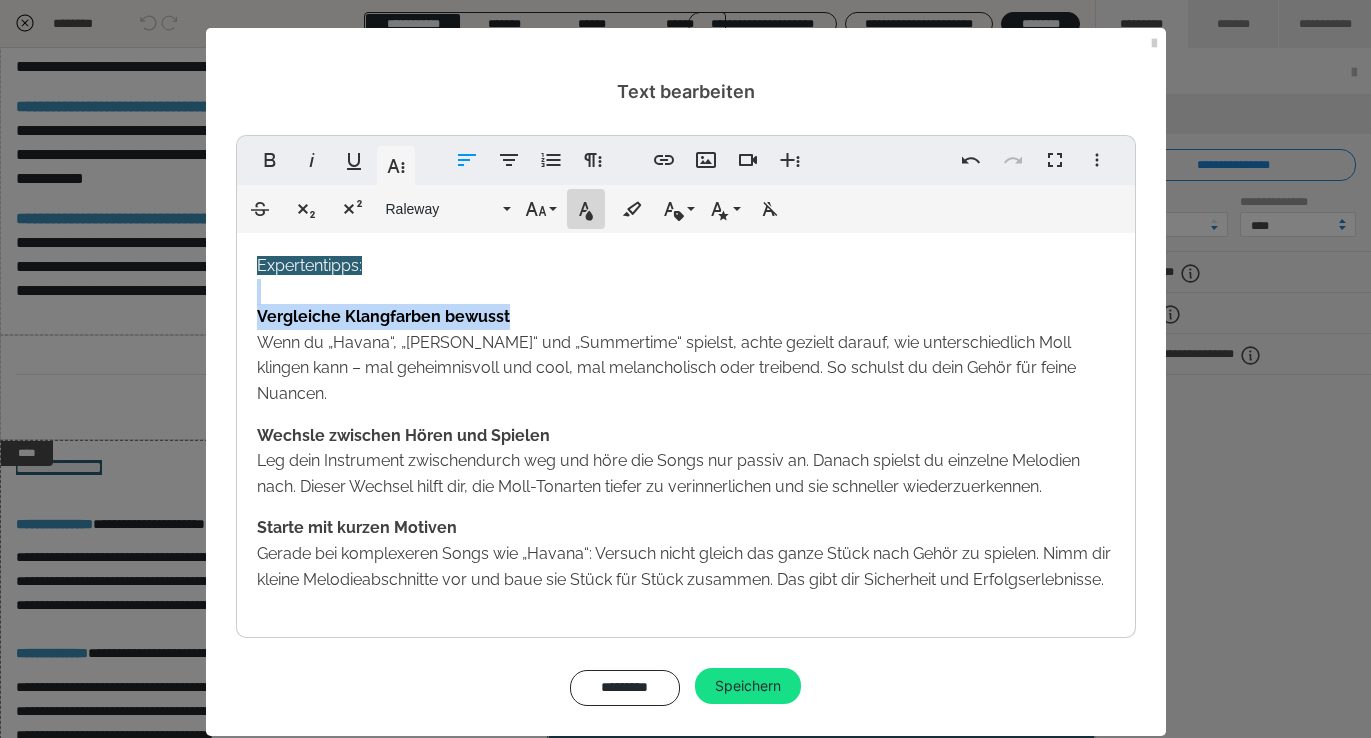 click 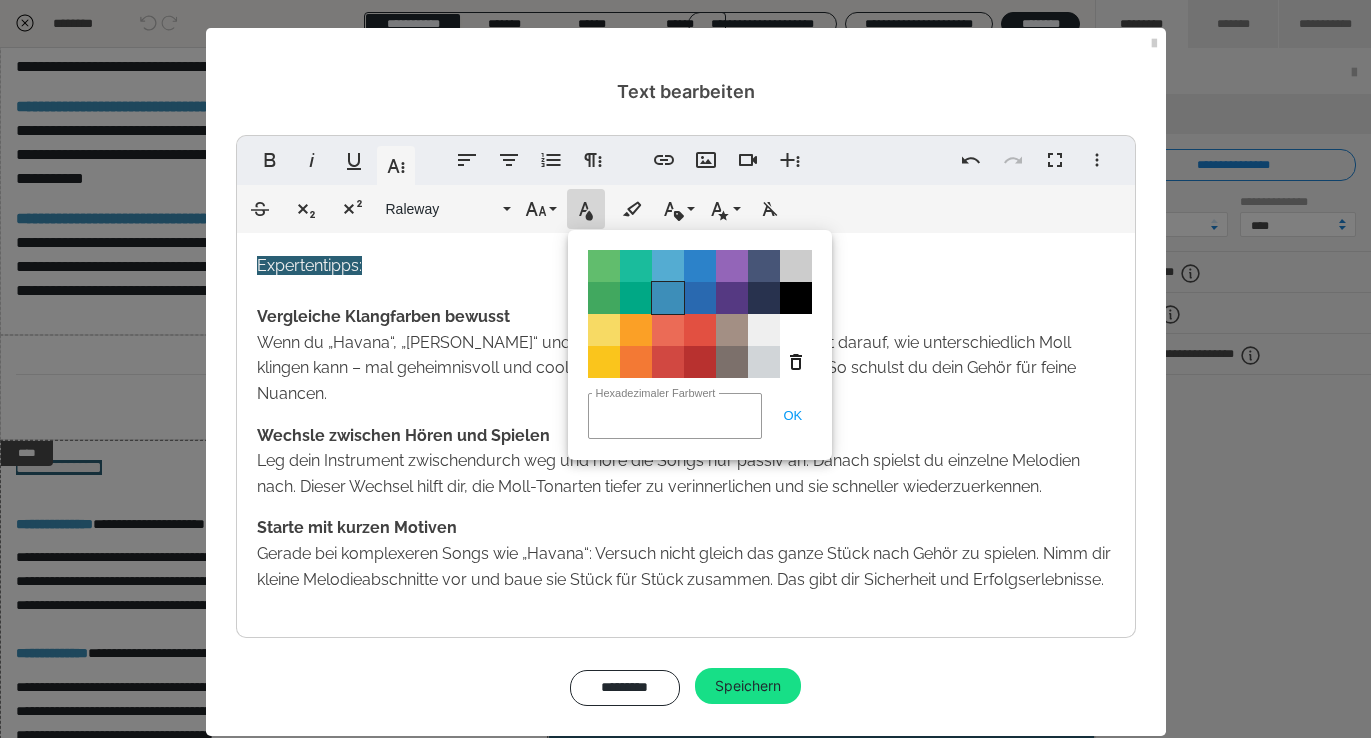 click on "Color#3D8EB9" at bounding box center [668, 298] 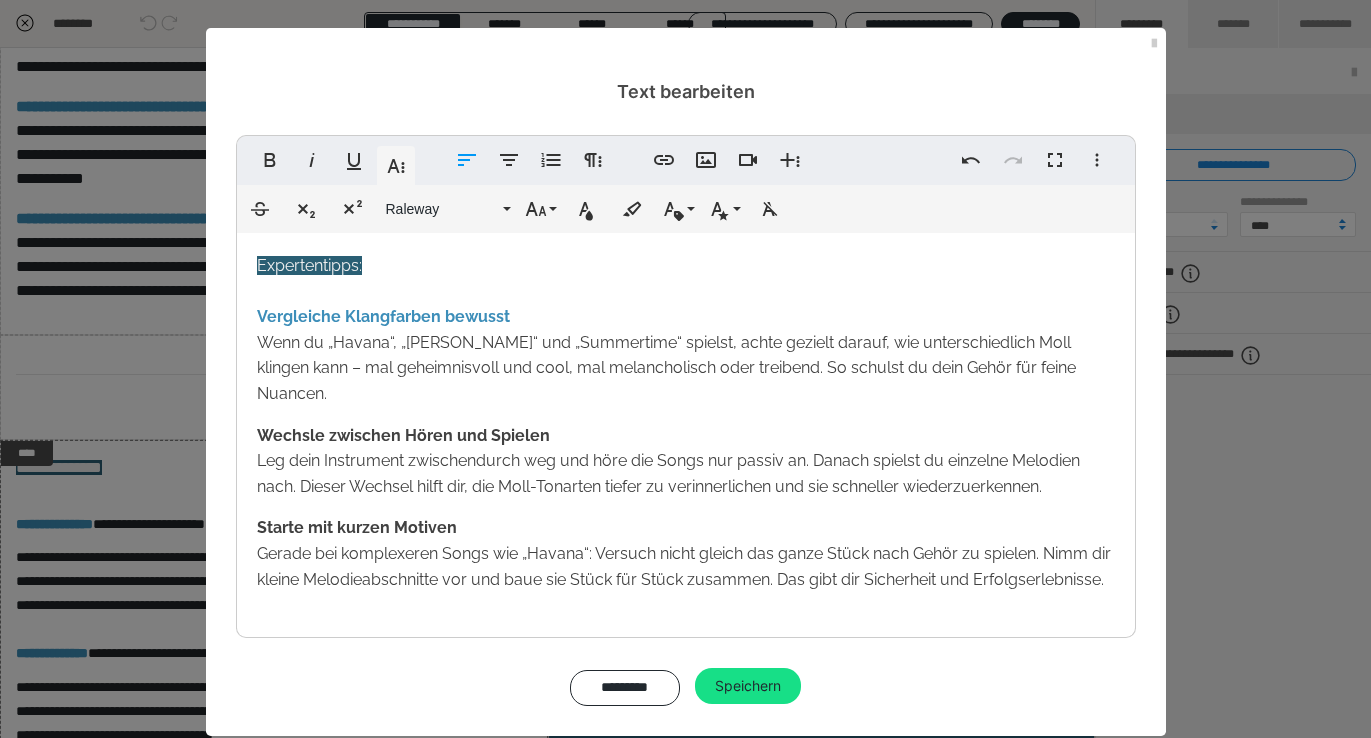 click on "Wechsle zwischen Hören und Spielen Leg dein Instrument zwischendurch weg und höre die Songs nur passiv an. Danach spielst du einzelne Melodien nach. Dieser Wechsel hilft dir, die Moll-Tonarten tiefer zu verinnerlichen und sie schneller wiederzuerkennen." at bounding box center (686, 461) 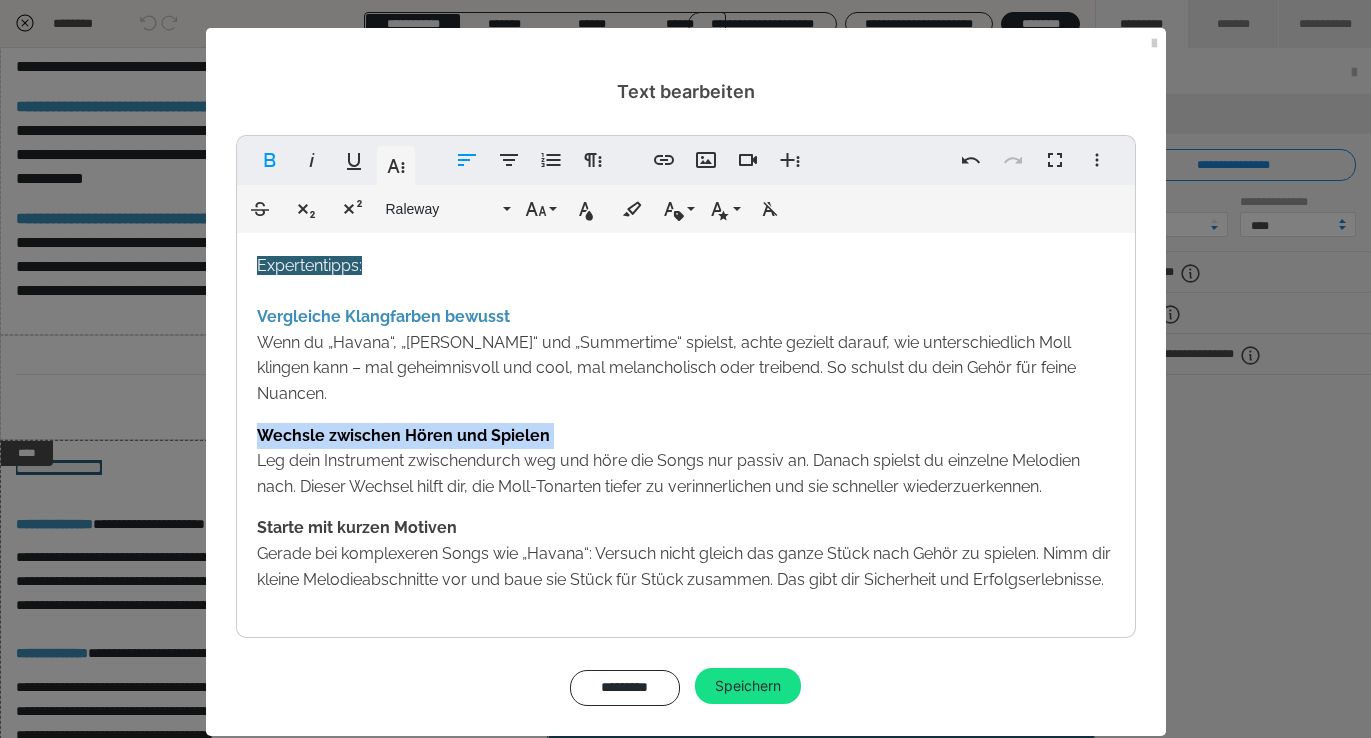 drag, startPoint x: 612, startPoint y: 408, endPoint x: 204, endPoint y: 414, distance: 408.04413 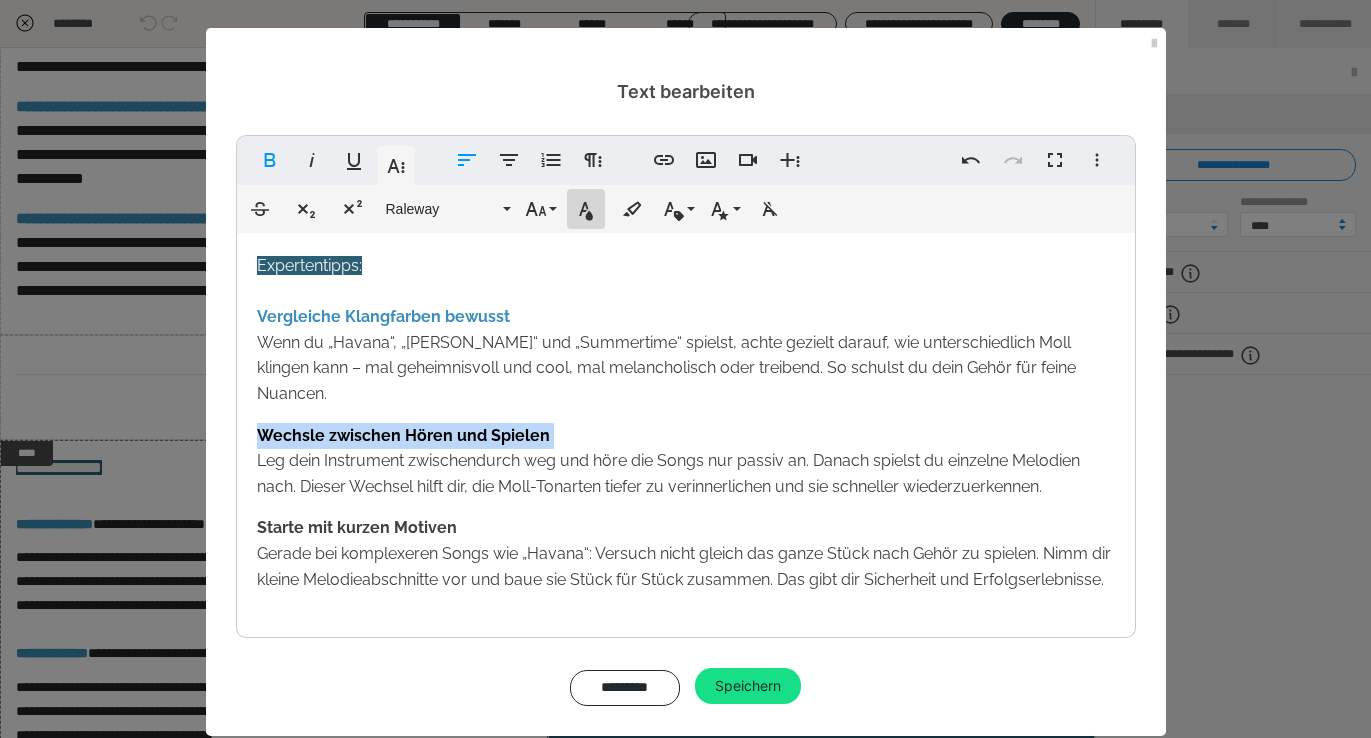 click 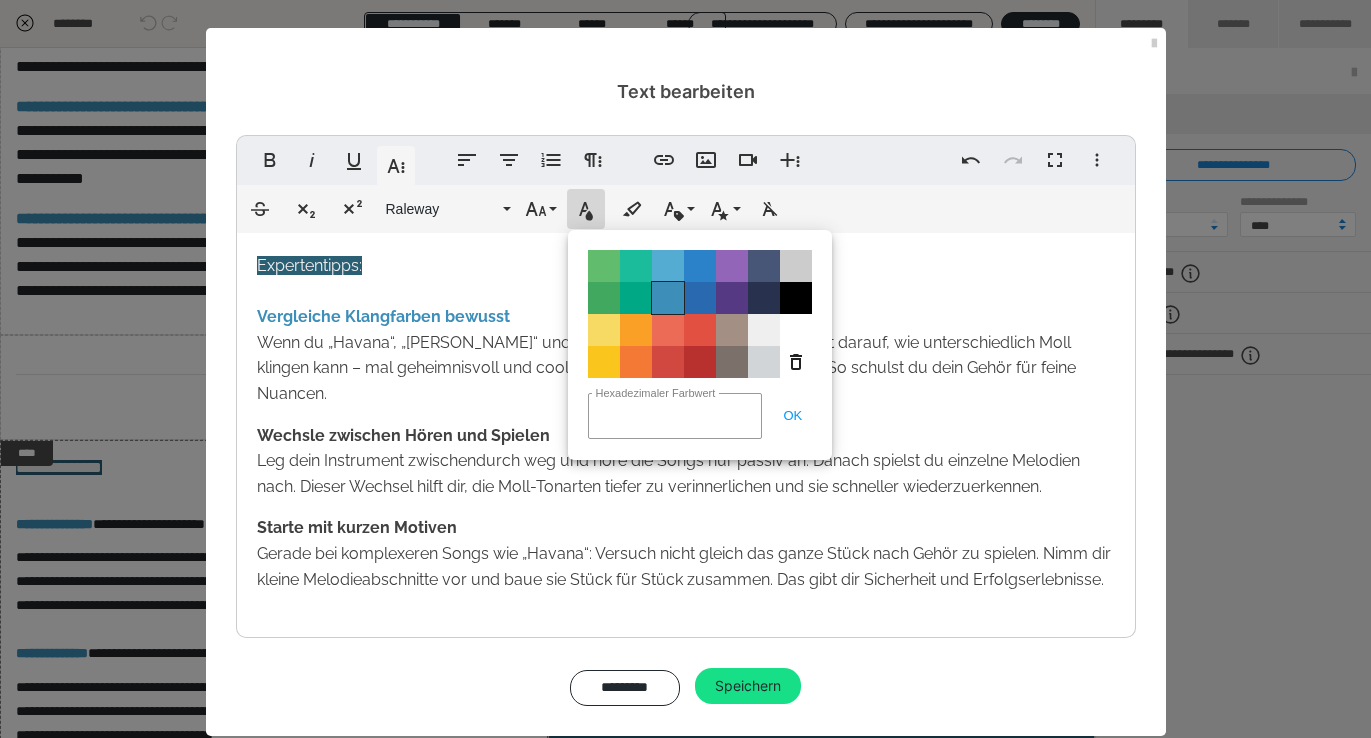 click on "Color#3D8EB9" at bounding box center (668, 298) 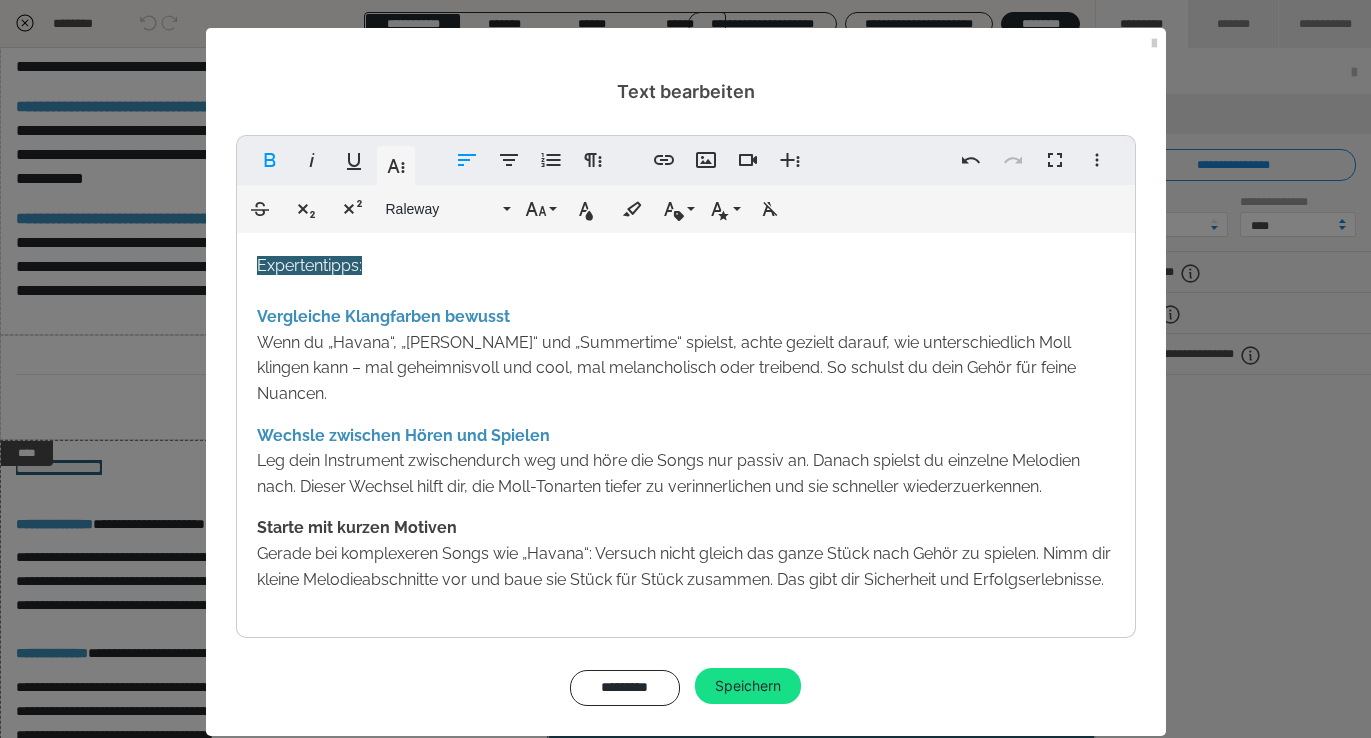 click on "Starte mit kurzen Motiven Gerade bei komplexeren Songs wie „Havana“: Versuch nicht gleich das ganze Stück nach Gehör zu spielen. Nimm dir kleine Melodieabschnitte vor und baue sie Stück für Stück zusammen. Das gibt dir Sicherheit und Erfolgserlebnisse." at bounding box center (686, 553) 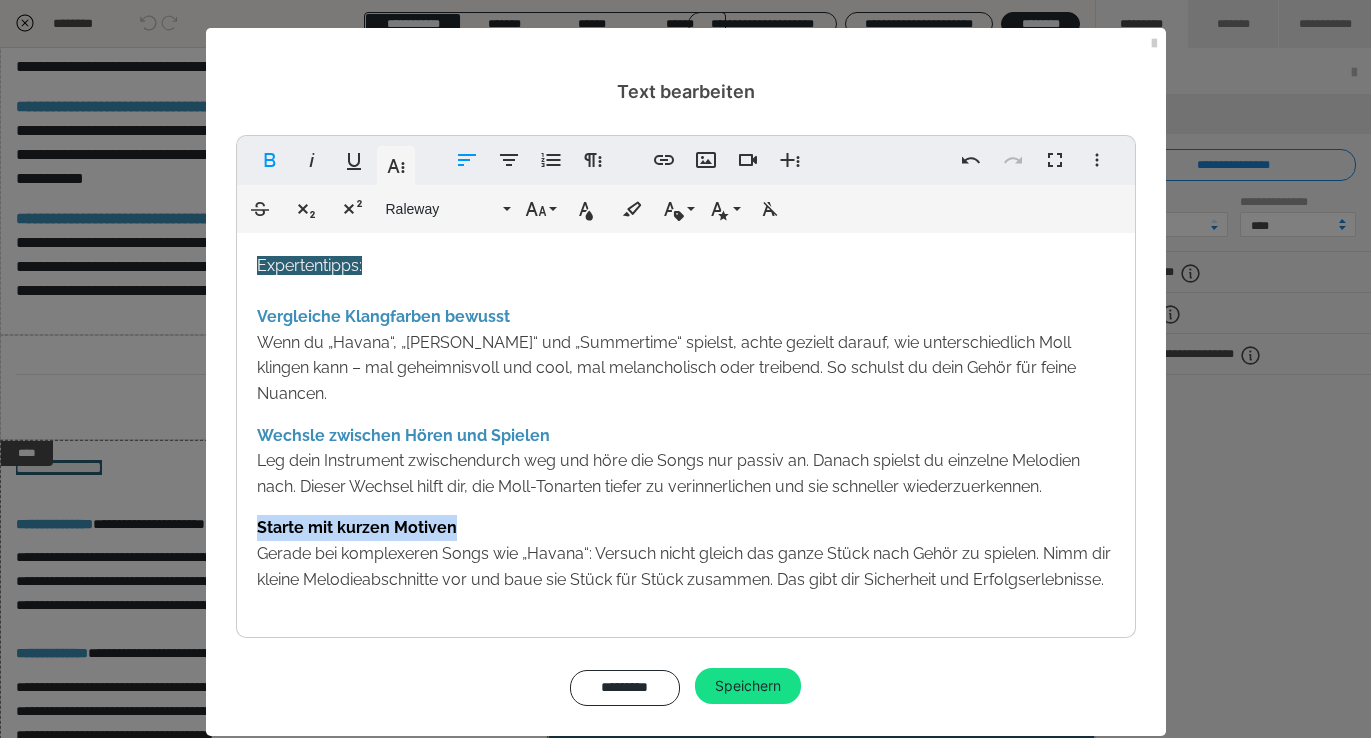 drag, startPoint x: 501, startPoint y: 500, endPoint x: 227, endPoint y: 495, distance: 274.04562 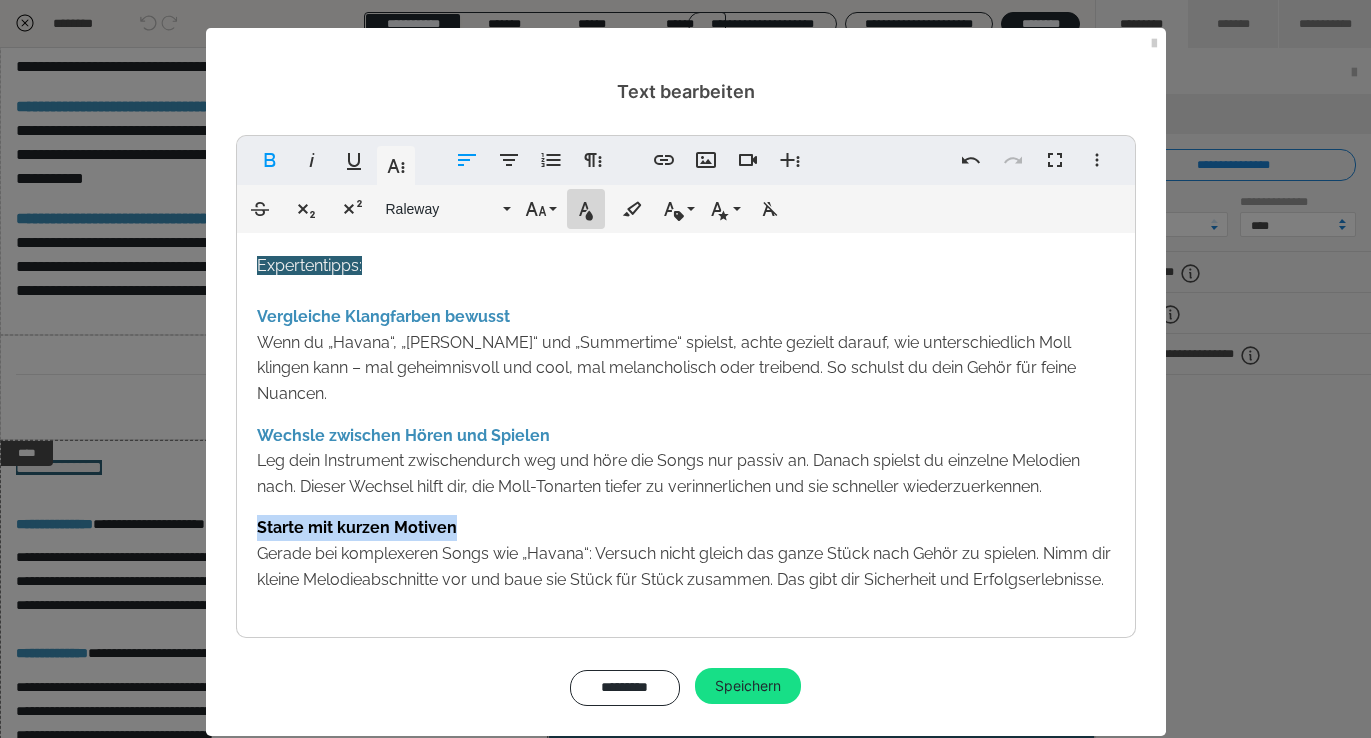 click 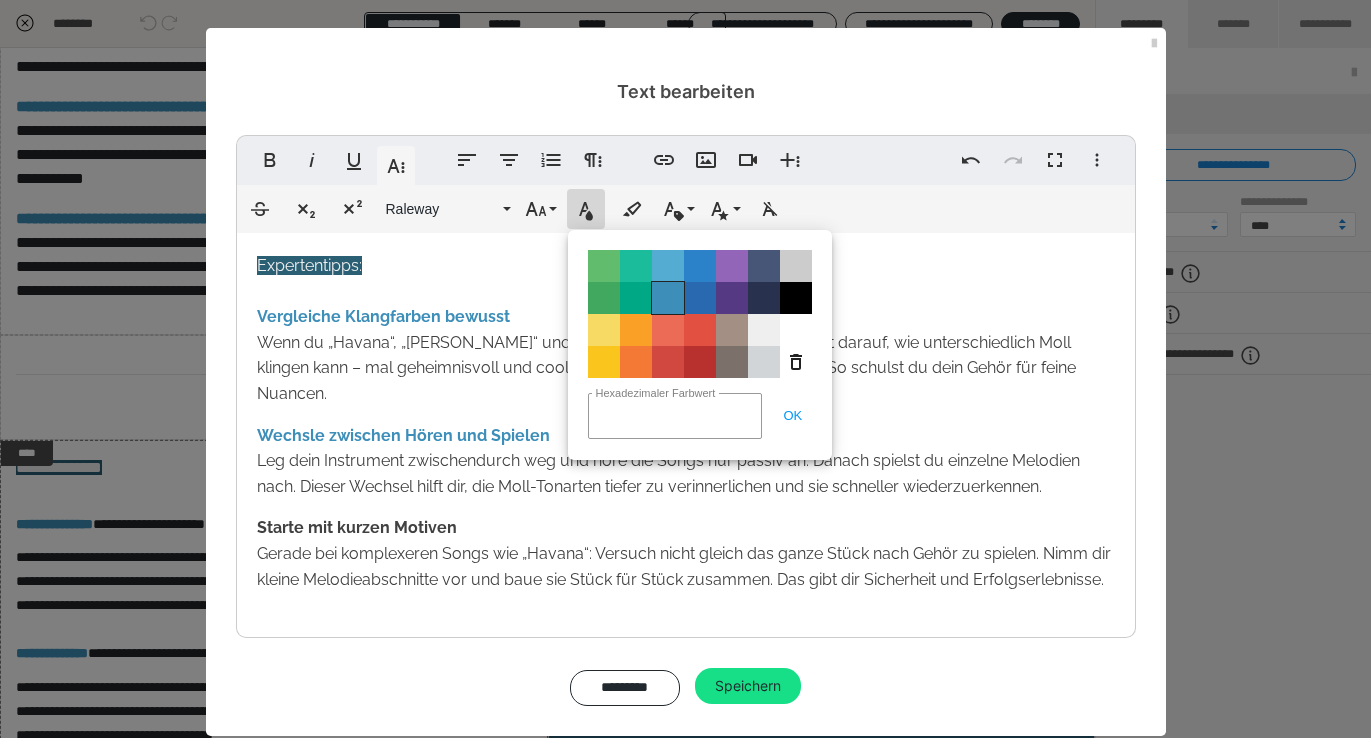 click on "Color#3D8EB9" at bounding box center (668, 298) 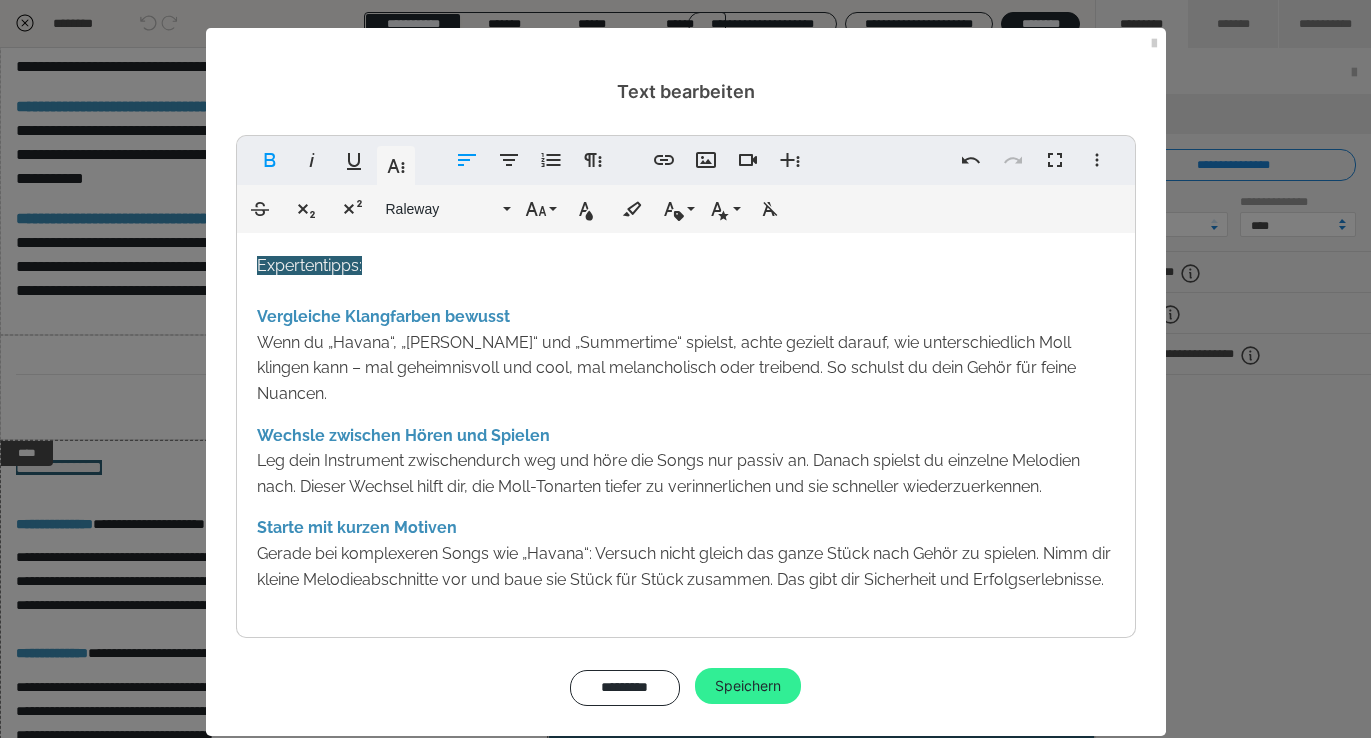 click on "Speichern" at bounding box center (748, 686) 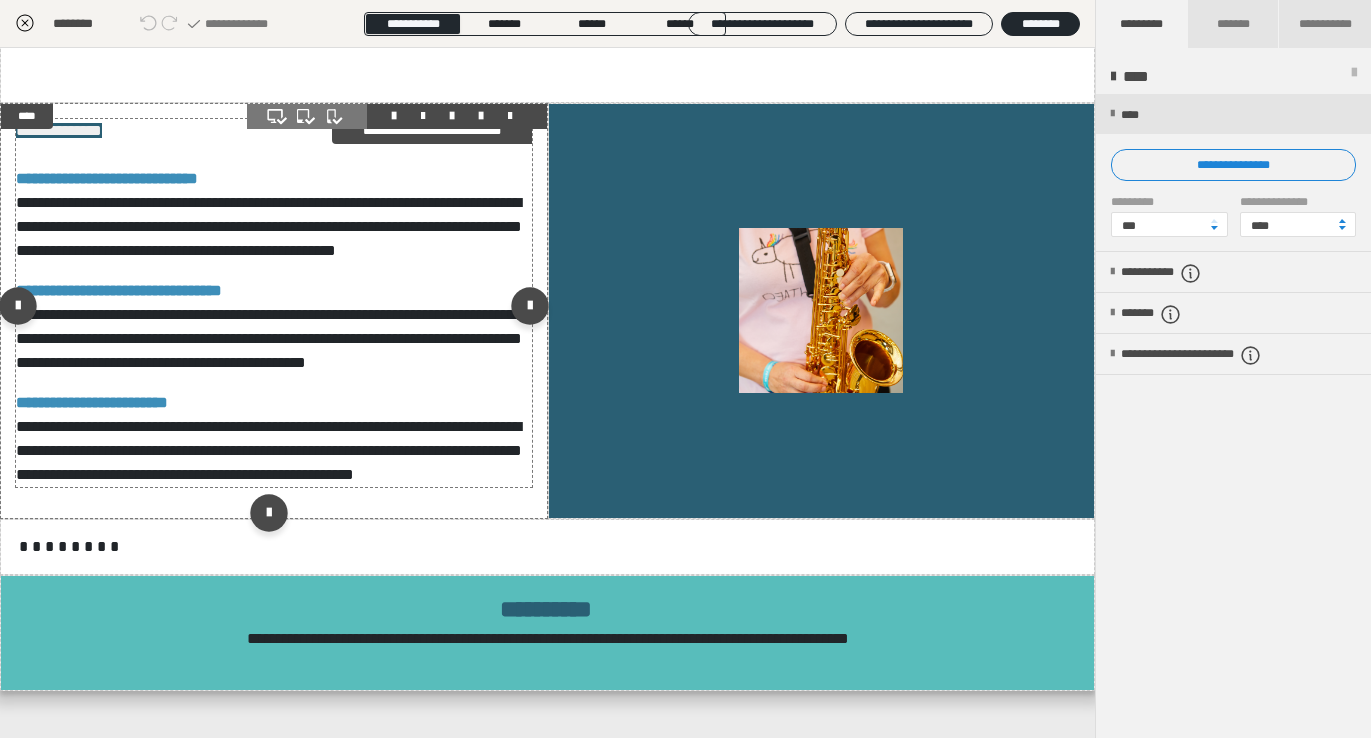 scroll, scrollTop: 1341, scrollLeft: 0, axis: vertical 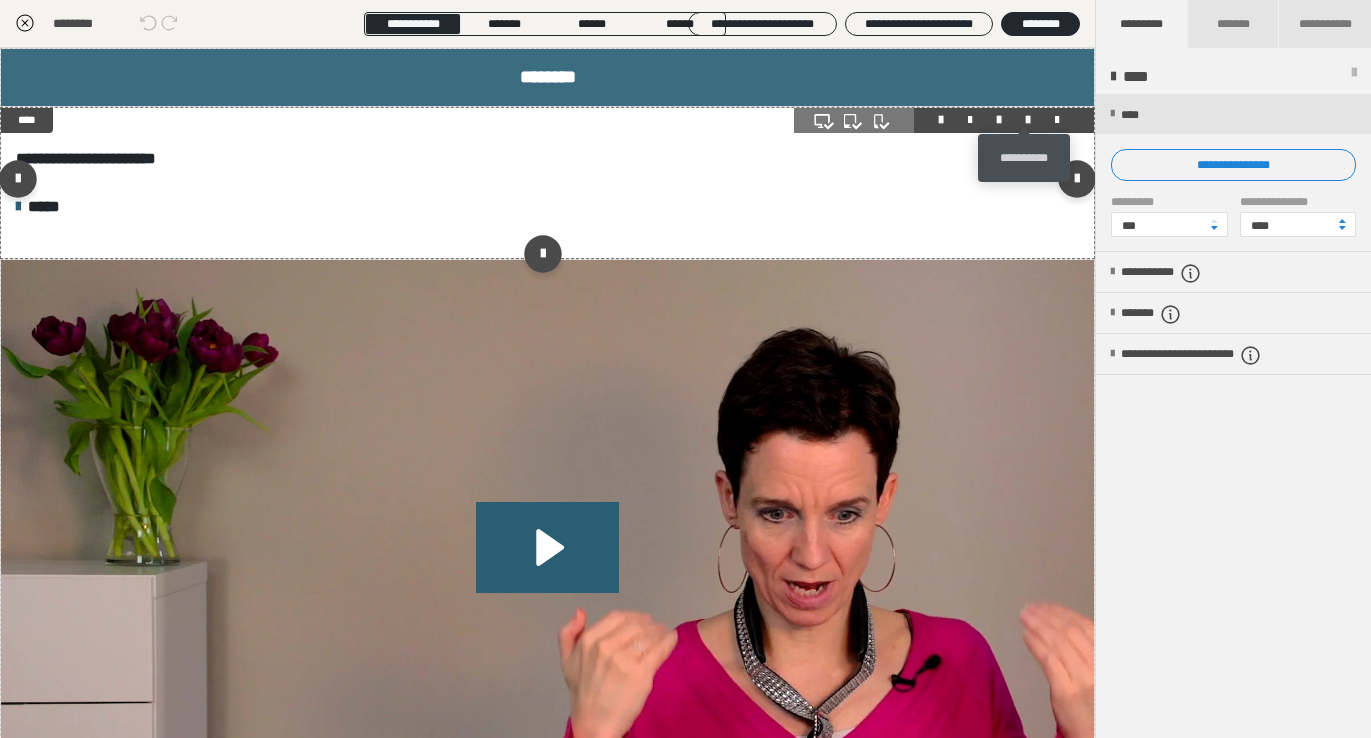 click at bounding box center [1028, 120] 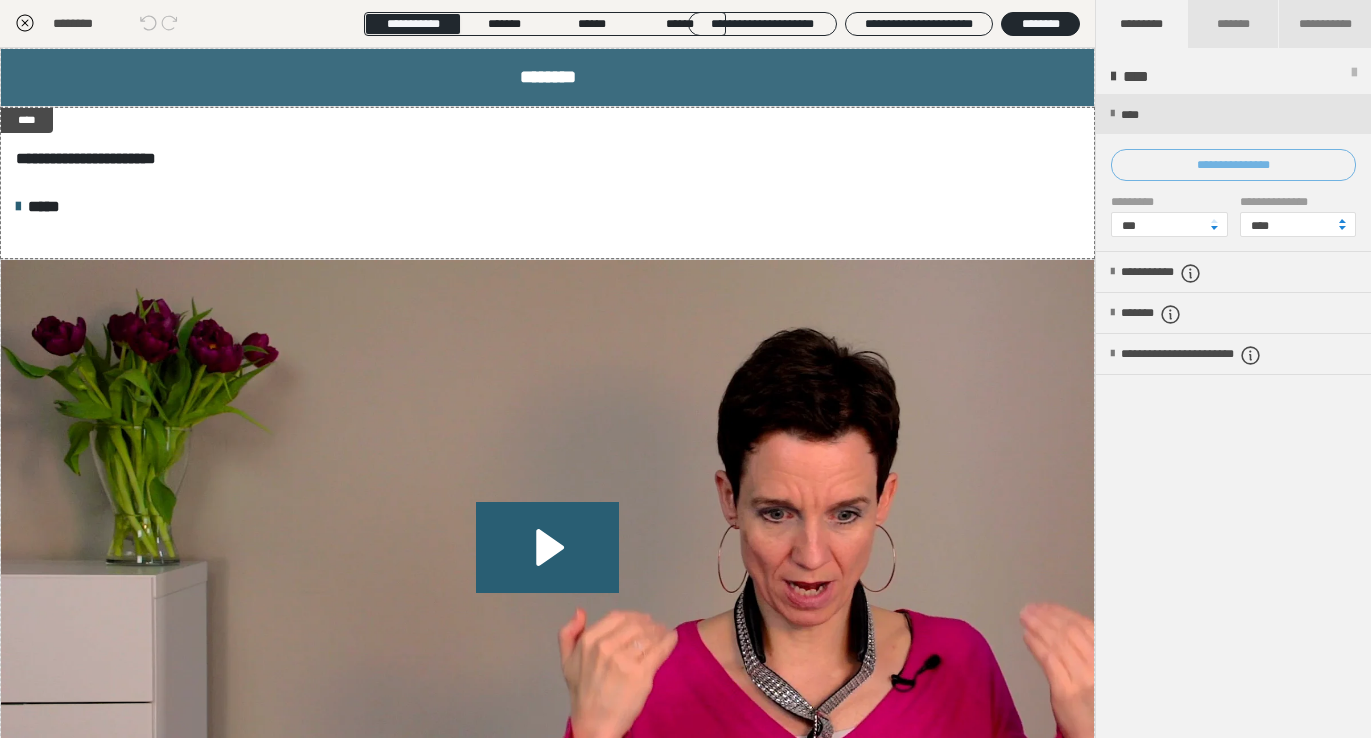 click on "**********" at bounding box center (1233, 165) 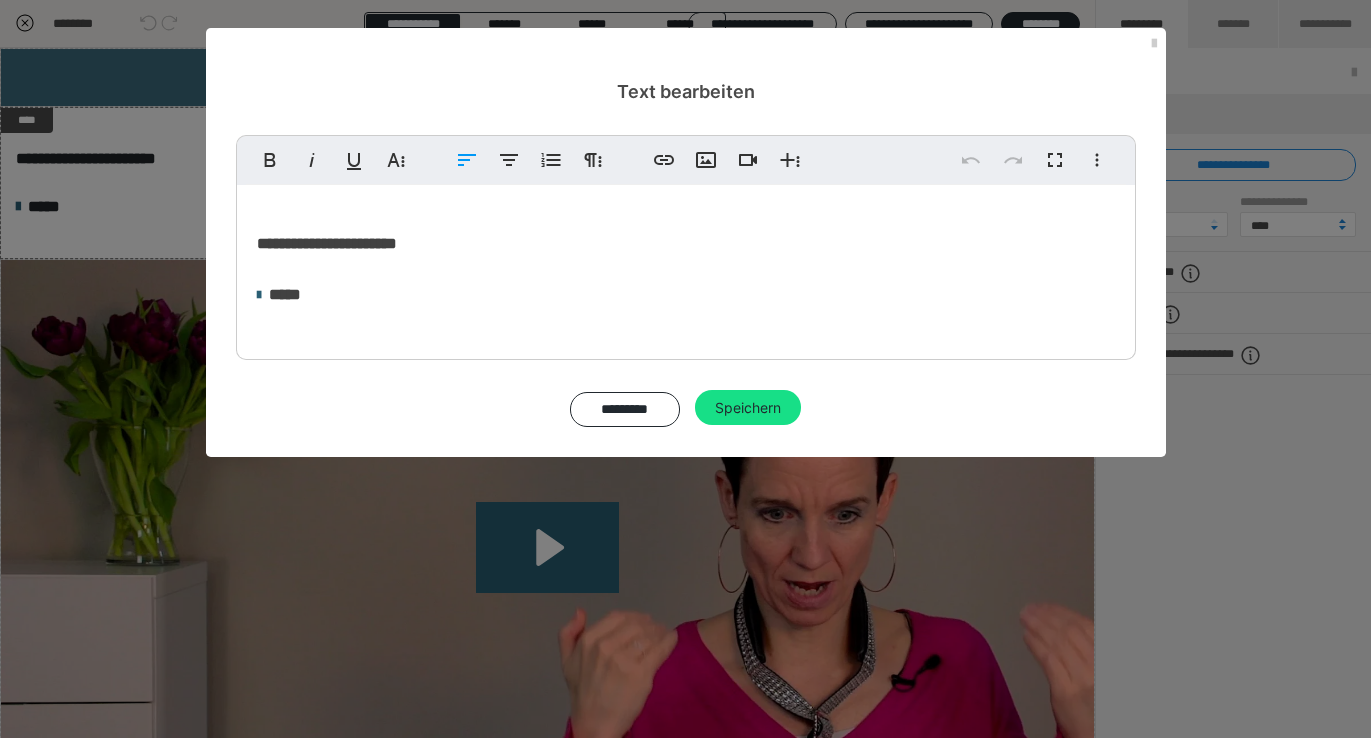 click on "**********" at bounding box center (686, 267) 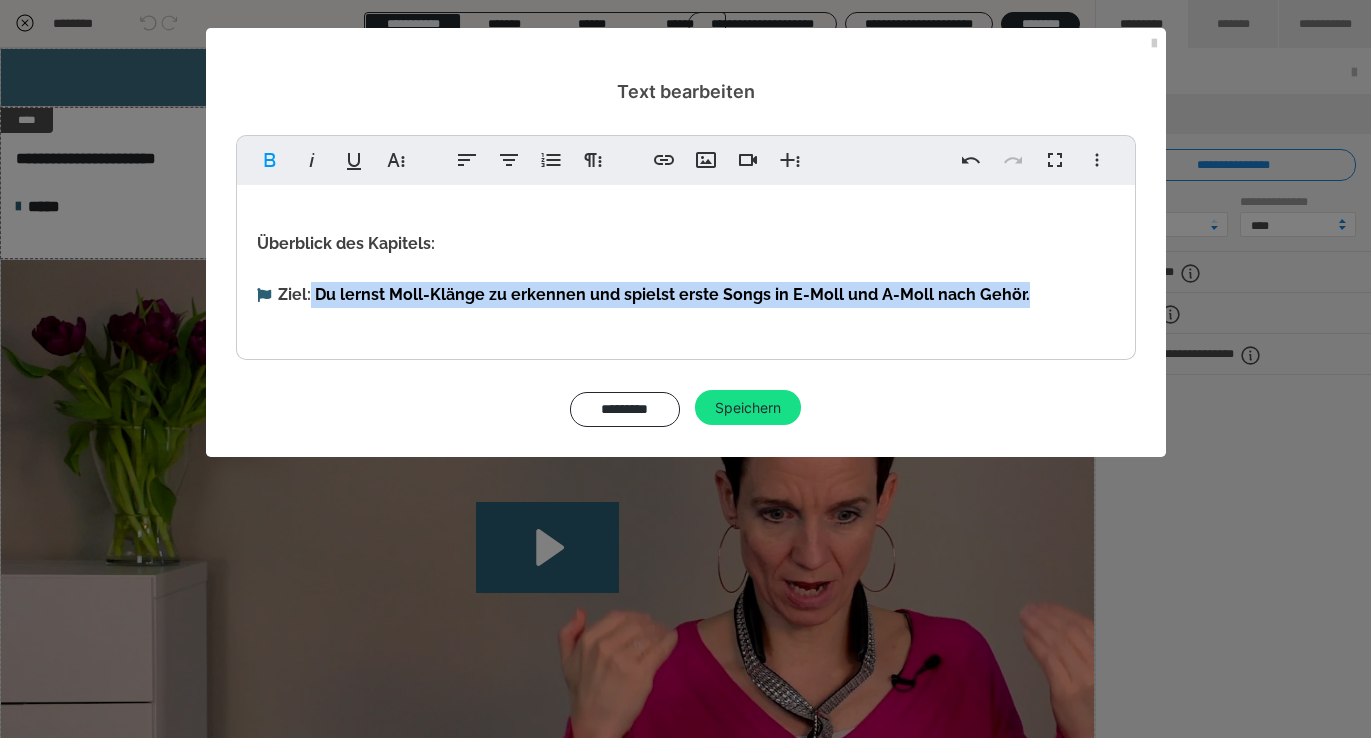 drag, startPoint x: 1025, startPoint y: 294, endPoint x: 312, endPoint y: 292, distance: 713.0028 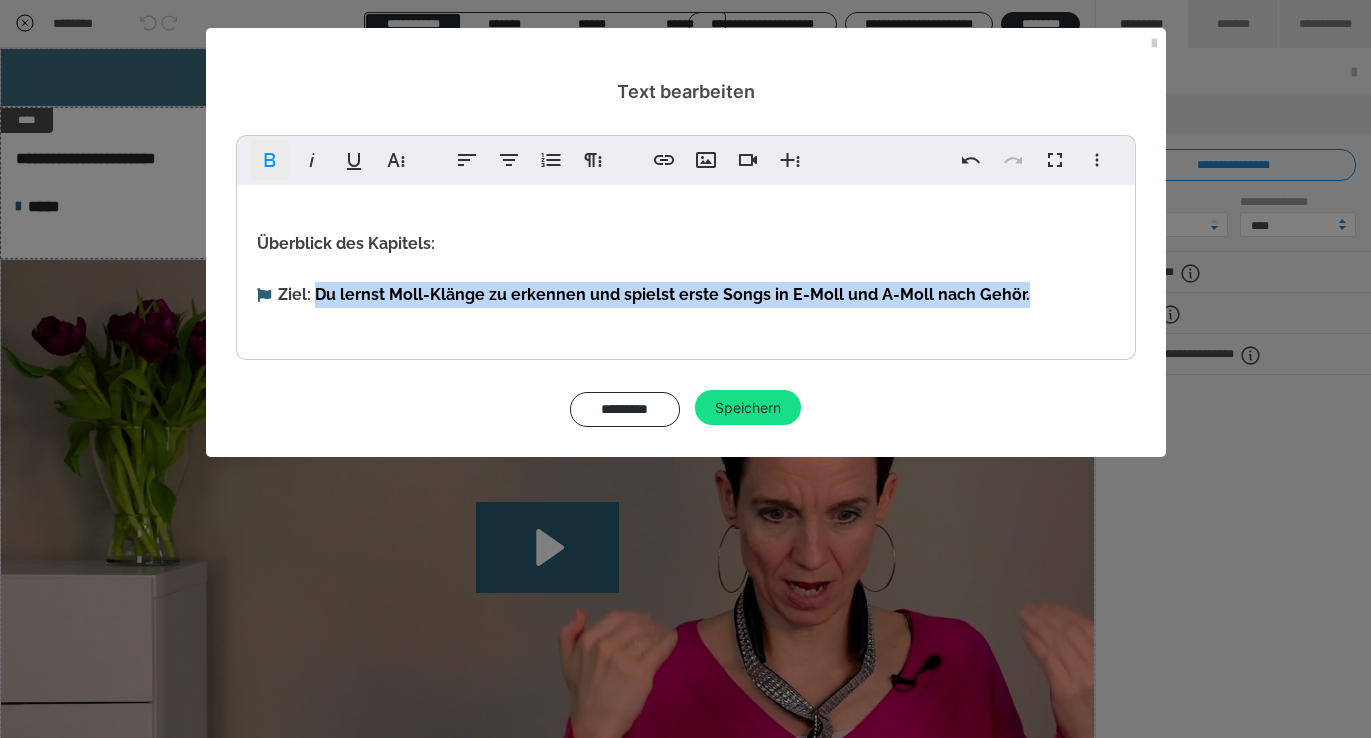 click 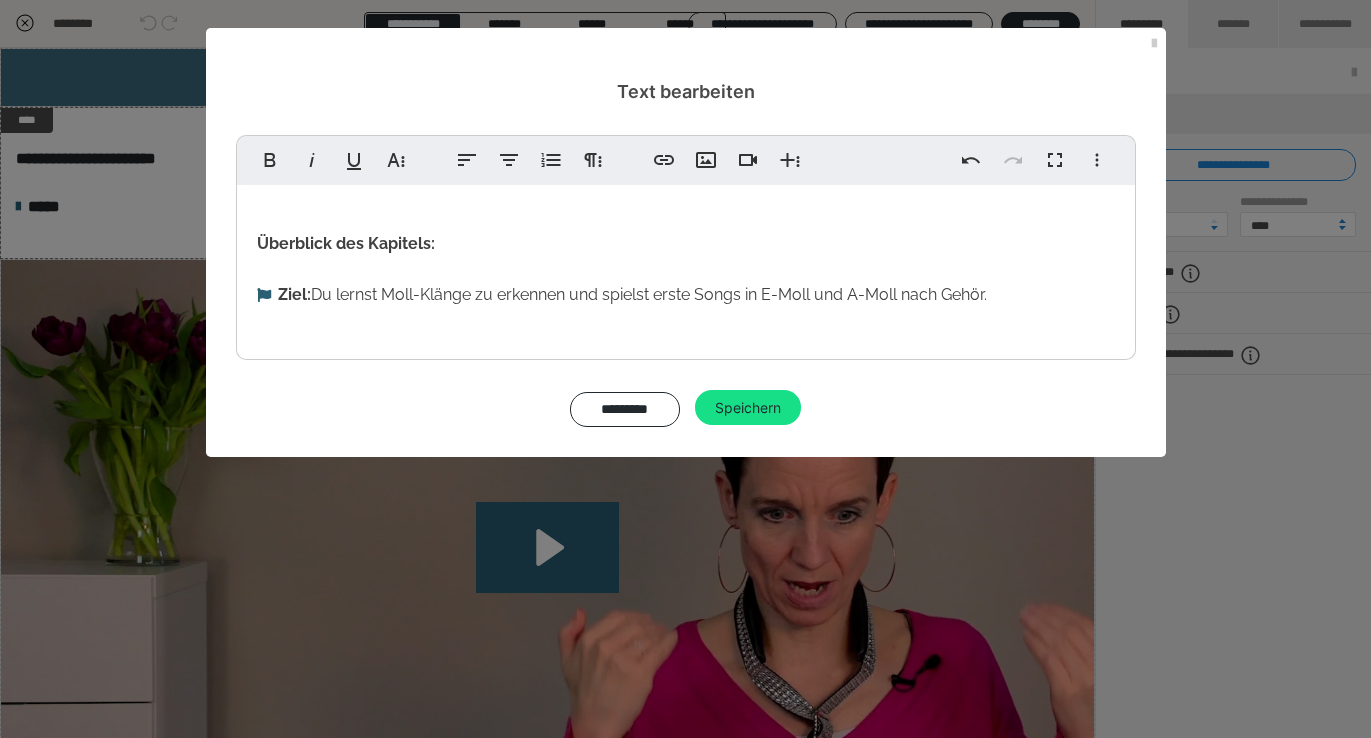 click on "Überblick des Kapitels:         Ziel:  Du lernst Moll-Klänge zu erkennen und spielst erste Songs in E-Moll und A-Moll nach Gehör." at bounding box center [686, 267] 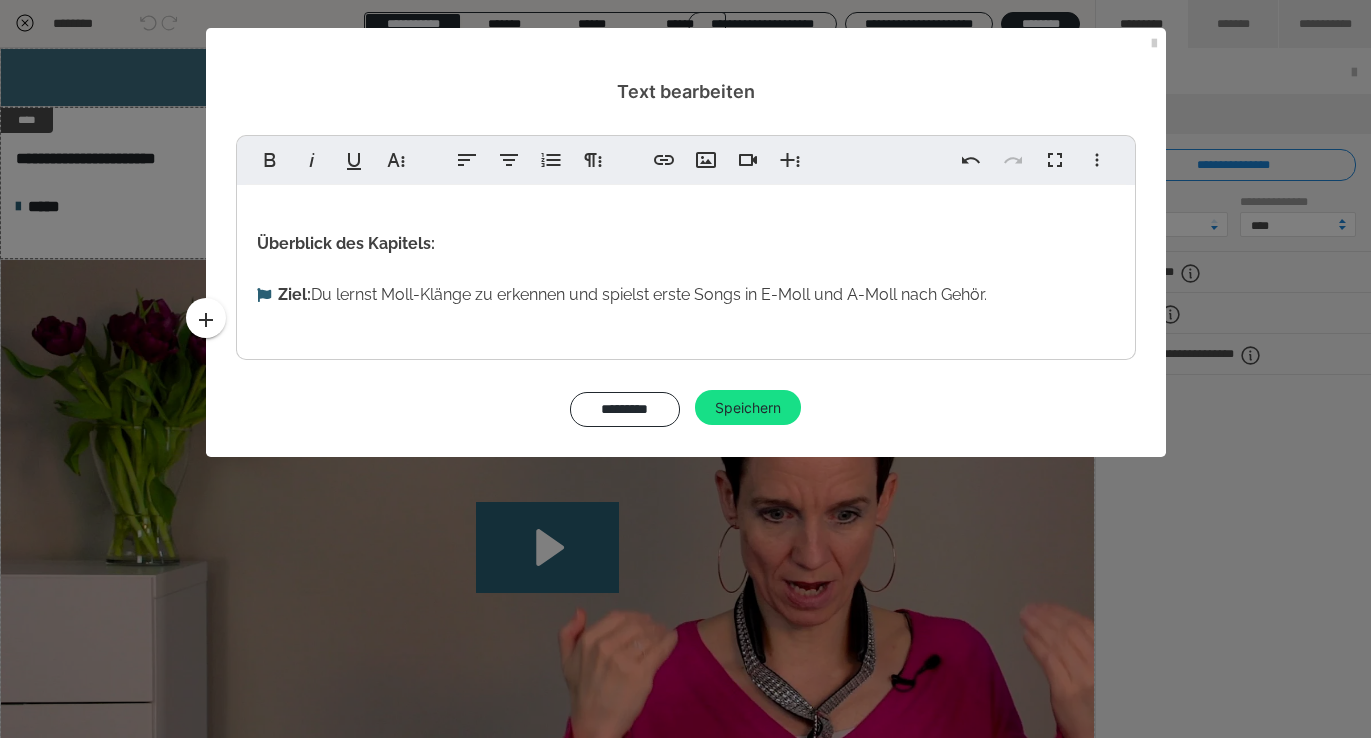 click on "Überblick des Kapitels:         Ziel:  Du lernst Moll-Klänge zu erkennen und spielst erste Songs in E-Moll und A-Moll nach Gehör." at bounding box center (686, 267) 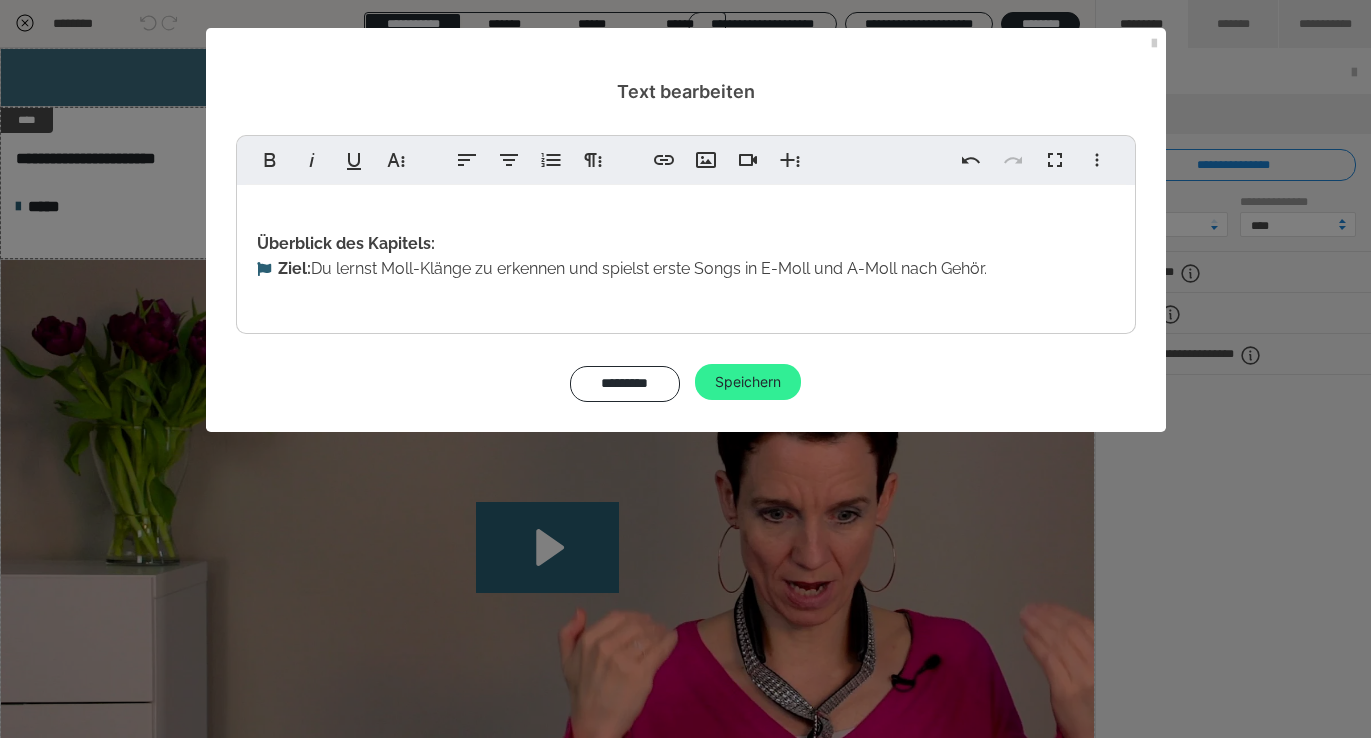 click on "Speichern" at bounding box center (748, 382) 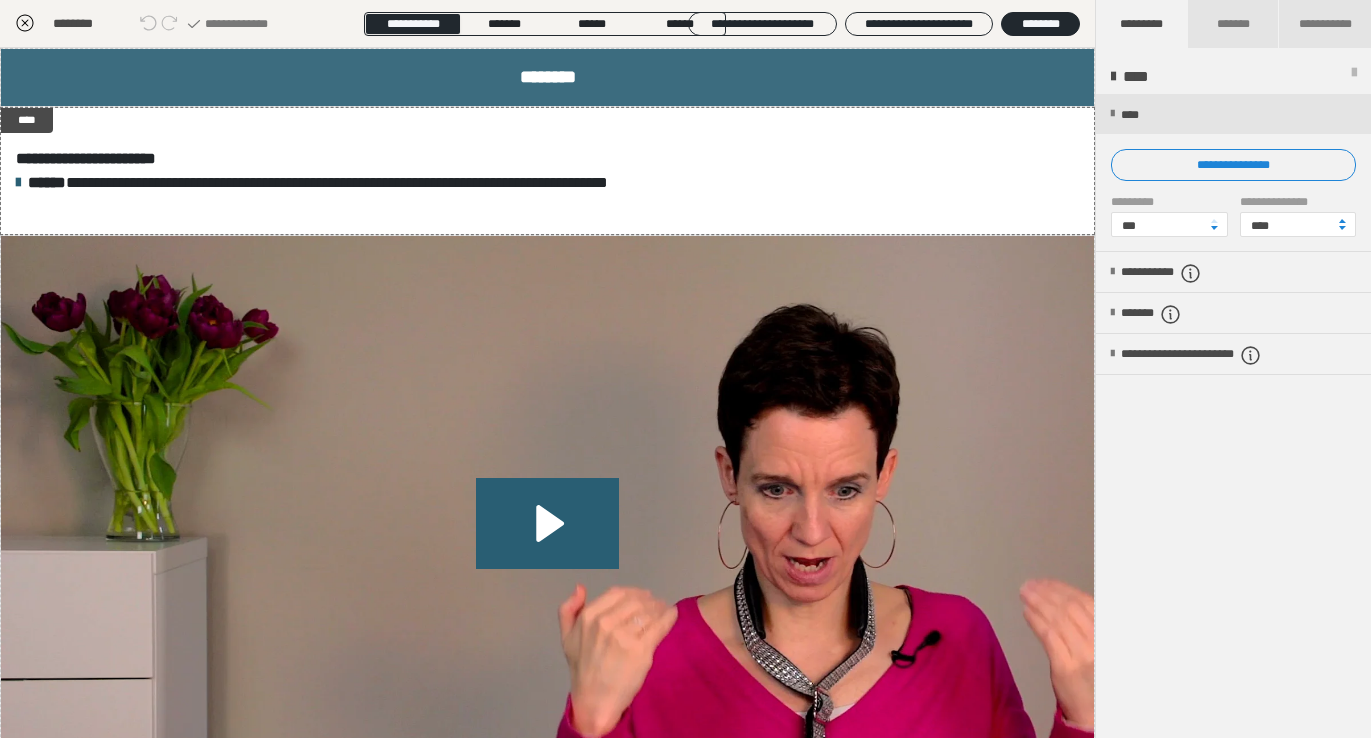 click 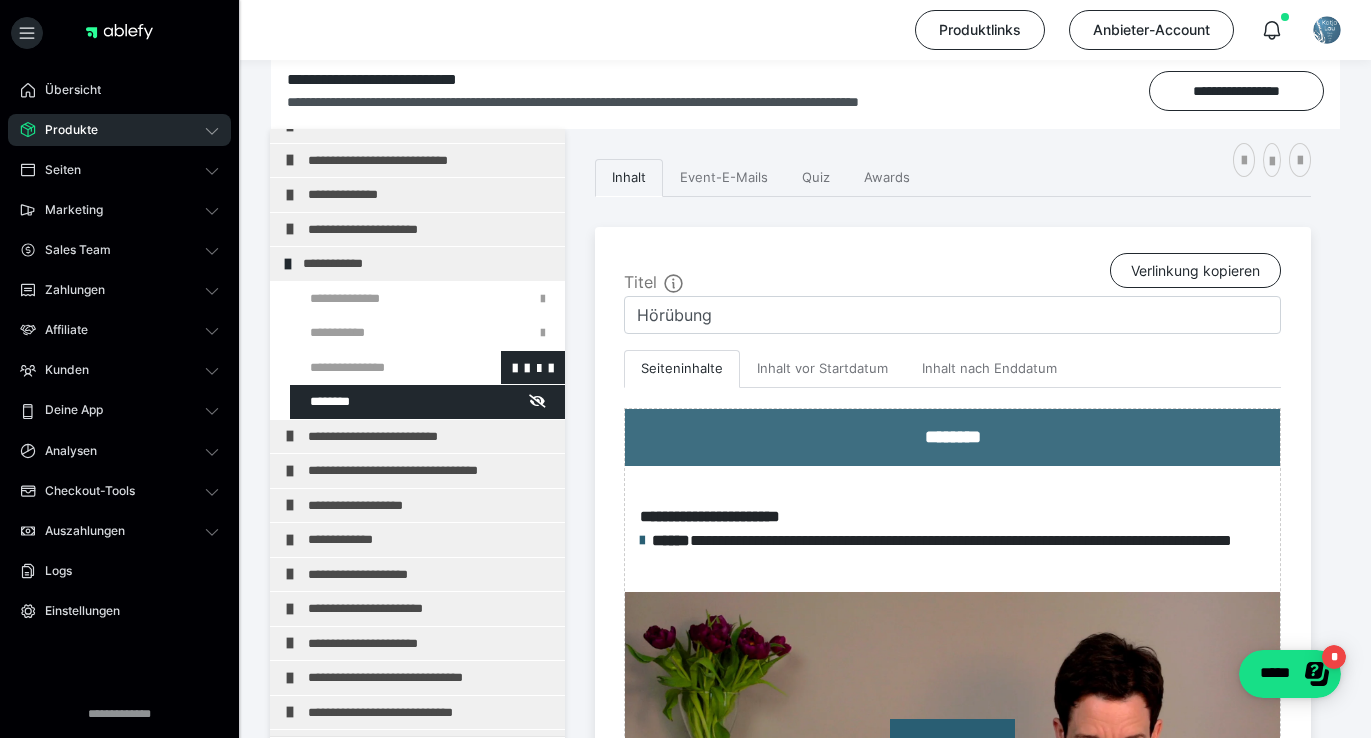 click at bounding box center [375, 368] 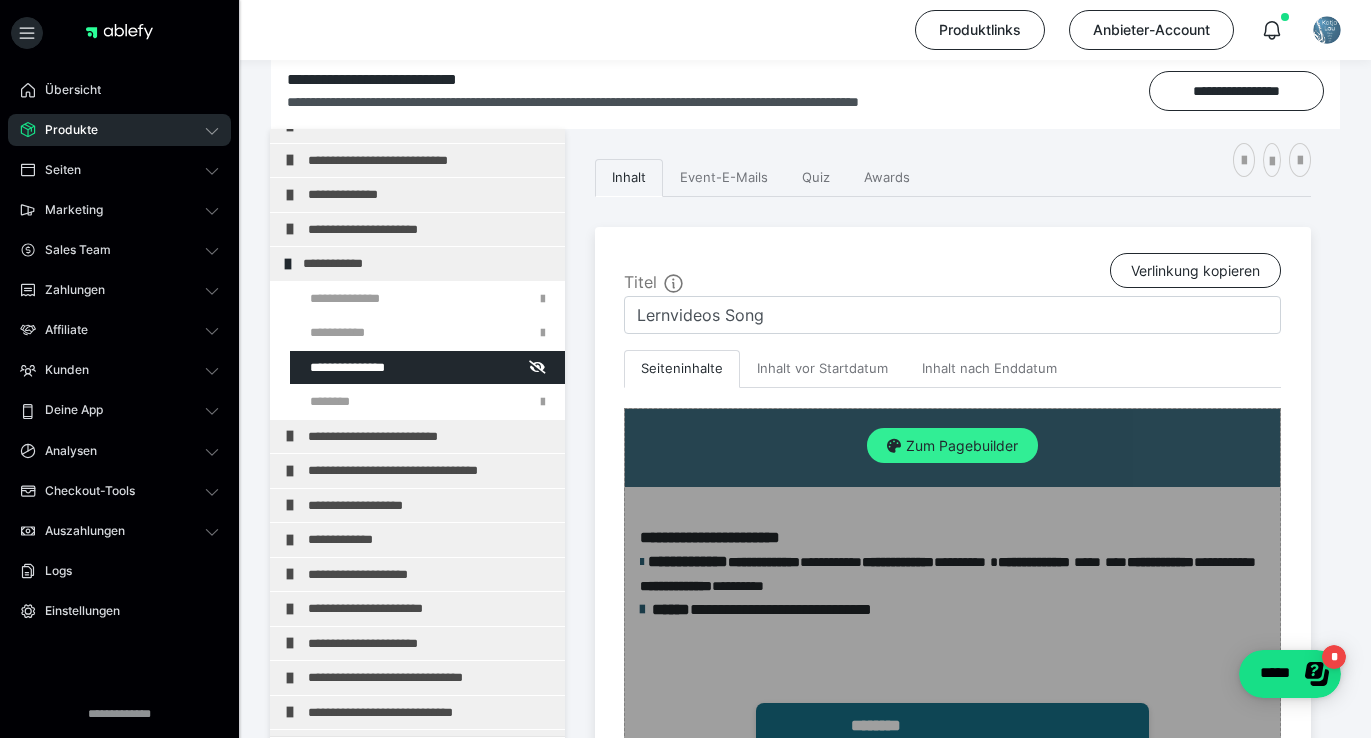 click on "Zum Pagebuilder" at bounding box center (952, 446) 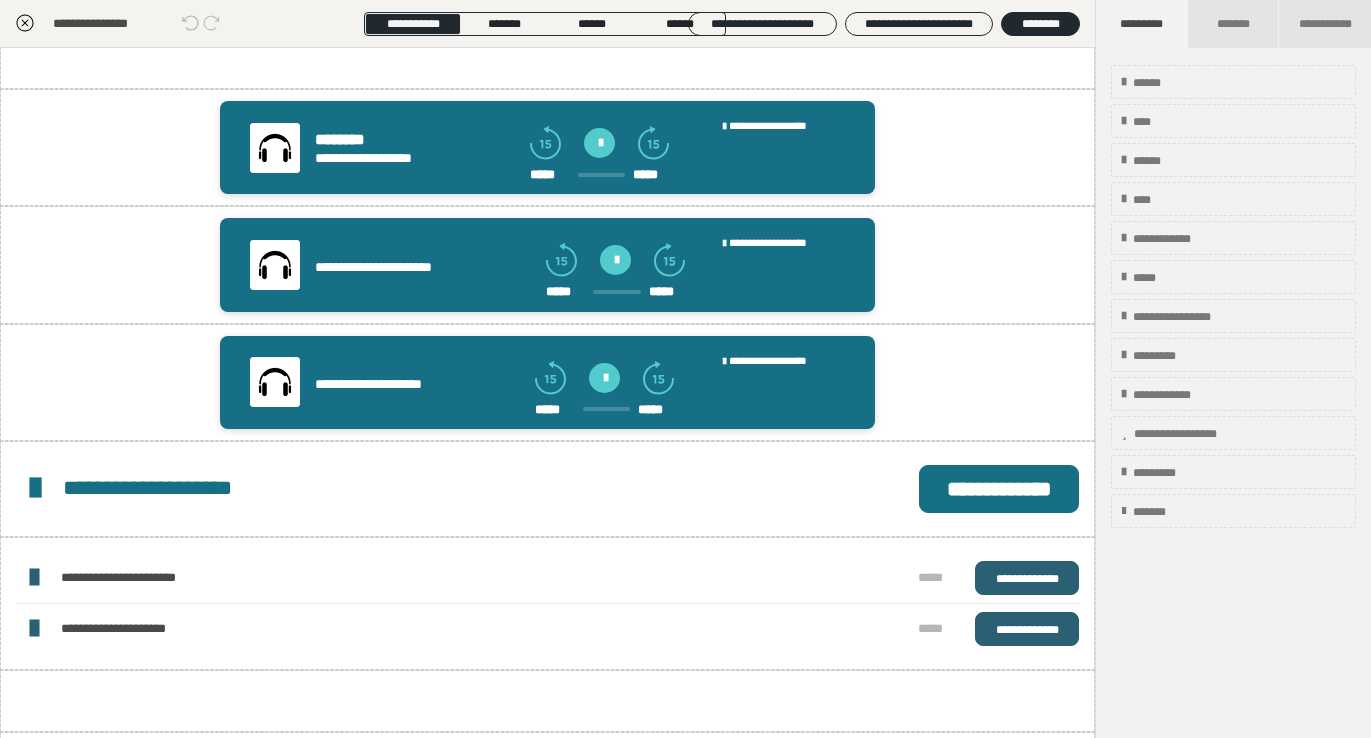 scroll, scrollTop: 0, scrollLeft: 0, axis: both 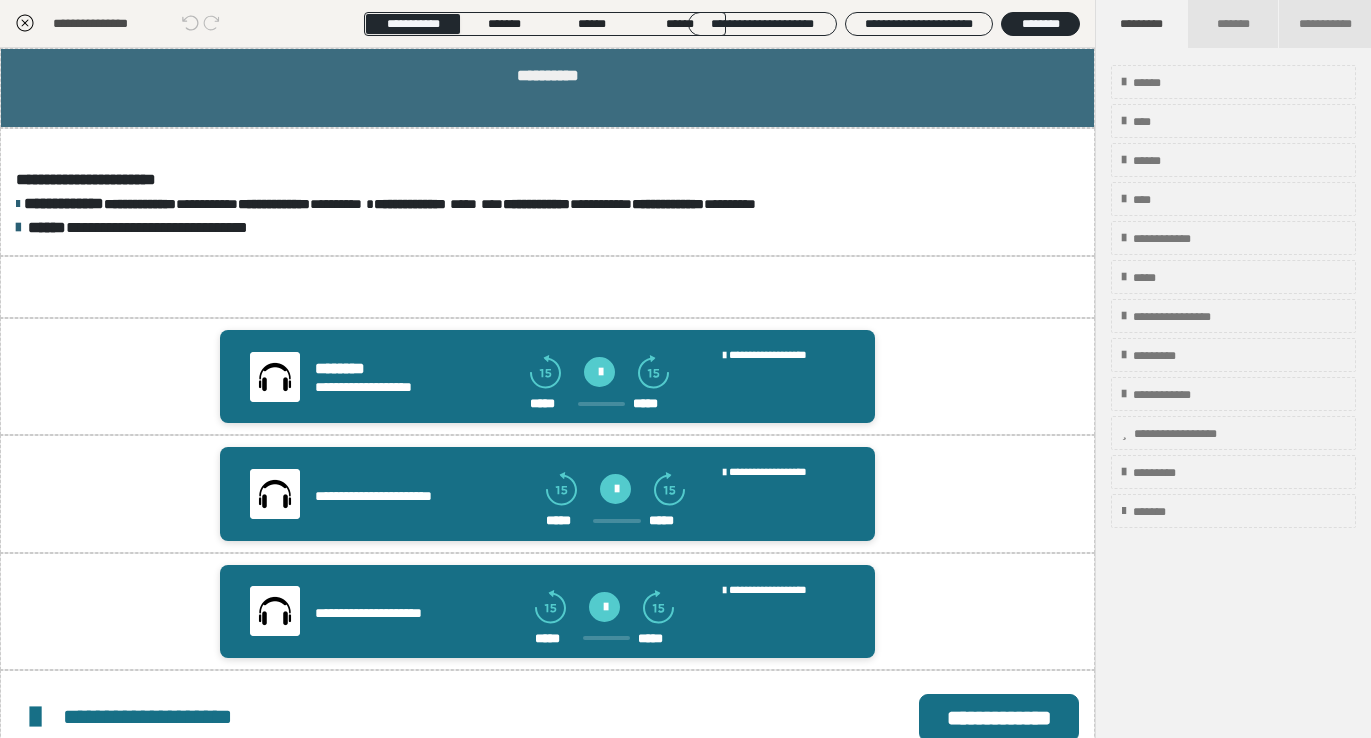 click 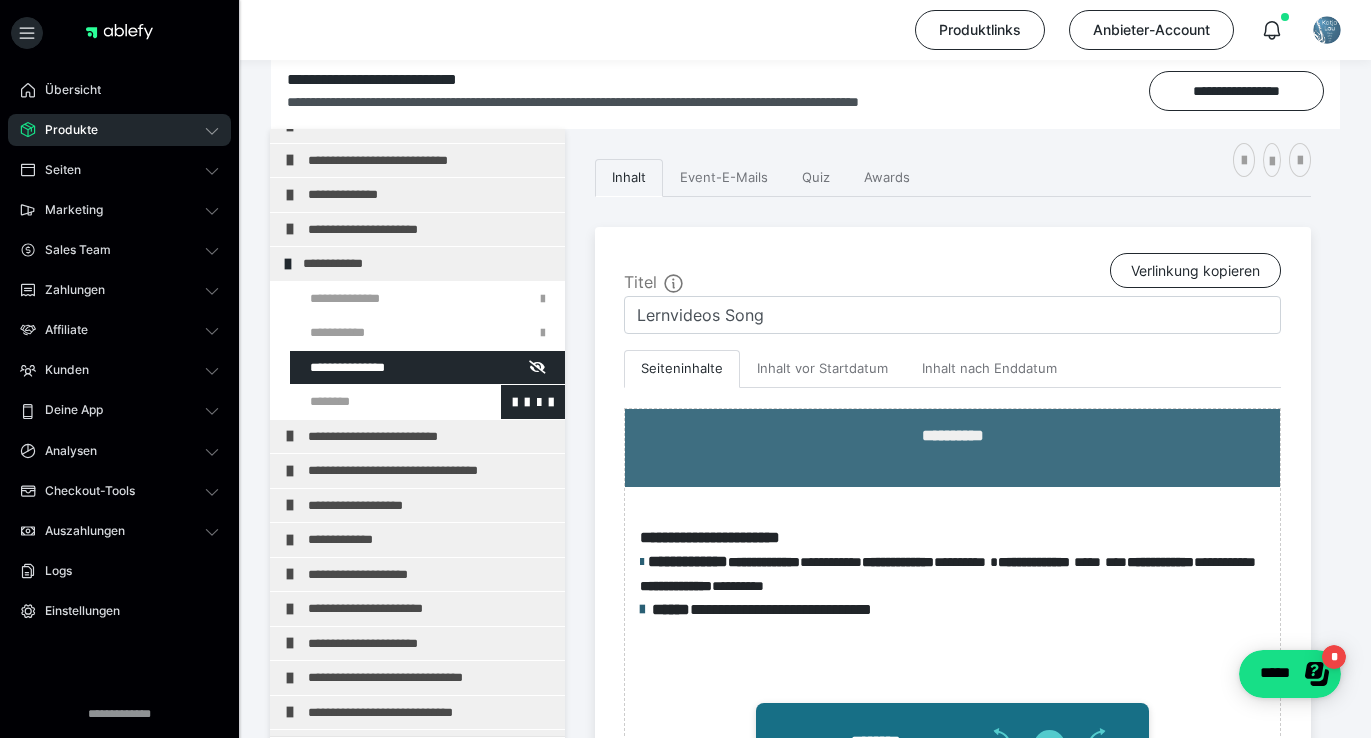 click at bounding box center (375, 402) 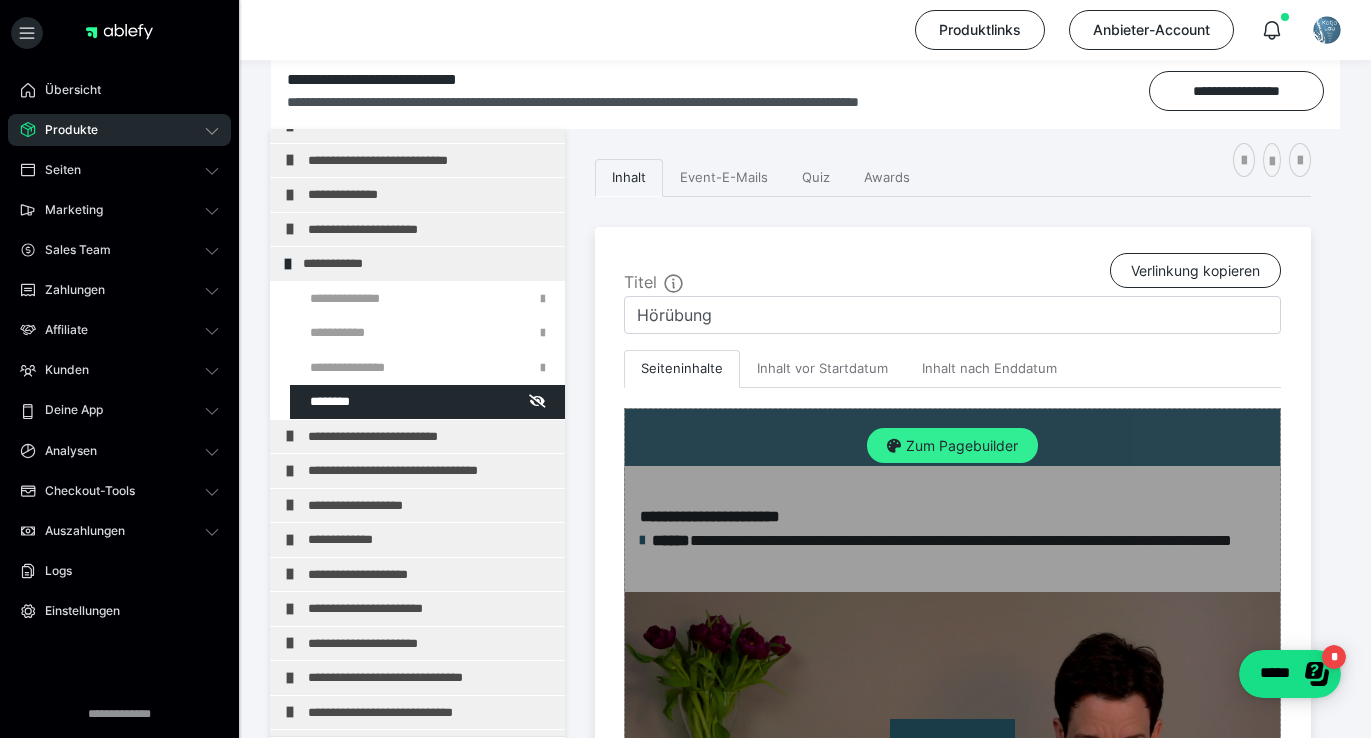 click on "Zum Pagebuilder" at bounding box center (952, 446) 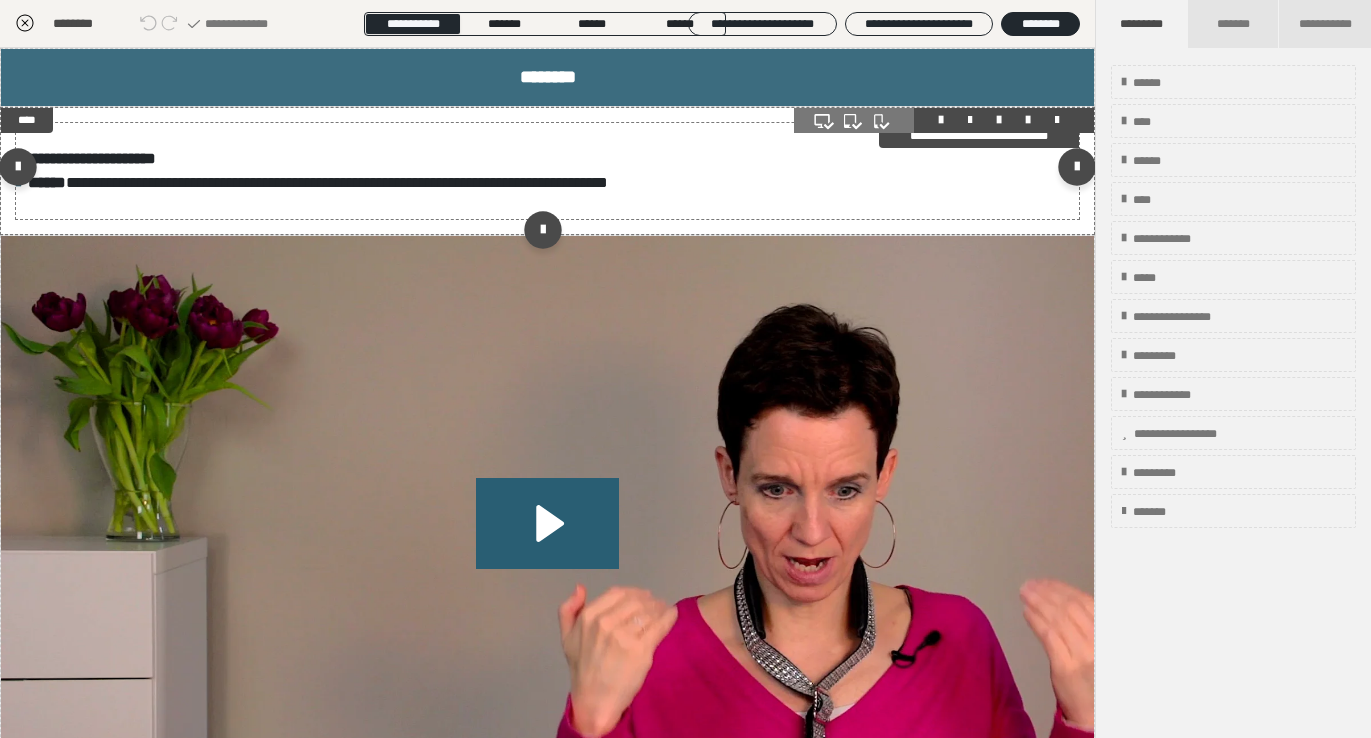 click on "**********" at bounding box center [547, 171] 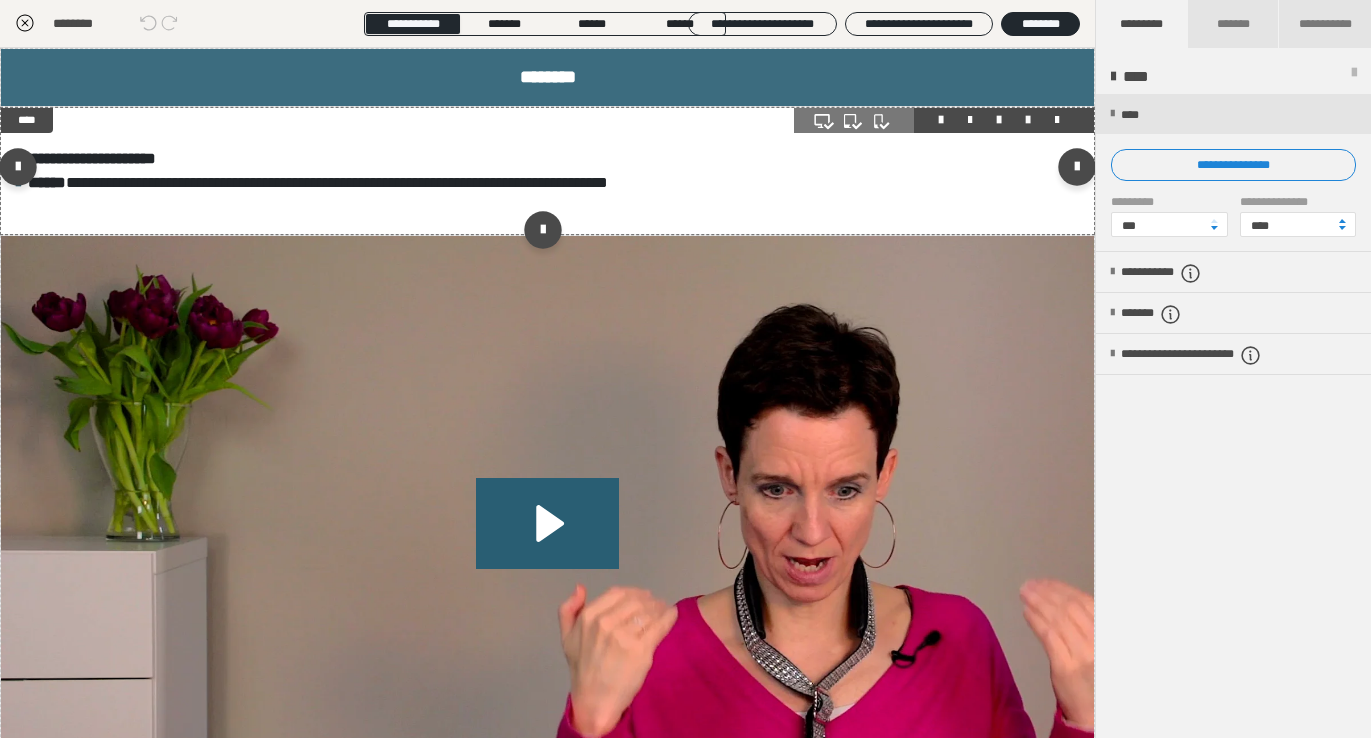 click at bounding box center (1028, 120) 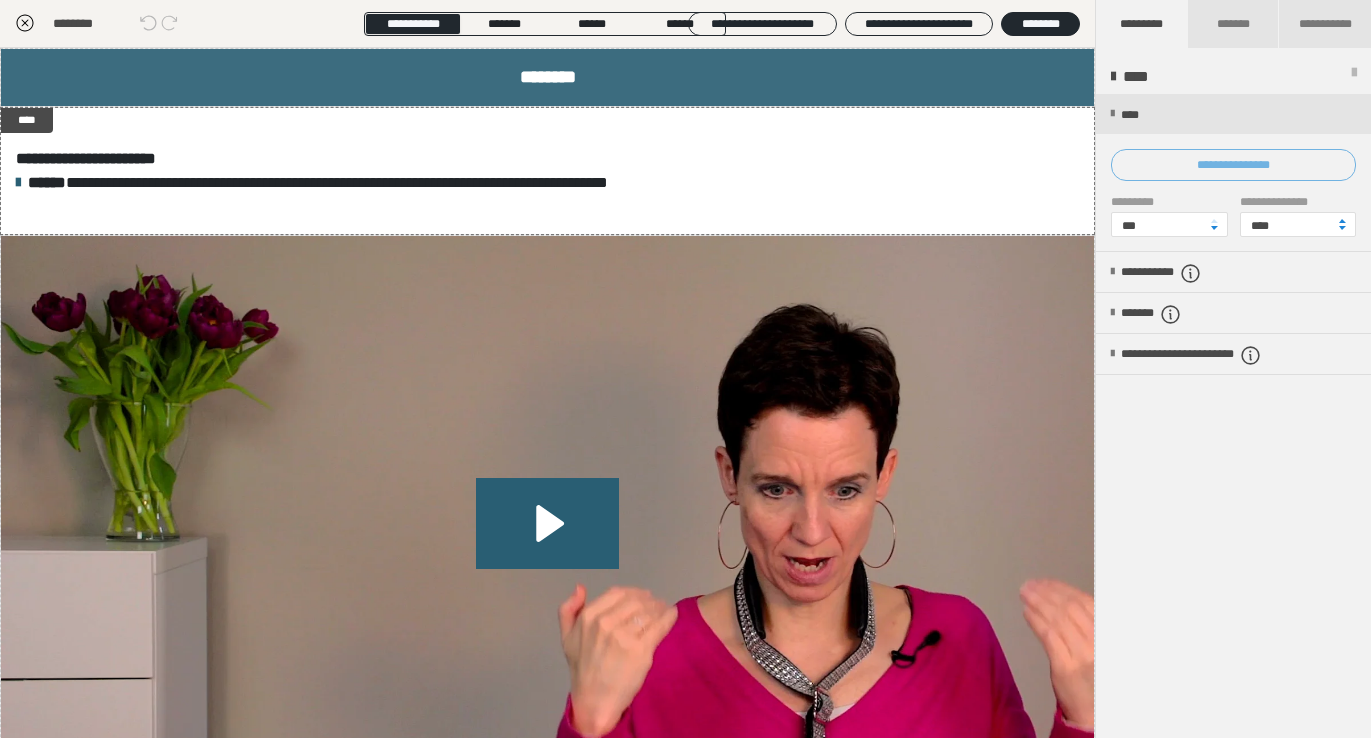 click on "**********" at bounding box center (1233, 165) 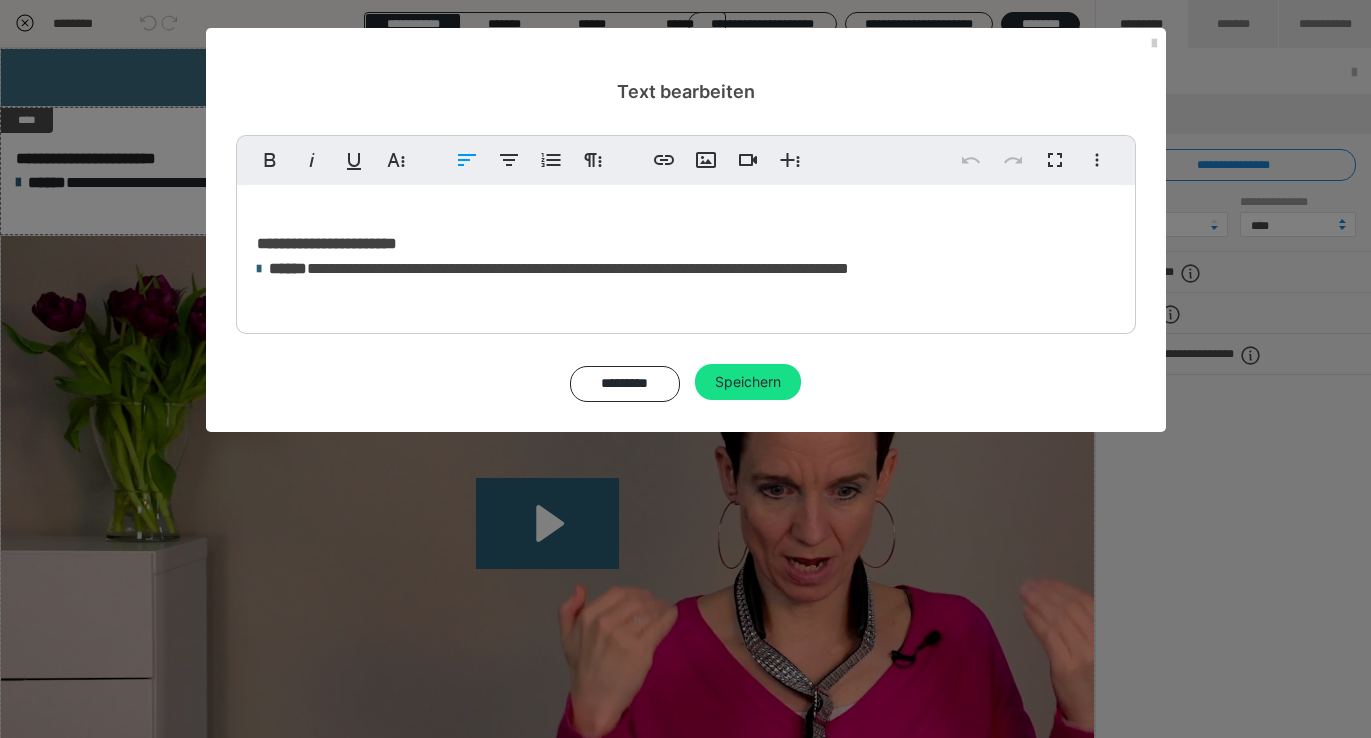 click on "**********" at bounding box center (686, 254) 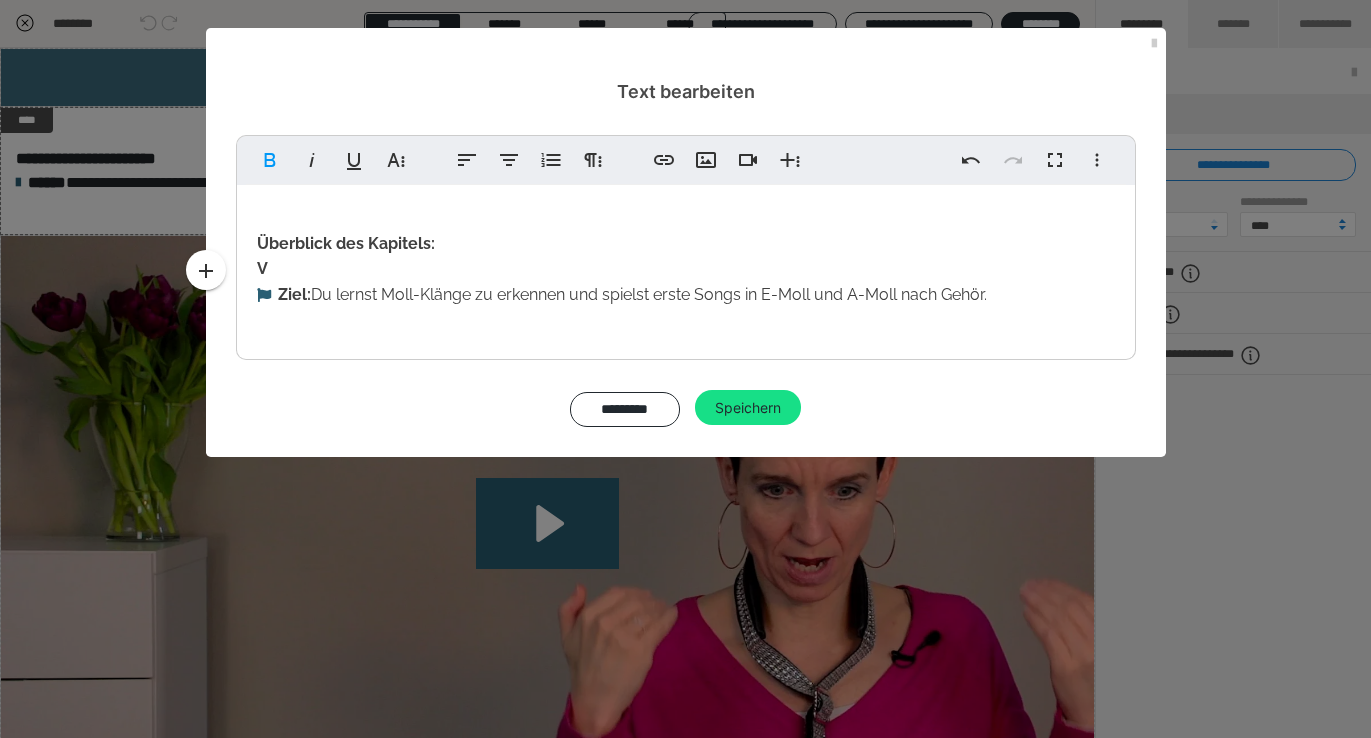 type 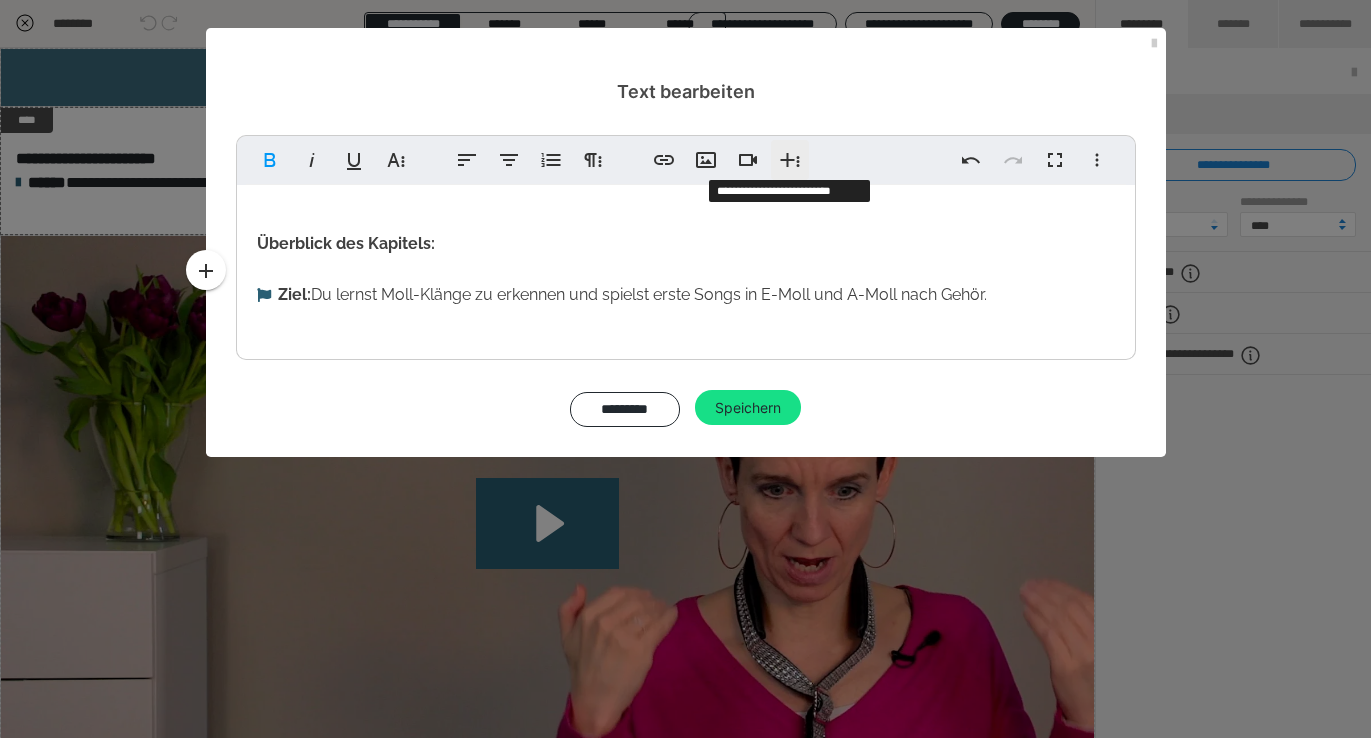 click on "**********" at bounding box center [790, 160] 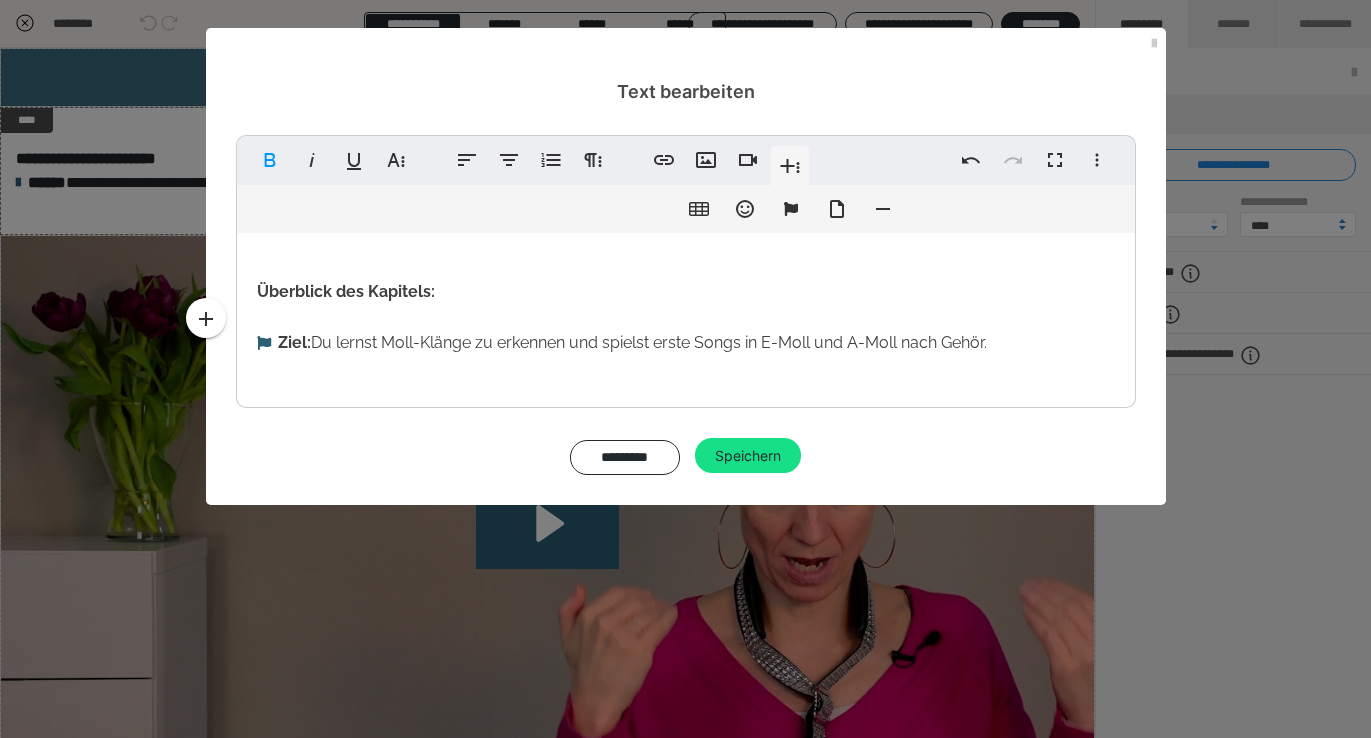 click on "Weitere Reichhaltige Formate" at bounding box center (790, 166) 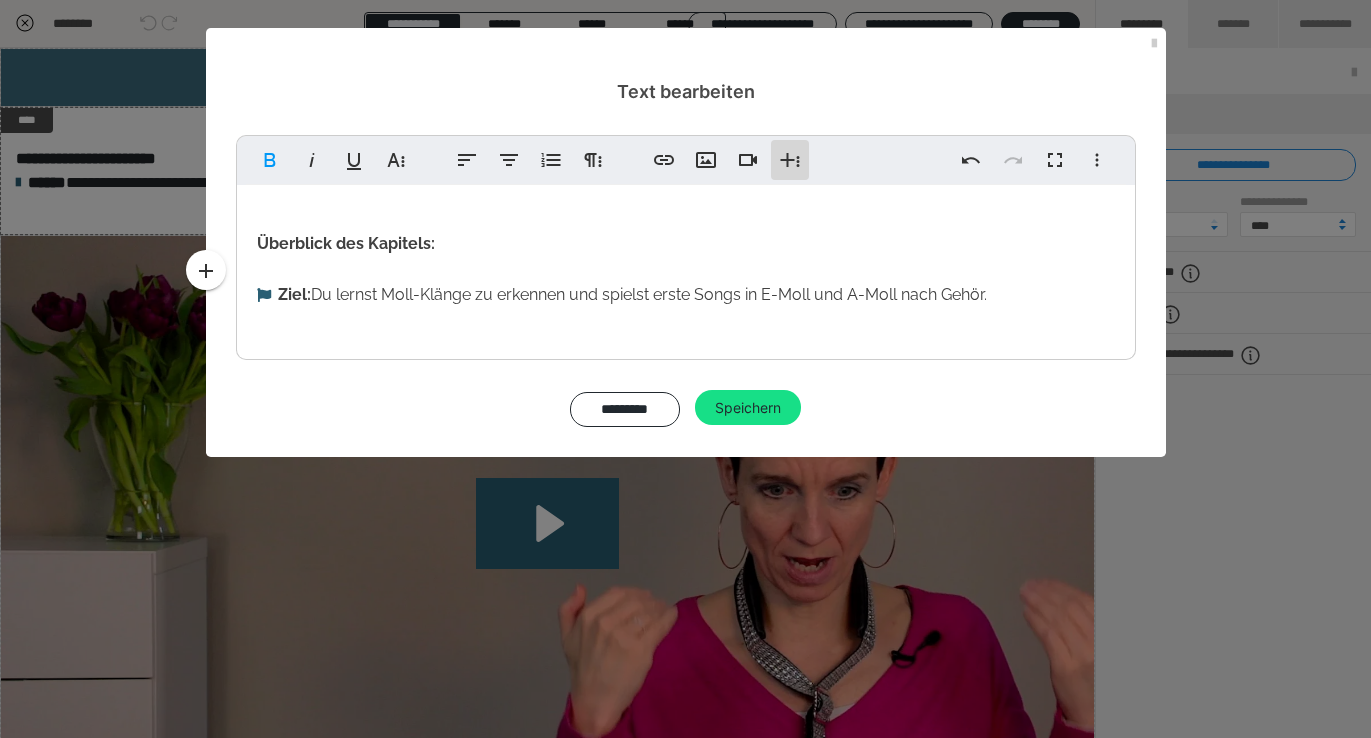 click on "Weitere Reichhaltige Formate" at bounding box center [790, 160] 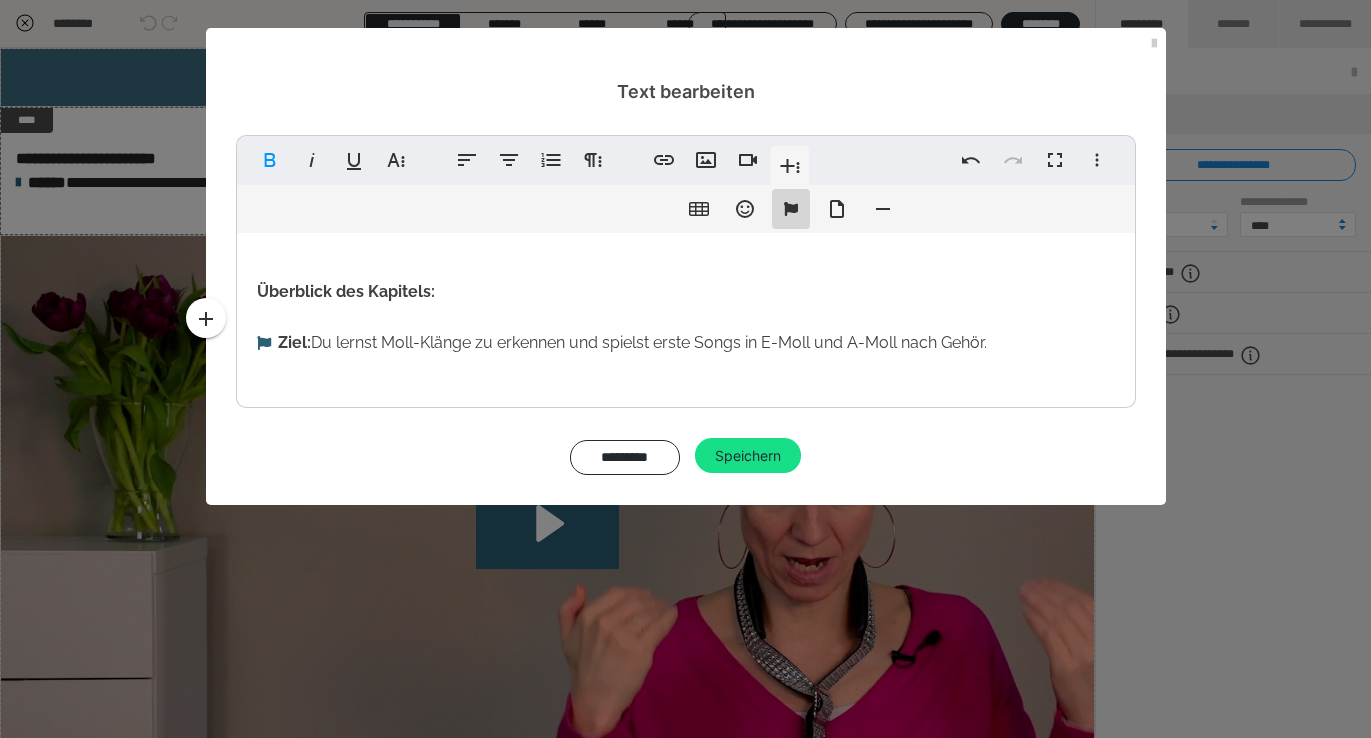 click 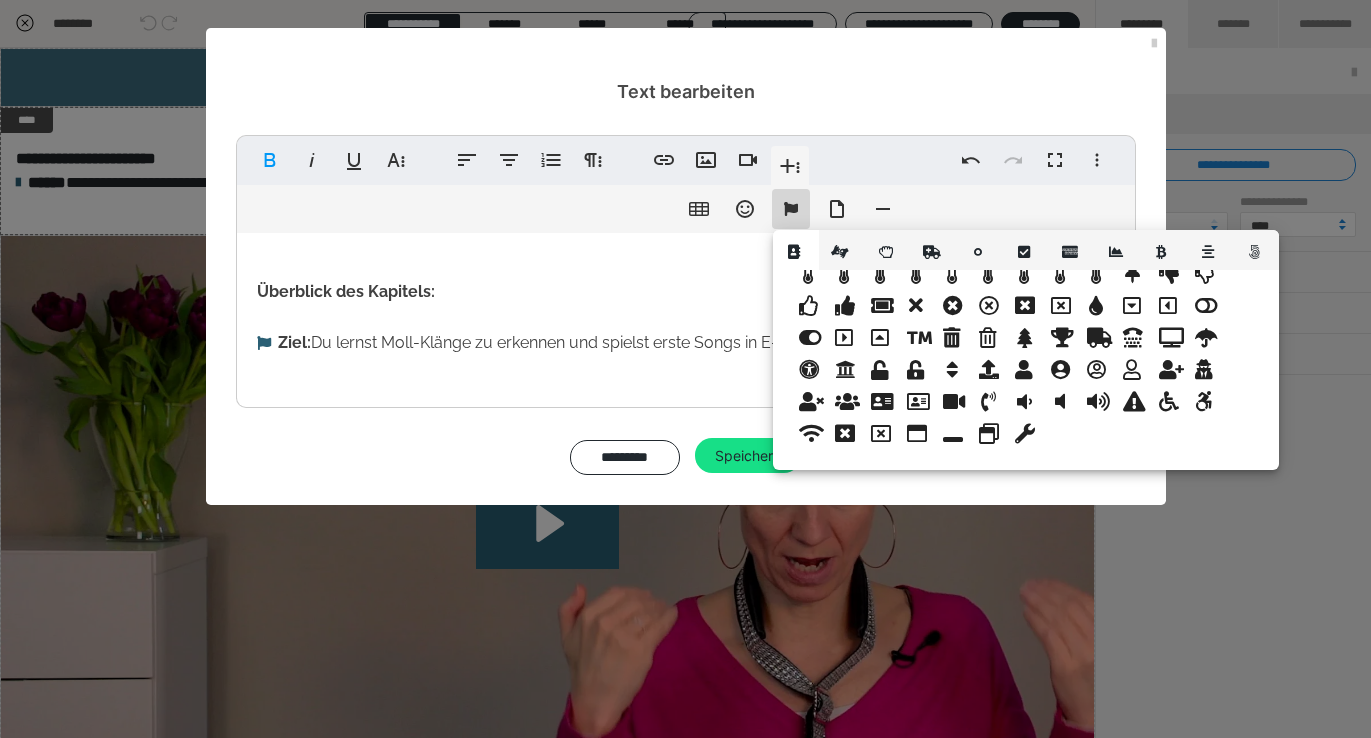 scroll, scrollTop: 1074, scrollLeft: 0, axis: vertical 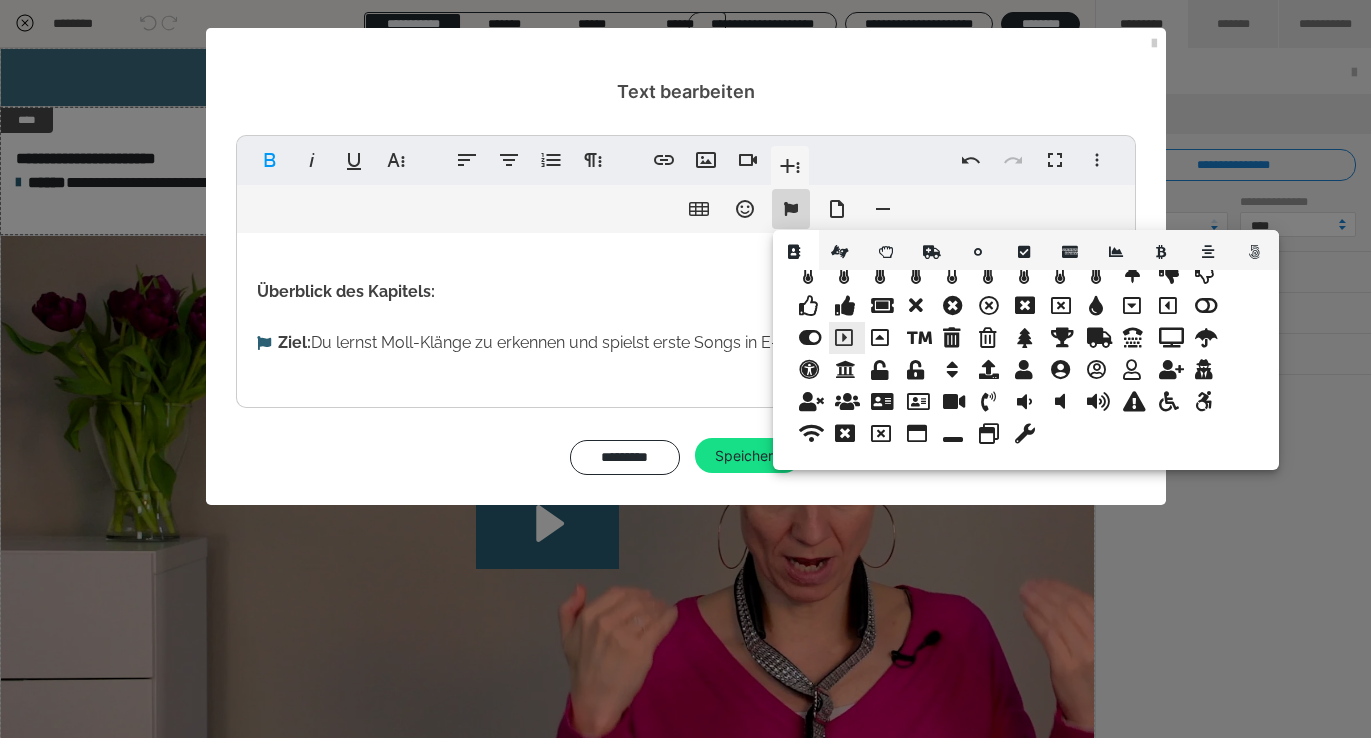 click at bounding box center (846, 338) 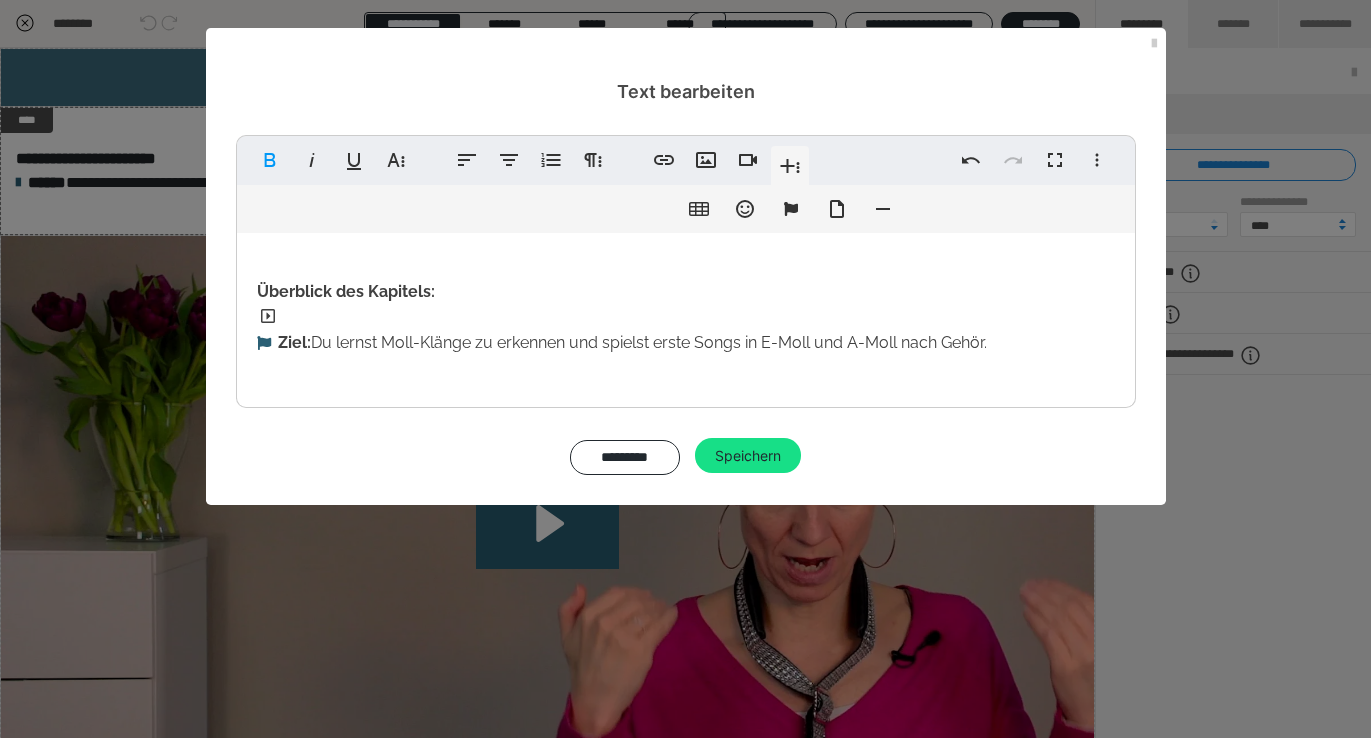type 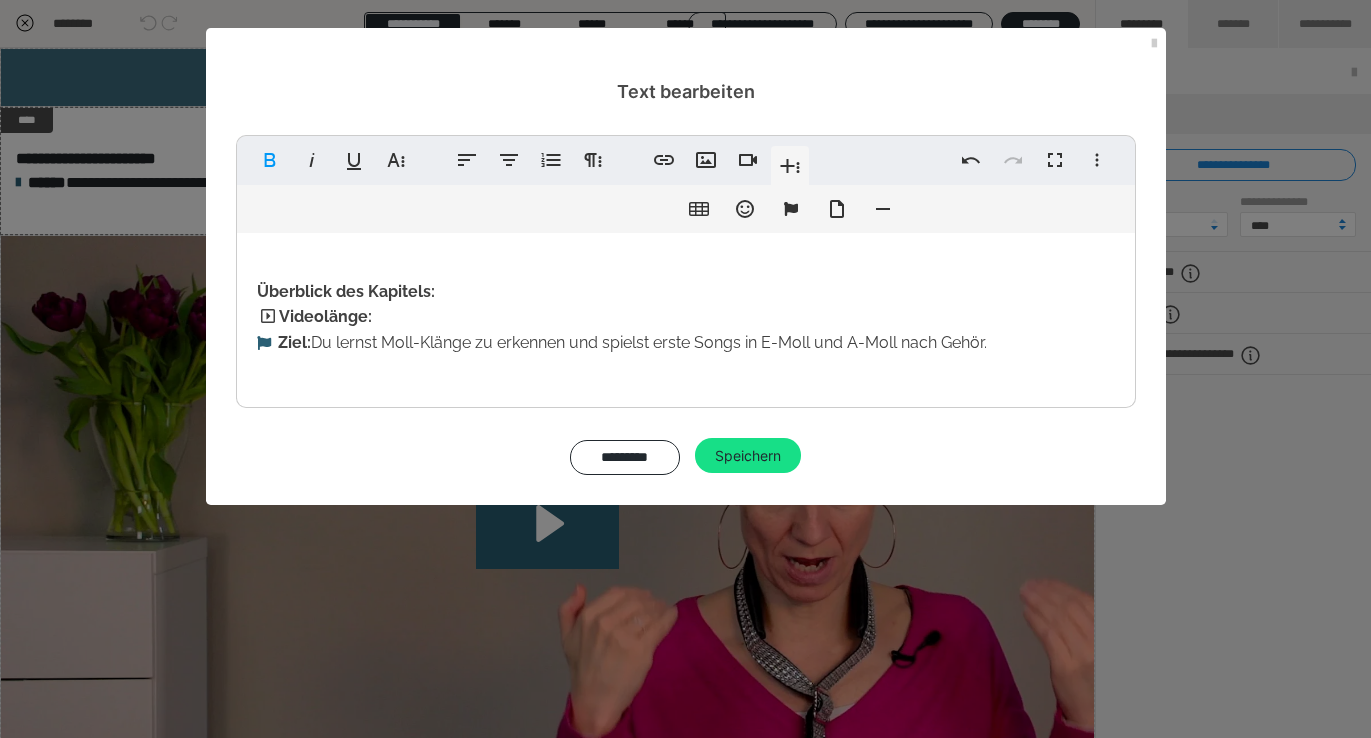 click at bounding box center (686, 403) 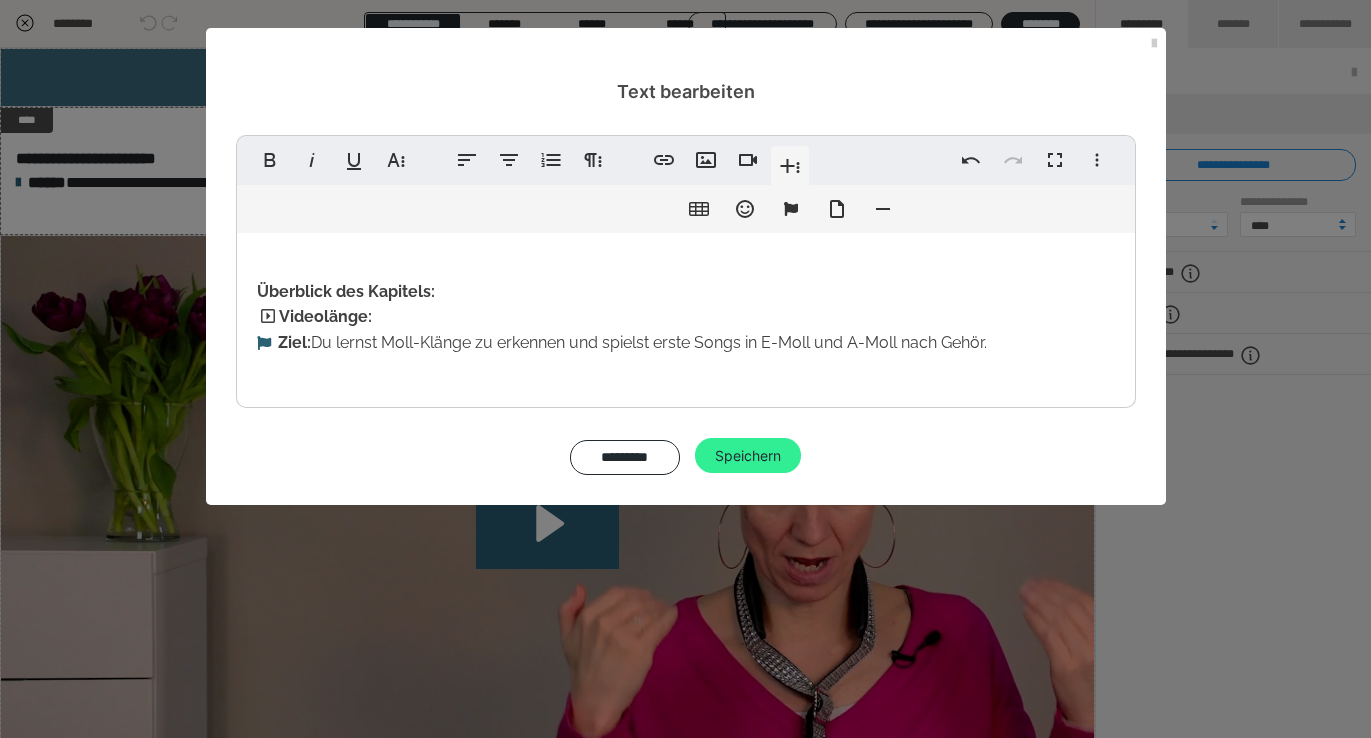 click on "Speichern" at bounding box center [748, 456] 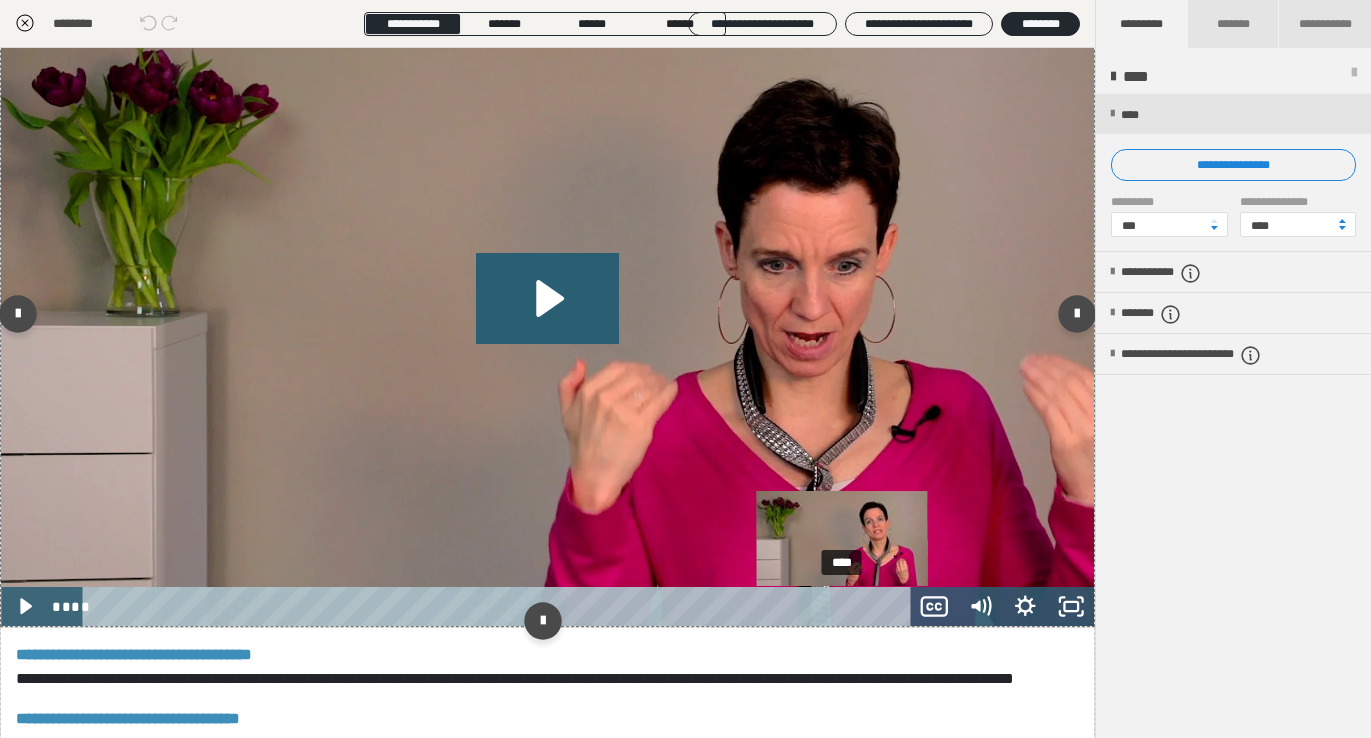 scroll, scrollTop: 0, scrollLeft: 0, axis: both 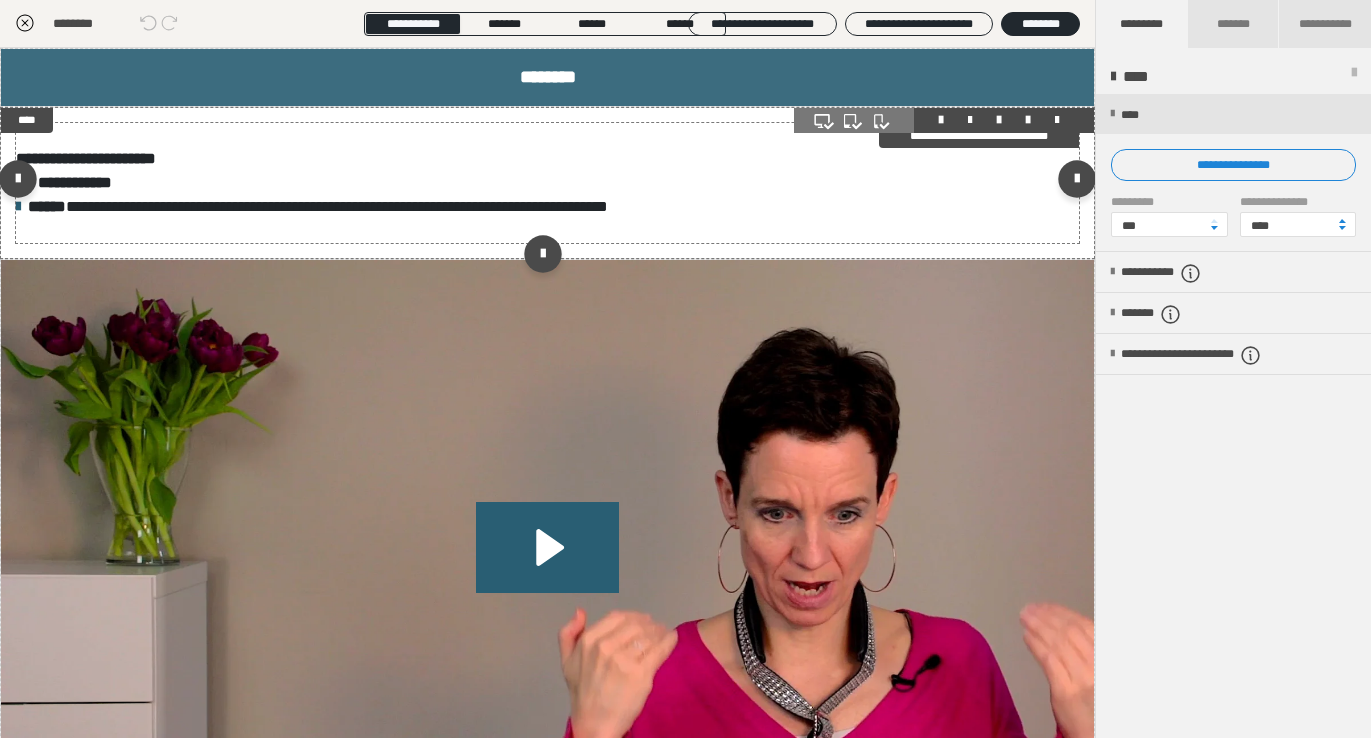 click on "**********" at bounding box center (547, 183) 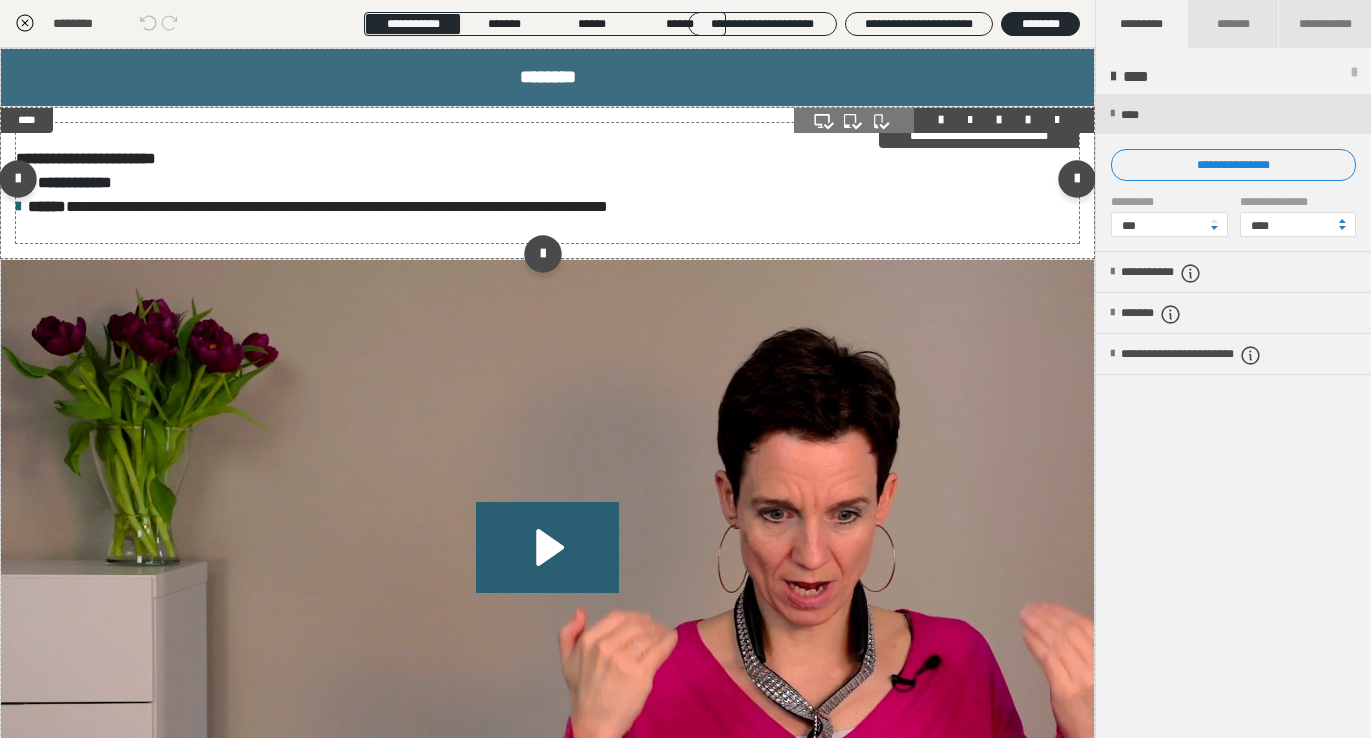 click on "**********" at bounding box center (547, 183) 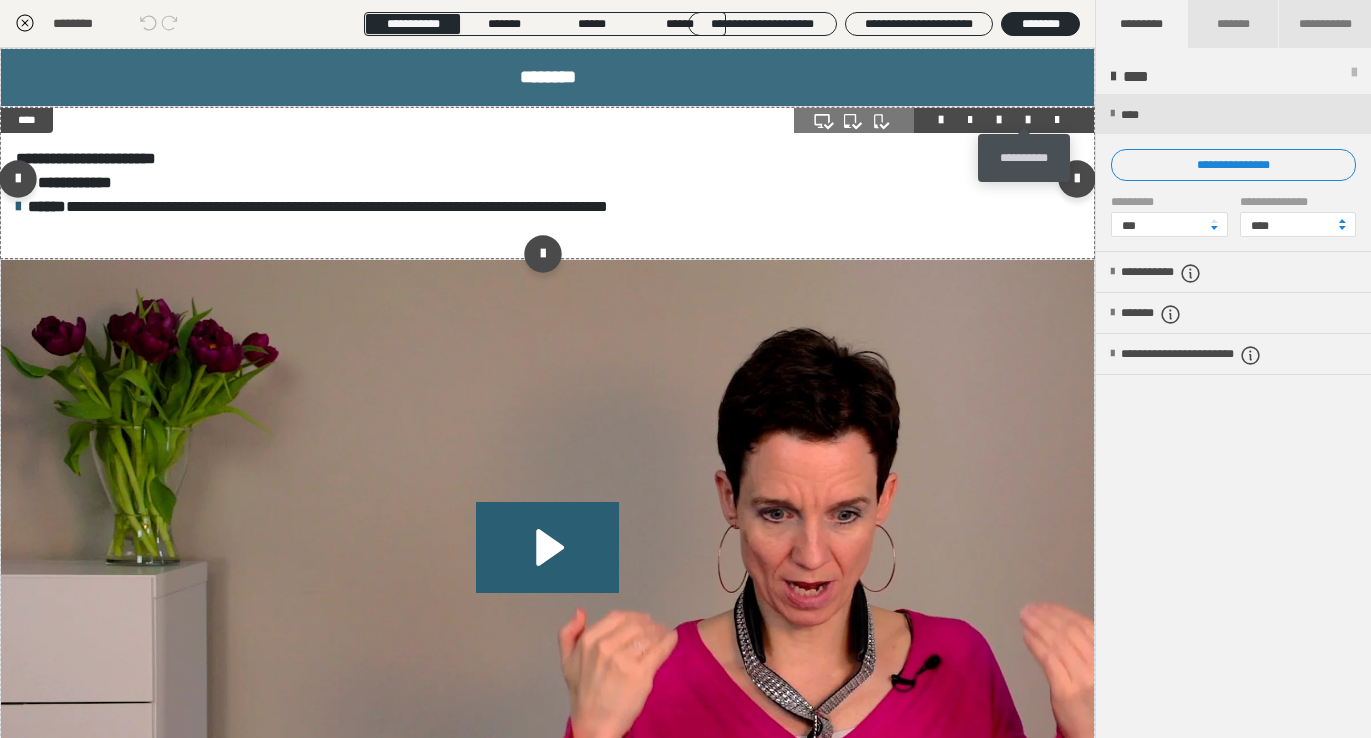 click at bounding box center [1028, 120] 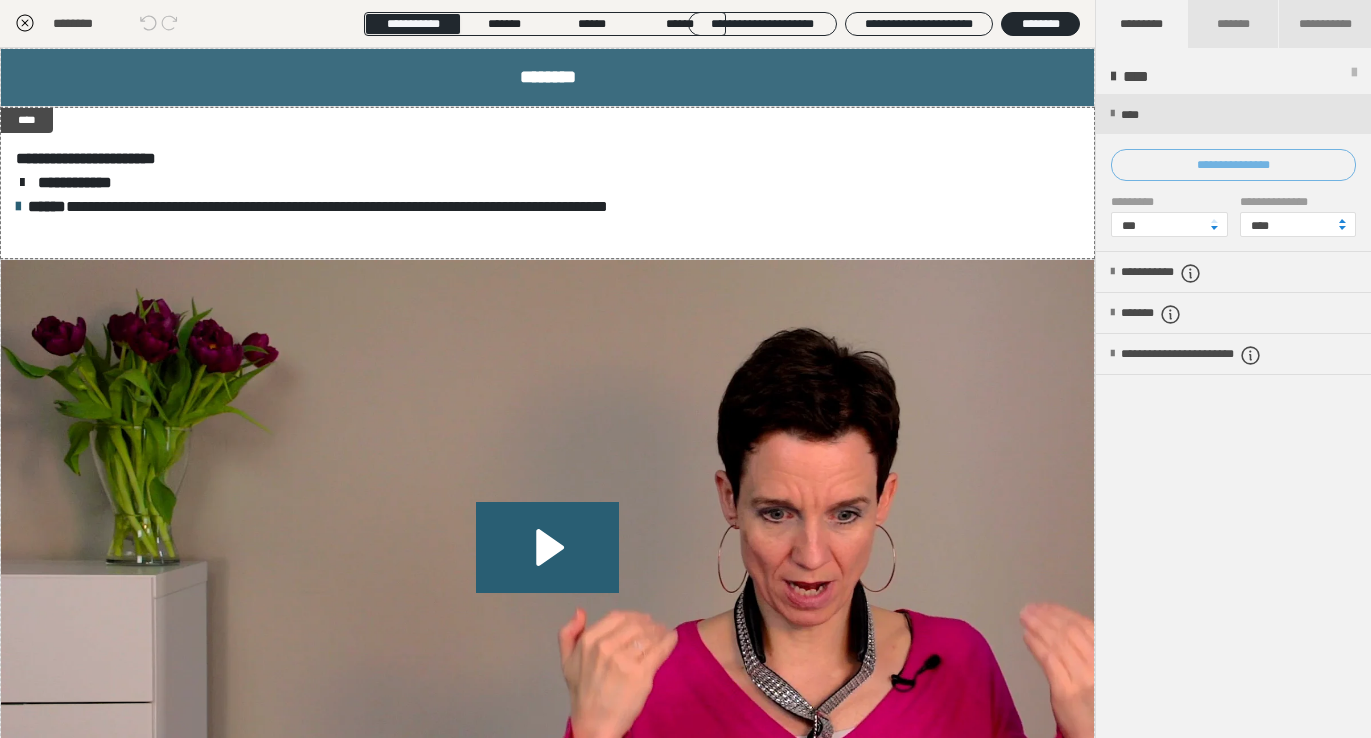 click on "**********" at bounding box center (1233, 165) 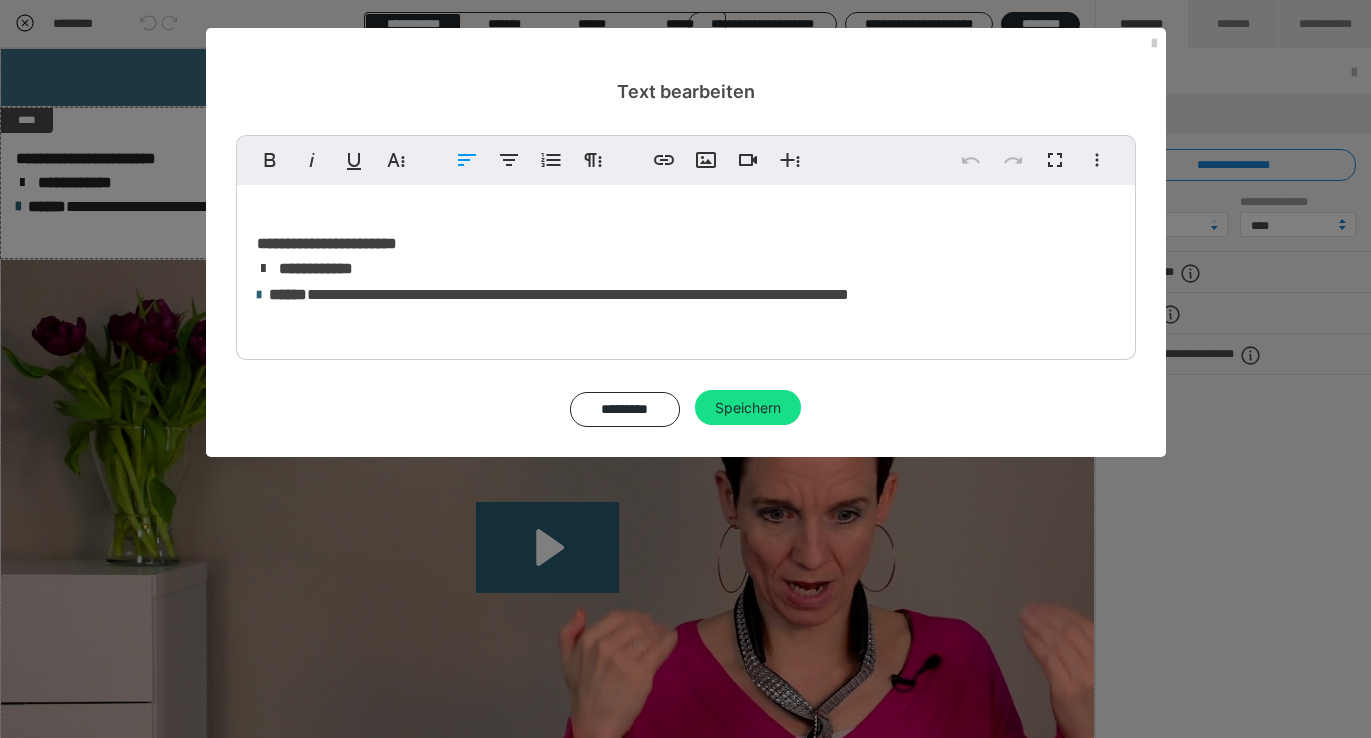 click on "**********" at bounding box center [686, 267] 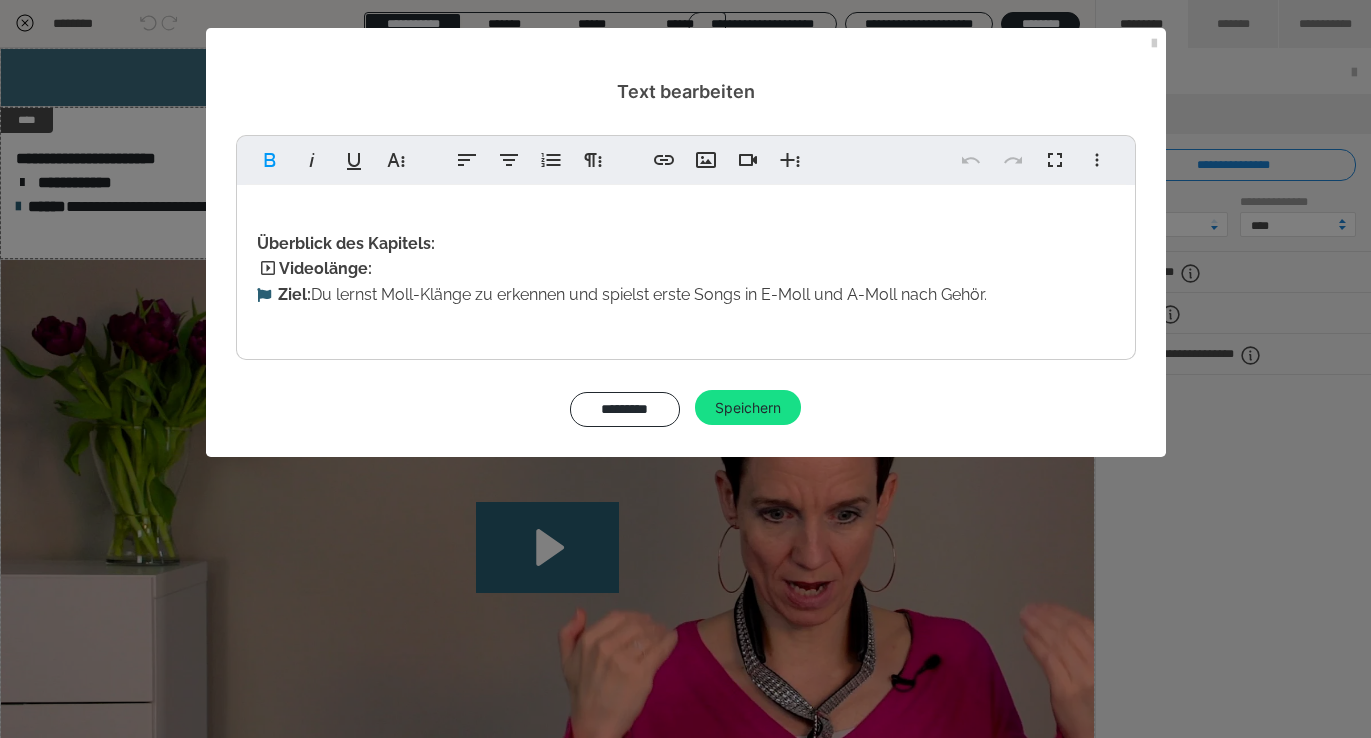 type 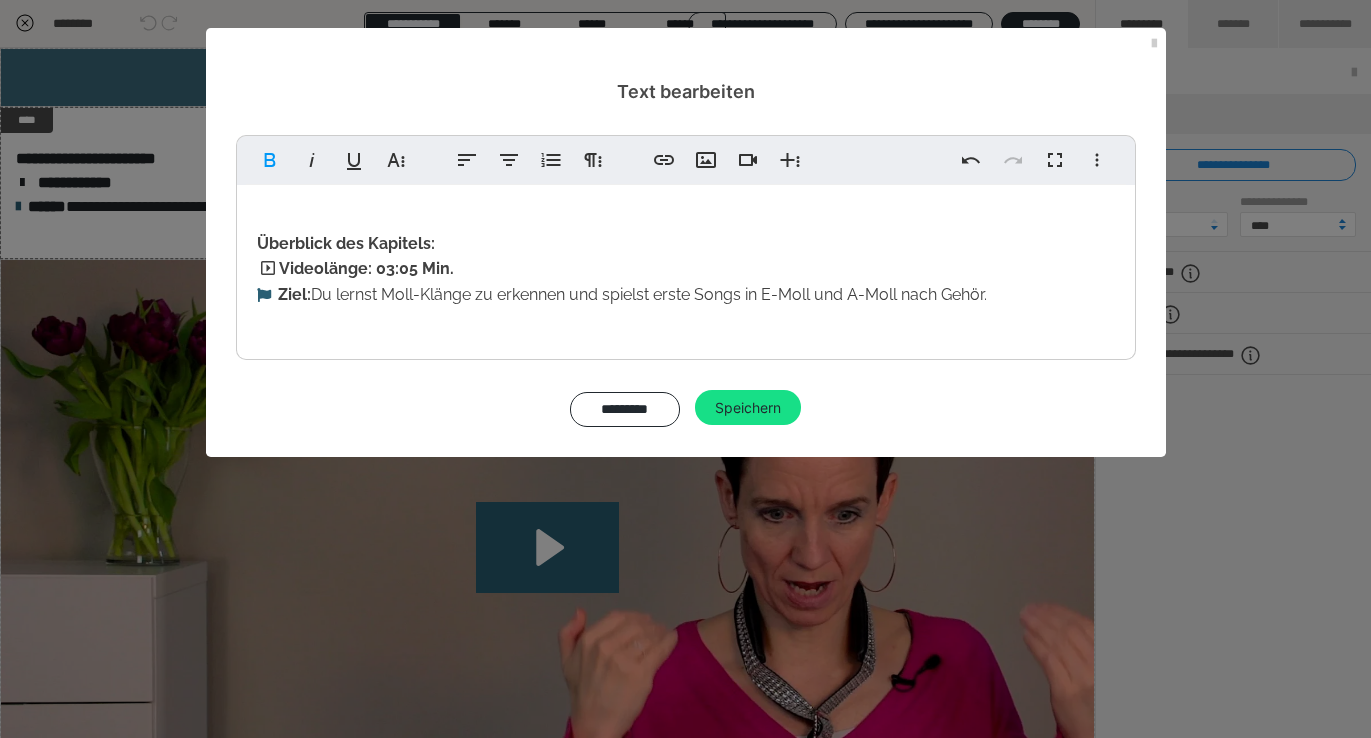 drag, startPoint x: 491, startPoint y: 256, endPoint x: 376, endPoint y: 268, distance: 115.62439 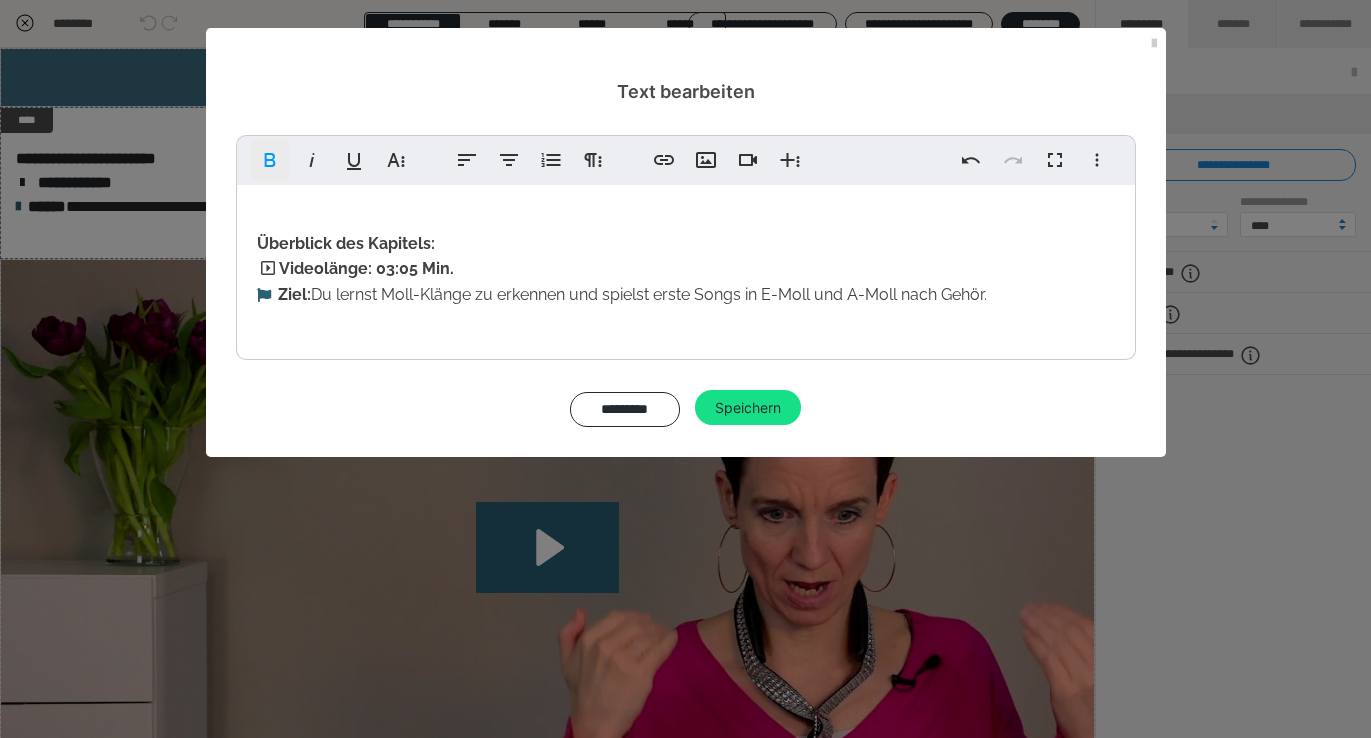 click 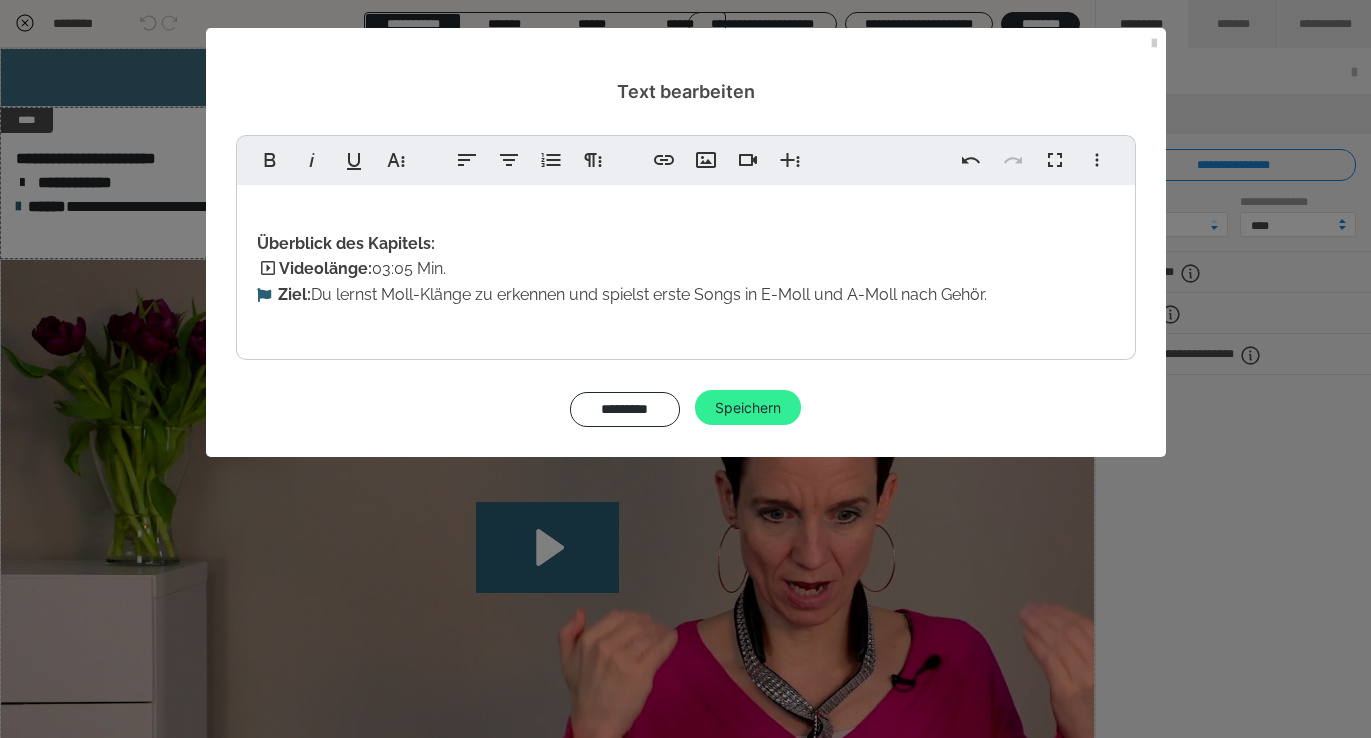 click on "Speichern" at bounding box center (748, 408) 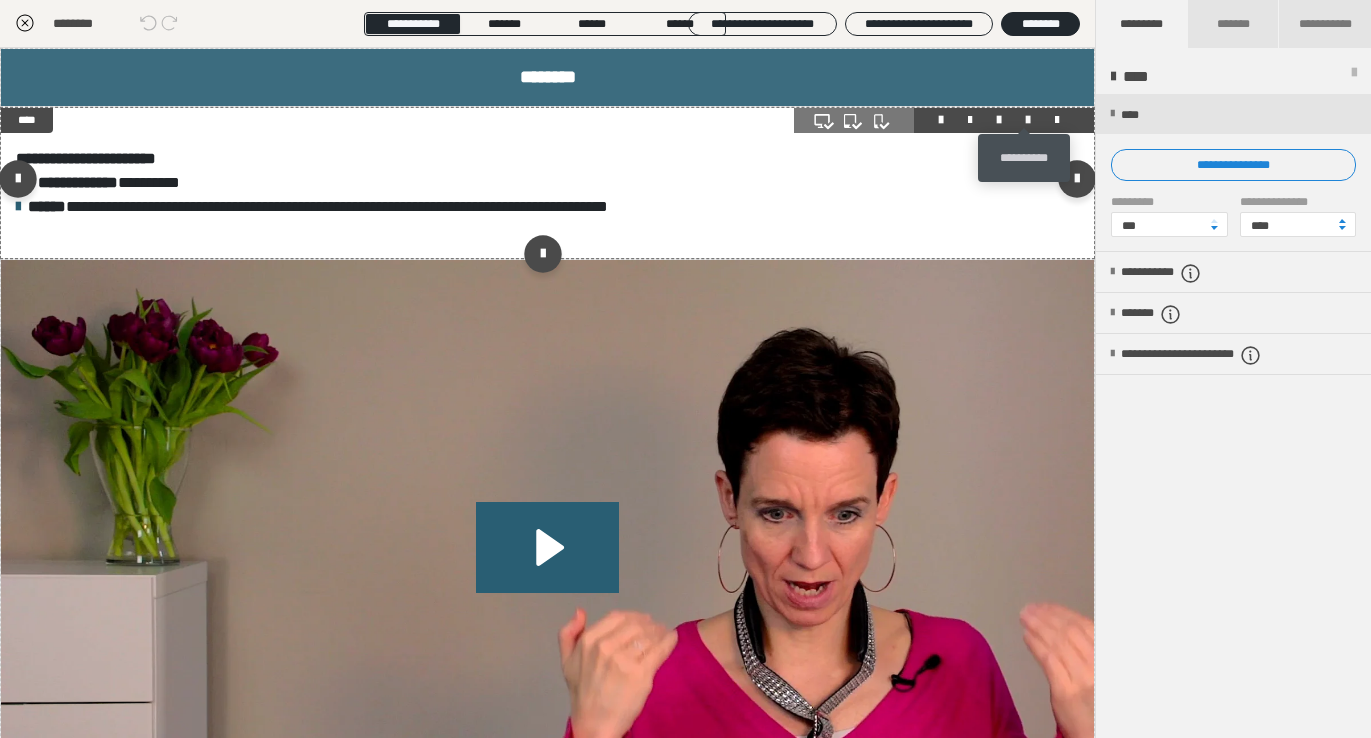 click at bounding box center [1028, 120] 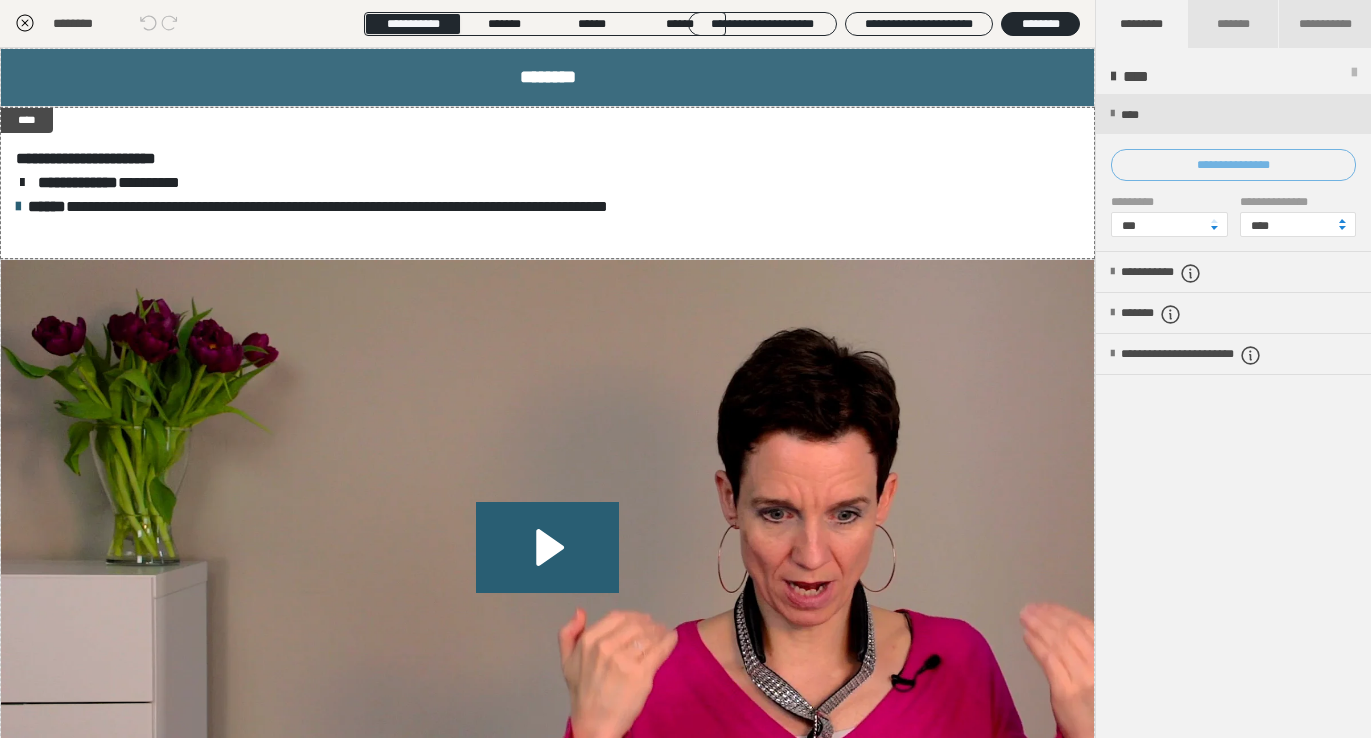click on "**********" at bounding box center (1233, 165) 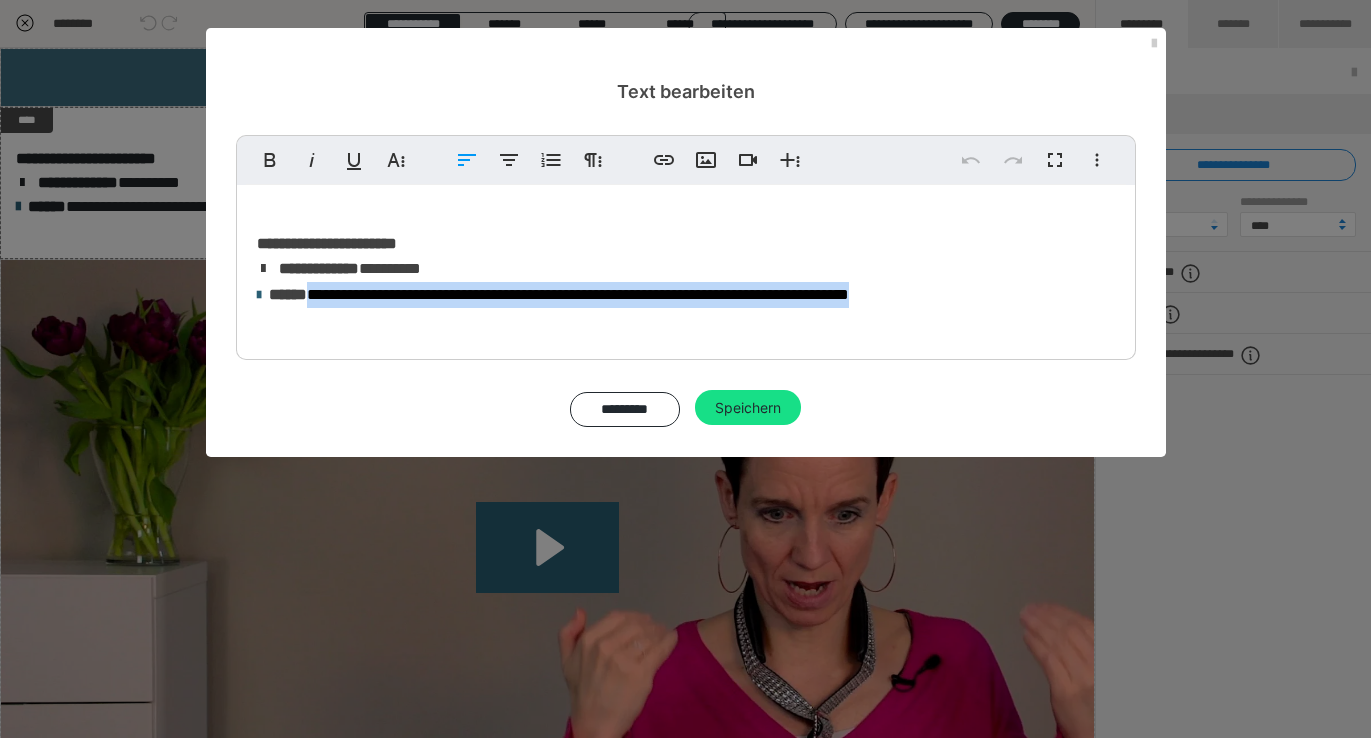 drag, startPoint x: 1007, startPoint y: 289, endPoint x: 312, endPoint y: 298, distance: 695.0583 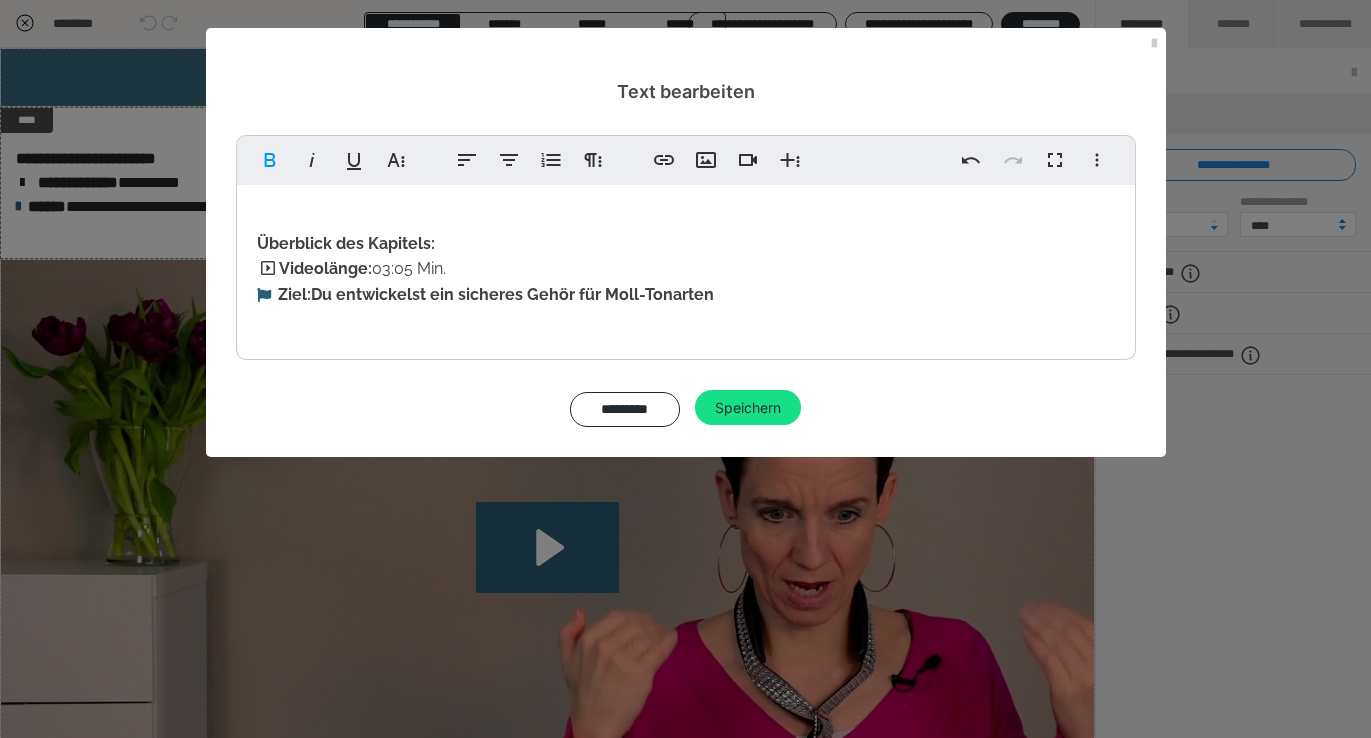 click on "Ziel:Du entwickelst ein sicheres Gehör für Moll-Tonarten" at bounding box center [496, 294] 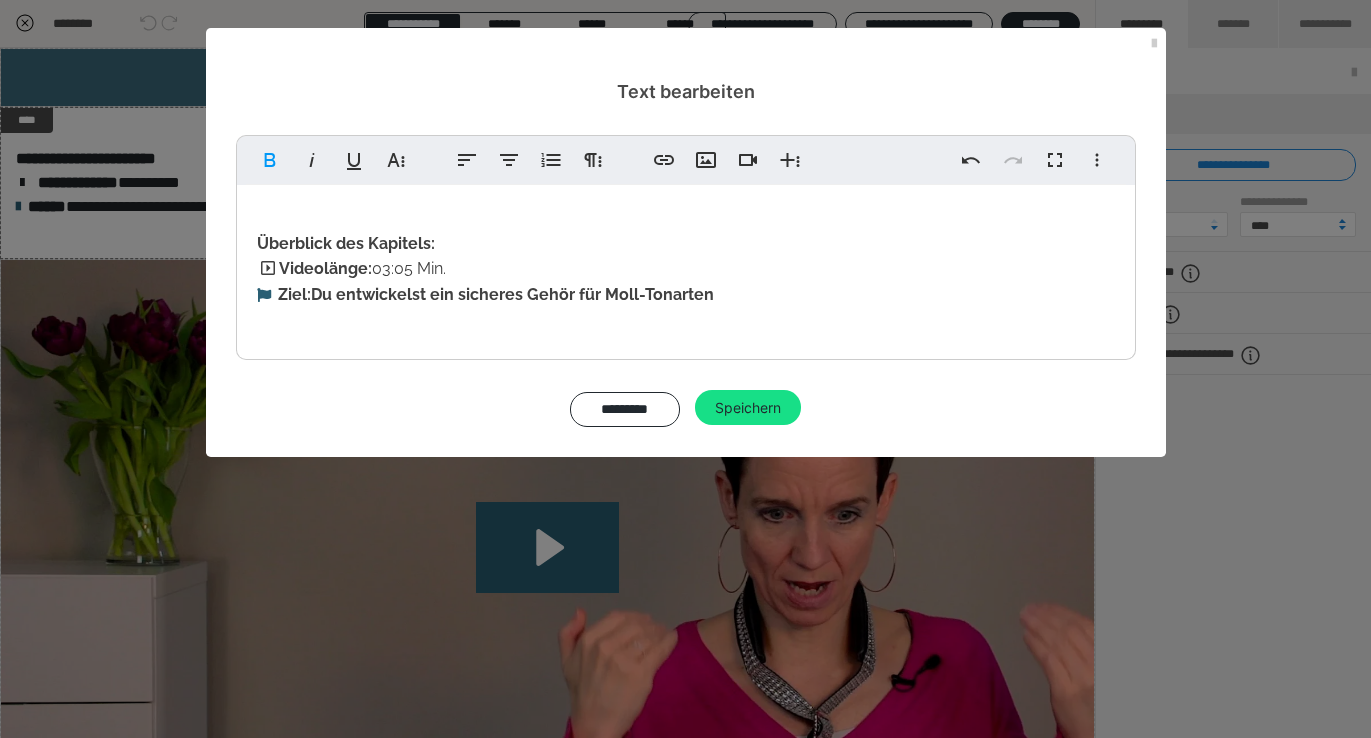 click on "Ziel:Du entwickelst ein sicheres Gehör für Moll-Tonarten" at bounding box center (496, 294) 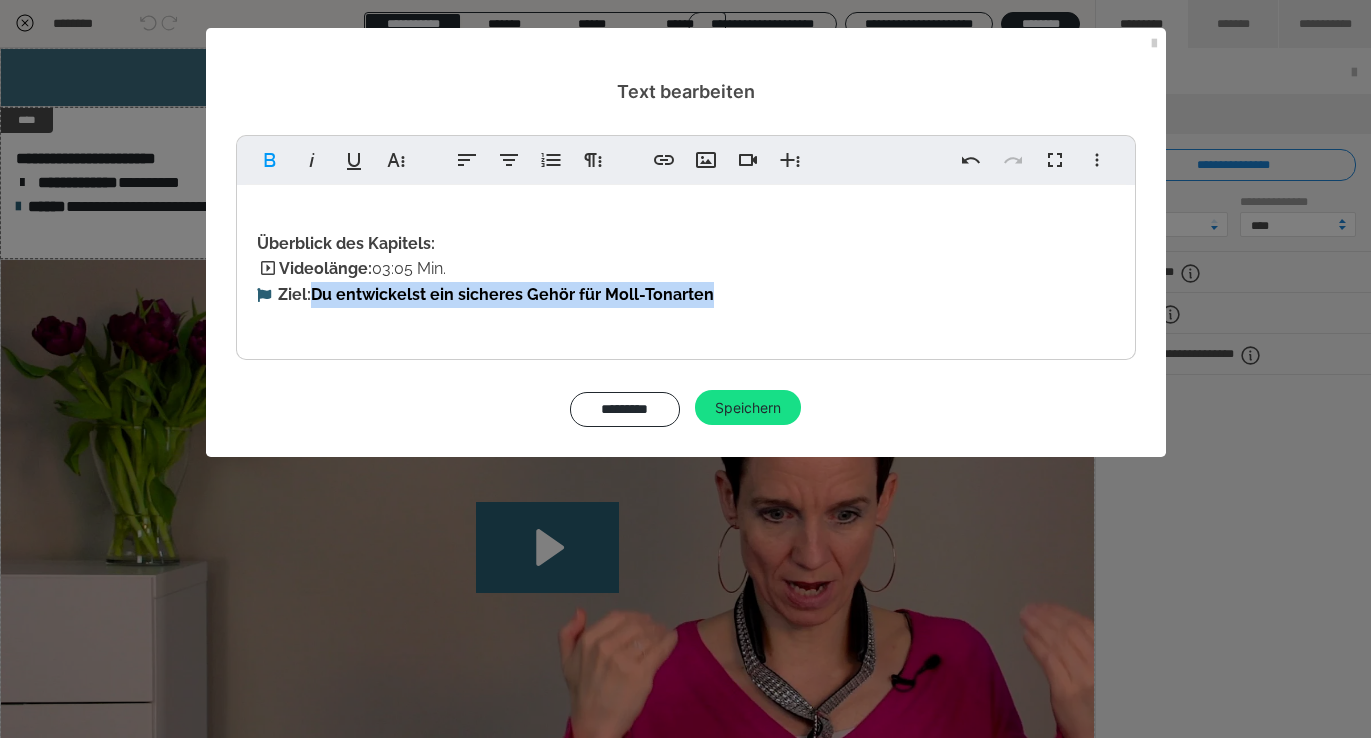 drag, startPoint x: 716, startPoint y: 293, endPoint x: 316, endPoint y: 302, distance: 400.10123 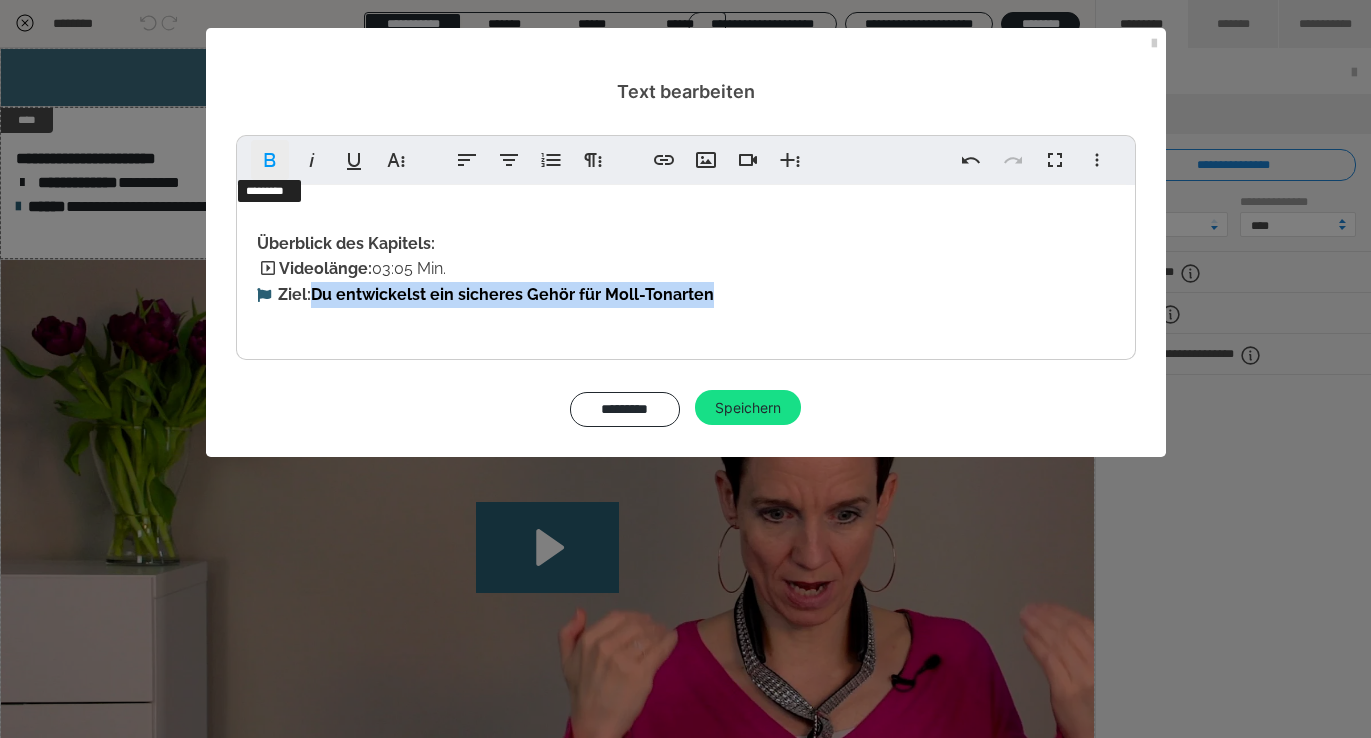 click 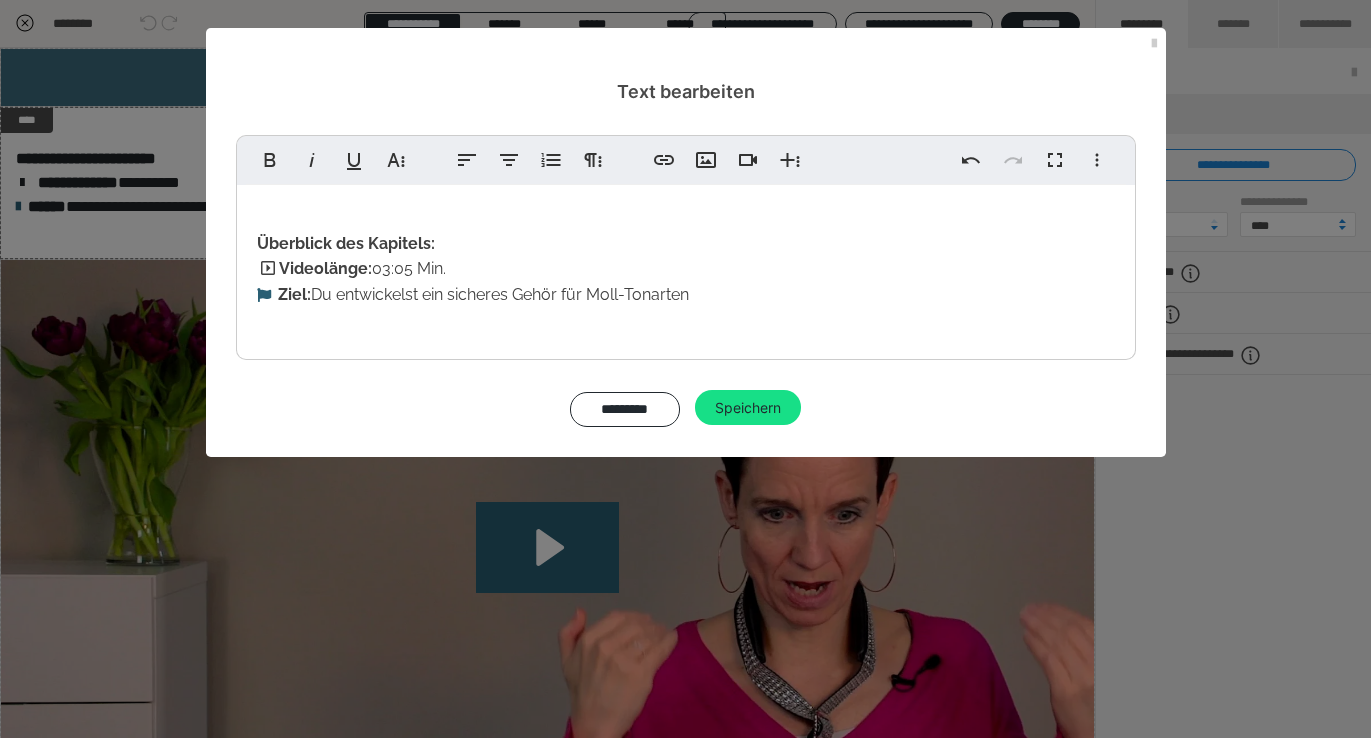 click on "Überblick des Kapitels:      Videolänge:  03:05 Min.     Ziel:  Du entwickelst ein sicheres Gehör für Moll-Tonarten" at bounding box center [686, 267] 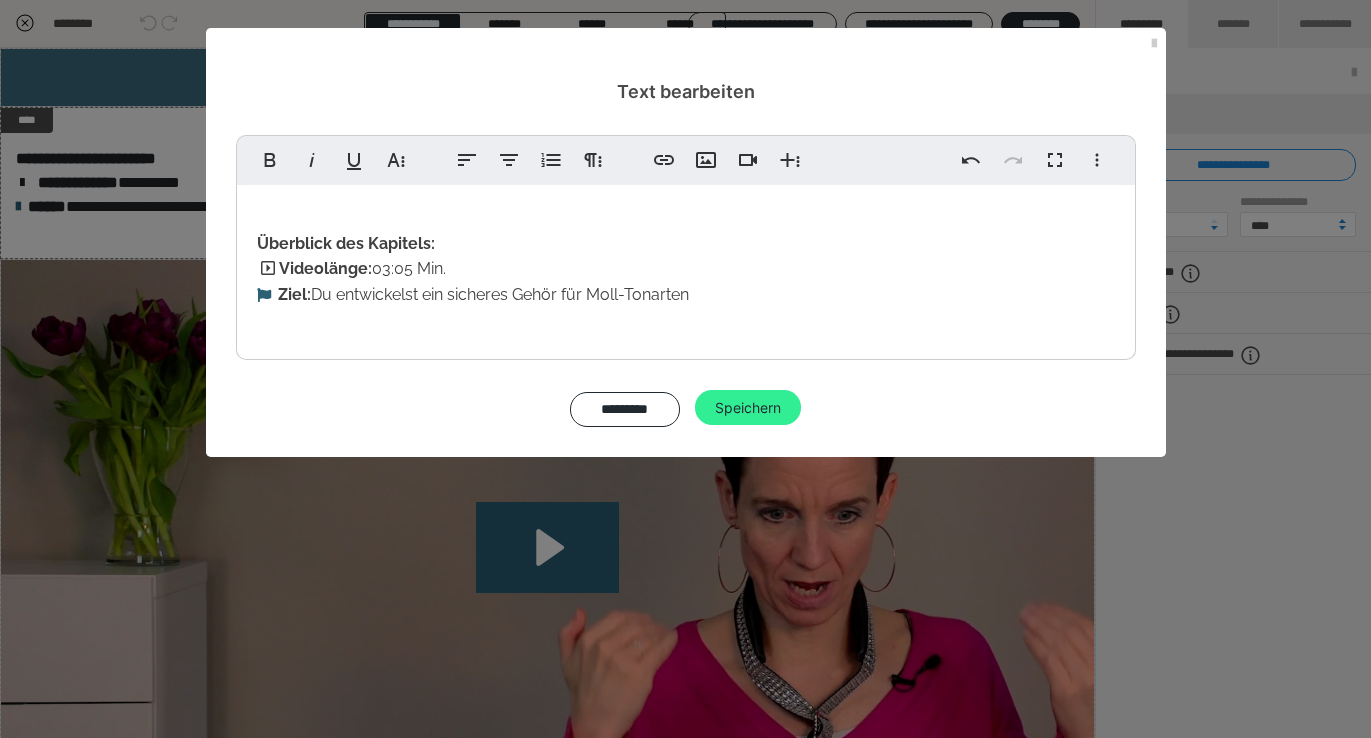 click on "Speichern" at bounding box center [748, 408] 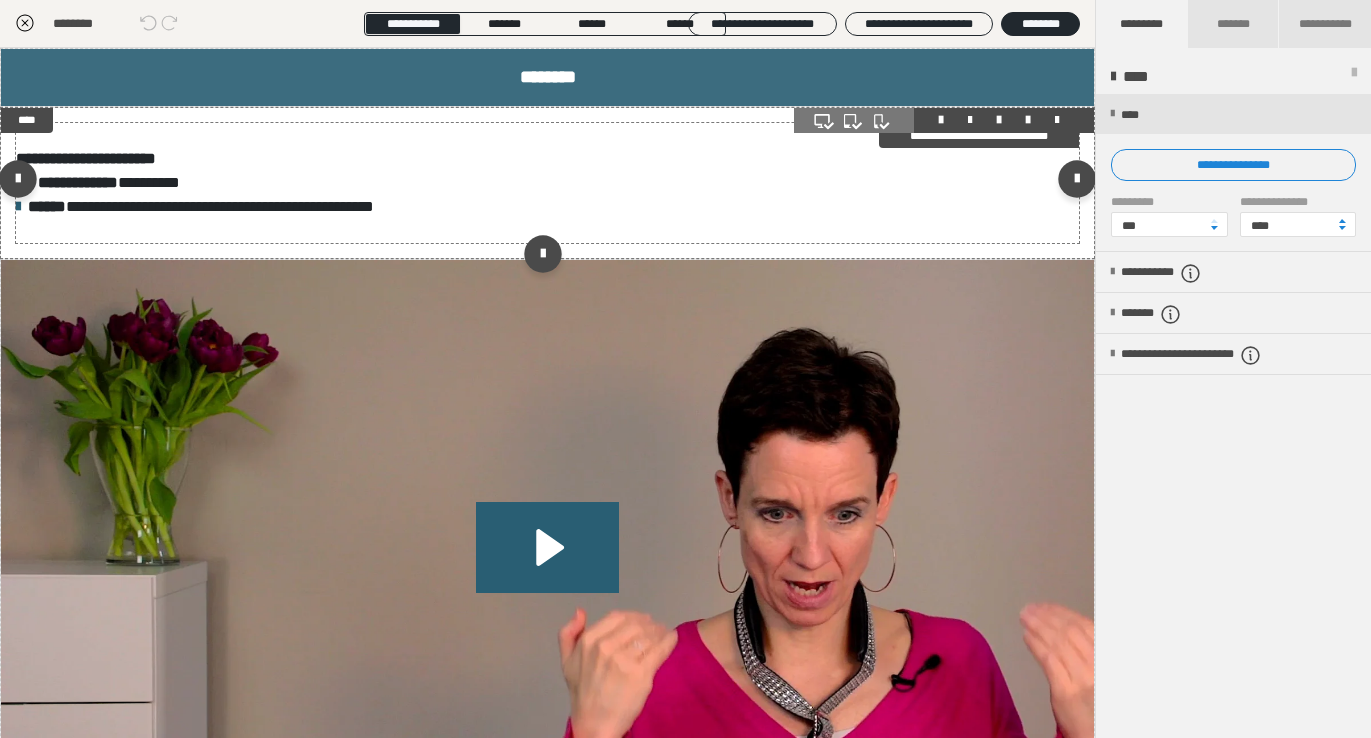 click on "**********" at bounding box center (547, 183) 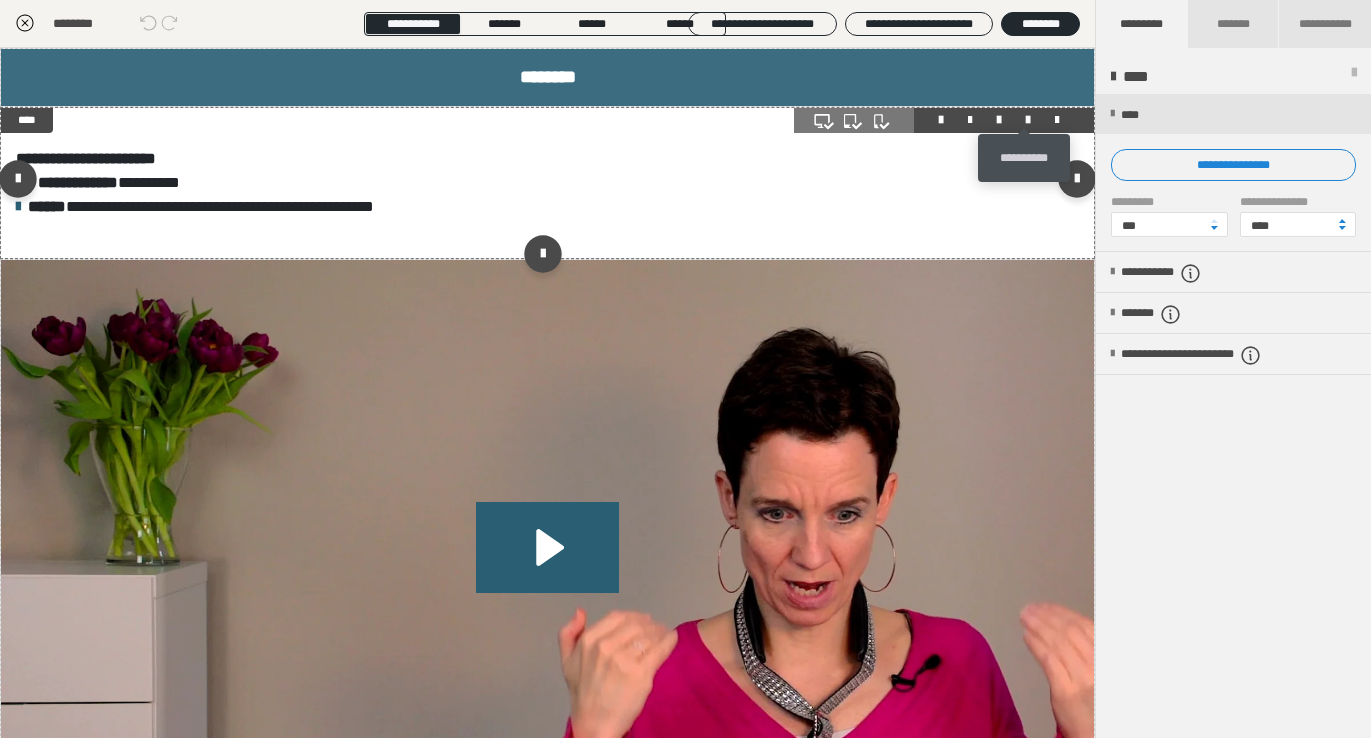 click at bounding box center [1028, 120] 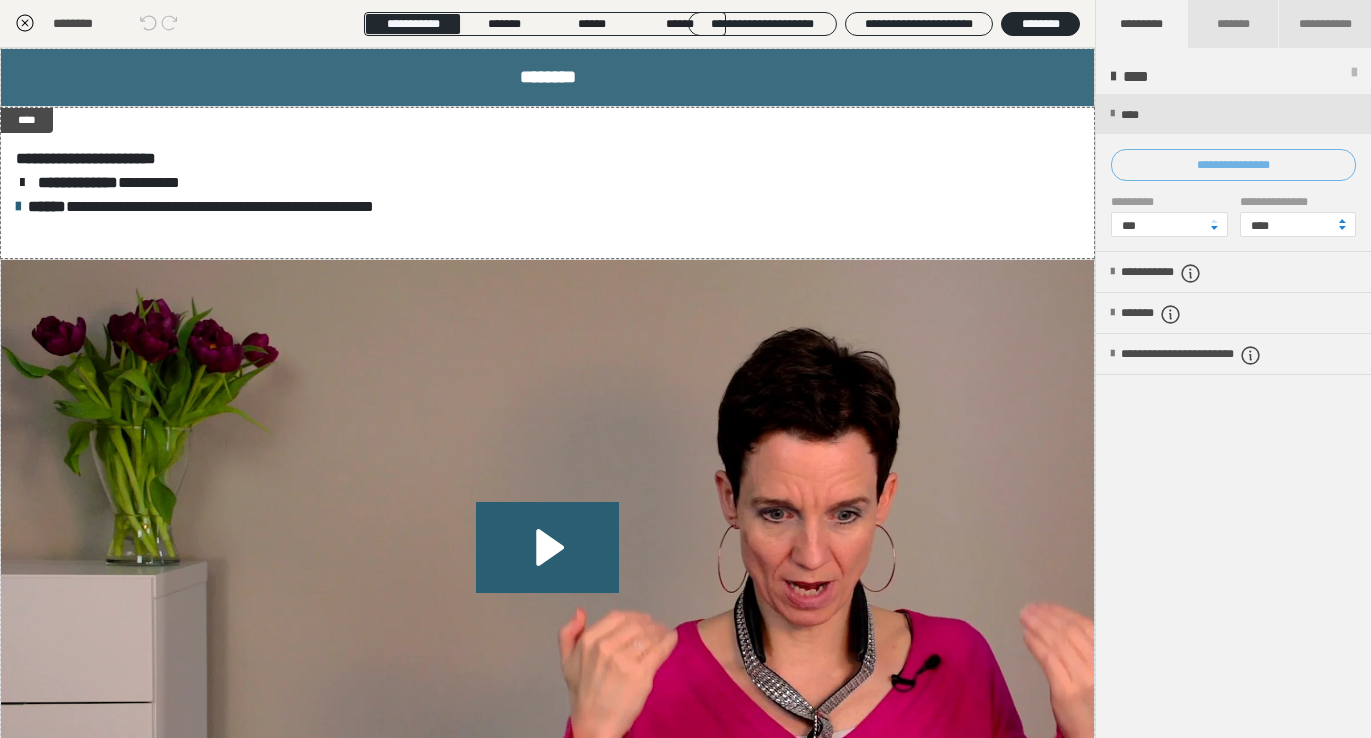 click on "**********" at bounding box center [1233, 165] 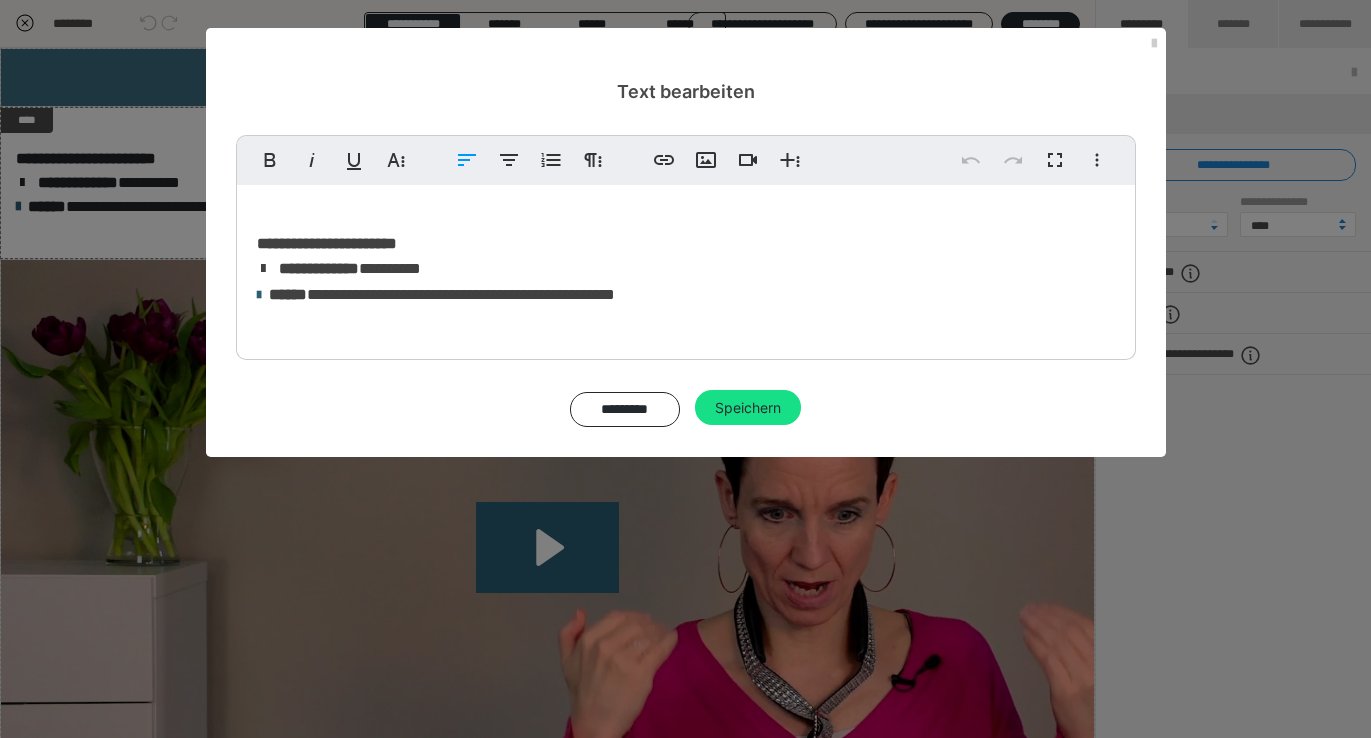 click on "**********" at bounding box center (686, 267) 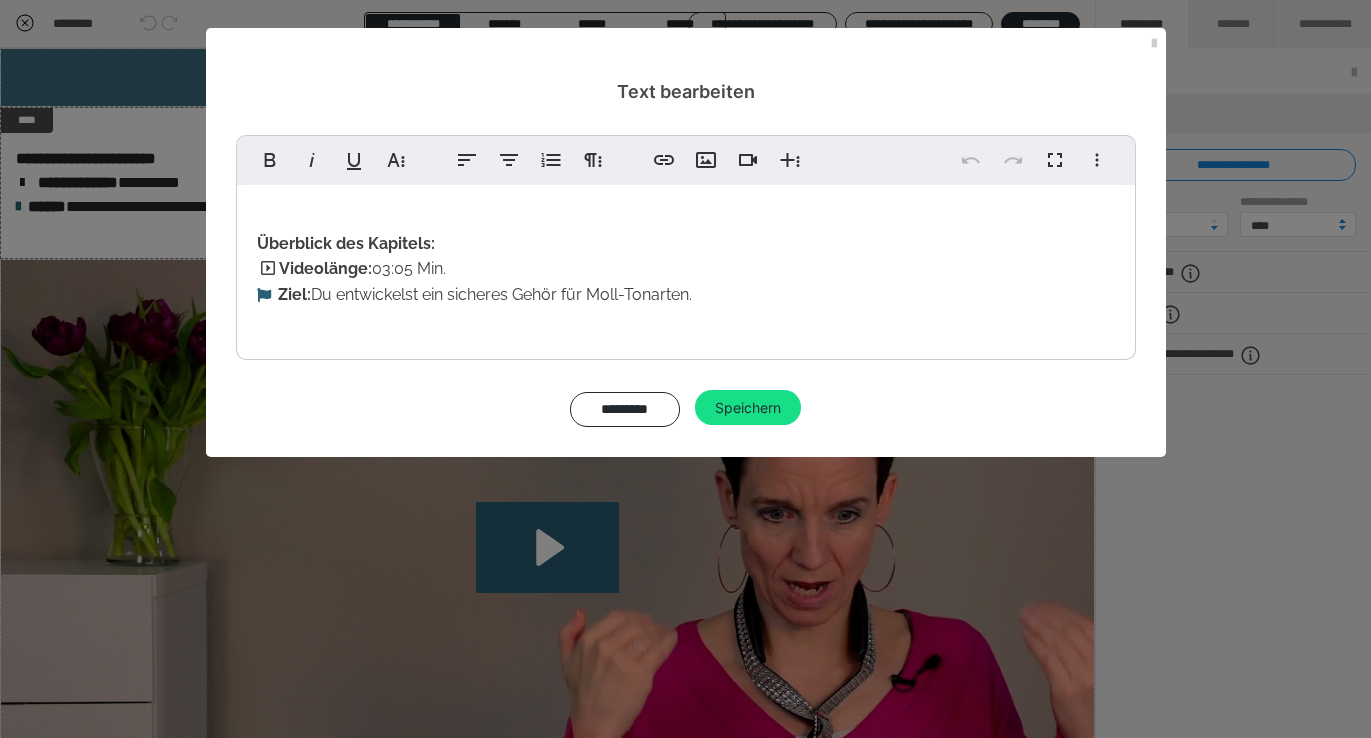 type 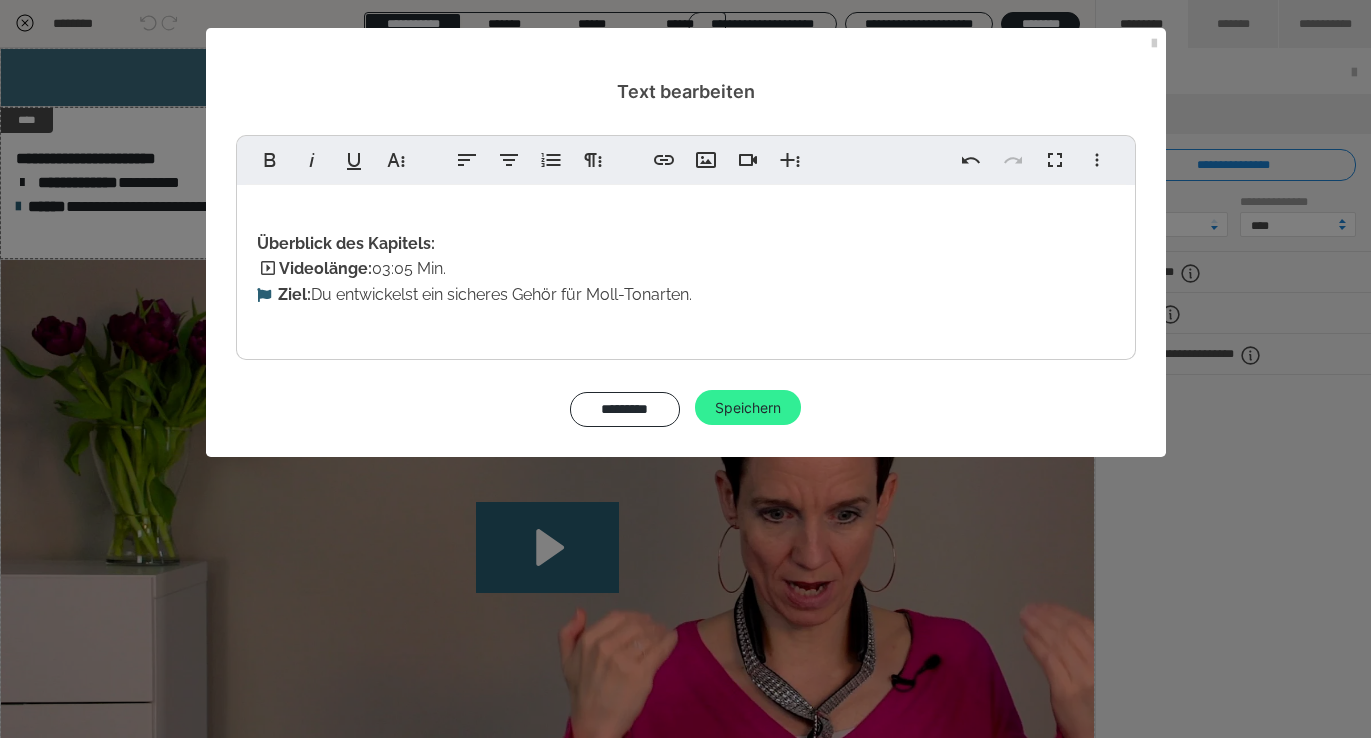 click on "Speichern" at bounding box center [748, 408] 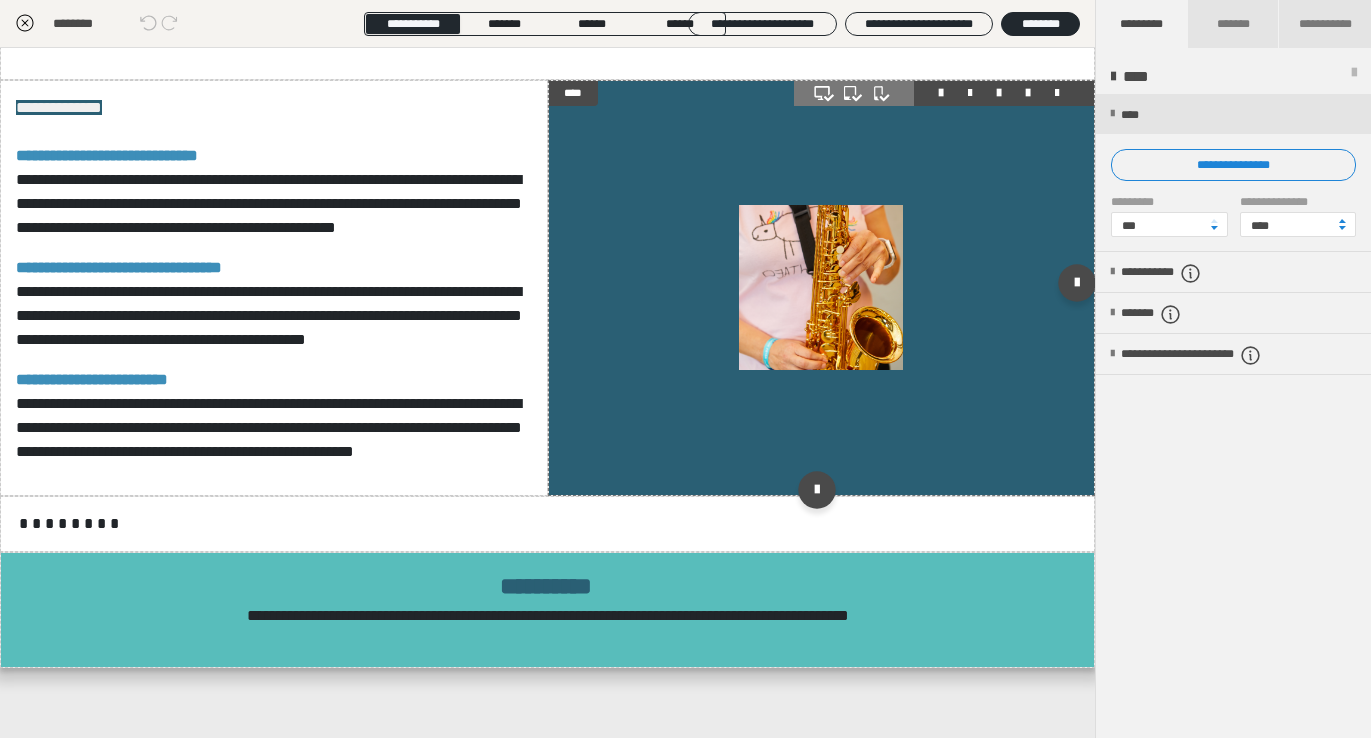 scroll, scrollTop: 1341, scrollLeft: 0, axis: vertical 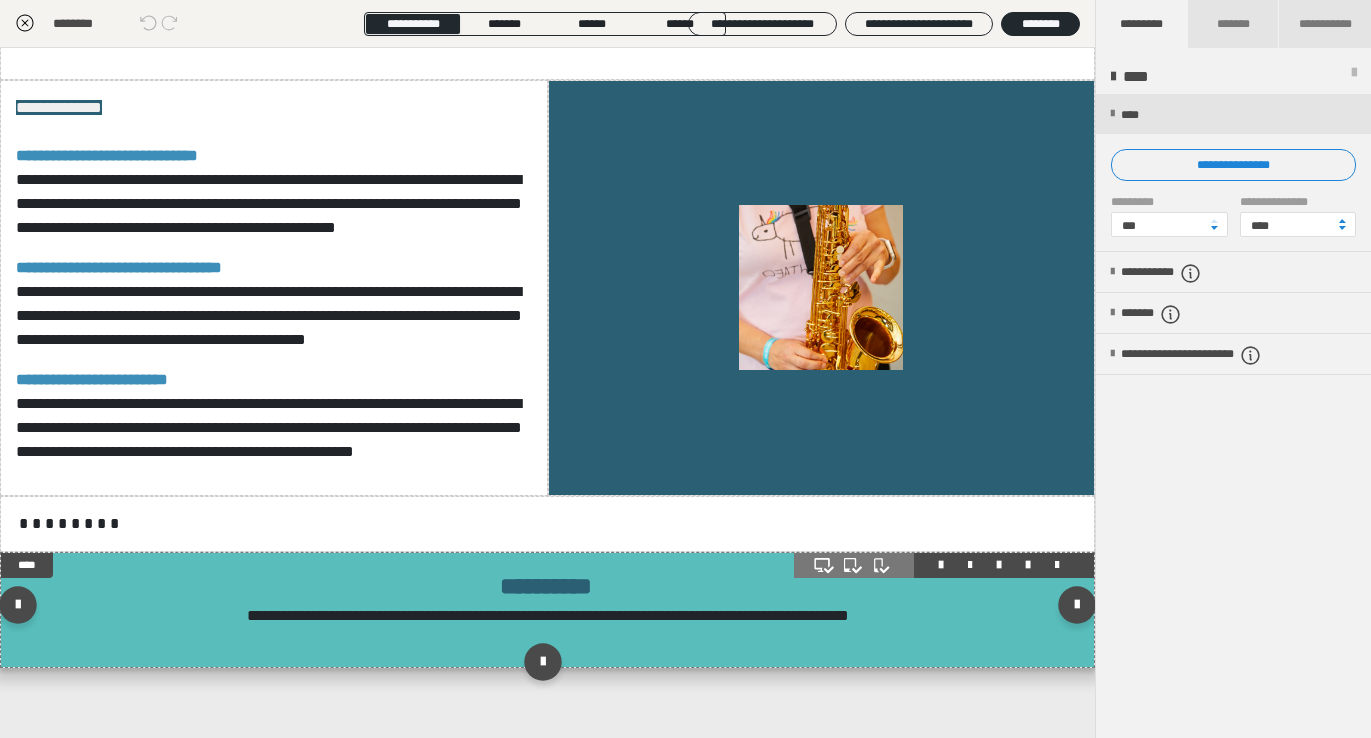 click at bounding box center [944, 565] 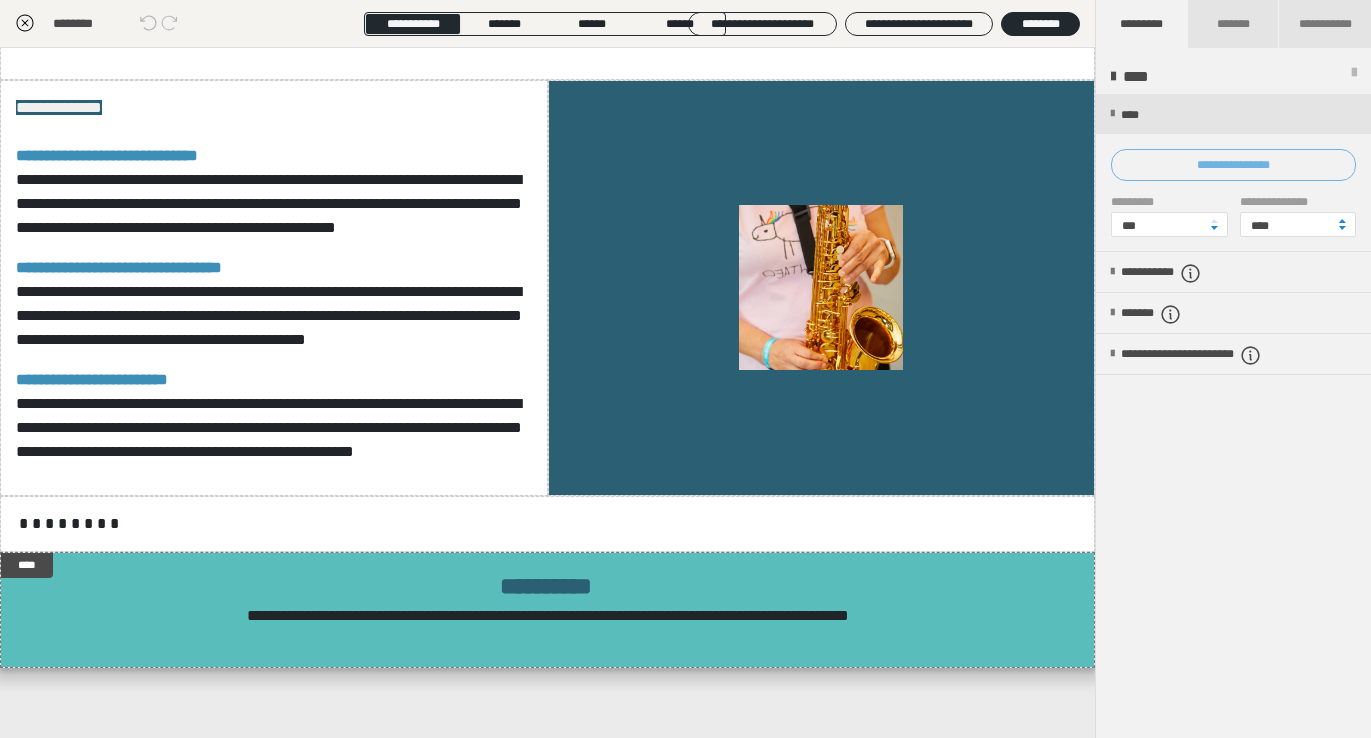click on "**********" at bounding box center [1233, 165] 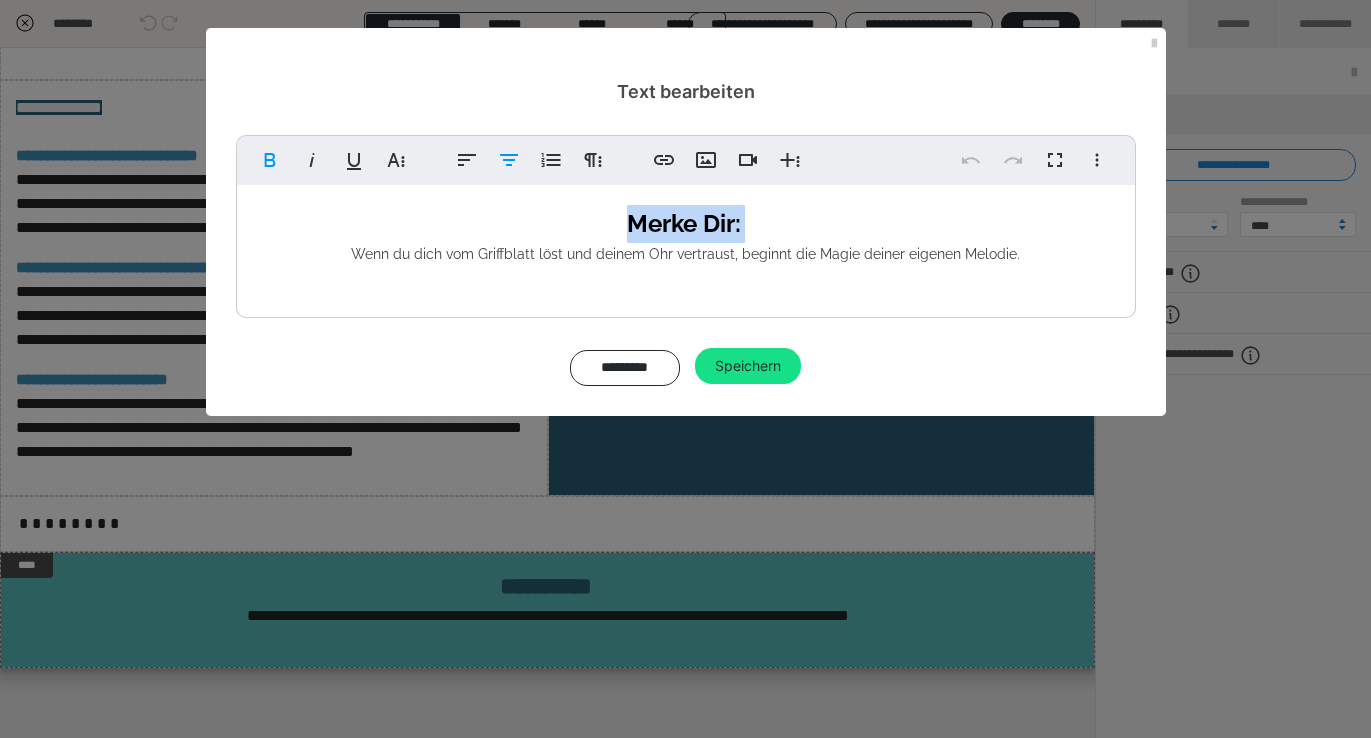 drag, startPoint x: 749, startPoint y: 225, endPoint x: 588, endPoint y: 207, distance: 162.00308 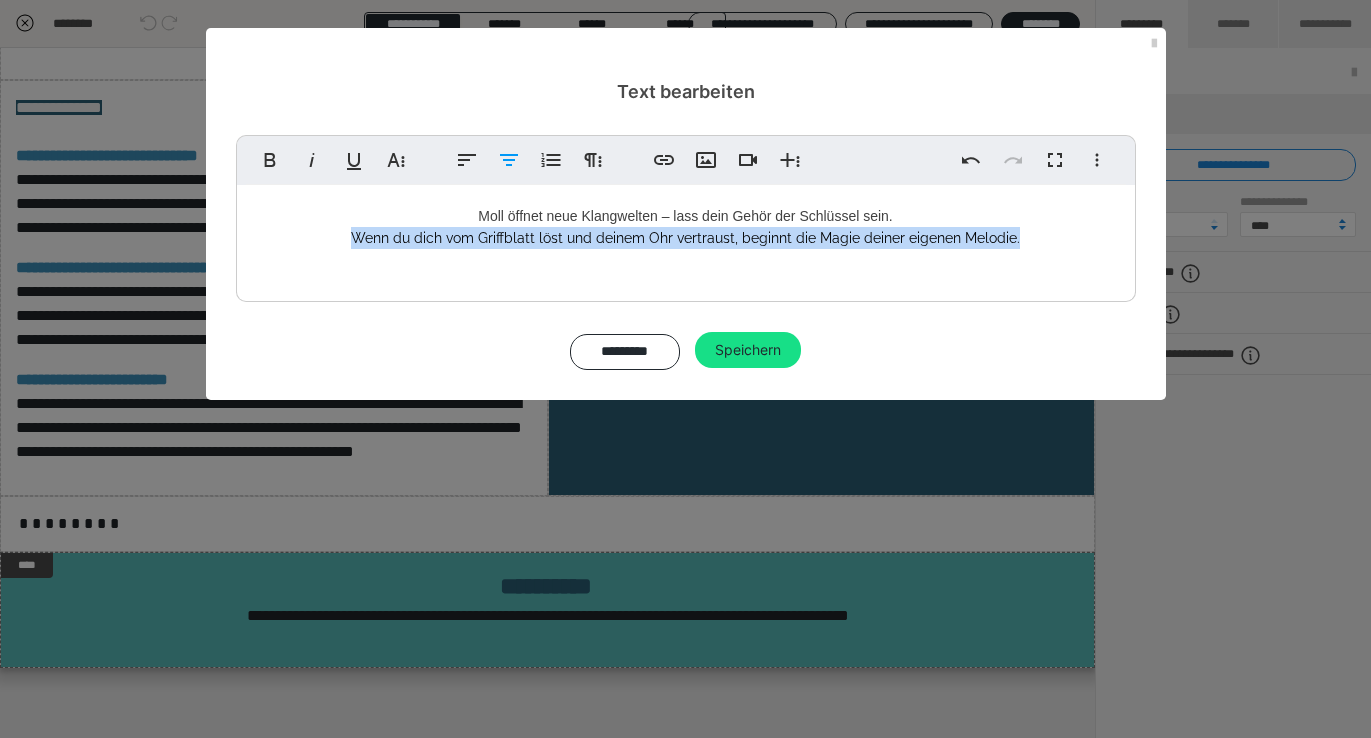 drag, startPoint x: 1027, startPoint y: 240, endPoint x: 334, endPoint y: 245, distance: 693.01807 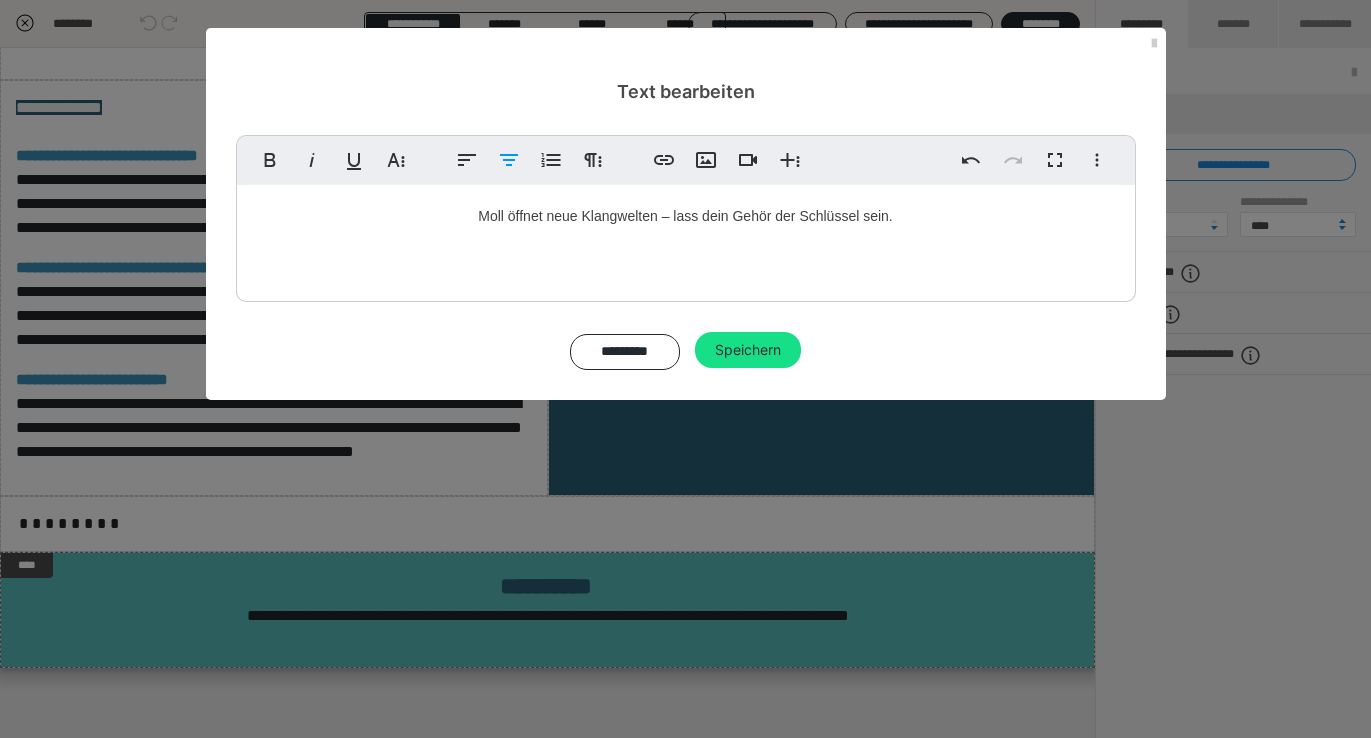 click on "Moll öffnet neue Klangwelten – lass dein Gehör der Schlüssel sein." at bounding box center [686, 216] 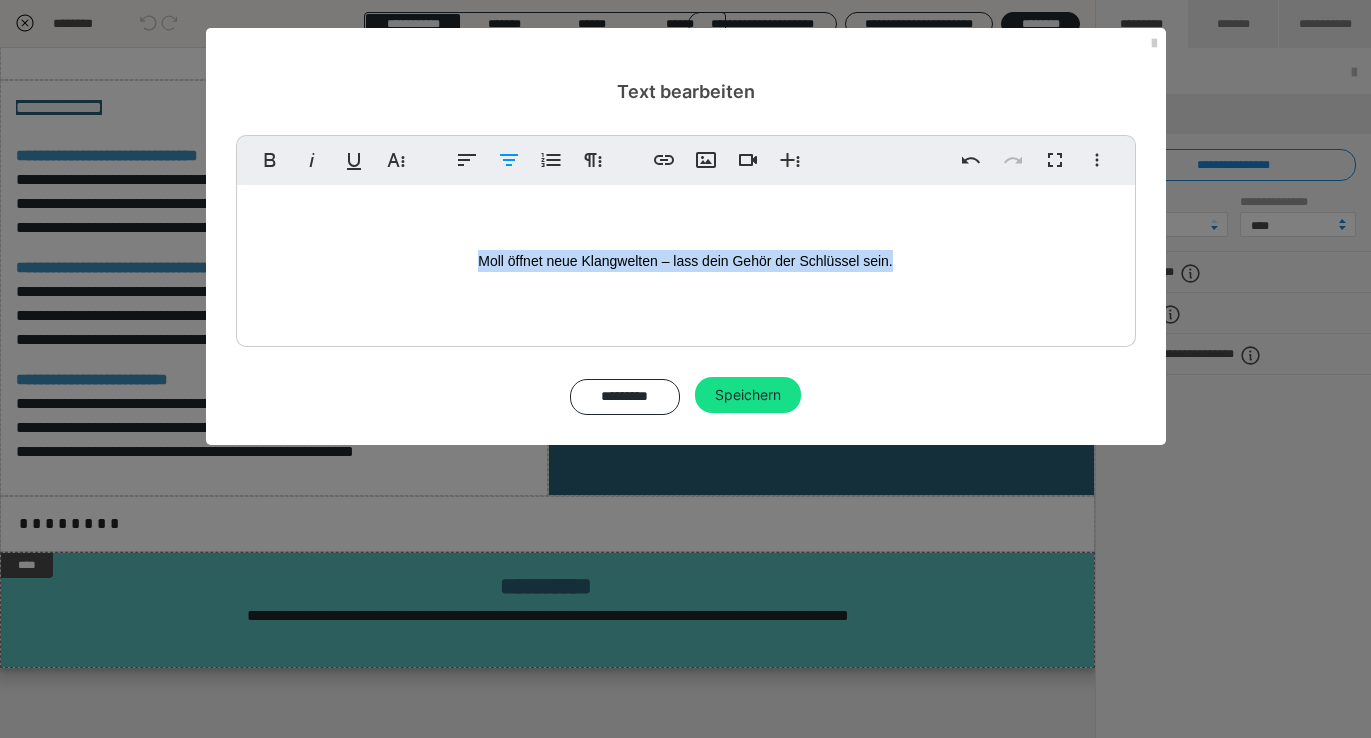 drag, startPoint x: 911, startPoint y: 266, endPoint x: 446, endPoint y: 263, distance: 465.00967 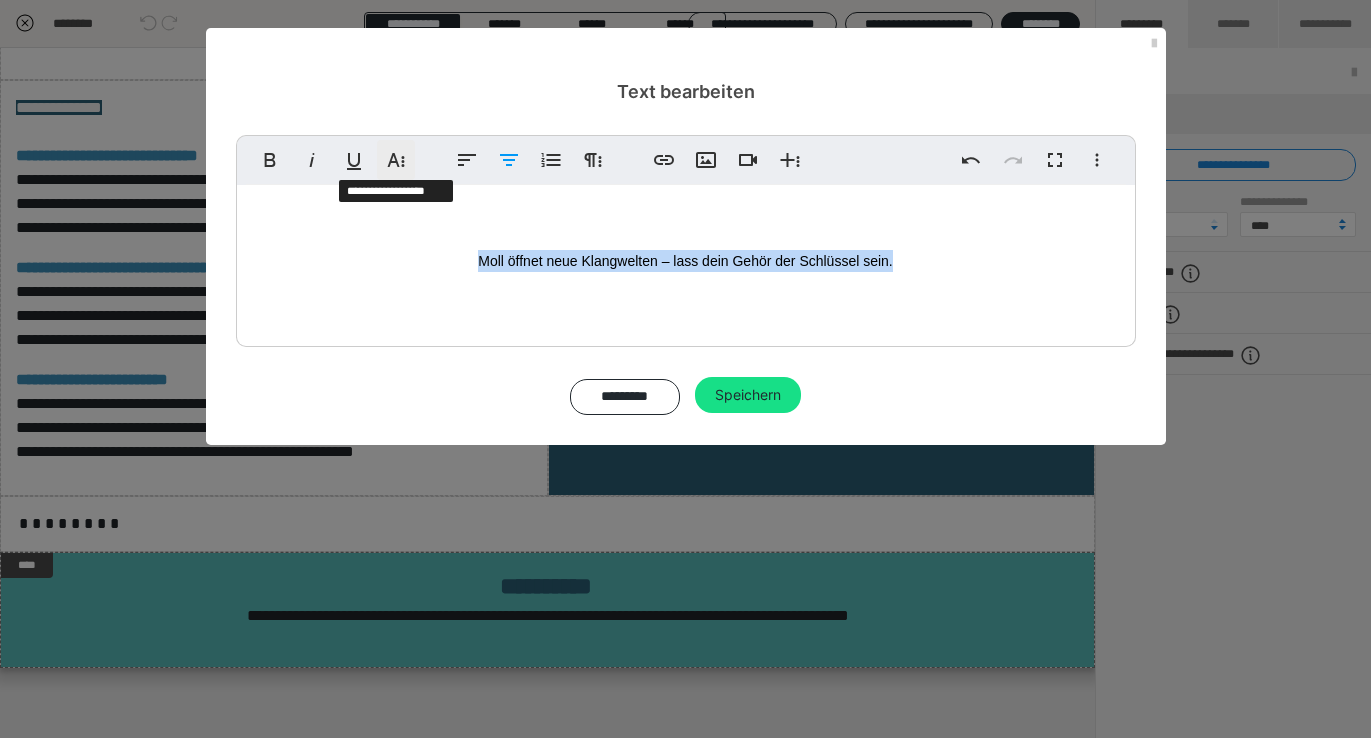 click 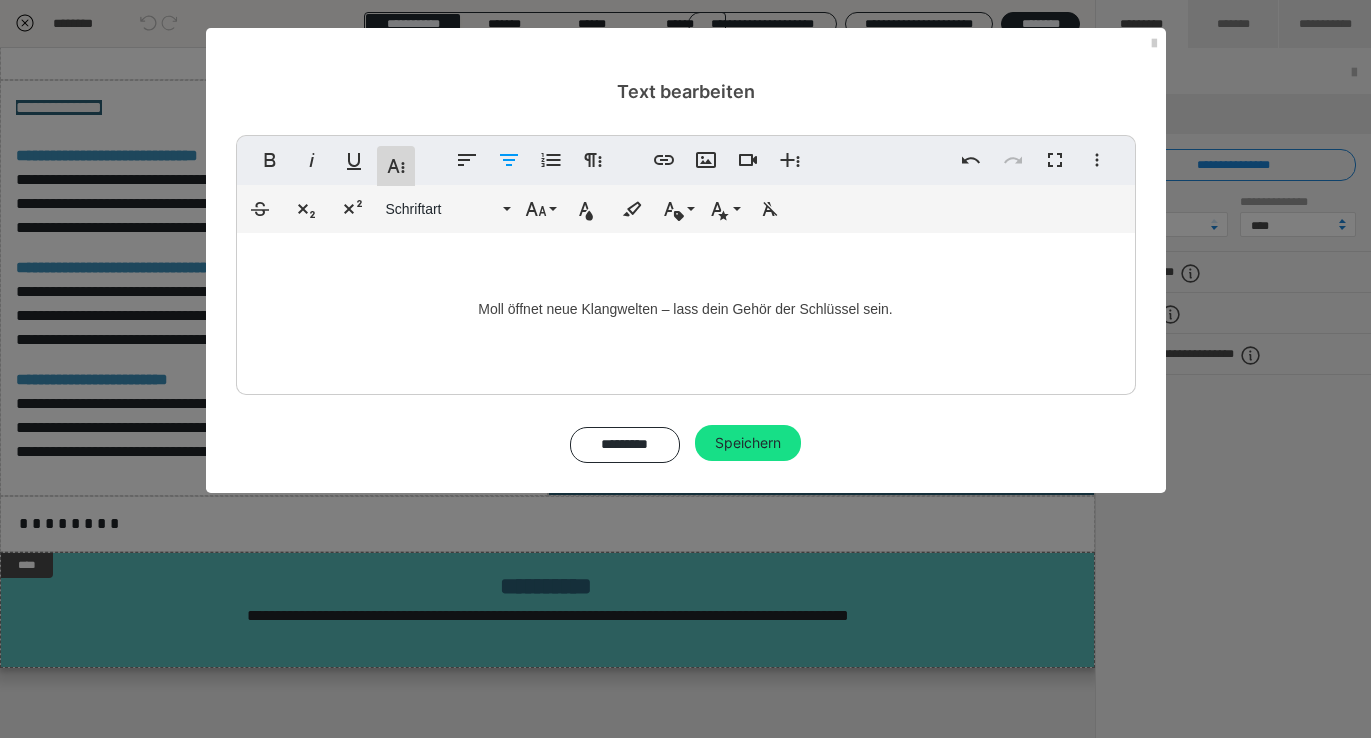 click 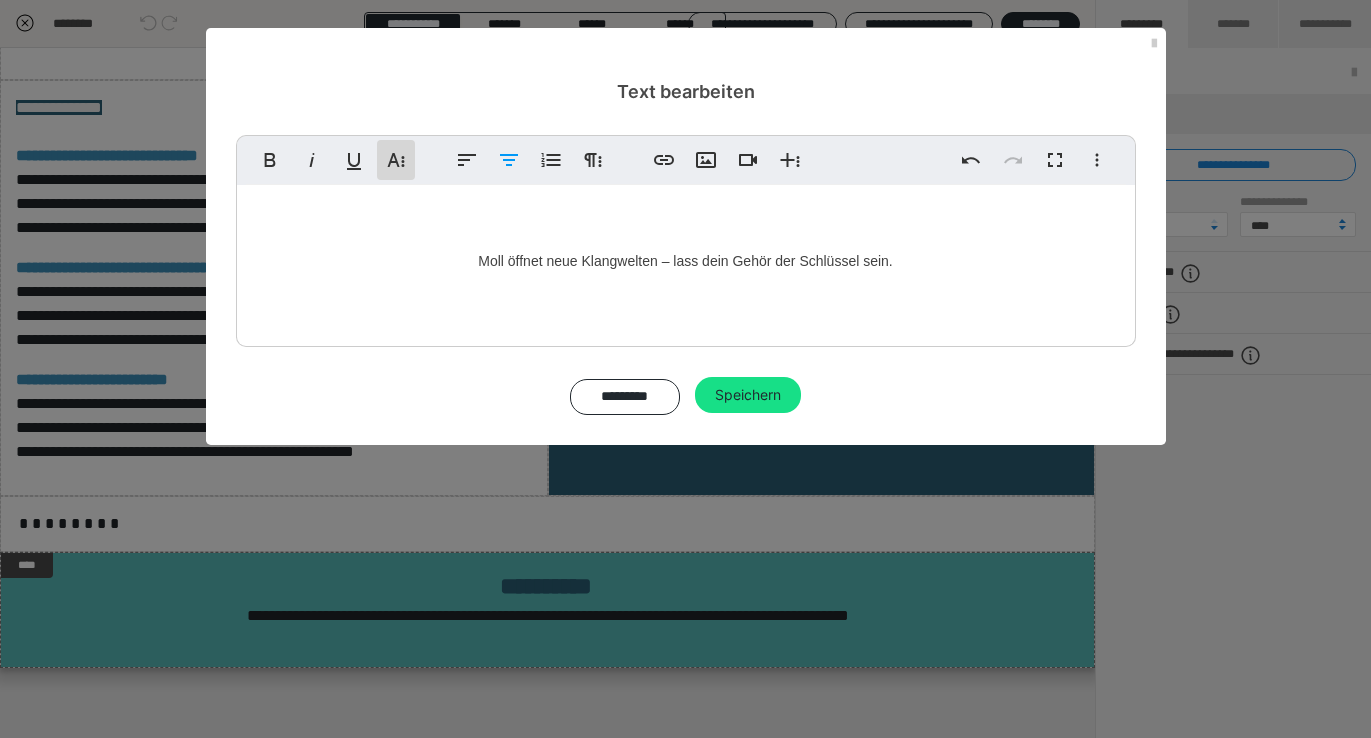 click 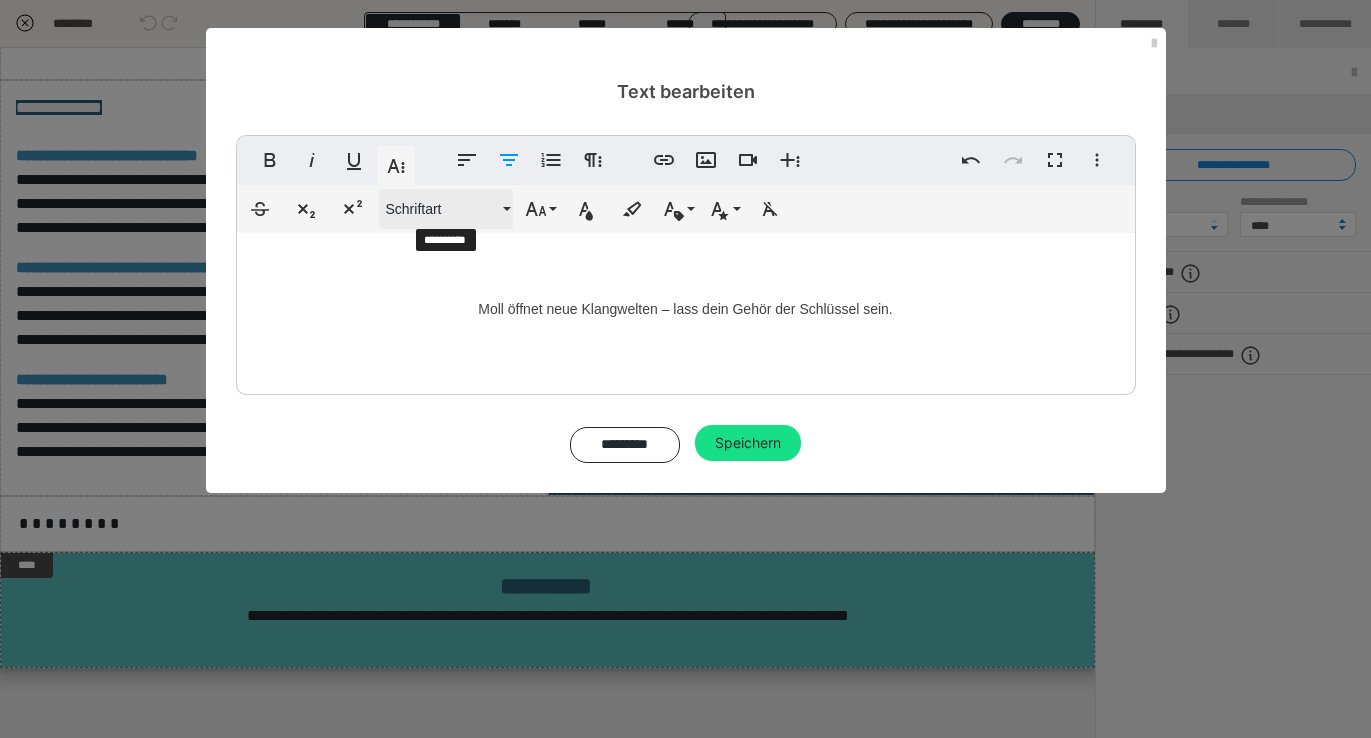 click on "Schriftart" at bounding box center (446, 209) 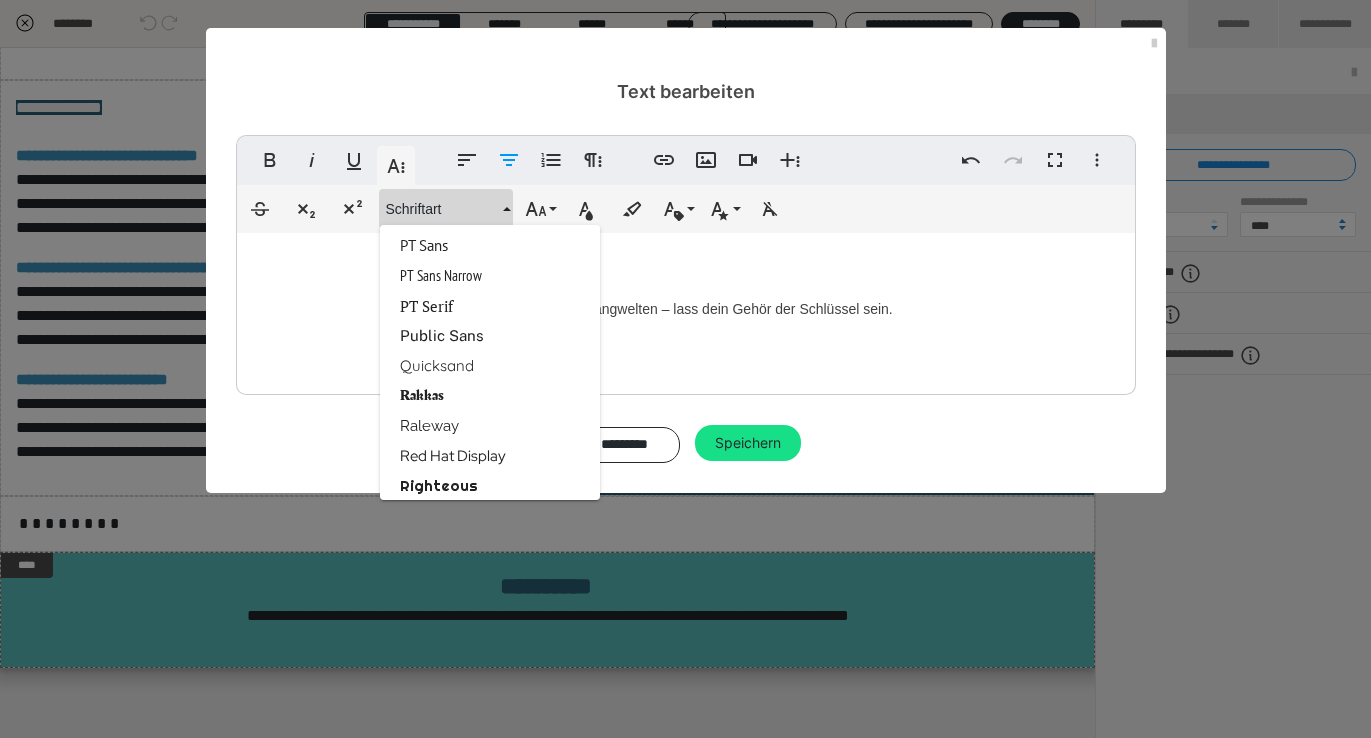 scroll, scrollTop: 2526, scrollLeft: 0, axis: vertical 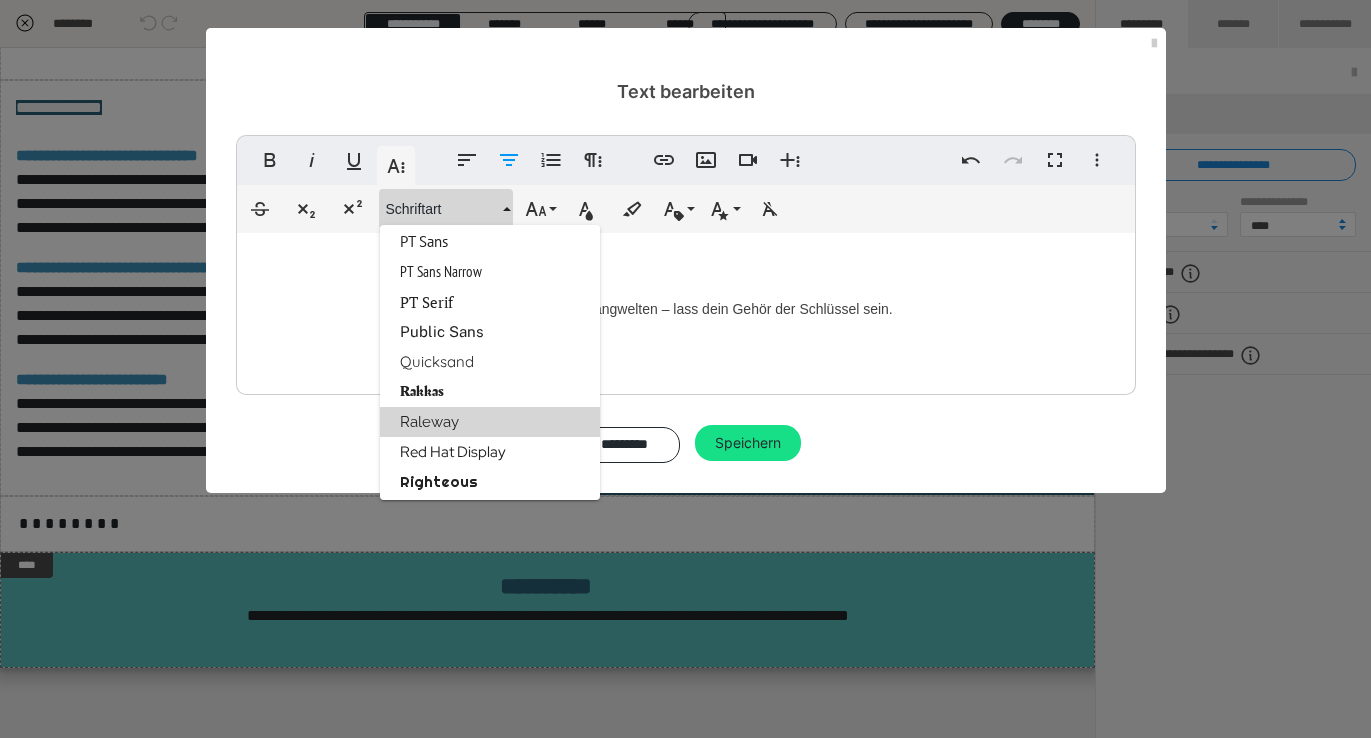 click on "Raleway" at bounding box center (490, 422) 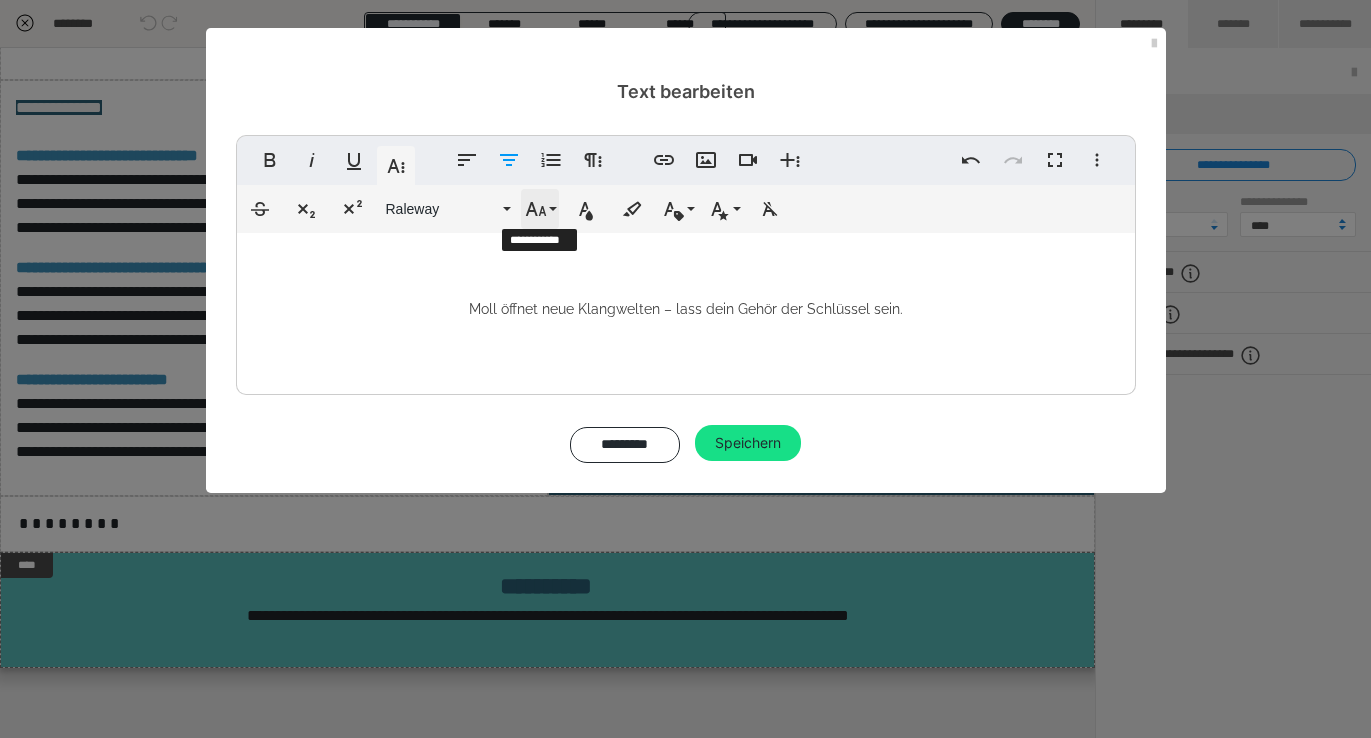 click on "Schriftgröße" at bounding box center (540, 209) 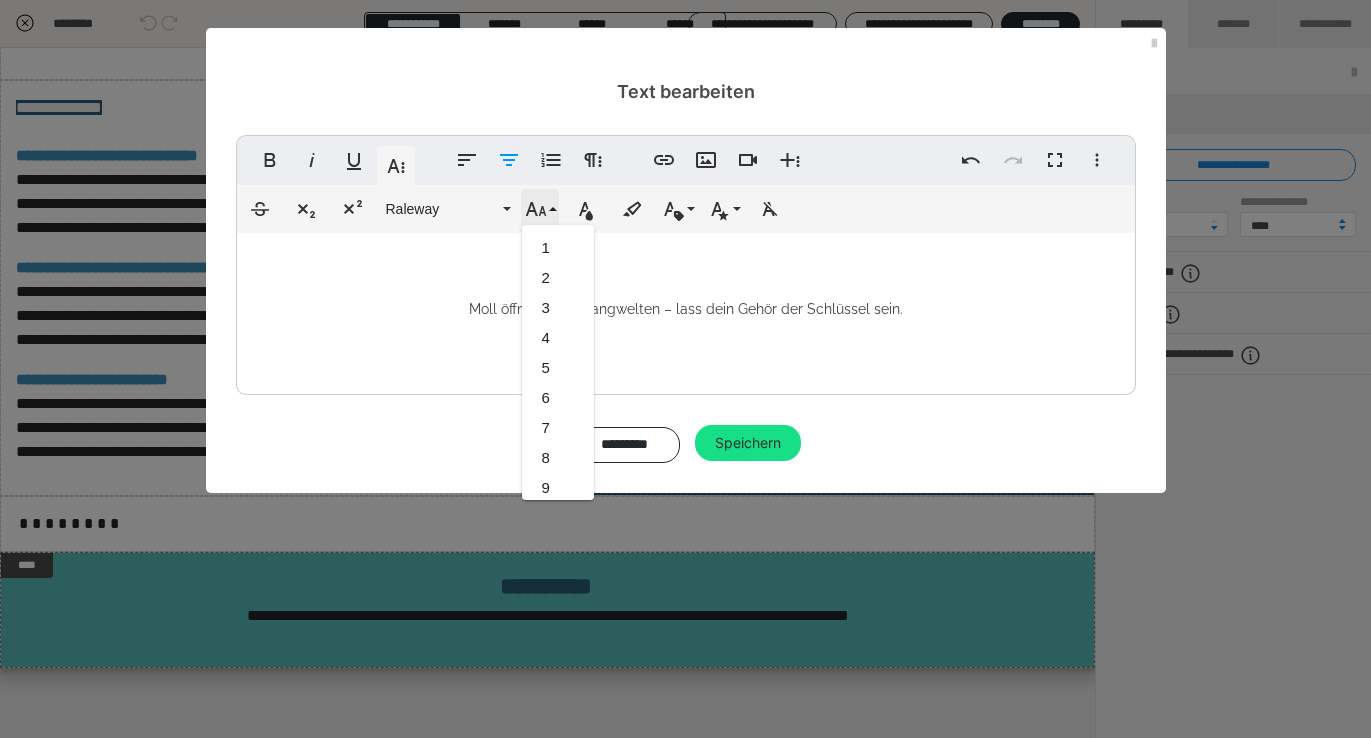 scroll, scrollTop: 413, scrollLeft: 0, axis: vertical 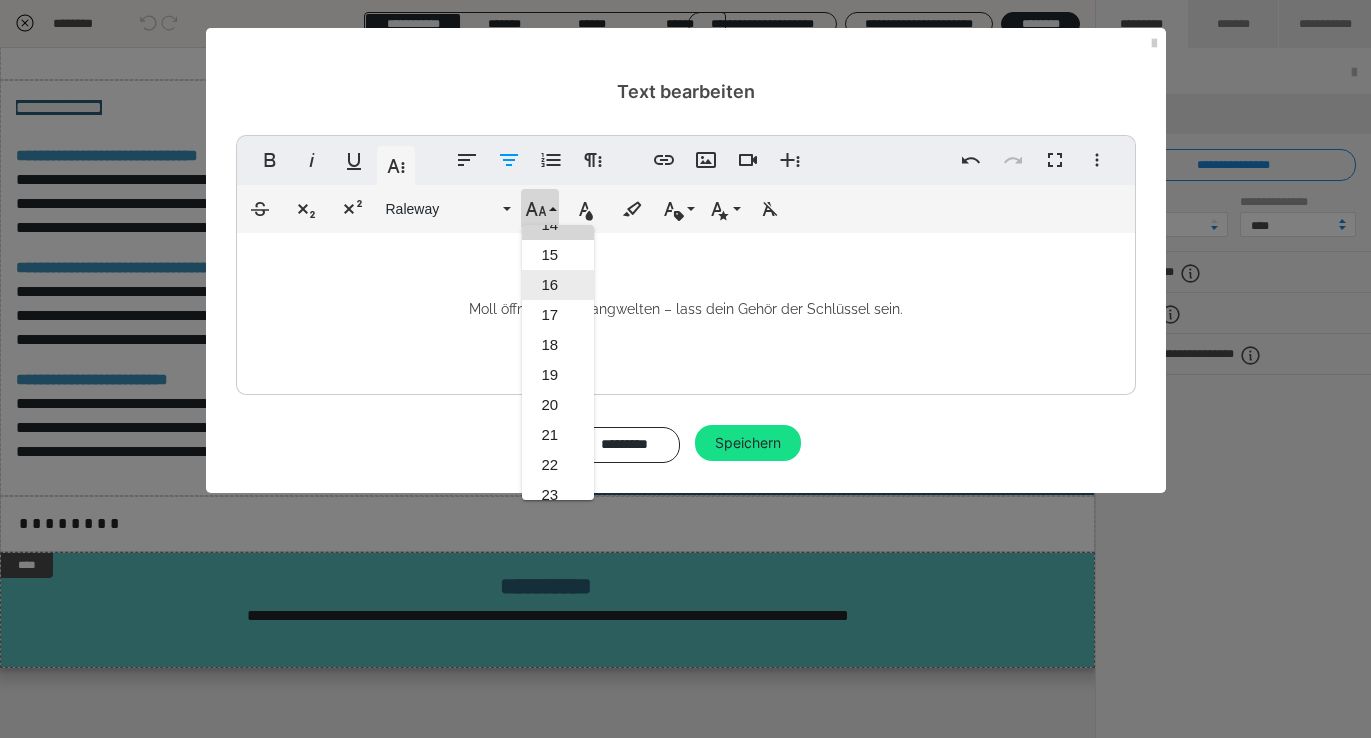 click on "16" at bounding box center [558, 285] 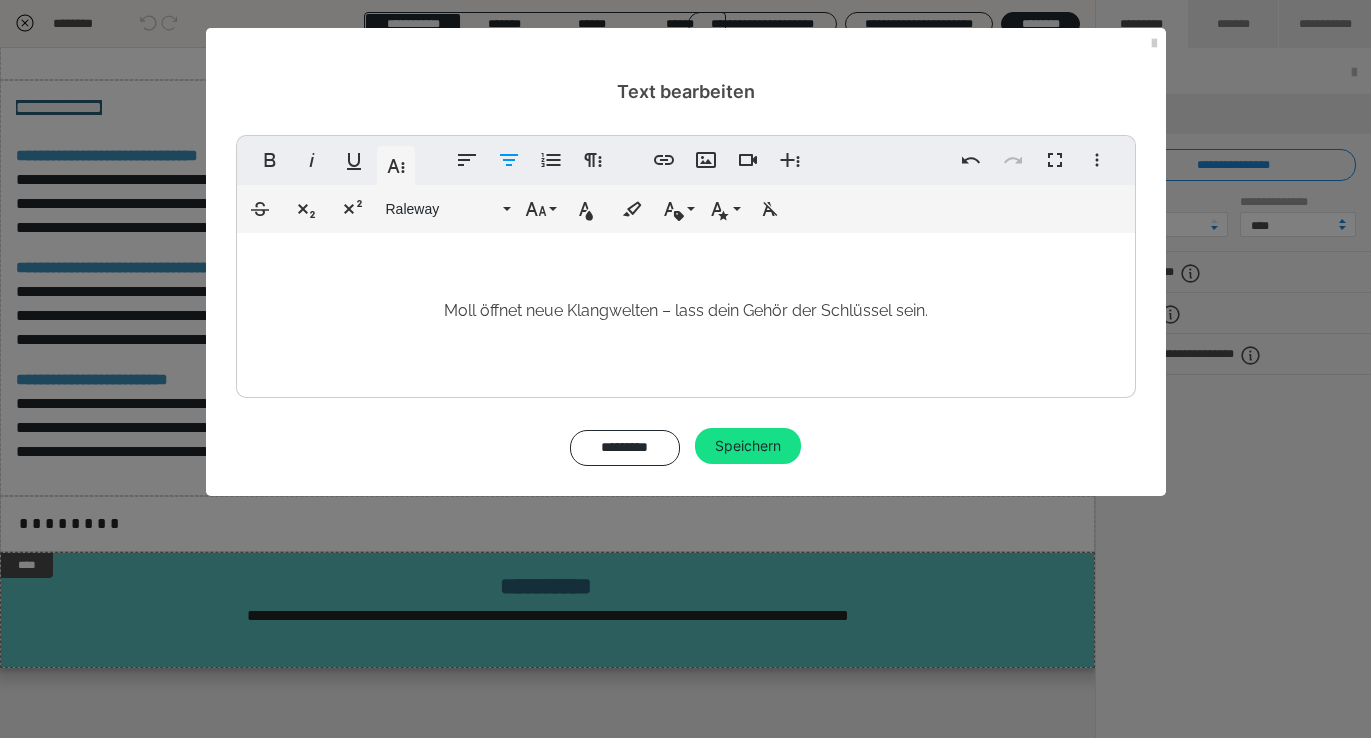 click on "Moll öffnet neue Klangwelten – lass dein Gehör der Schlüssel sein." at bounding box center [686, 310] 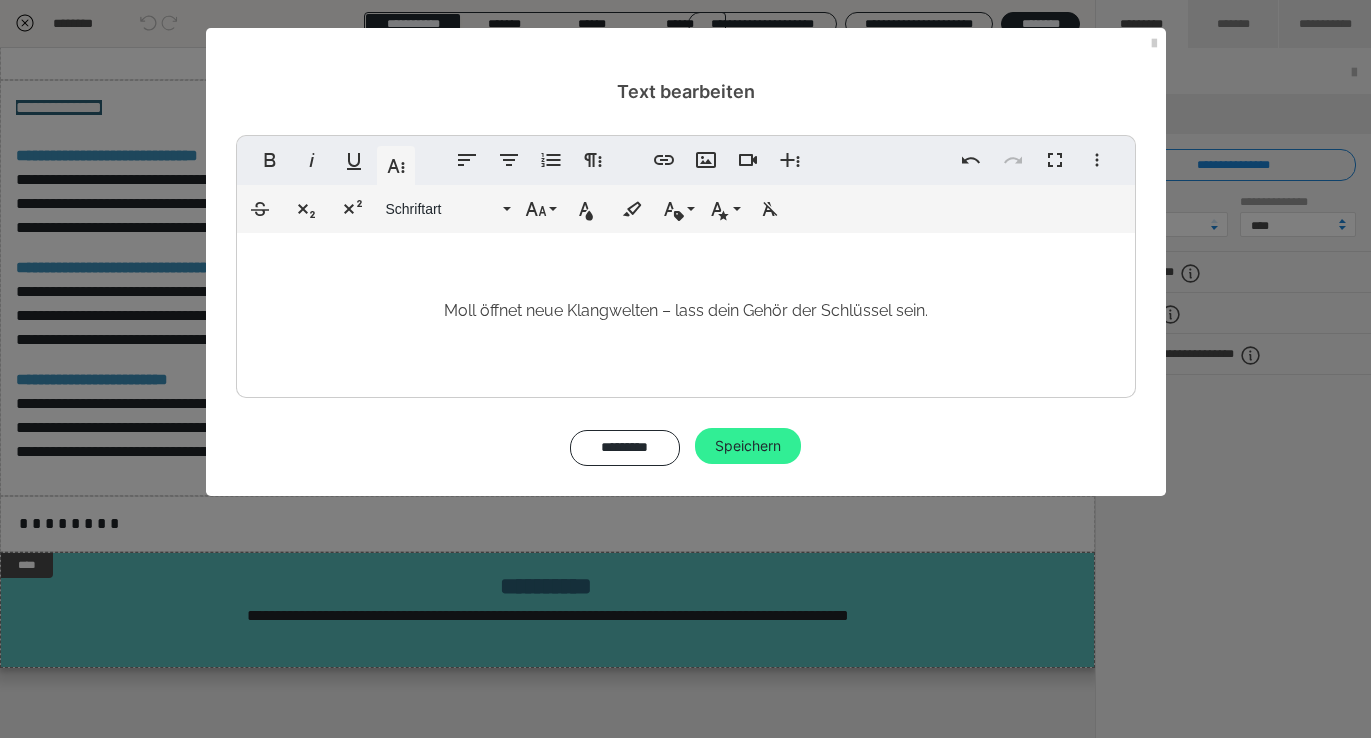 click on "Speichern" at bounding box center [748, 446] 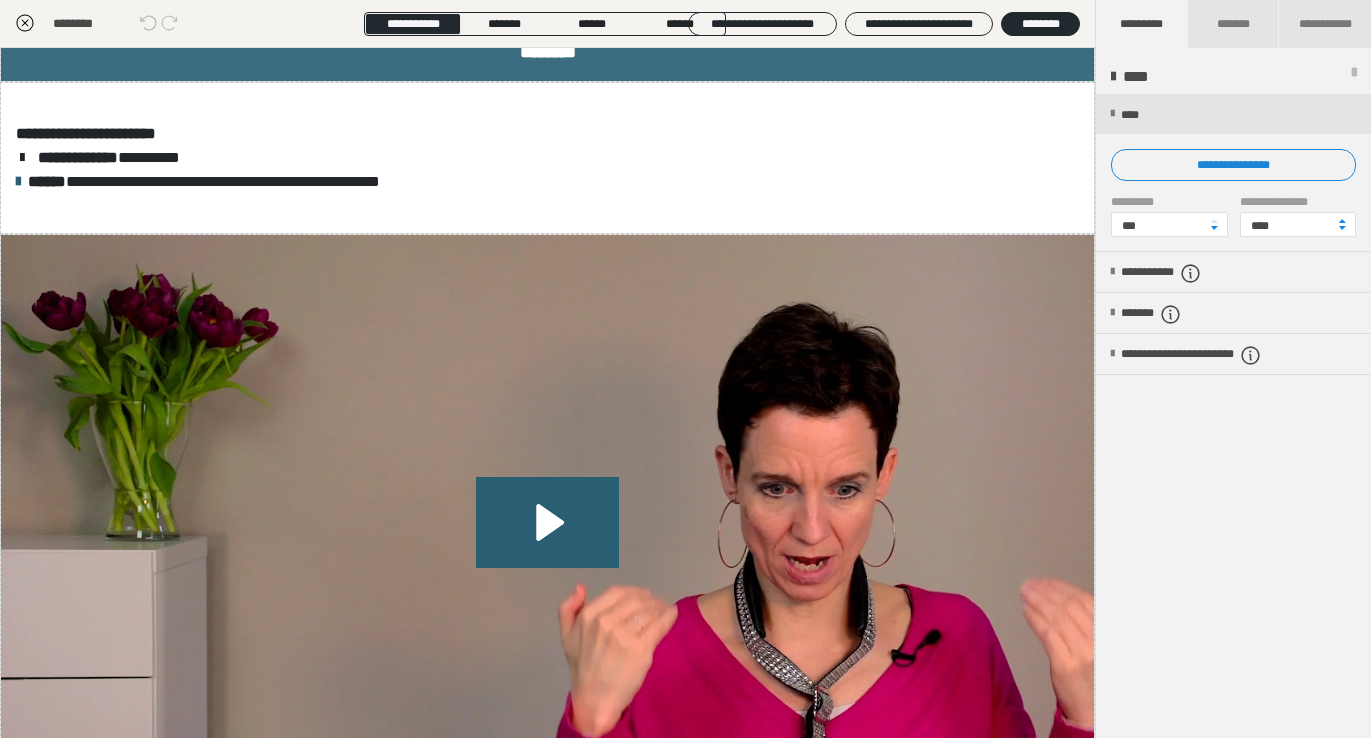 scroll, scrollTop: 19, scrollLeft: 0, axis: vertical 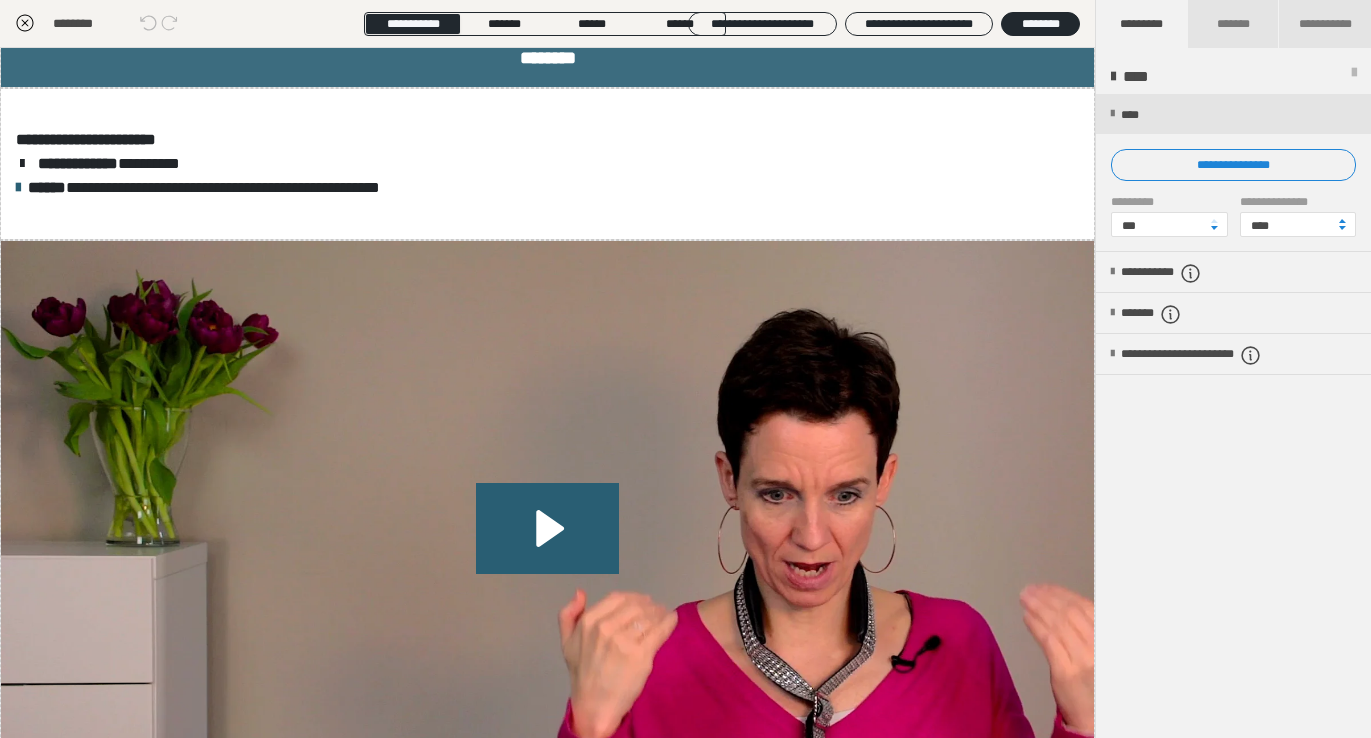 click 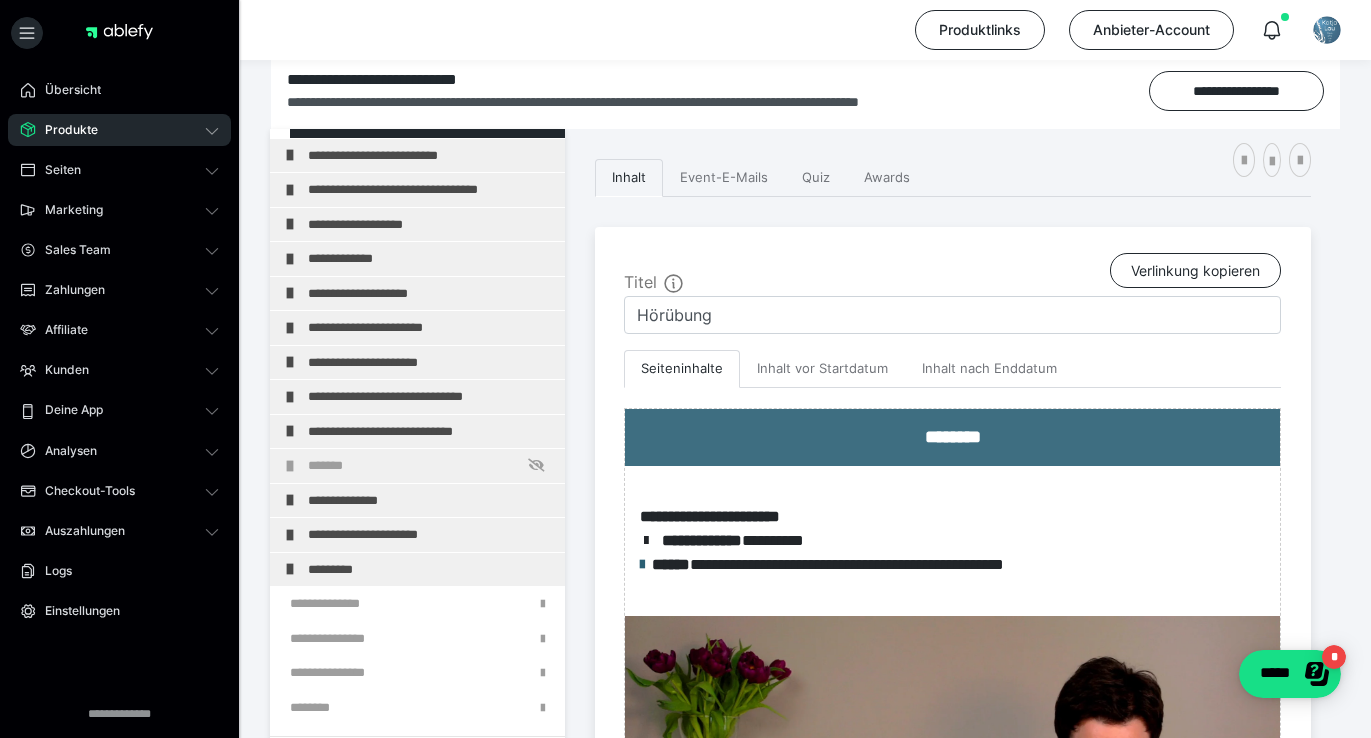 scroll, scrollTop: 435, scrollLeft: 0, axis: vertical 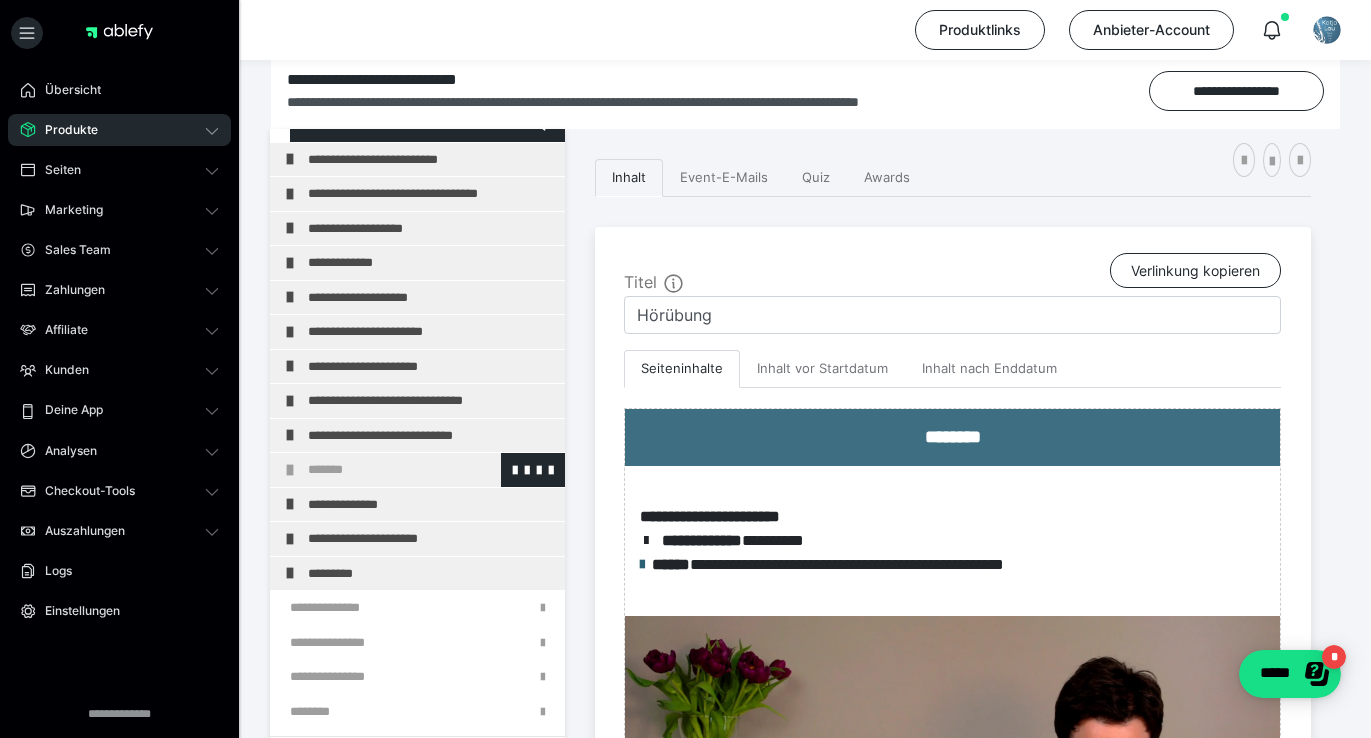click on "*******" at bounding box center [431, 470] 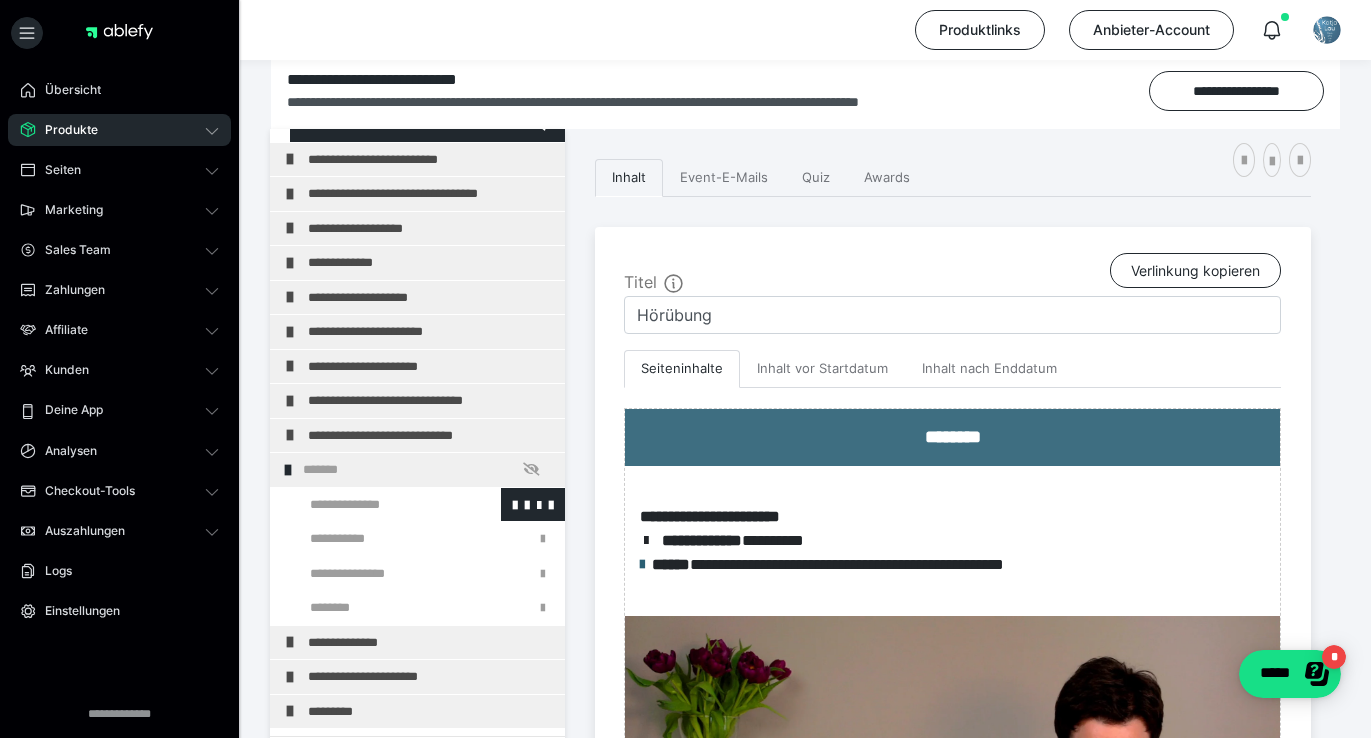 click at bounding box center [375, 505] 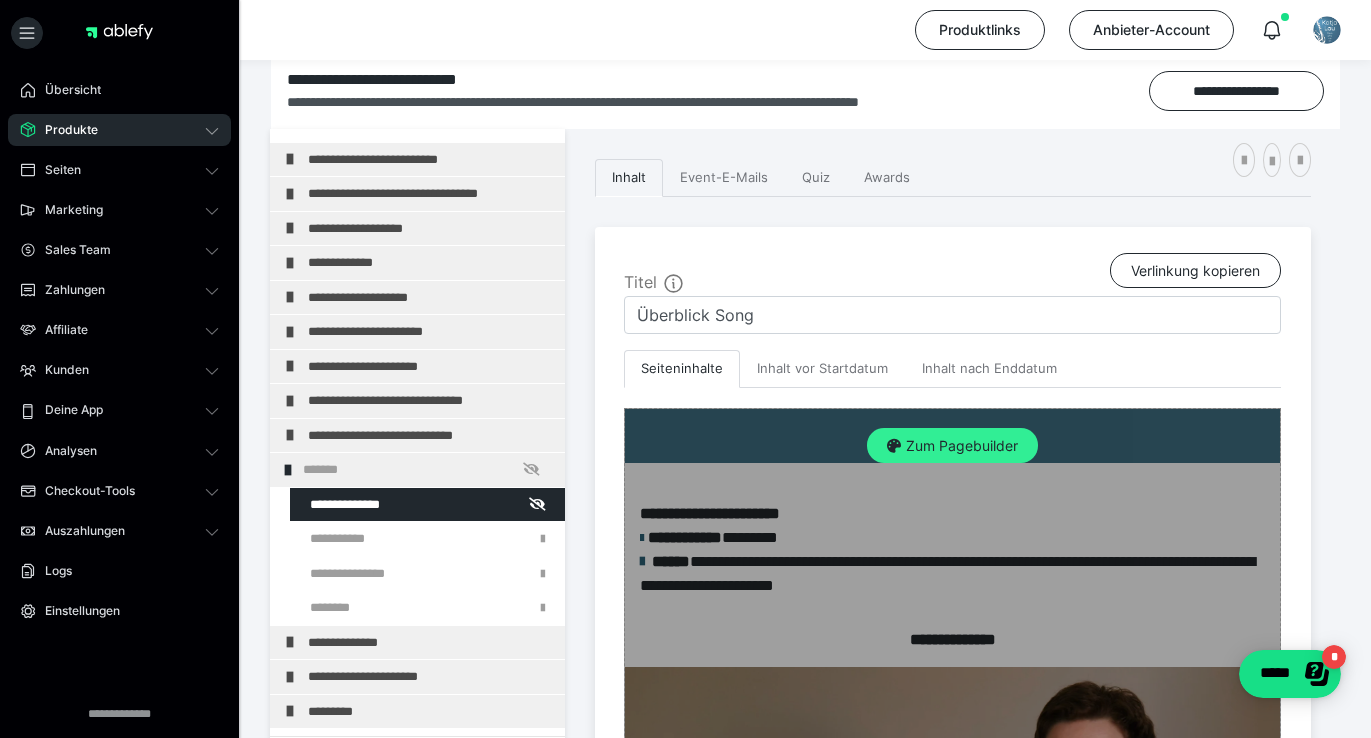 click on "Zum Pagebuilder" at bounding box center [952, 446] 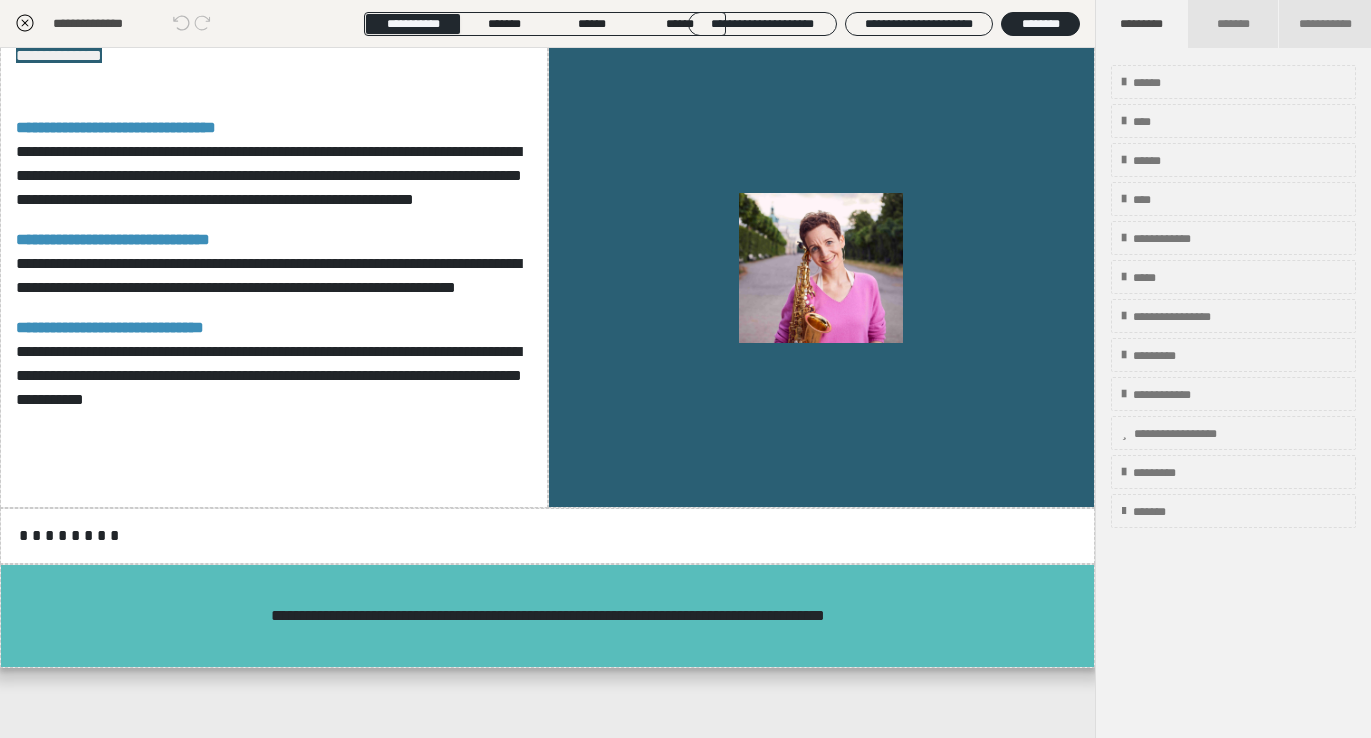 scroll, scrollTop: 1524, scrollLeft: 0, axis: vertical 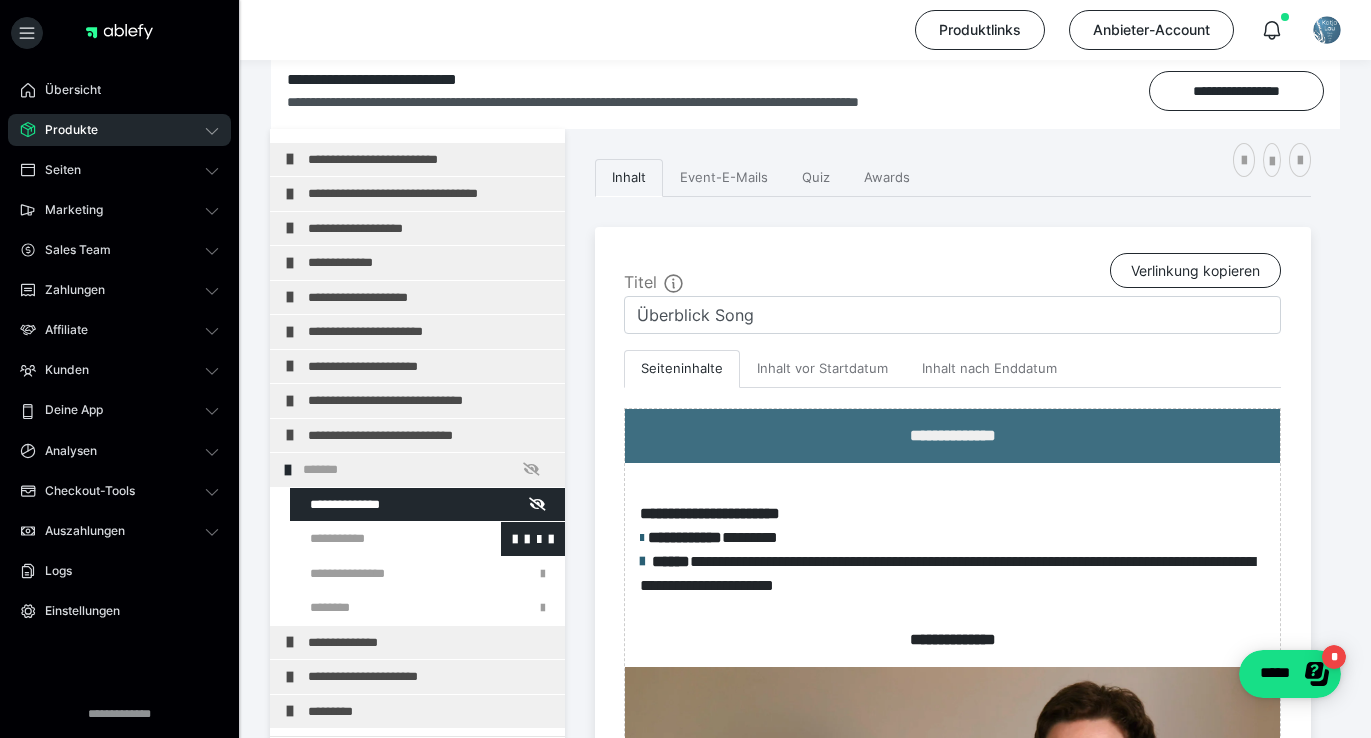 click at bounding box center [375, 539] 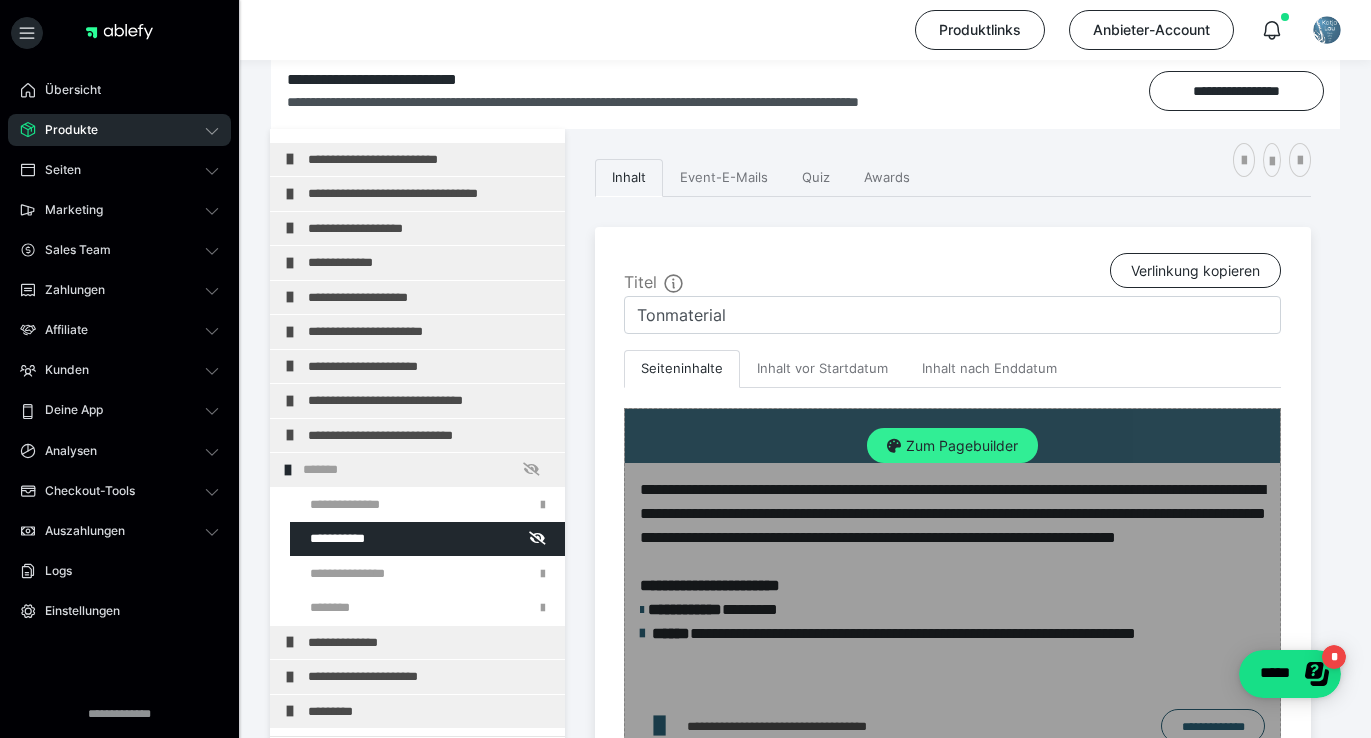 click on "Zum Pagebuilder" at bounding box center (952, 446) 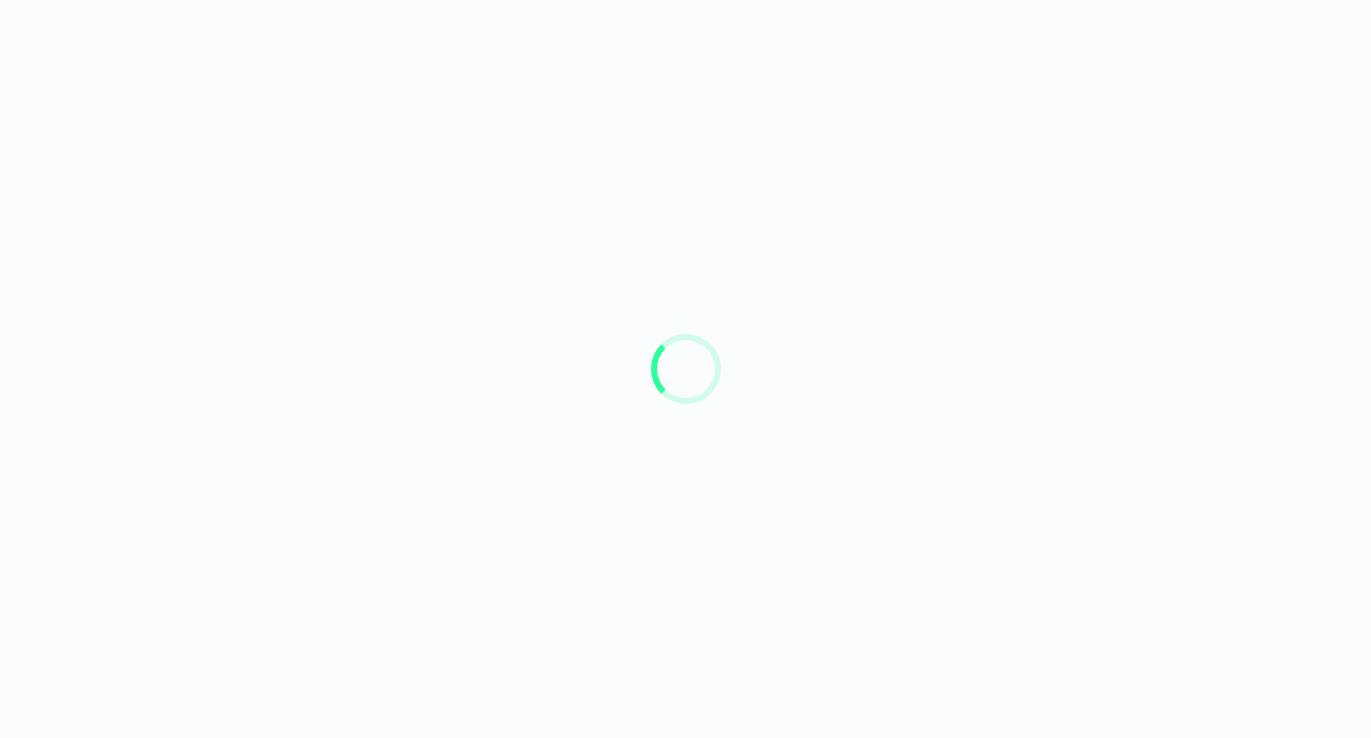 scroll, scrollTop: 0, scrollLeft: 0, axis: both 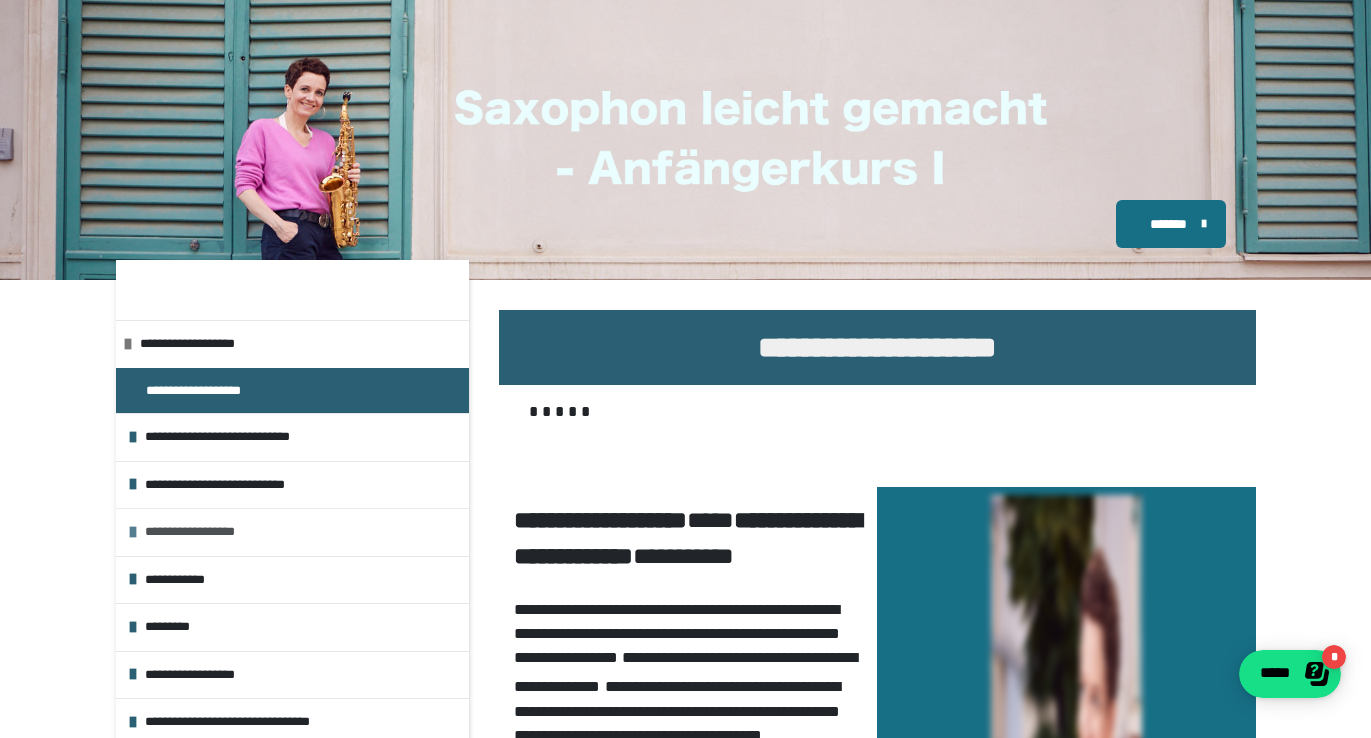 click on "**********" at bounding box center [302, 532] 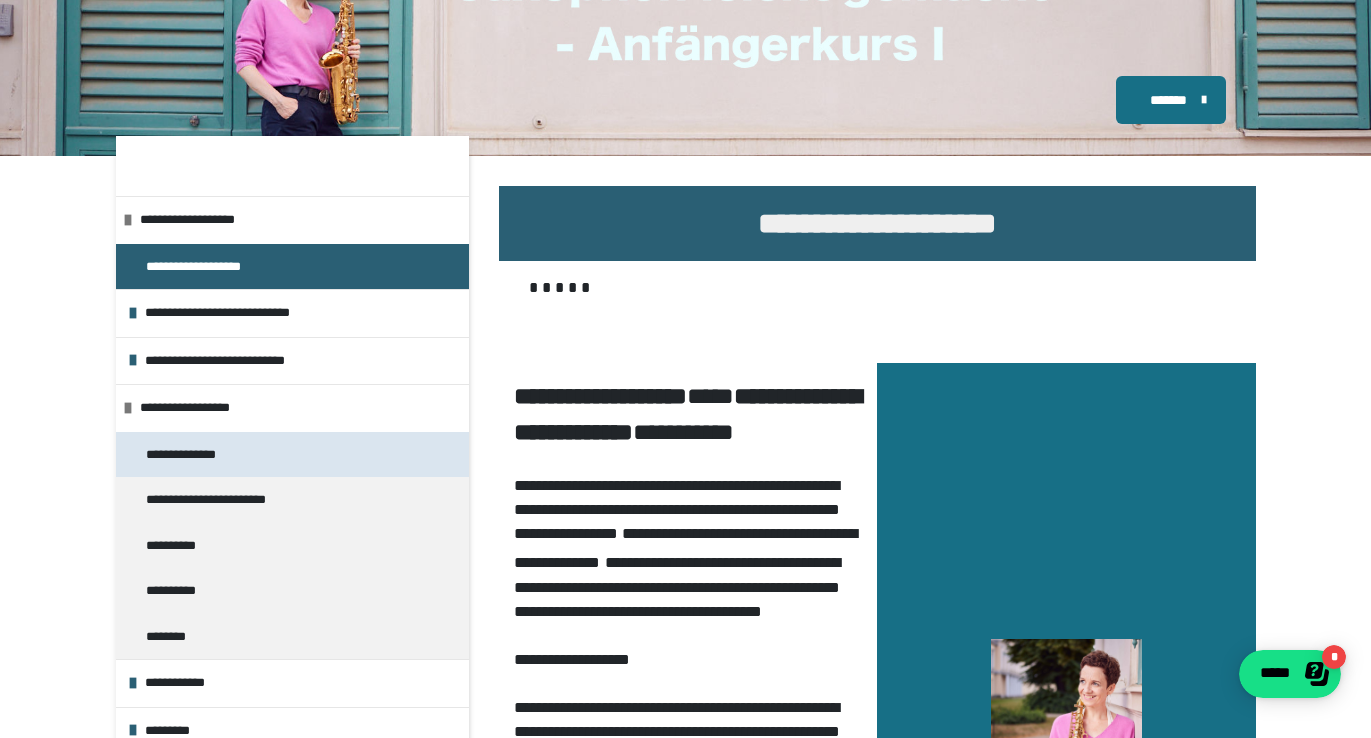 scroll, scrollTop: 123, scrollLeft: 0, axis: vertical 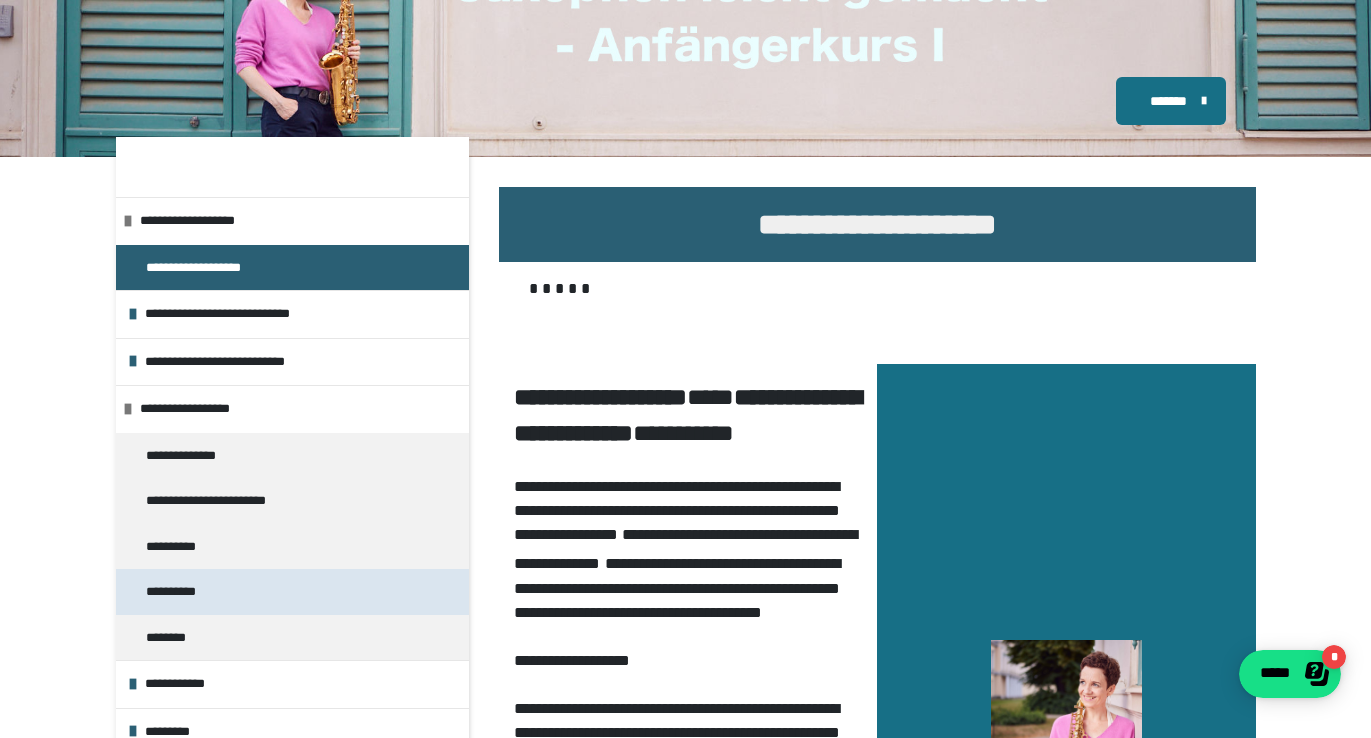 click on "**********" at bounding box center (179, 592) 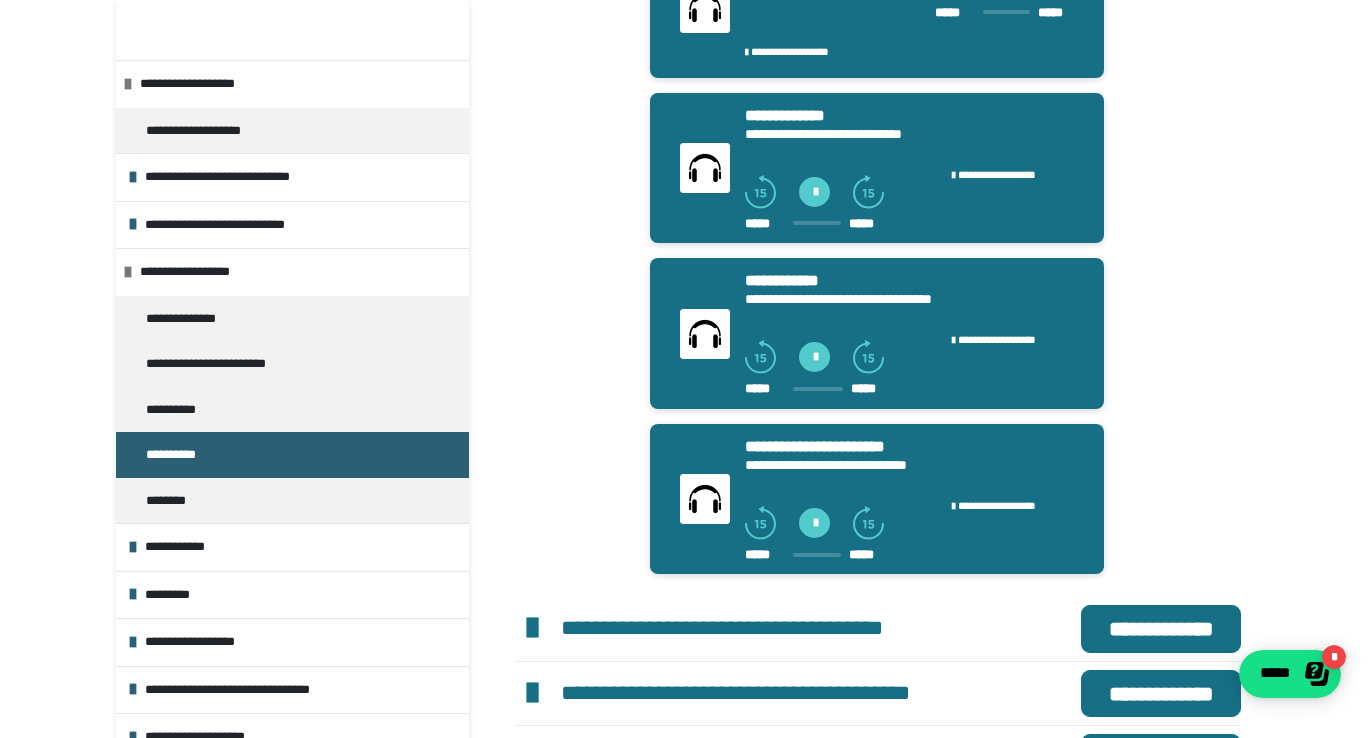 scroll, scrollTop: 704, scrollLeft: 0, axis: vertical 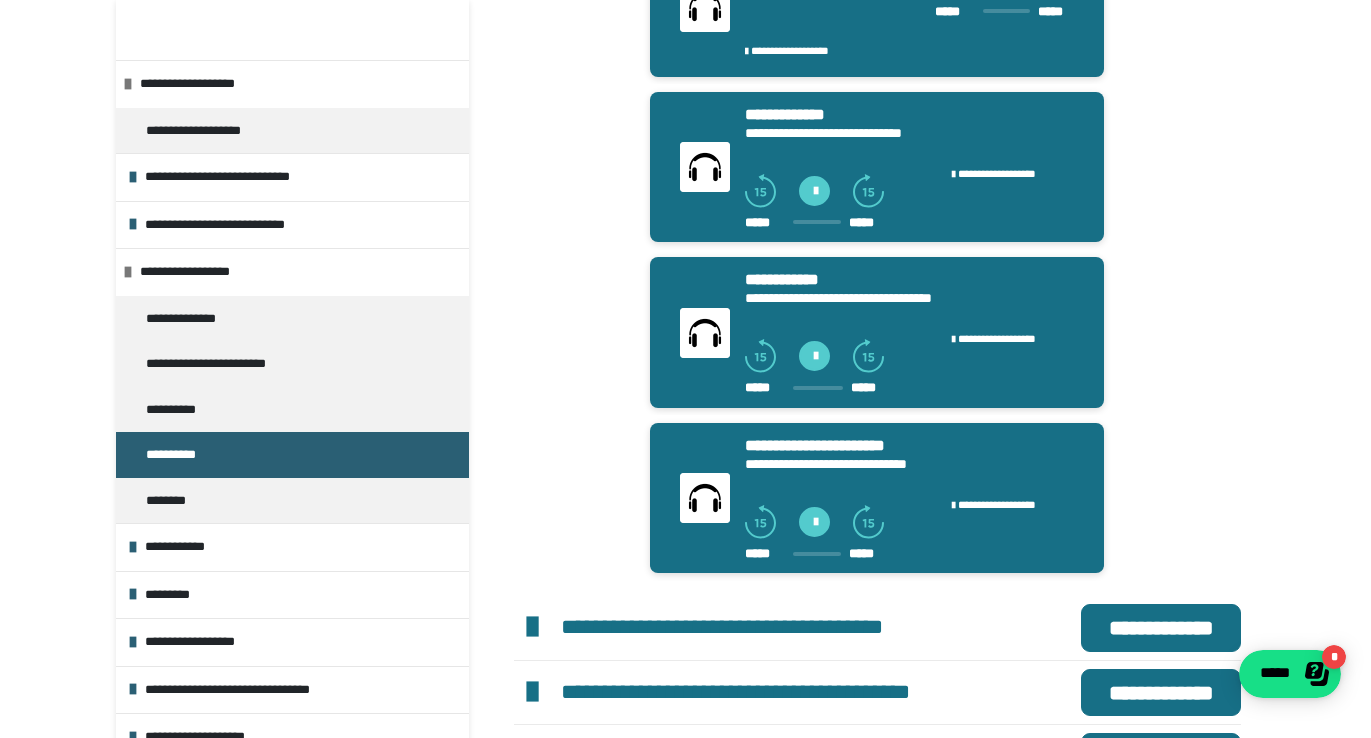 click at bounding box center [814, 356] 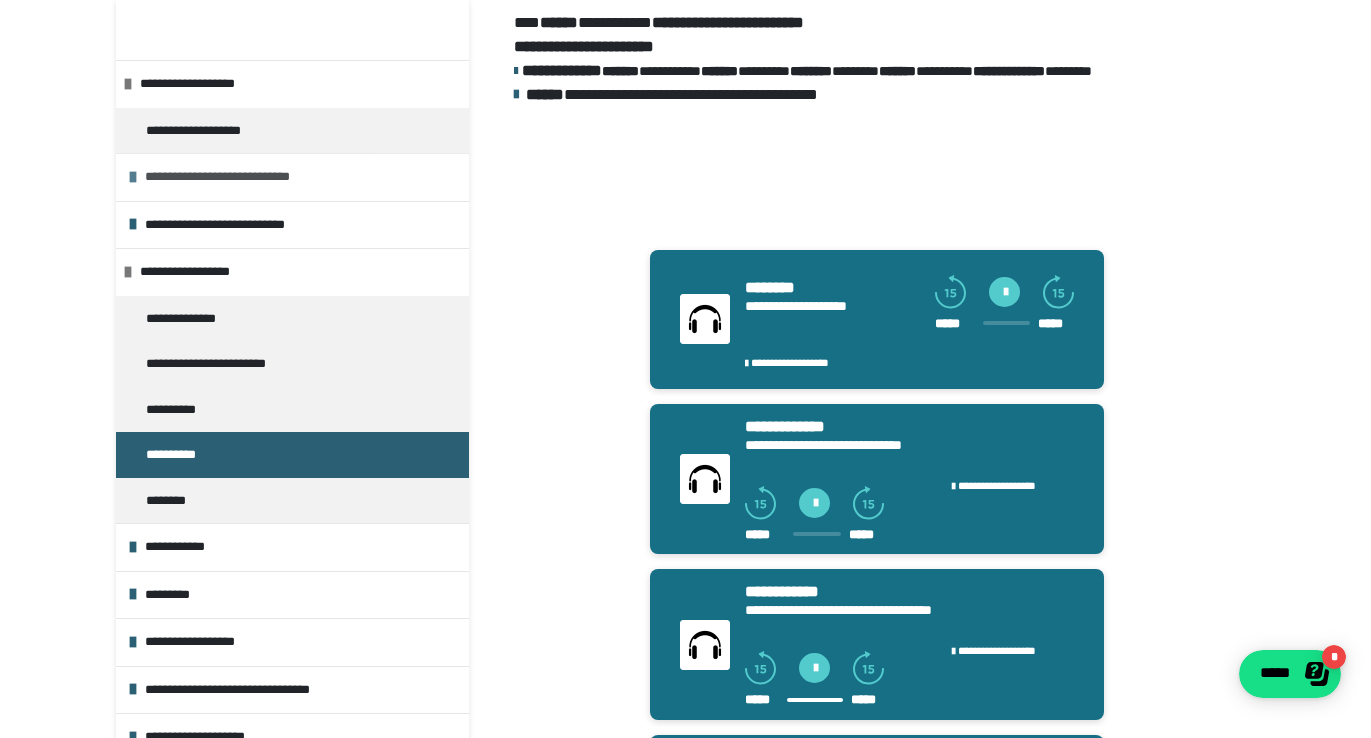 scroll, scrollTop: 0, scrollLeft: 0, axis: both 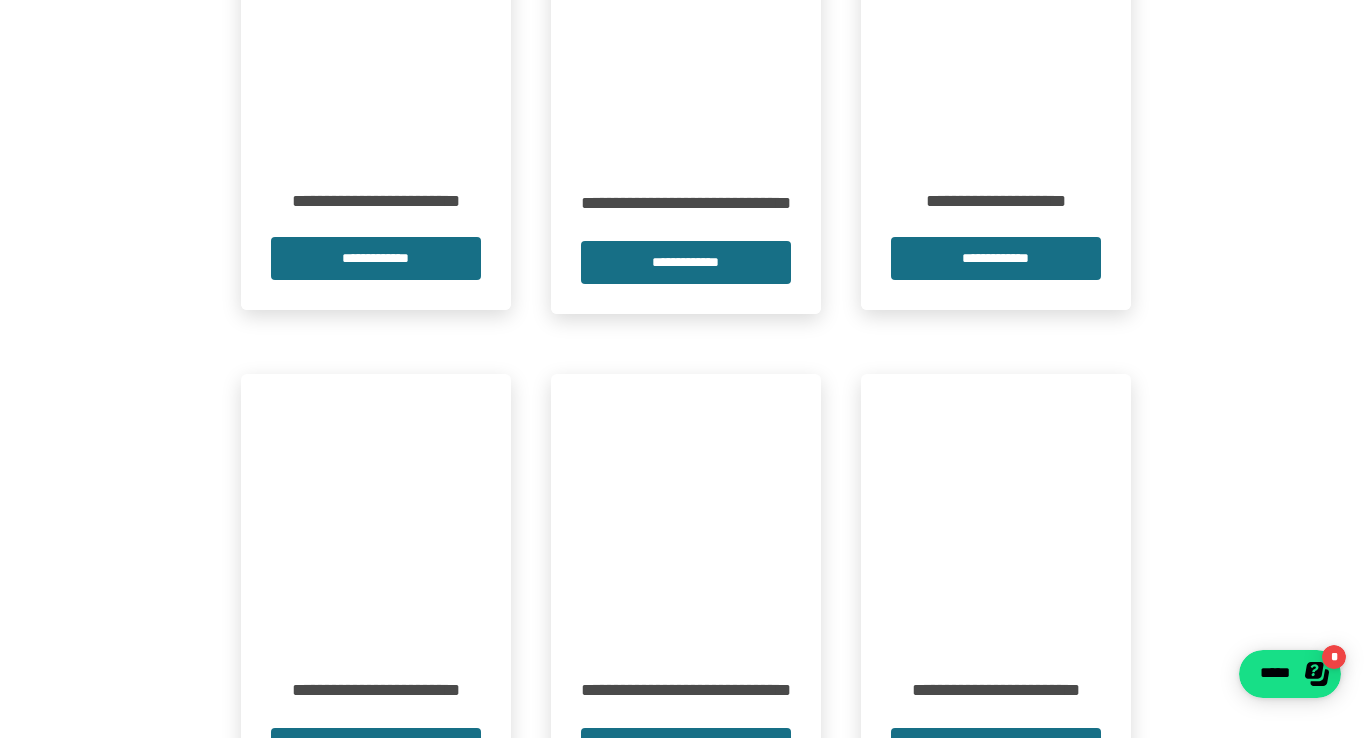 click at bounding box center [376, 509] 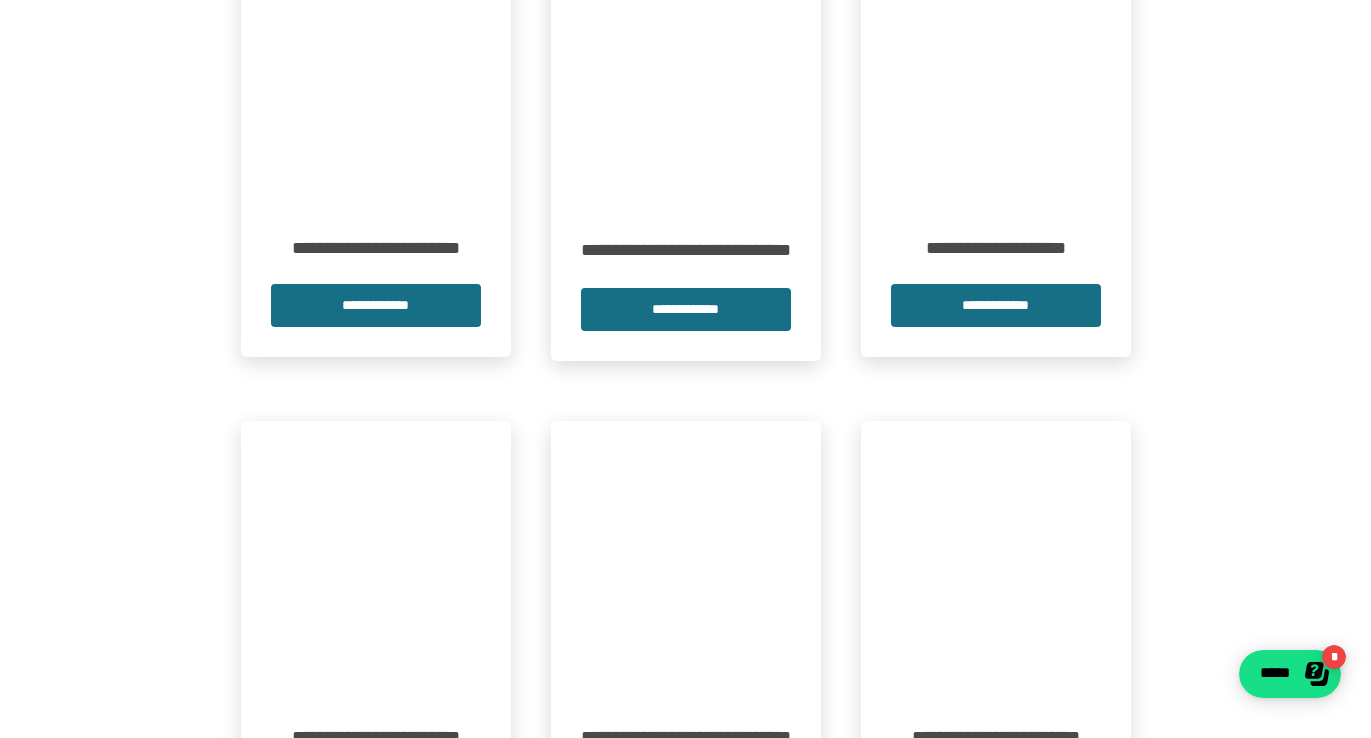 scroll, scrollTop: 5277, scrollLeft: 0, axis: vertical 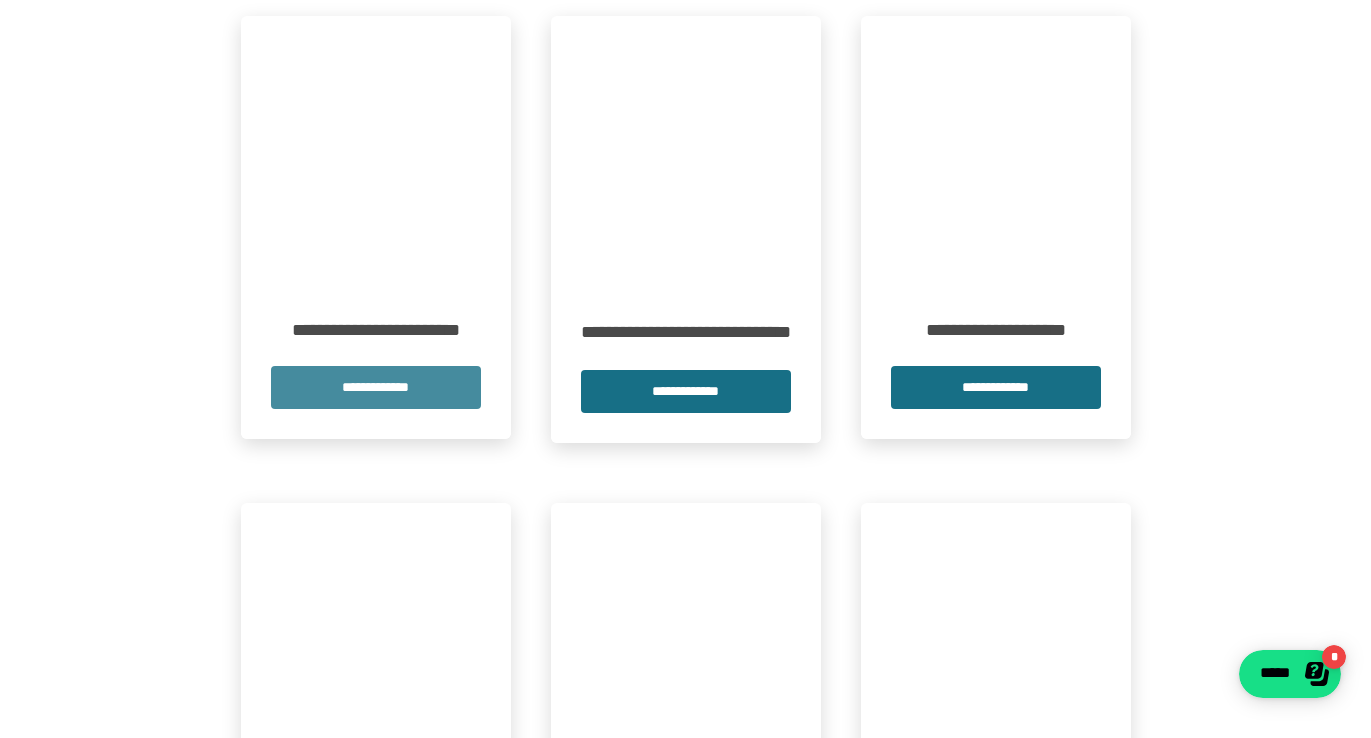click on "**********" at bounding box center [376, 387] 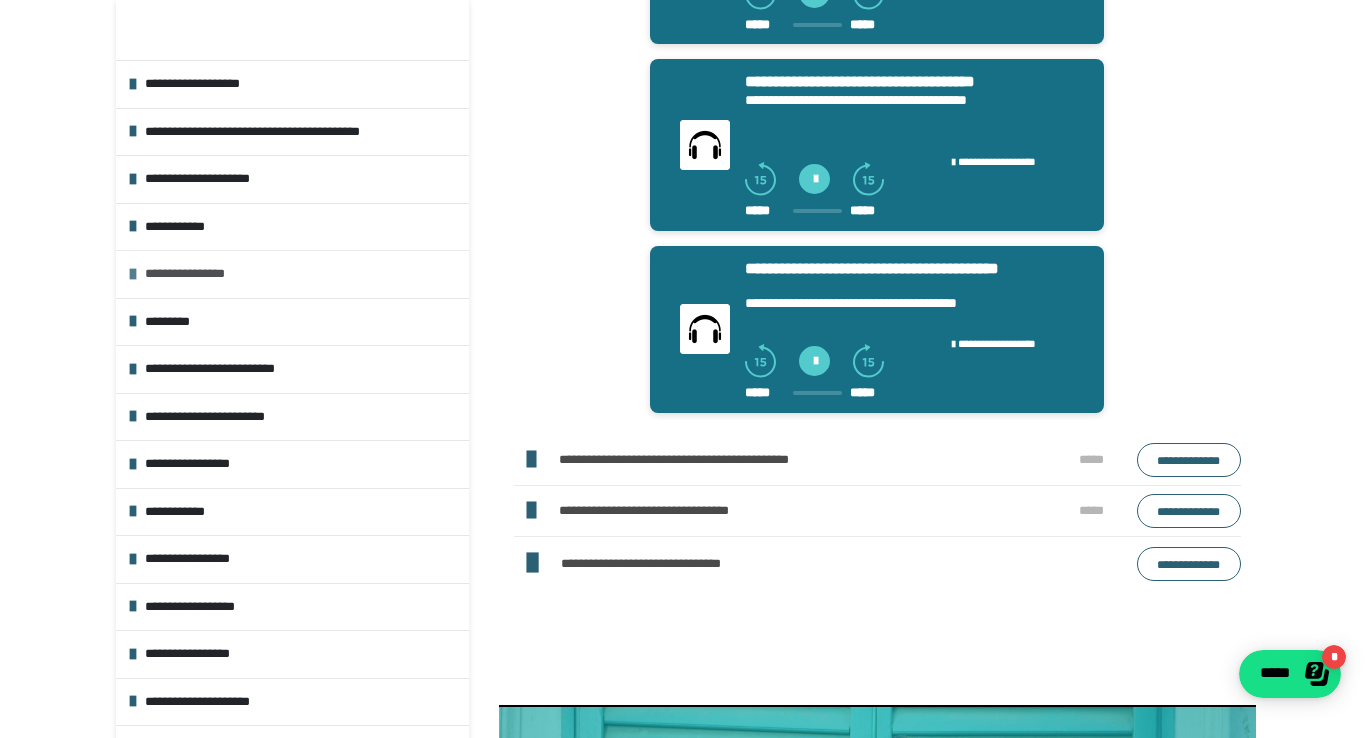 scroll, scrollTop: 1021, scrollLeft: 0, axis: vertical 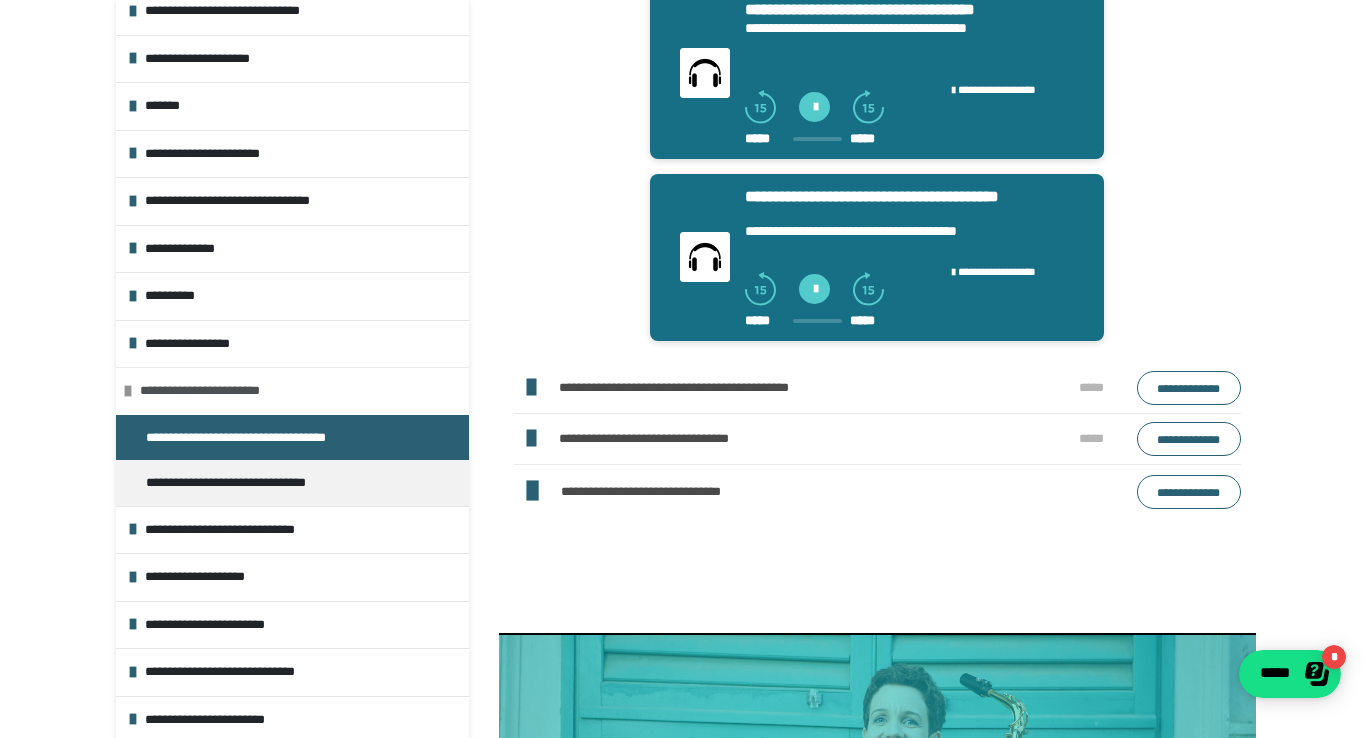 click on "**********" at bounding box center [297, 391] 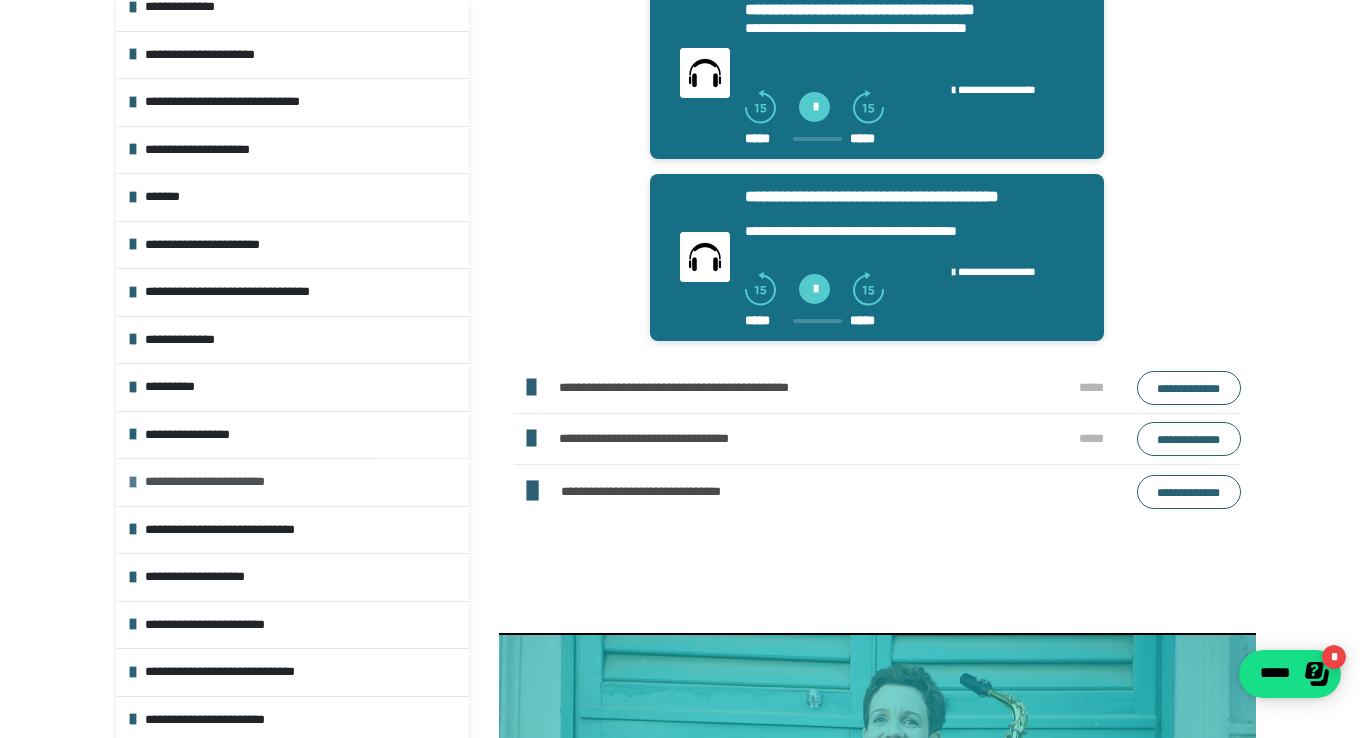 scroll, scrollTop: 1027, scrollLeft: 0, axis: vertical 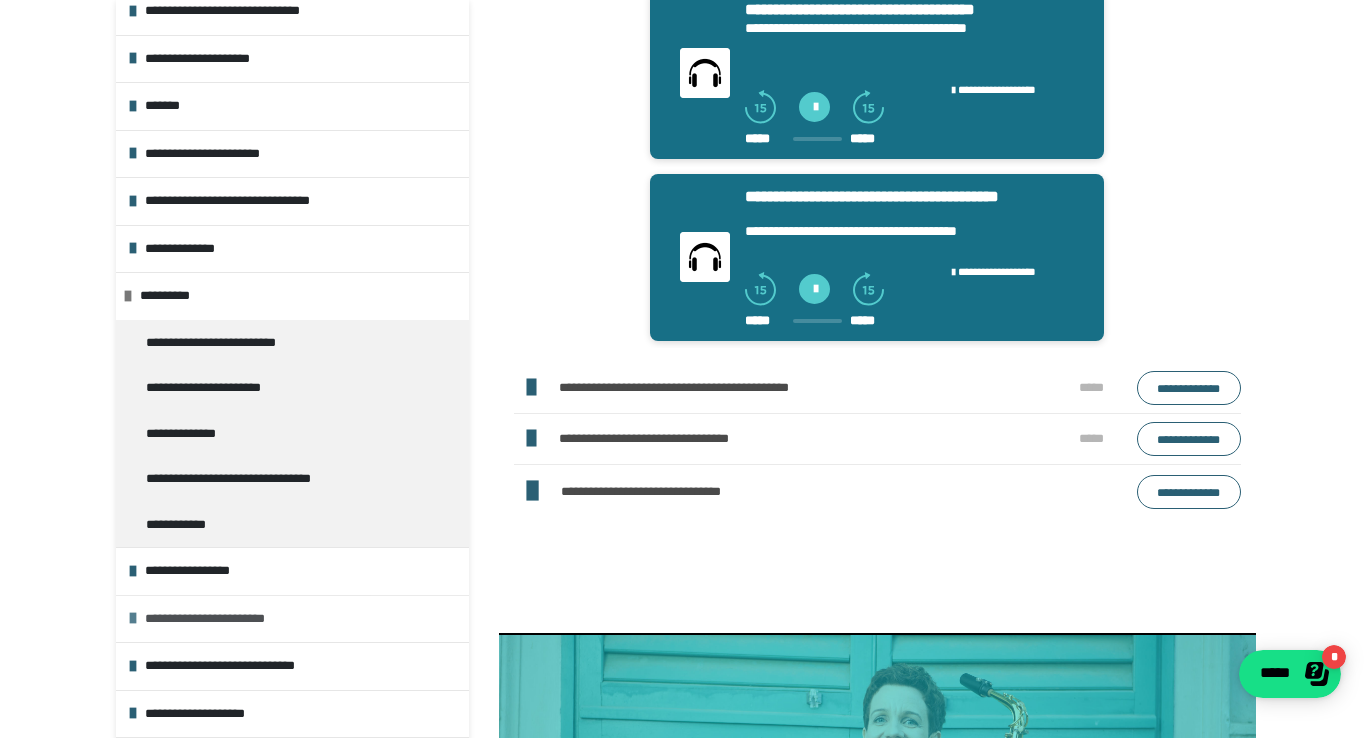 click on "**********" at bounding box center (302, 619) 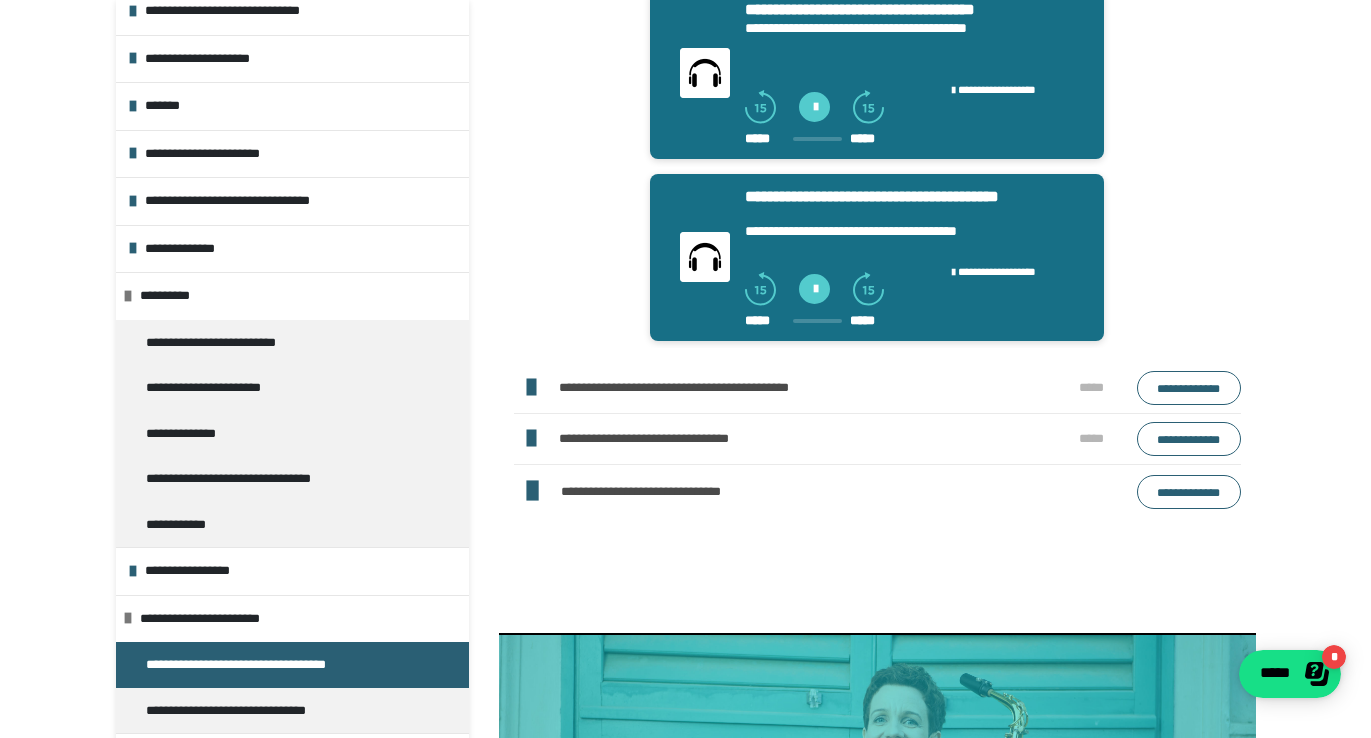 click on "**********" at bounding box center (249, 665) 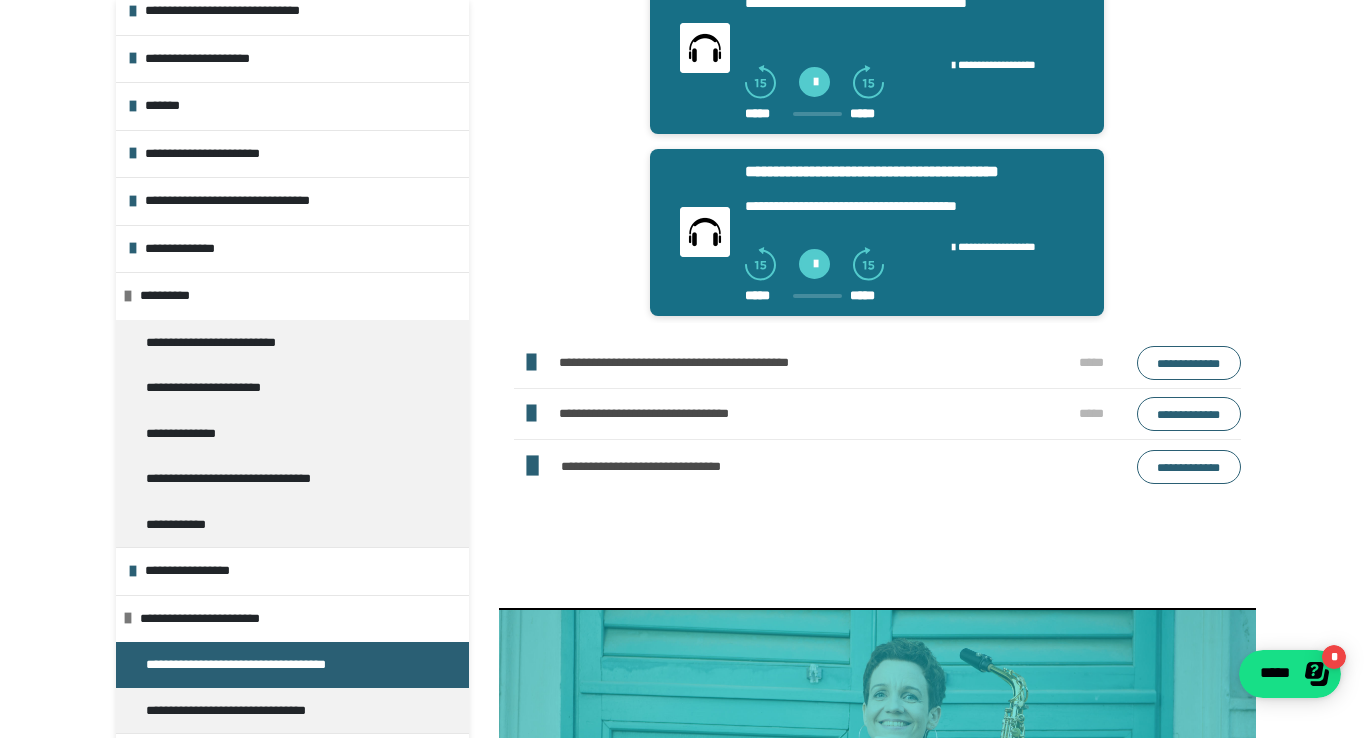 scroll, scrollTop: 1106, scrollLeft: 0, axis: vertical 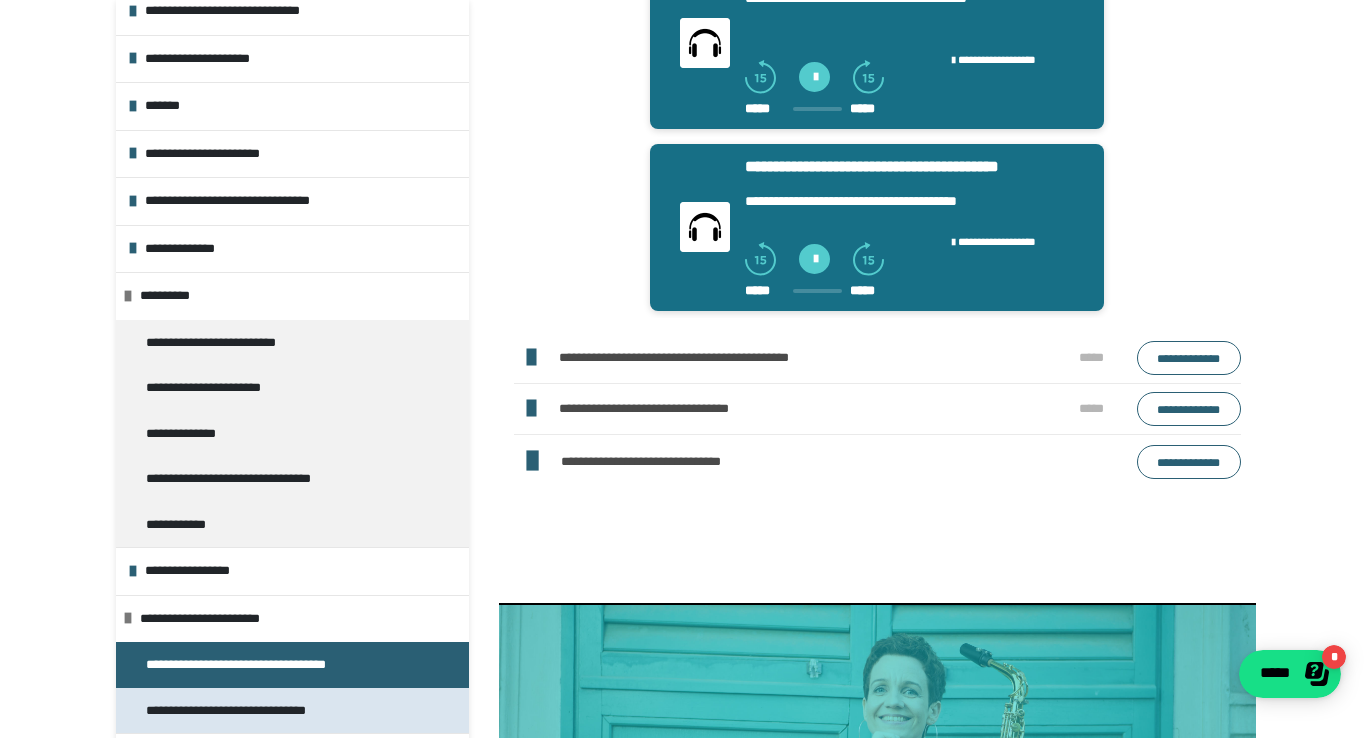 click on "**********" at bounding box center (235, 711) 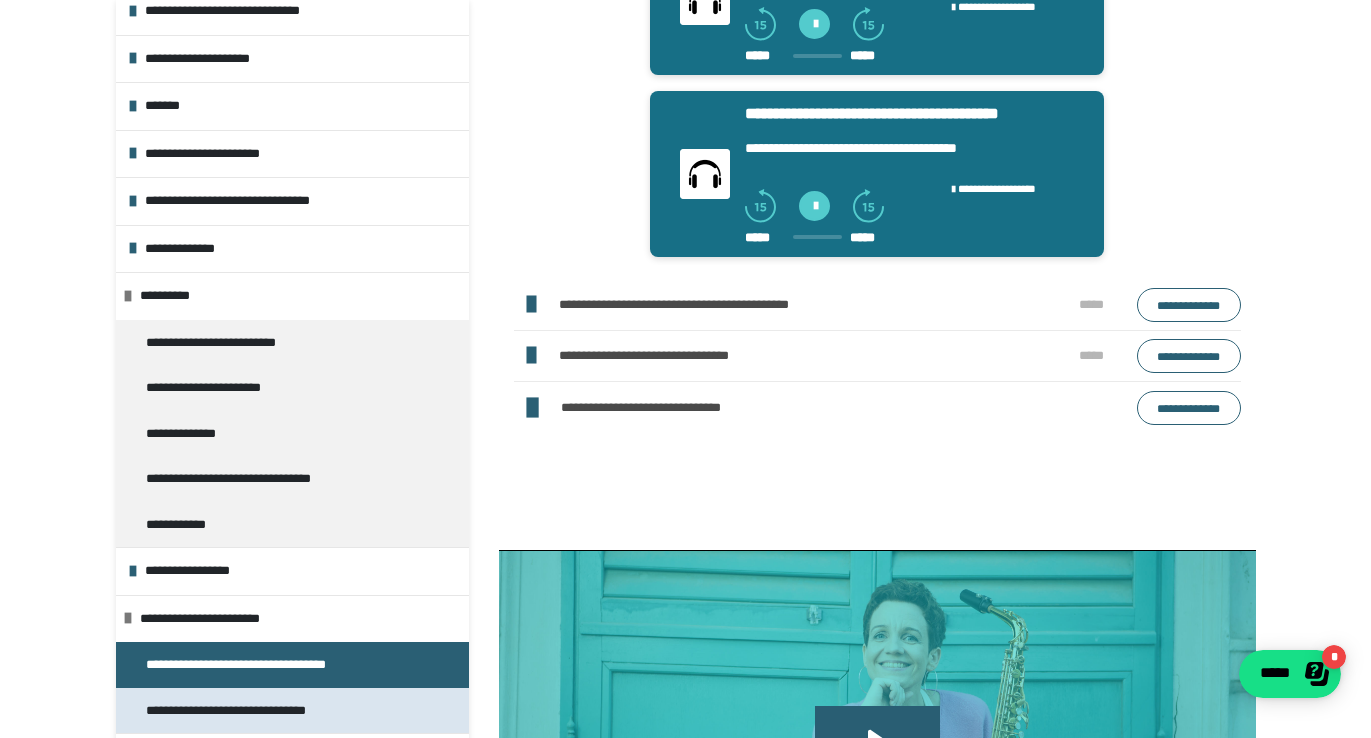 scroll, scrollTop: 270, scrollLeft: 0, axis: vertical 